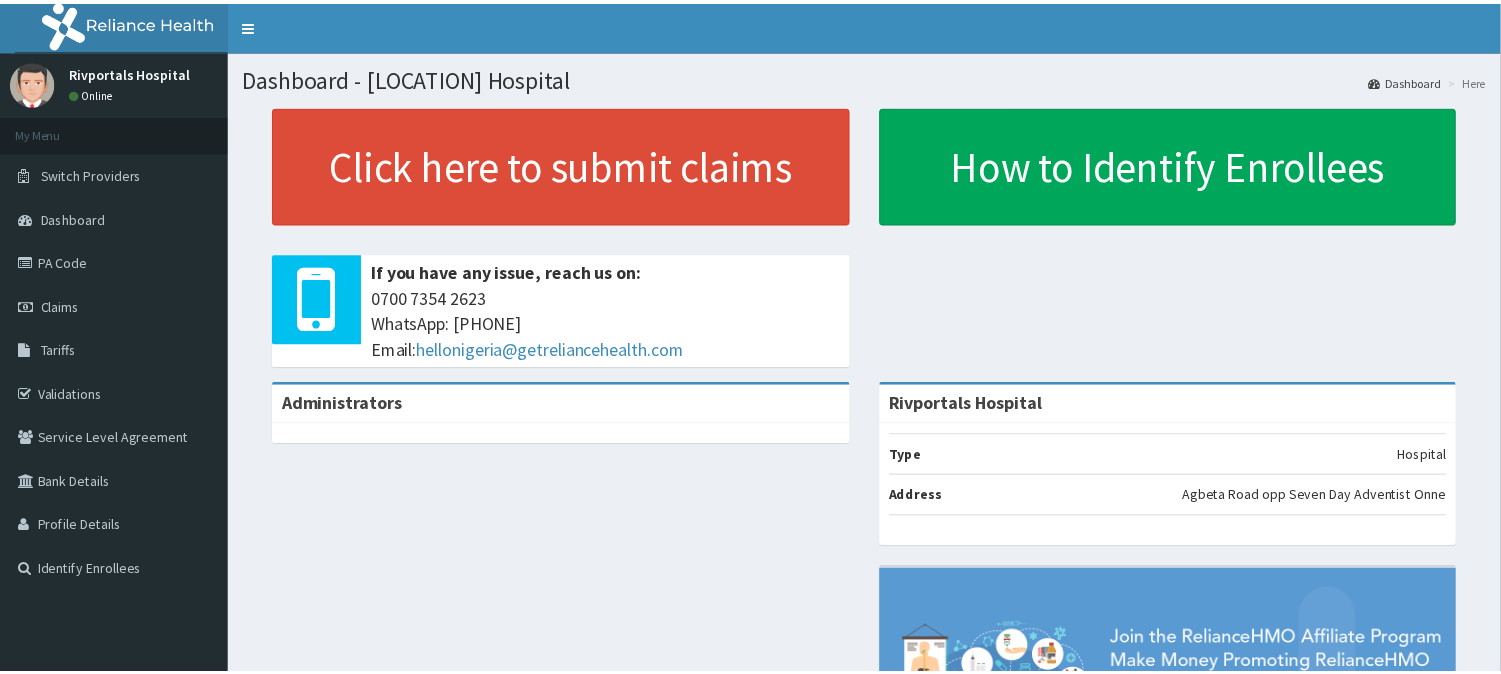 scroll, scrollTop: 0, scrollLeft: 0, axis: both 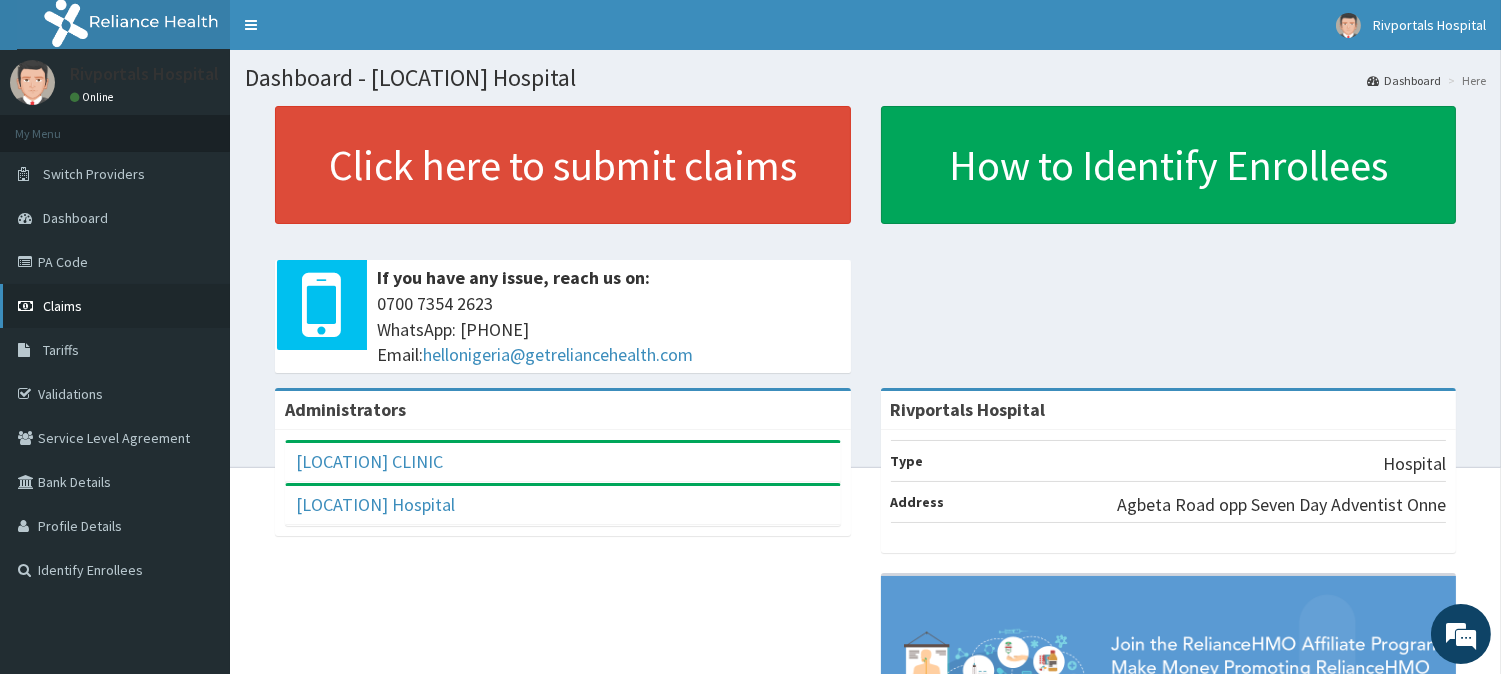 click on "Claims" at bounding box center (115, 306) 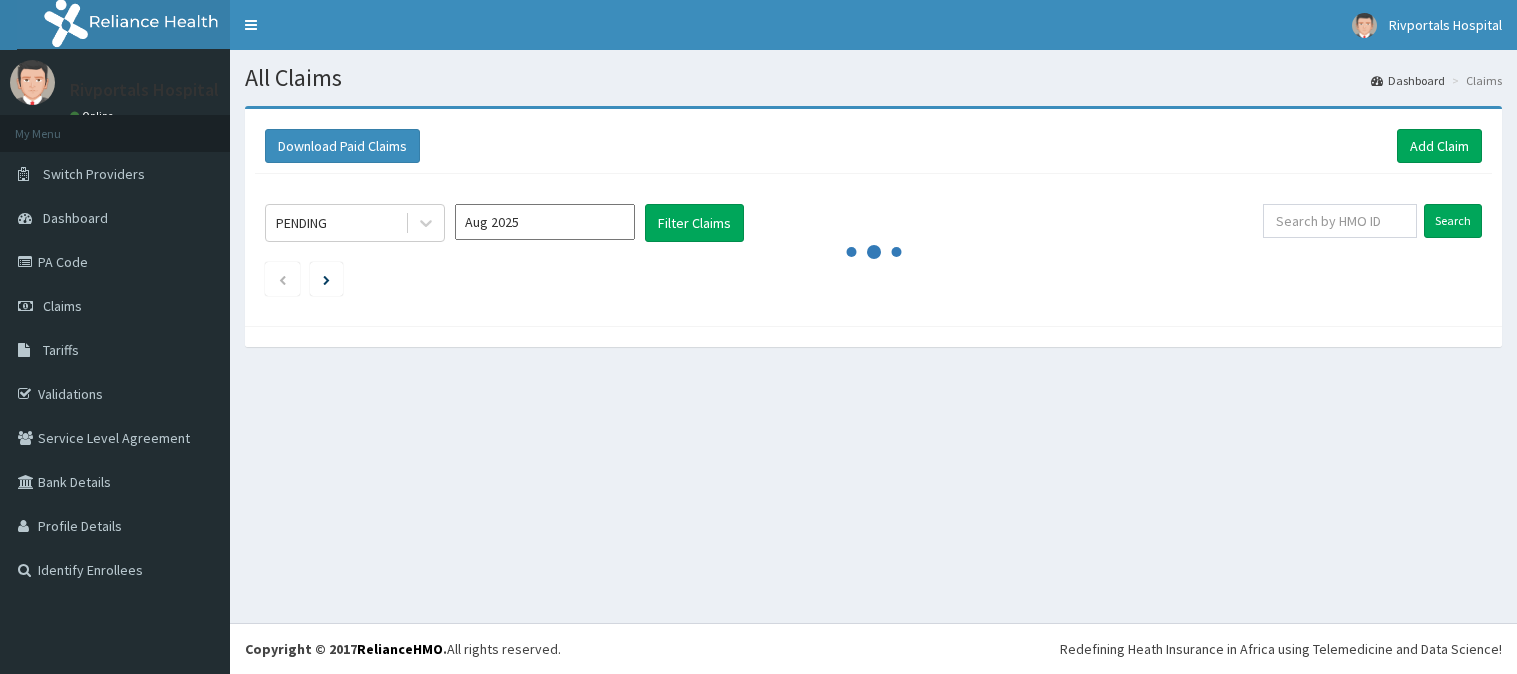 scroll, scrollTop: 0, scrollLeft: 0, axis: both 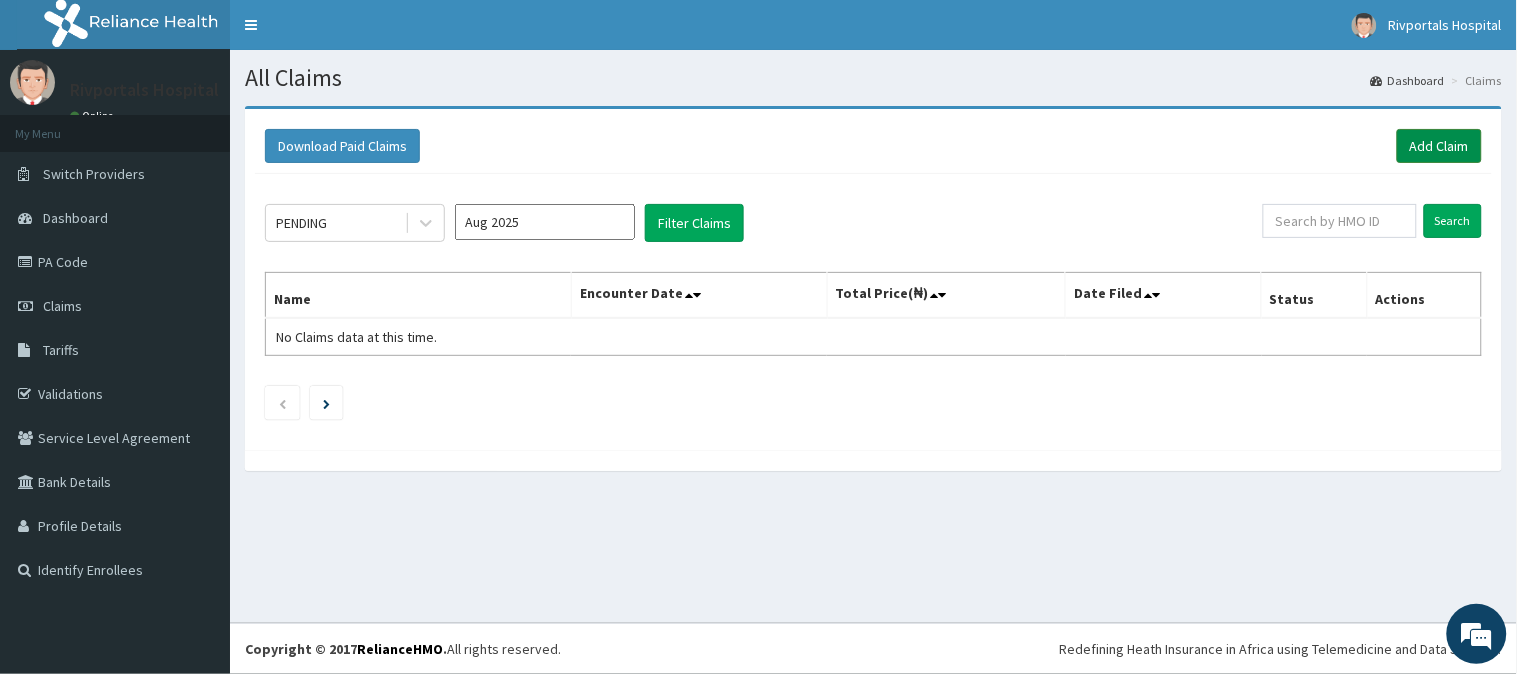 click on "Add Claim" at bounding box center (1439, 146) 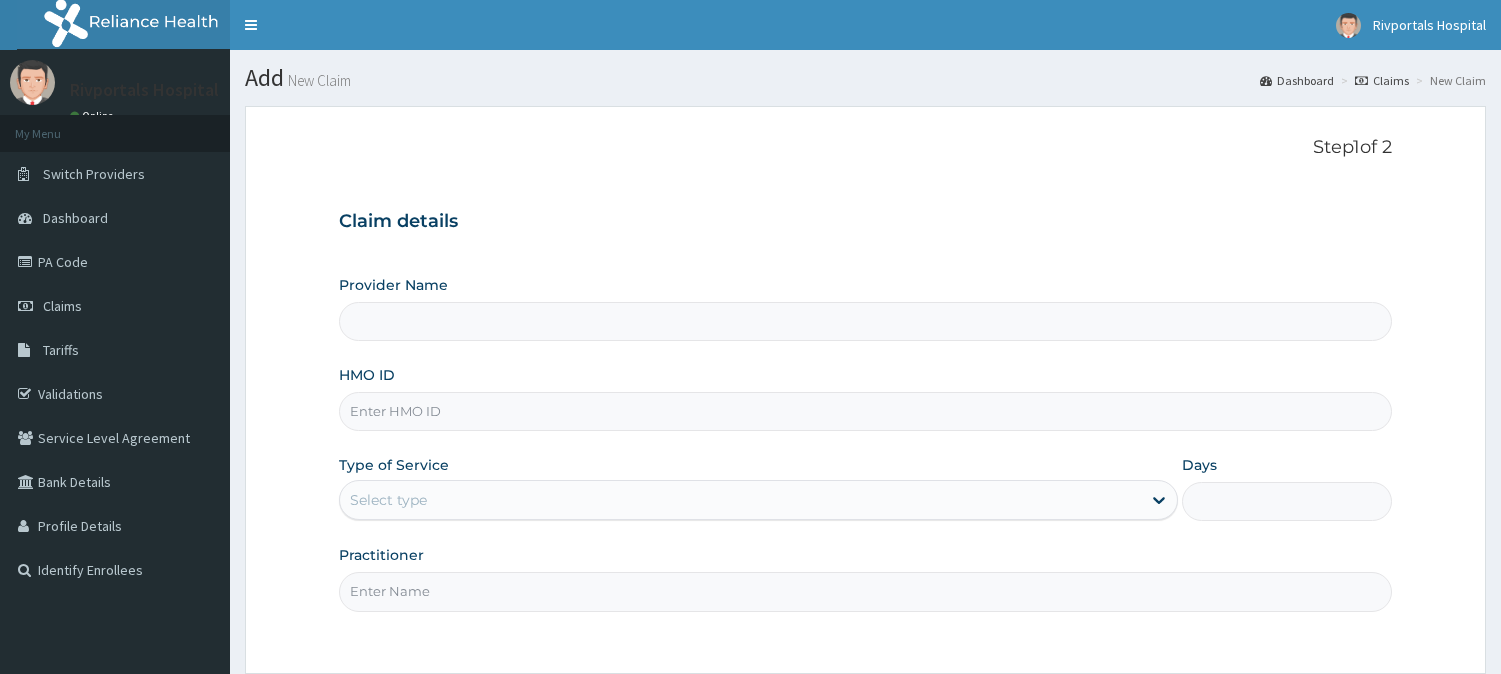 scroll, scrollTop: 0, scrollLeft: 0, axis: both 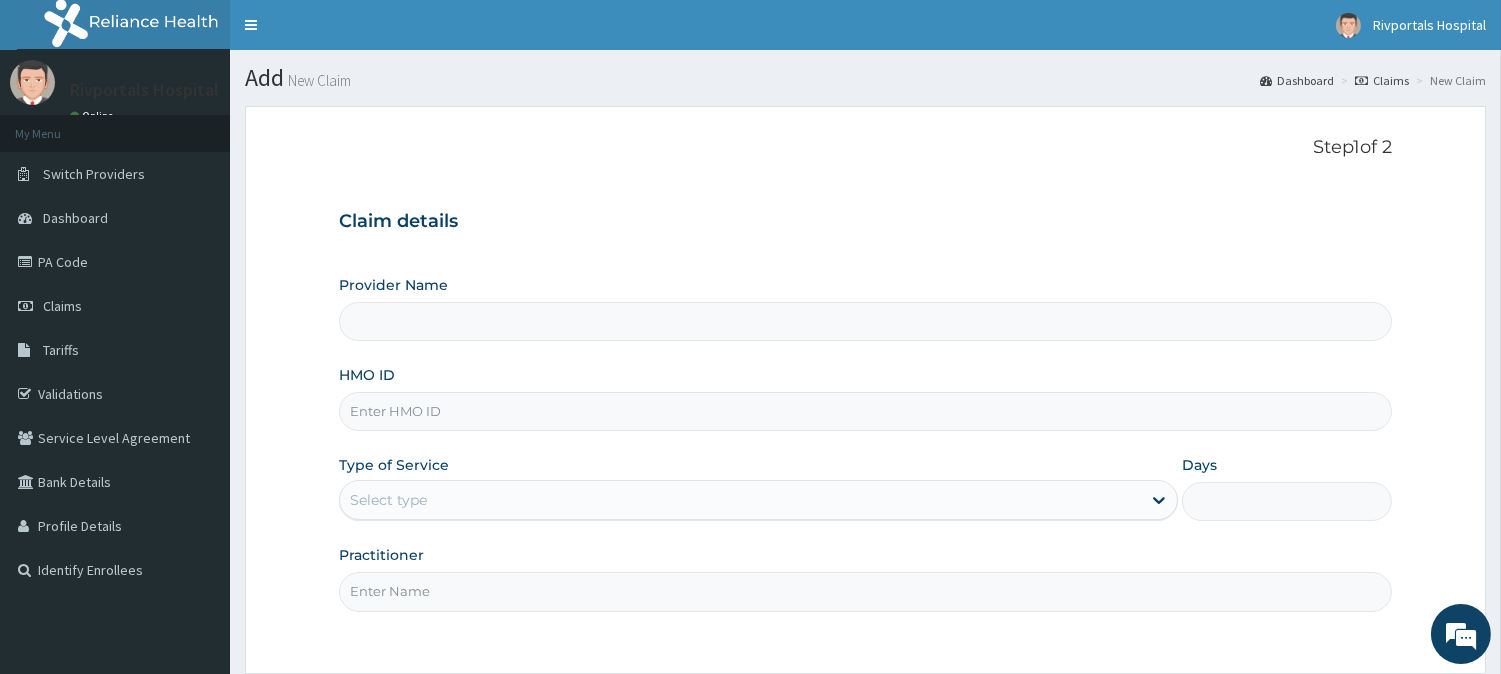 type on "Rivportals Hospital" 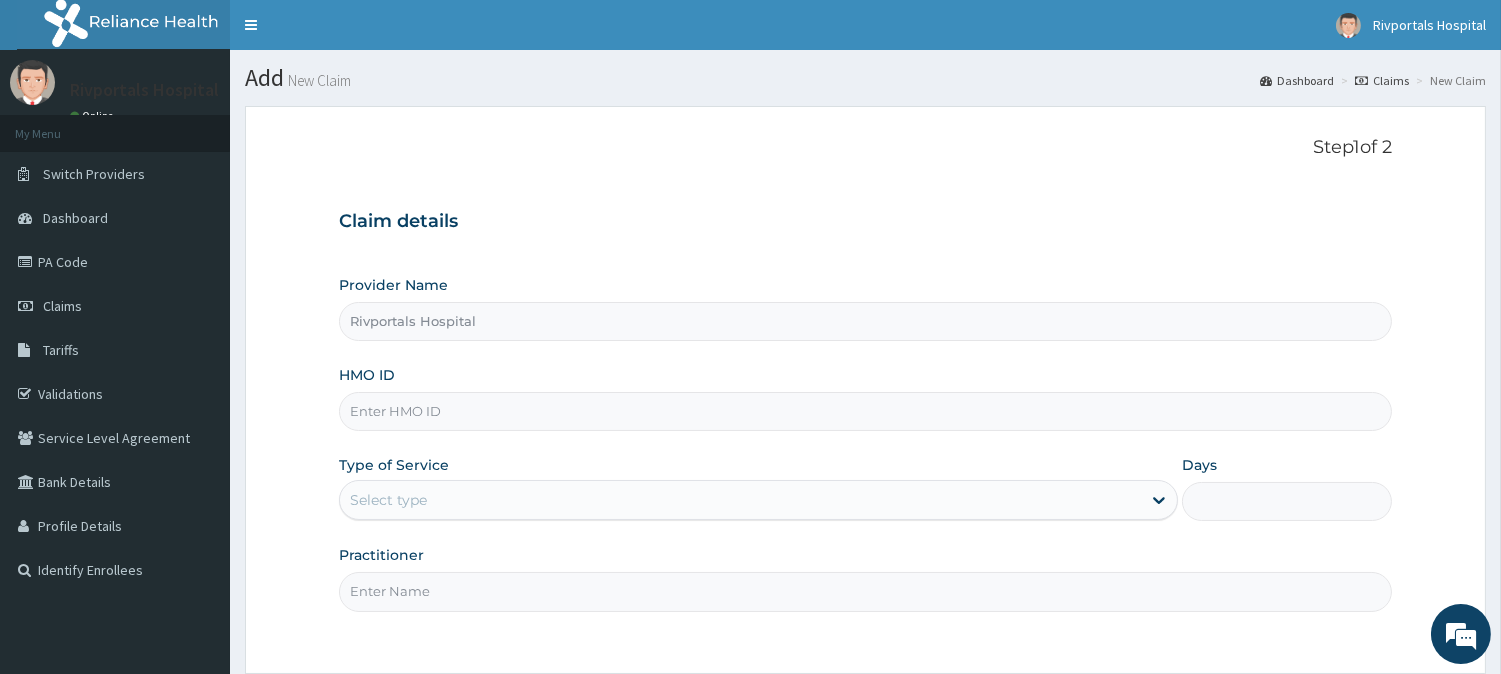 click on "HMO ID" at bounding box center (865, 411) 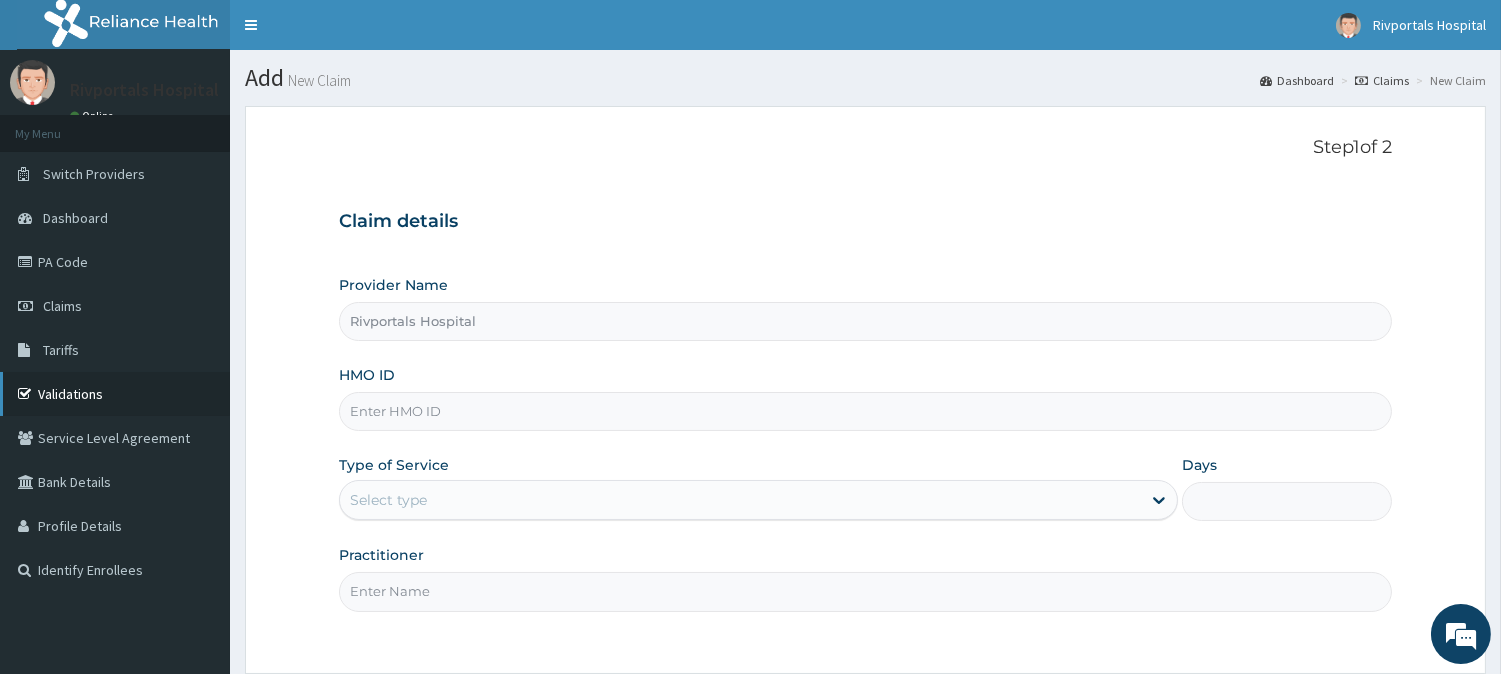 click on "Validations" at bounding box center (115, 394) 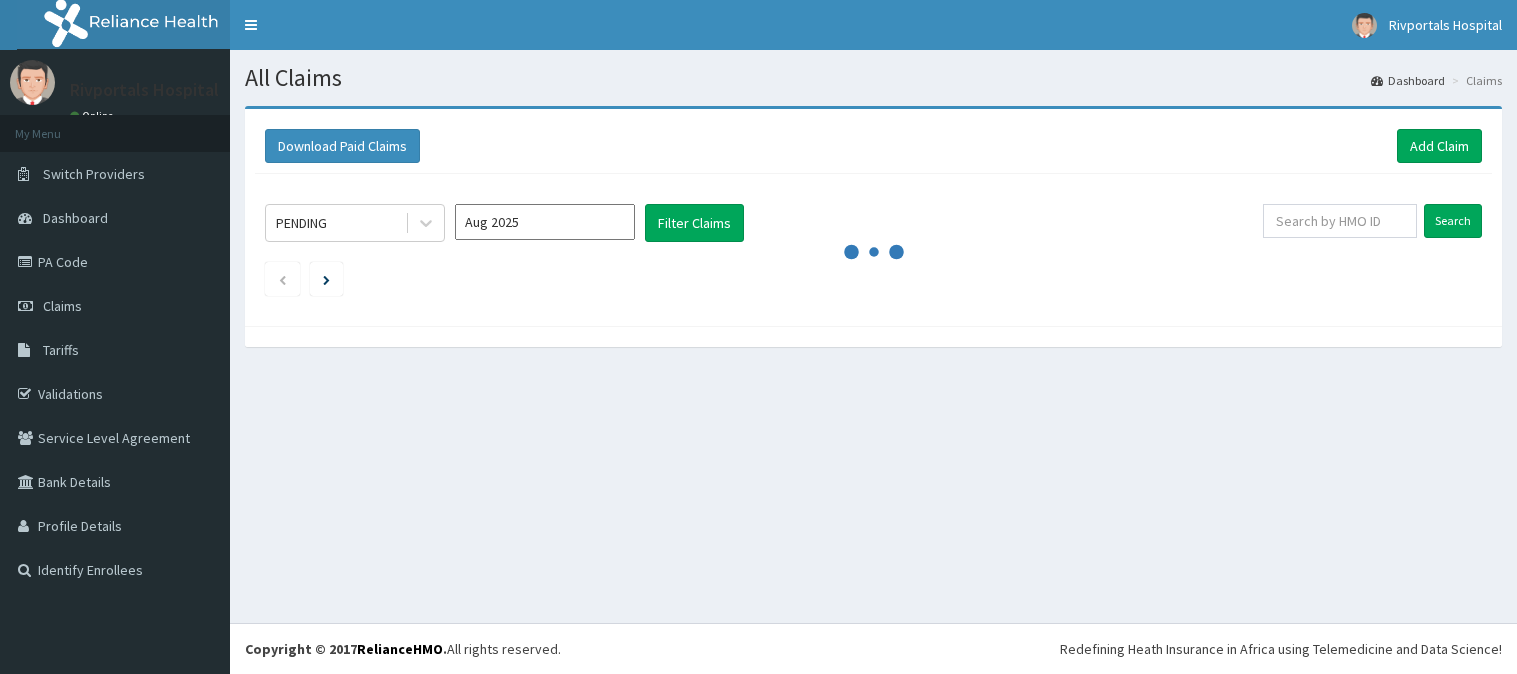 scroll, scrollTop: 0, scrollLeft: 0, axis: both 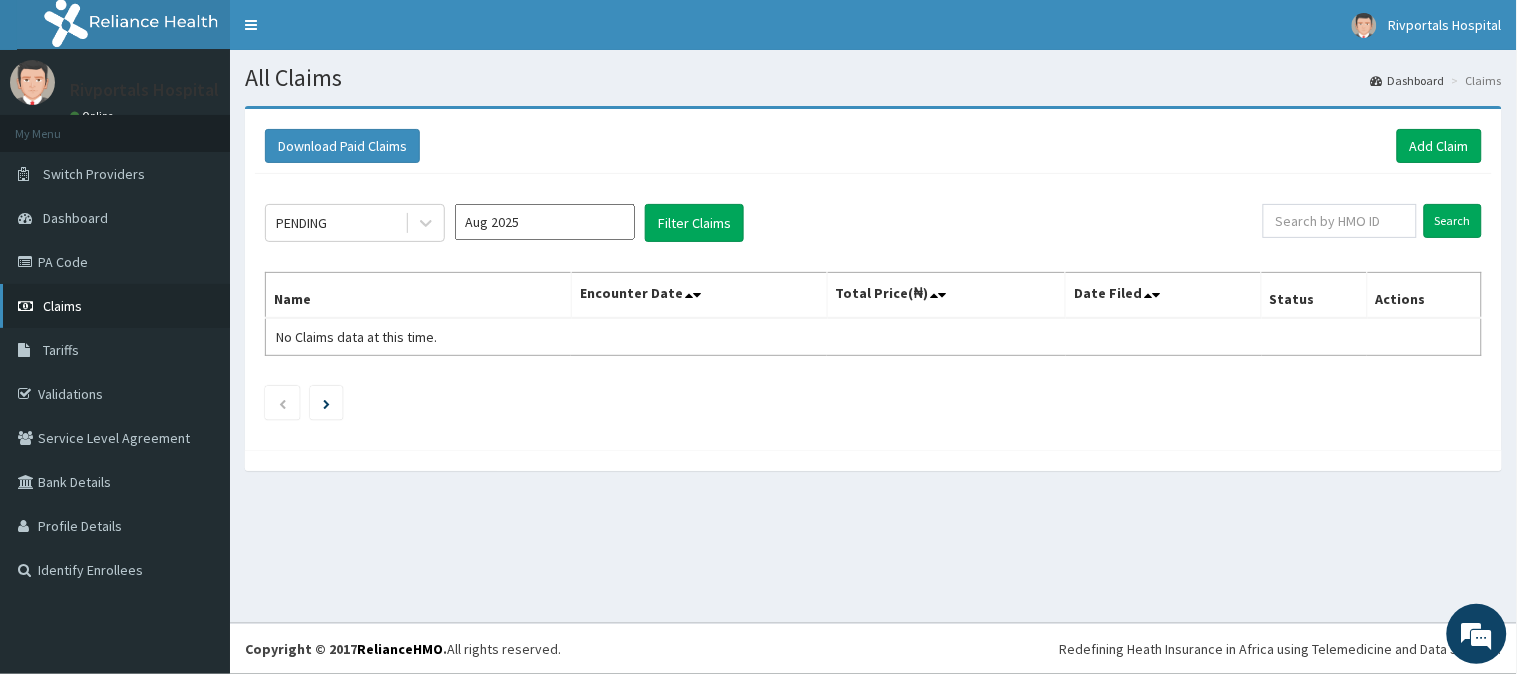 click on "Claims" at bounding box center [115, 306] 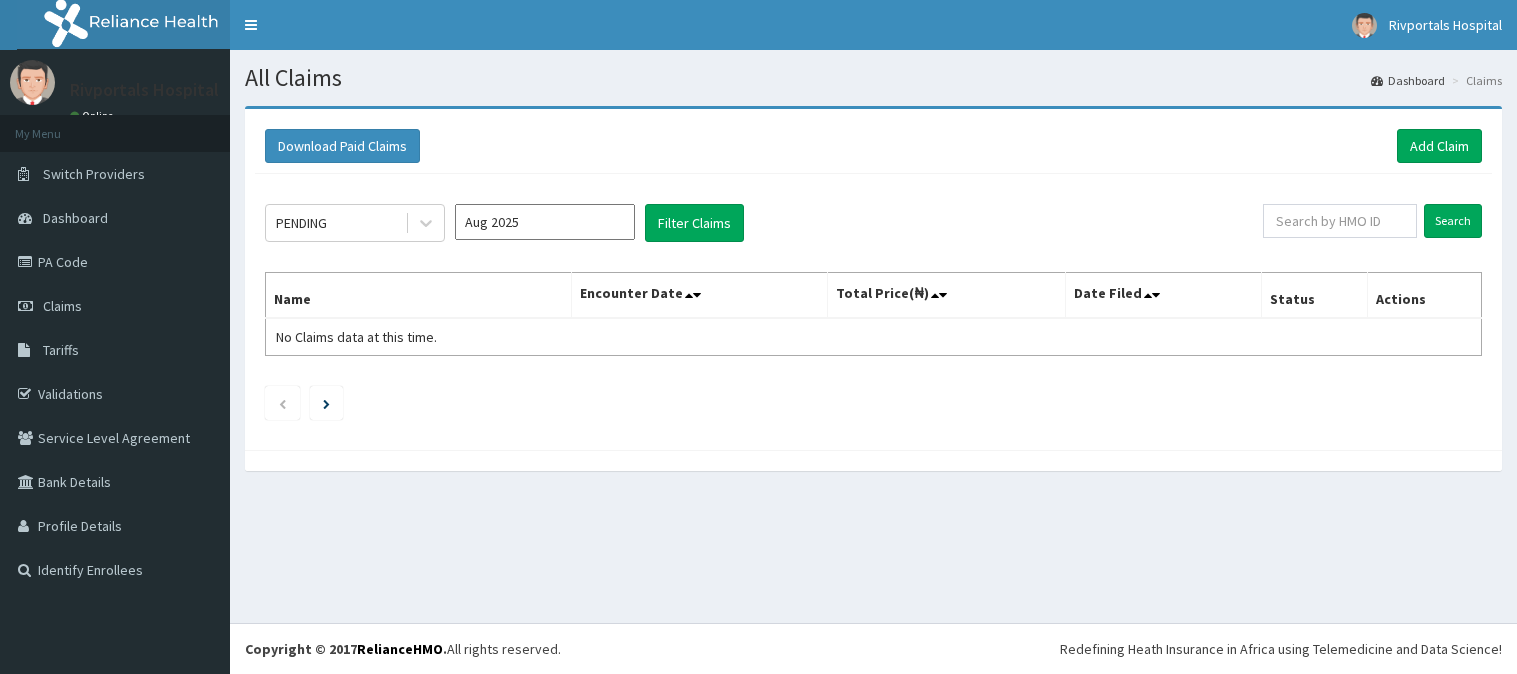 scroll, scrollTop: 0, scrollLeft: 0, axis: both 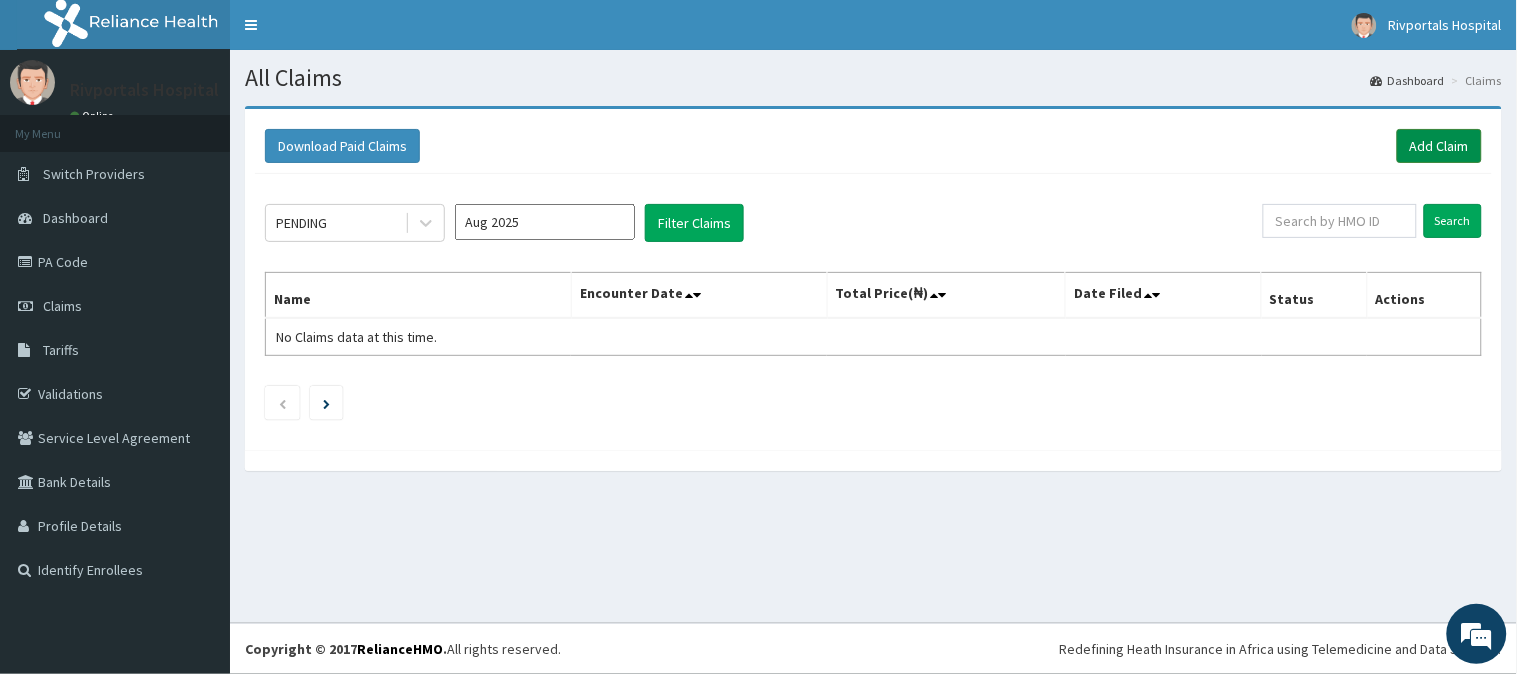 click on "Add Claim" at bounding box center [1439, 146] 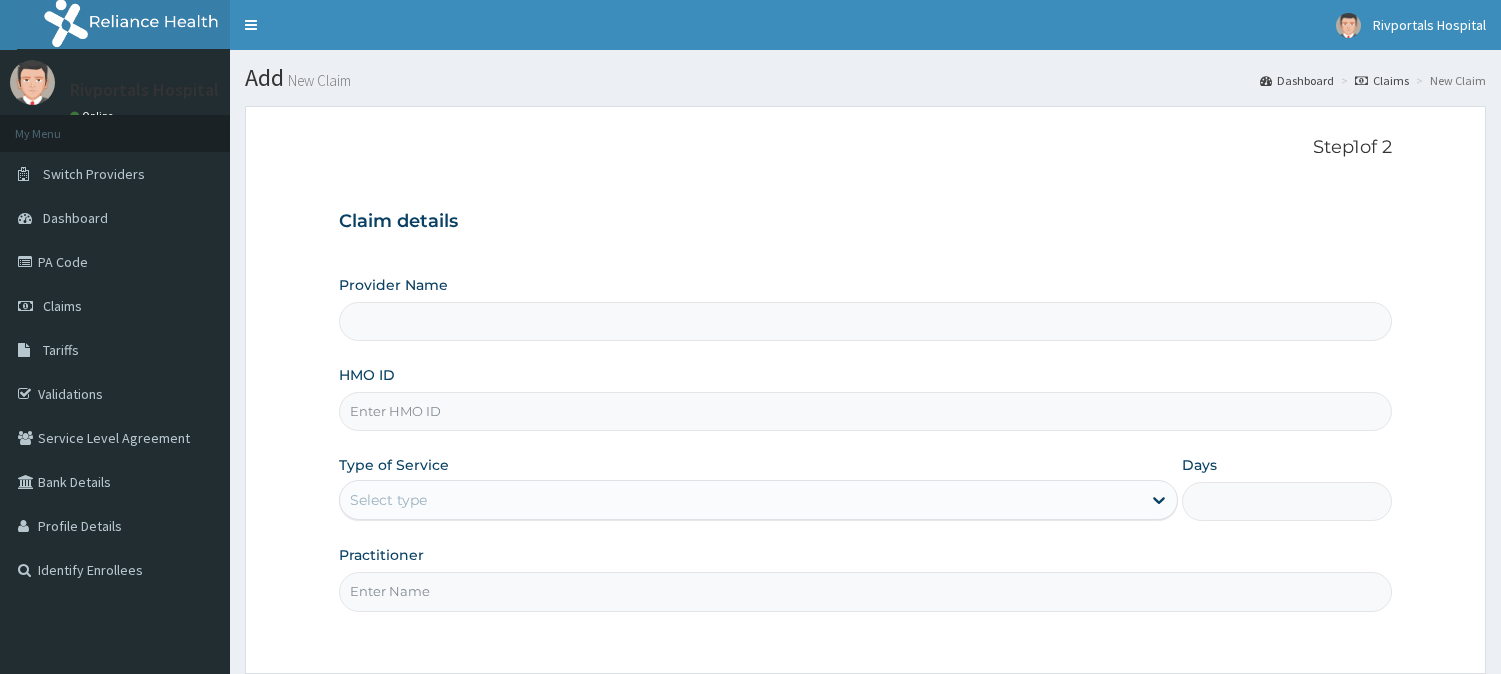 scroll, scrollTop: 0, scrollLeft: 0, axis: both 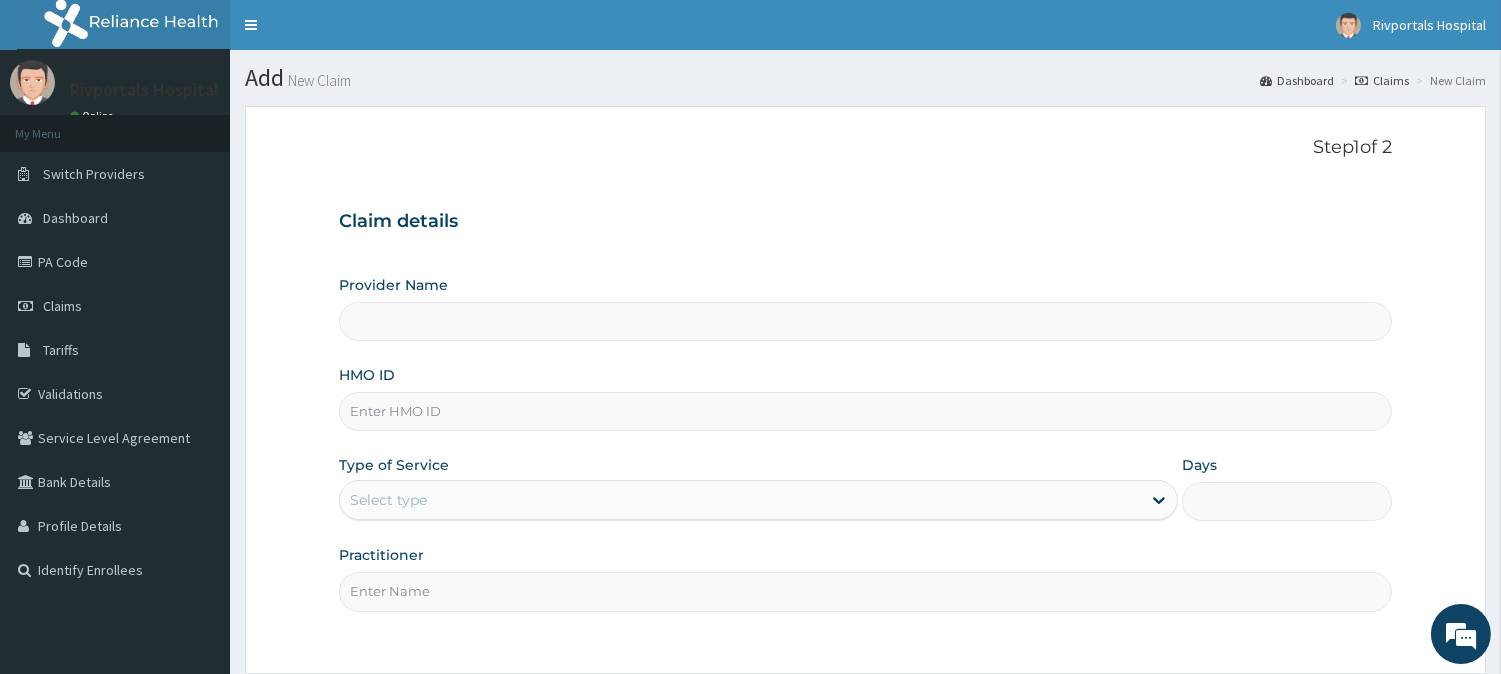 type on "Rivportals Hospital" 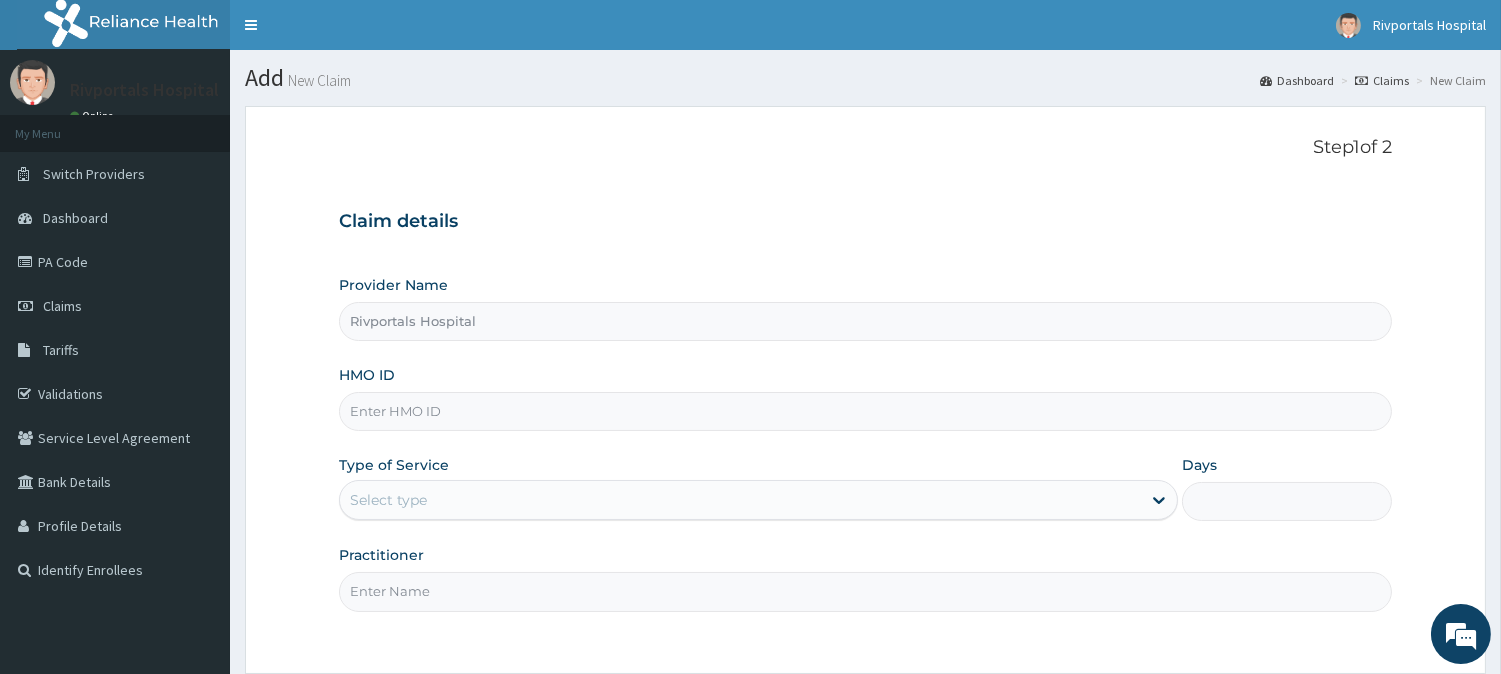 click on "HMO ID" at bounding box center (865, 411) 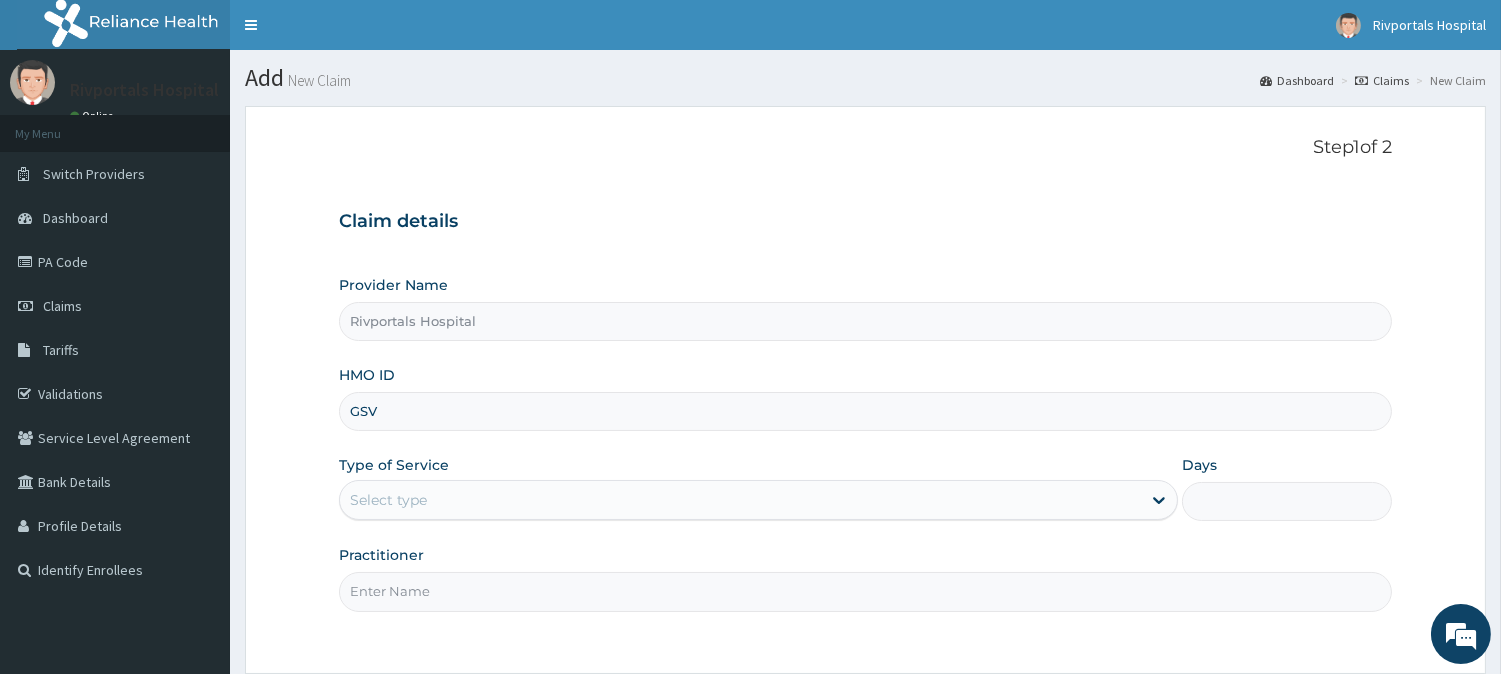 scroll, scrollTop: 0, scrollLeft: 0, axis: both 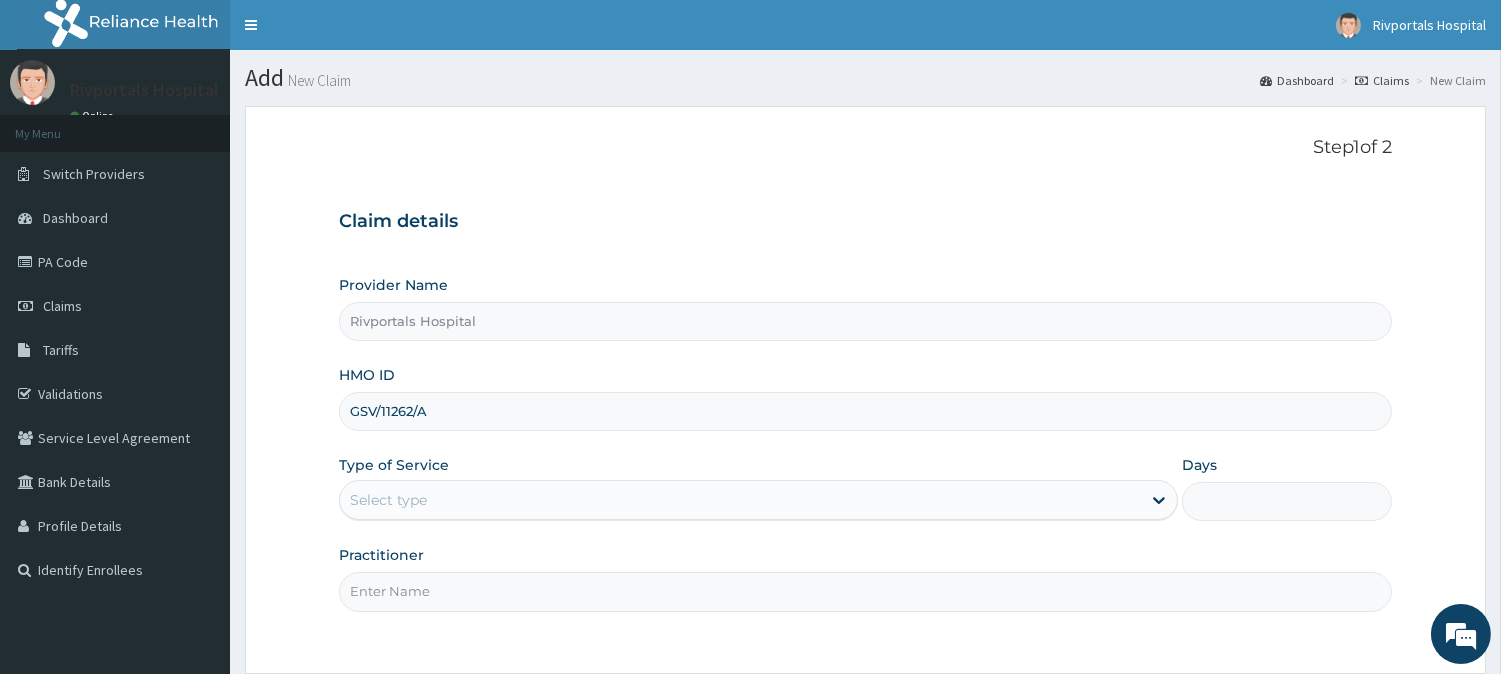 type on "GSV/11262/A" 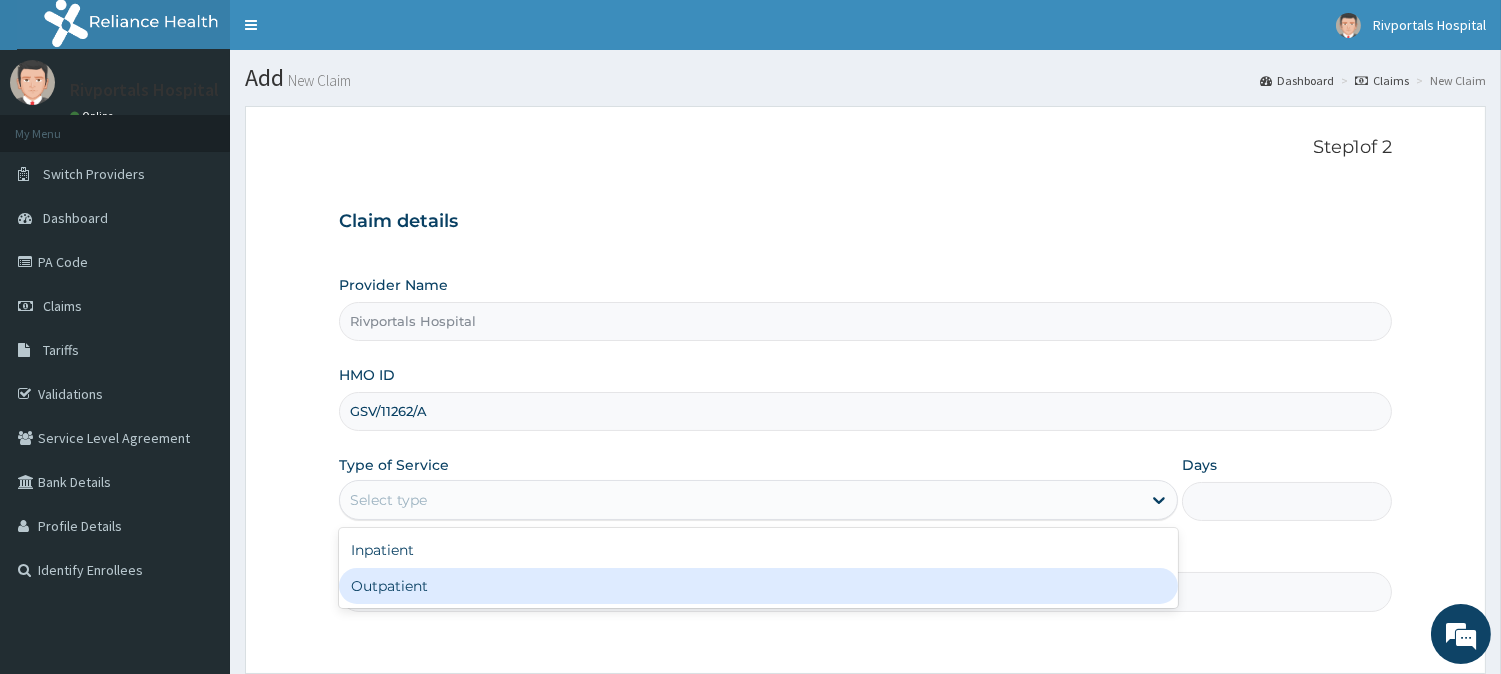 click on "Outpatient" at bounding box center [758, 586] 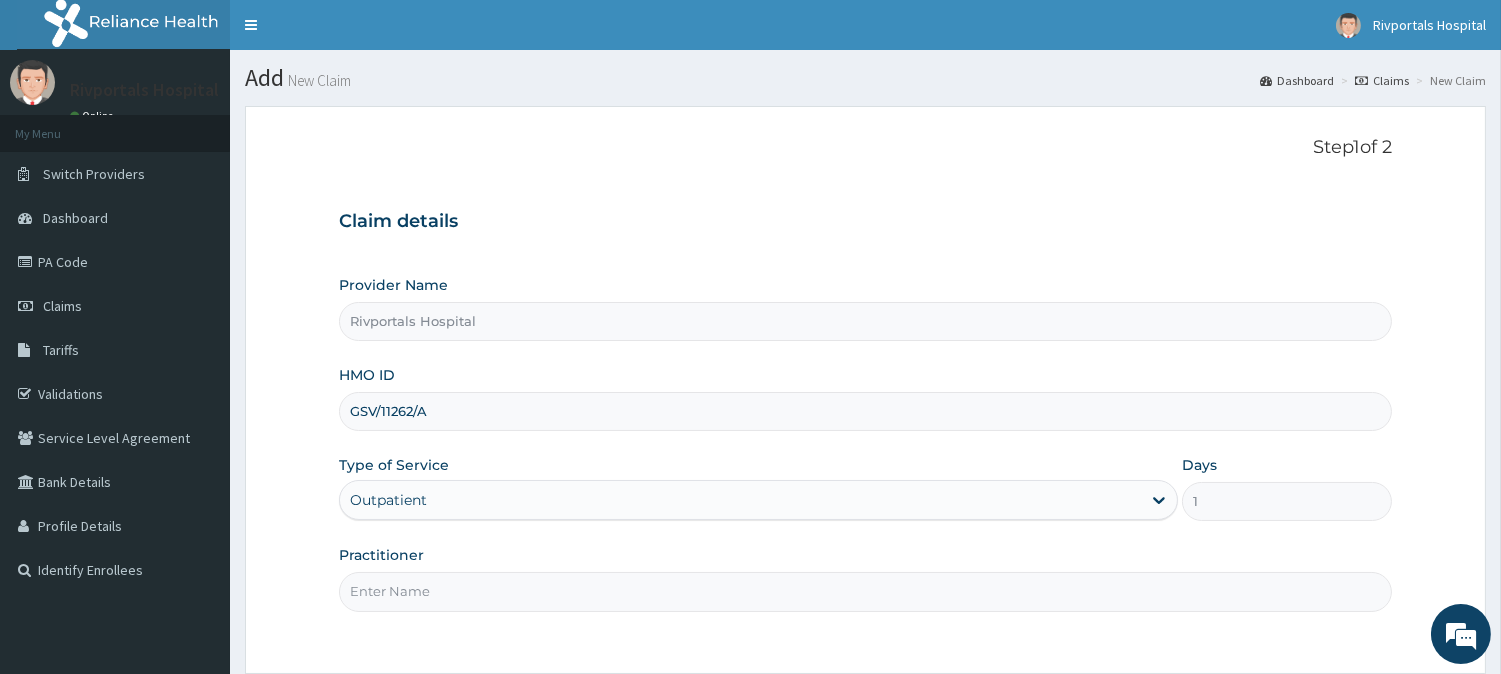click on "Practitioner" at bounding box center (865, 578) 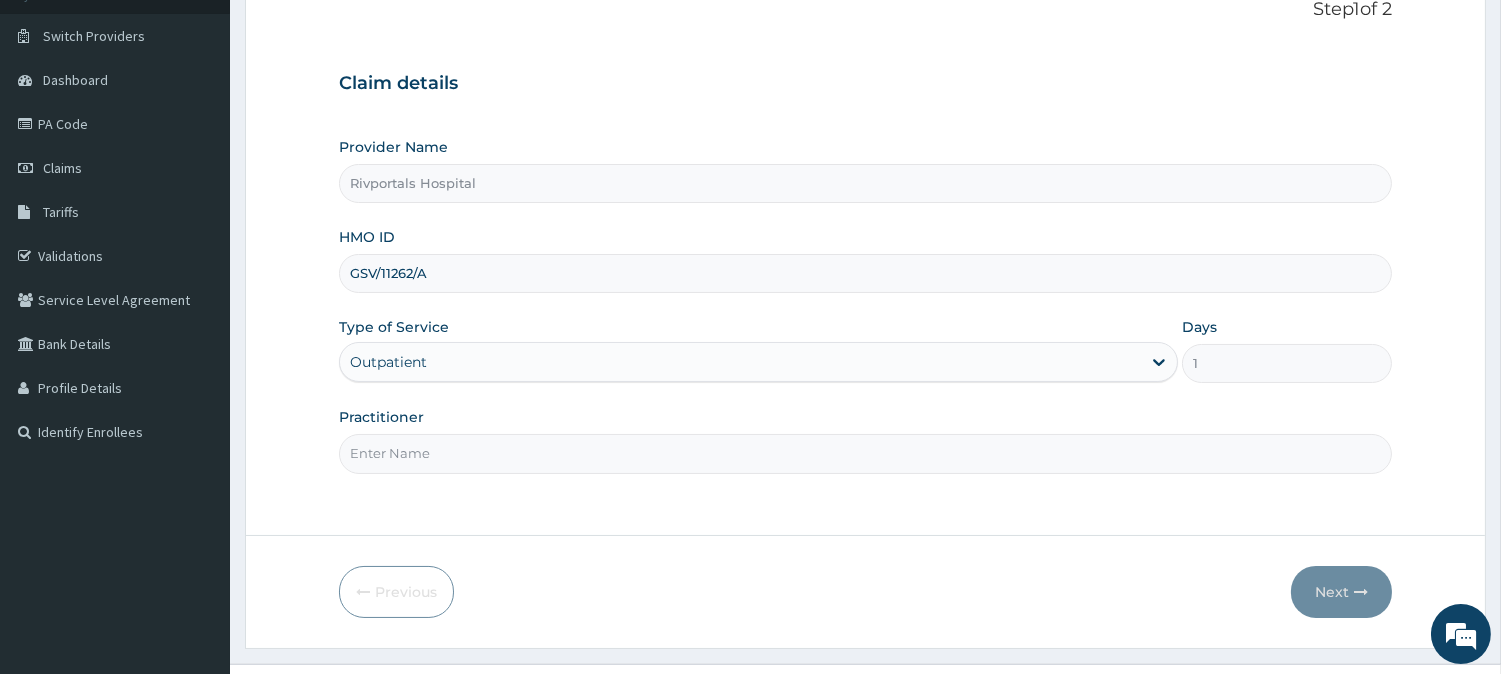 scroll, scrollTop: 177, scrollLeft: 0, axis: vertical 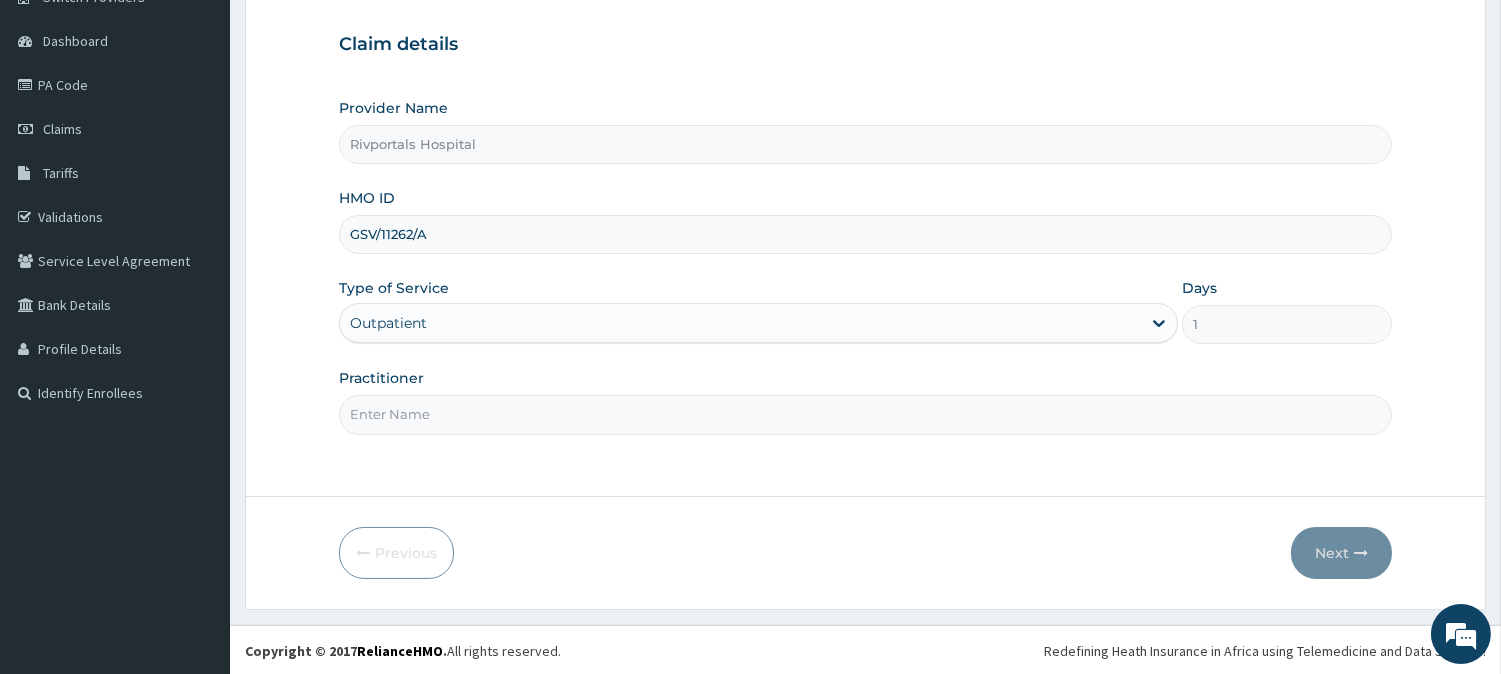 click on "Practitioner" at bounding box center (865, 414) 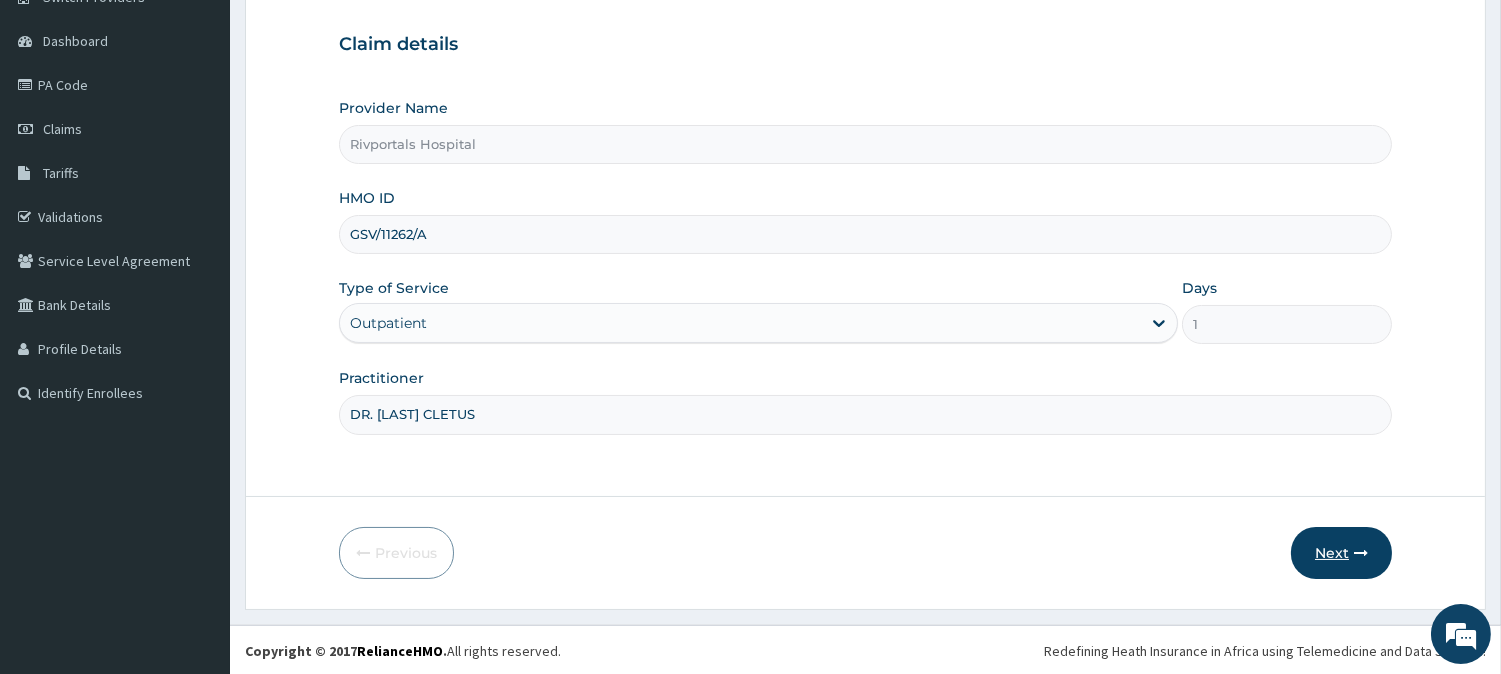 type on "DR. [LAST] CLETUS" 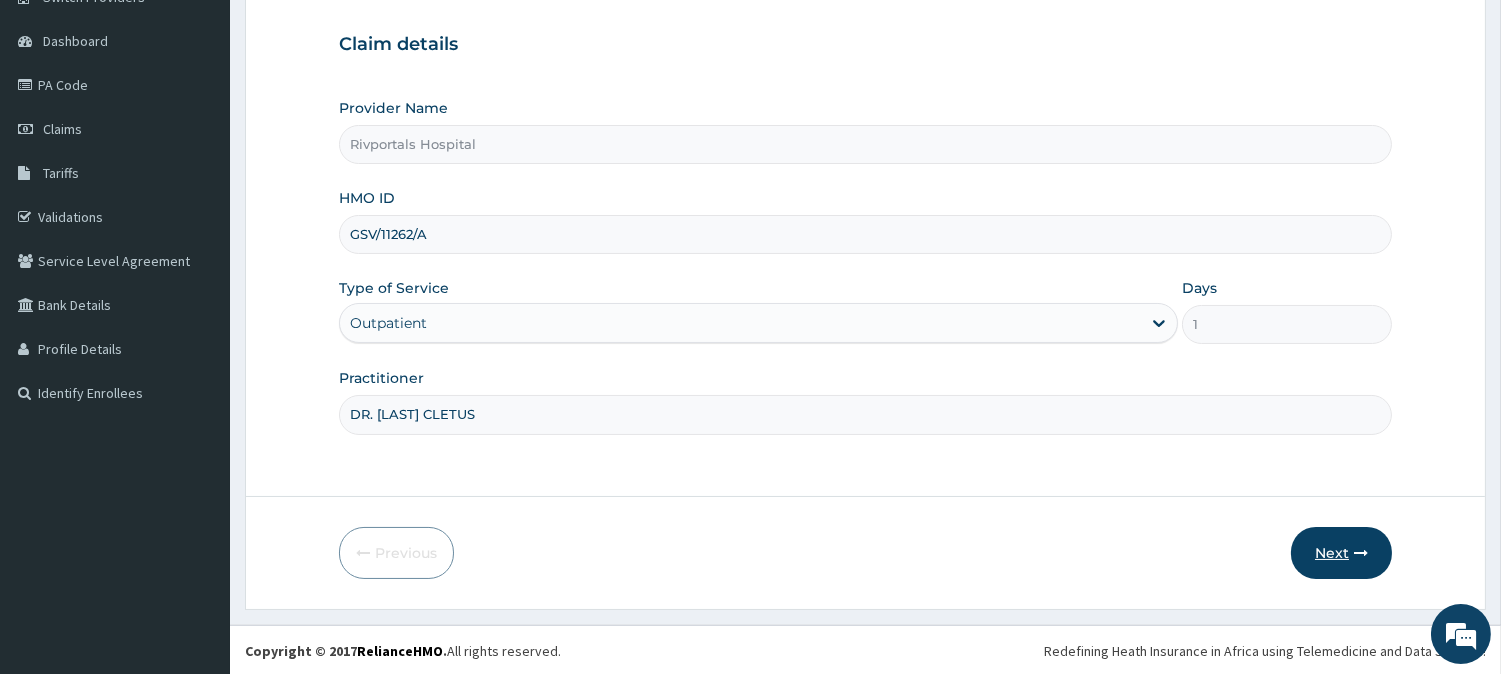 click on "Next" at bounding box center [1341, 553] 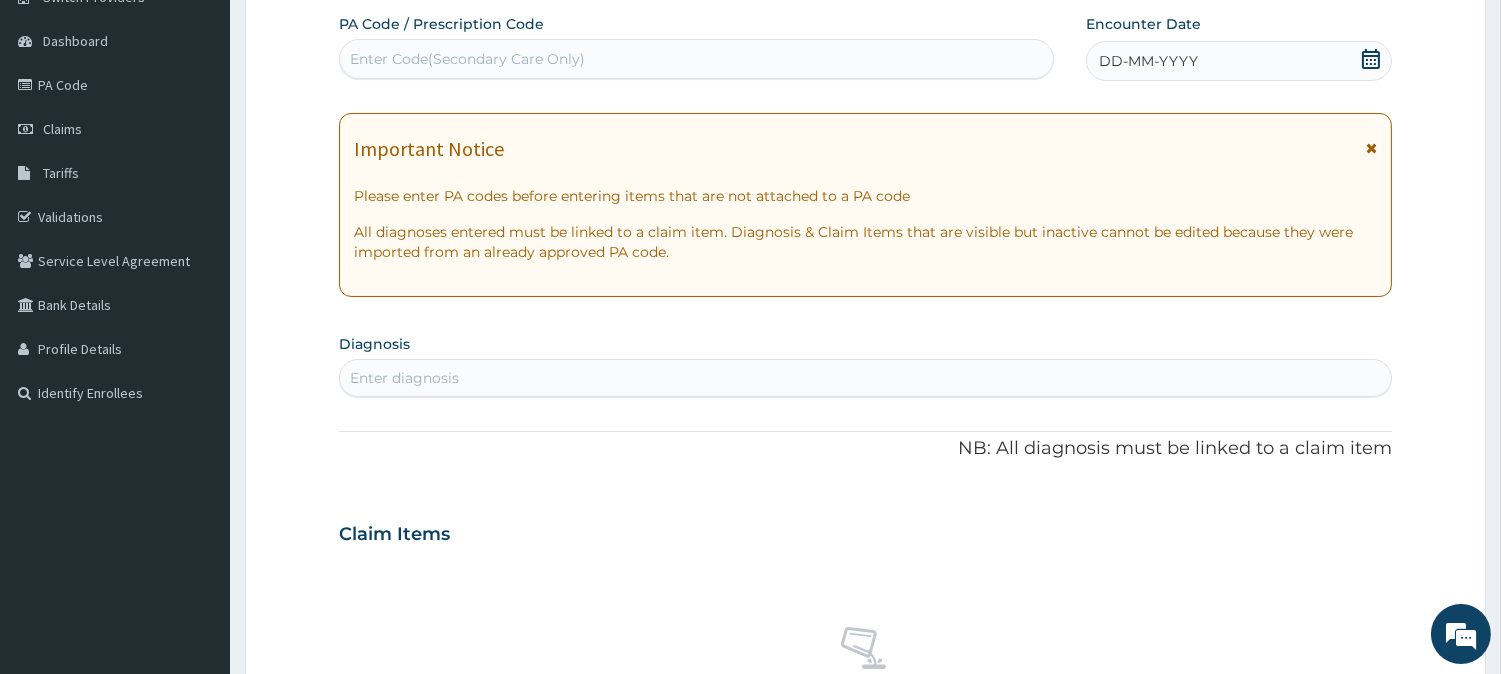 scroll, scrollTop: 108, scrollLeft: 0, axis: vertical 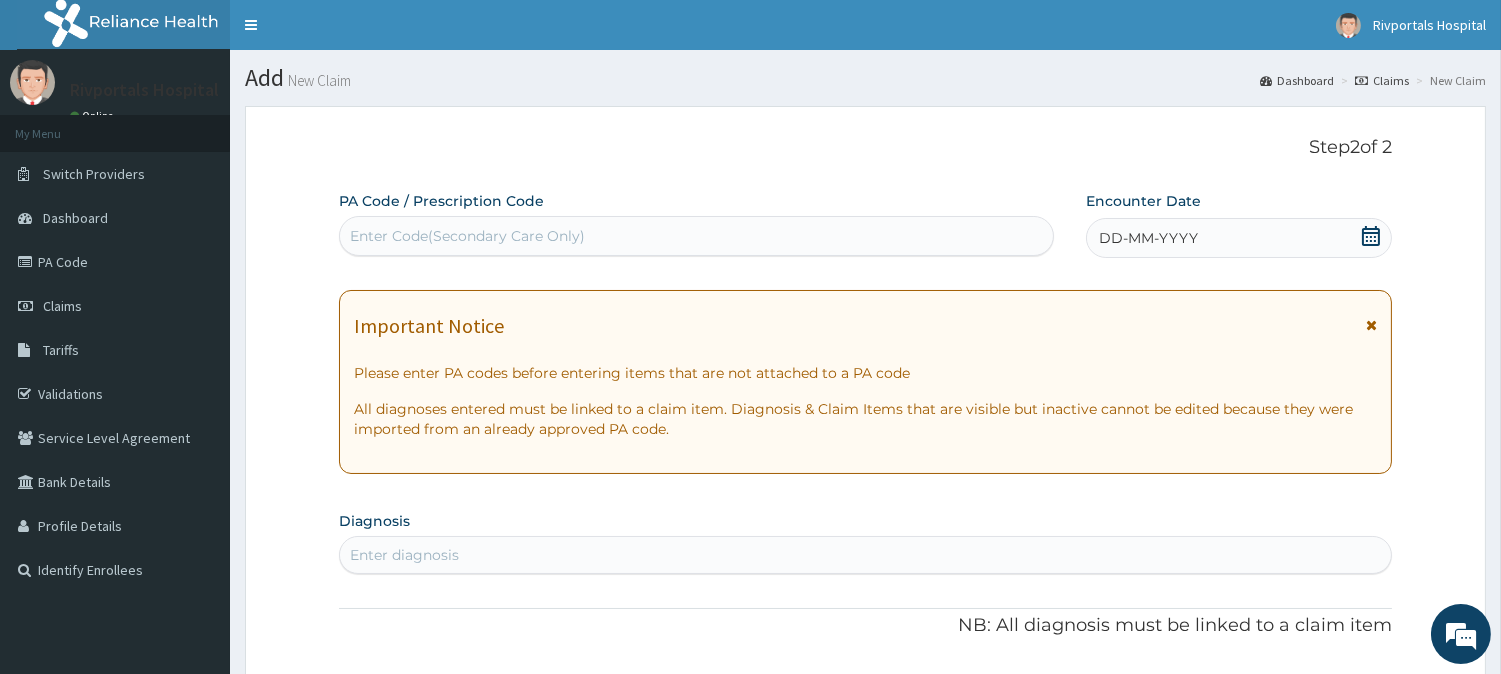 click on "DD-MM-YYYY" at bounding box center (1239, 238) 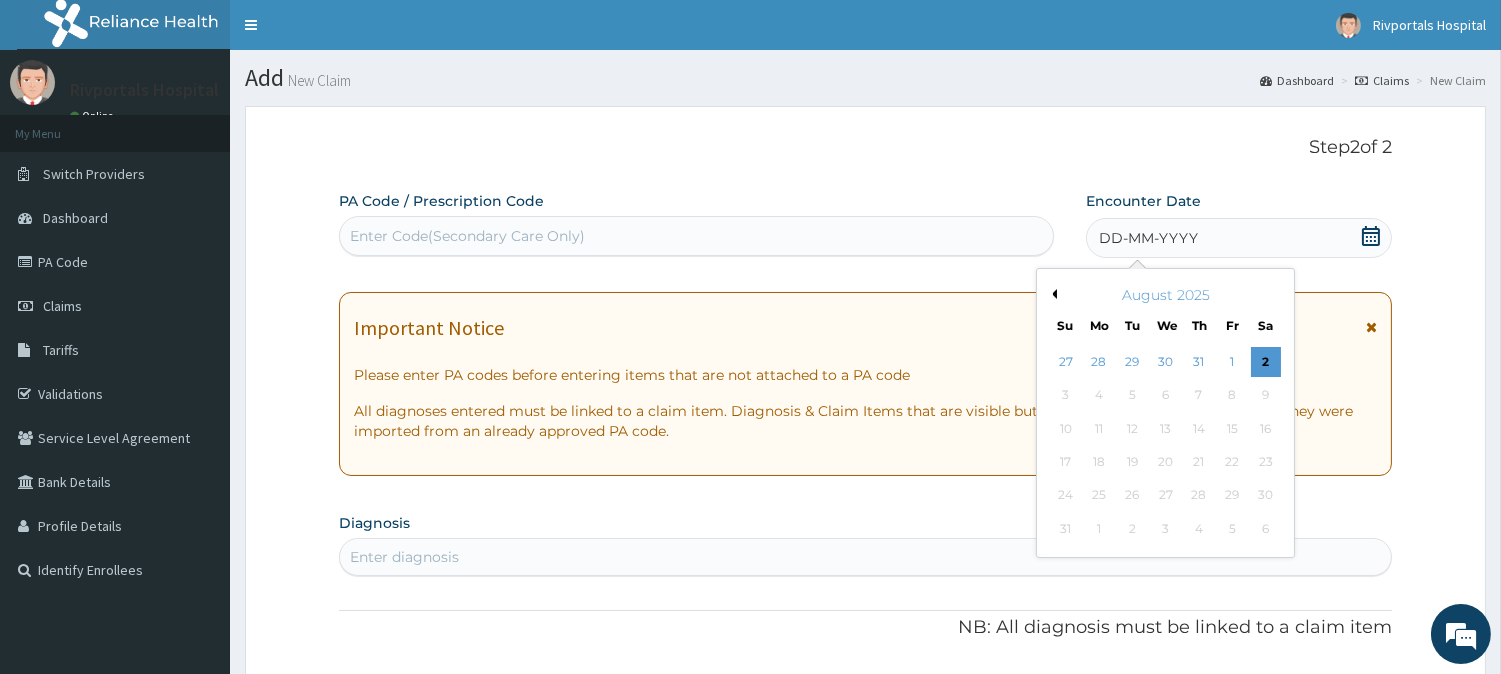 click on "Previous Month" at bounding box center [1052, 294] 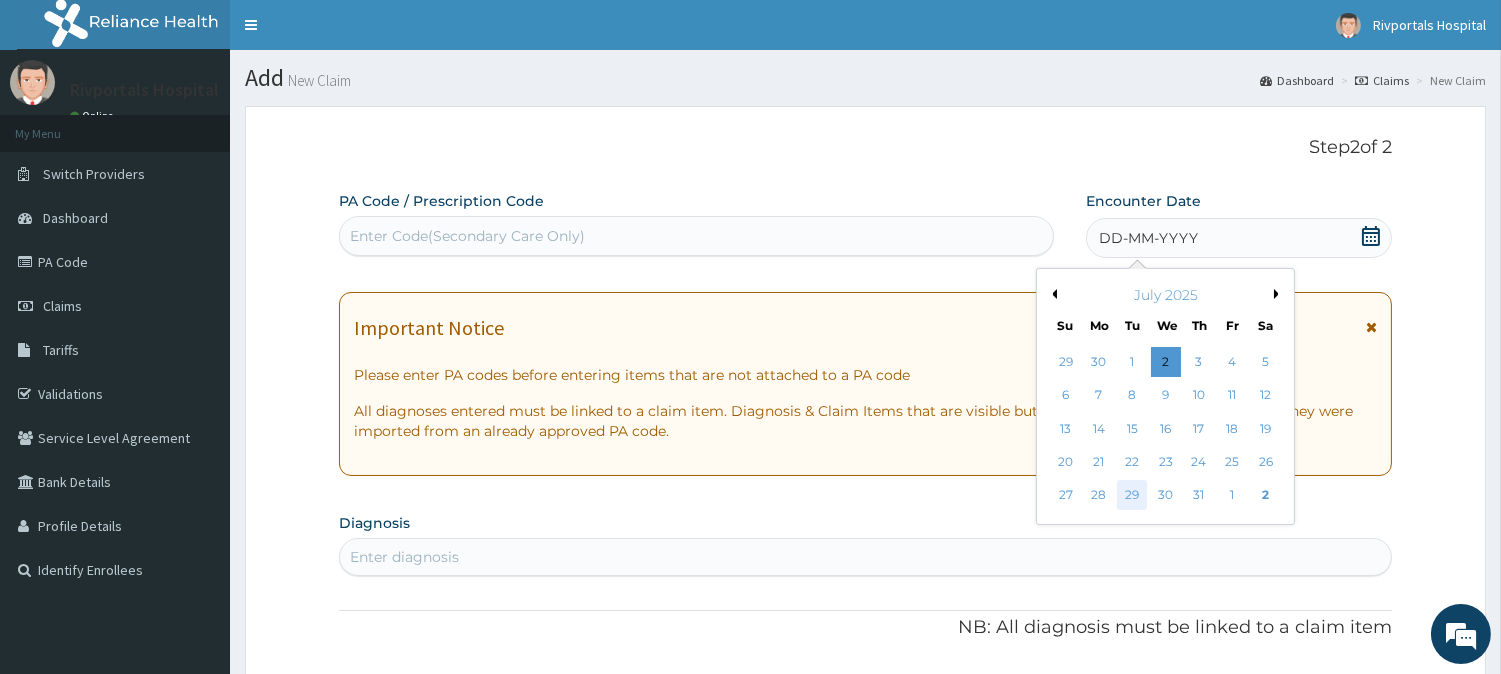 click on "29" at bounding box center [1132, 496] 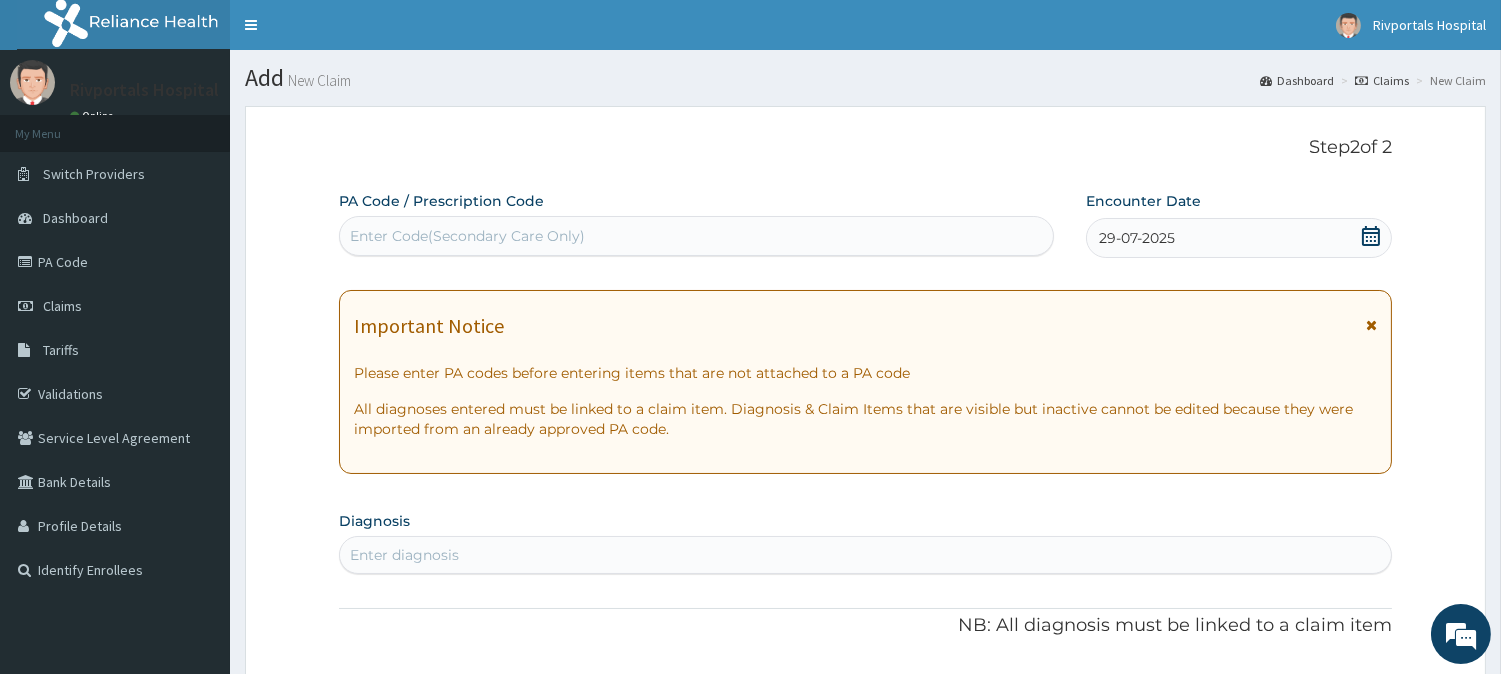 click on "Enter diagnosis" at bounding box center [865, 555] 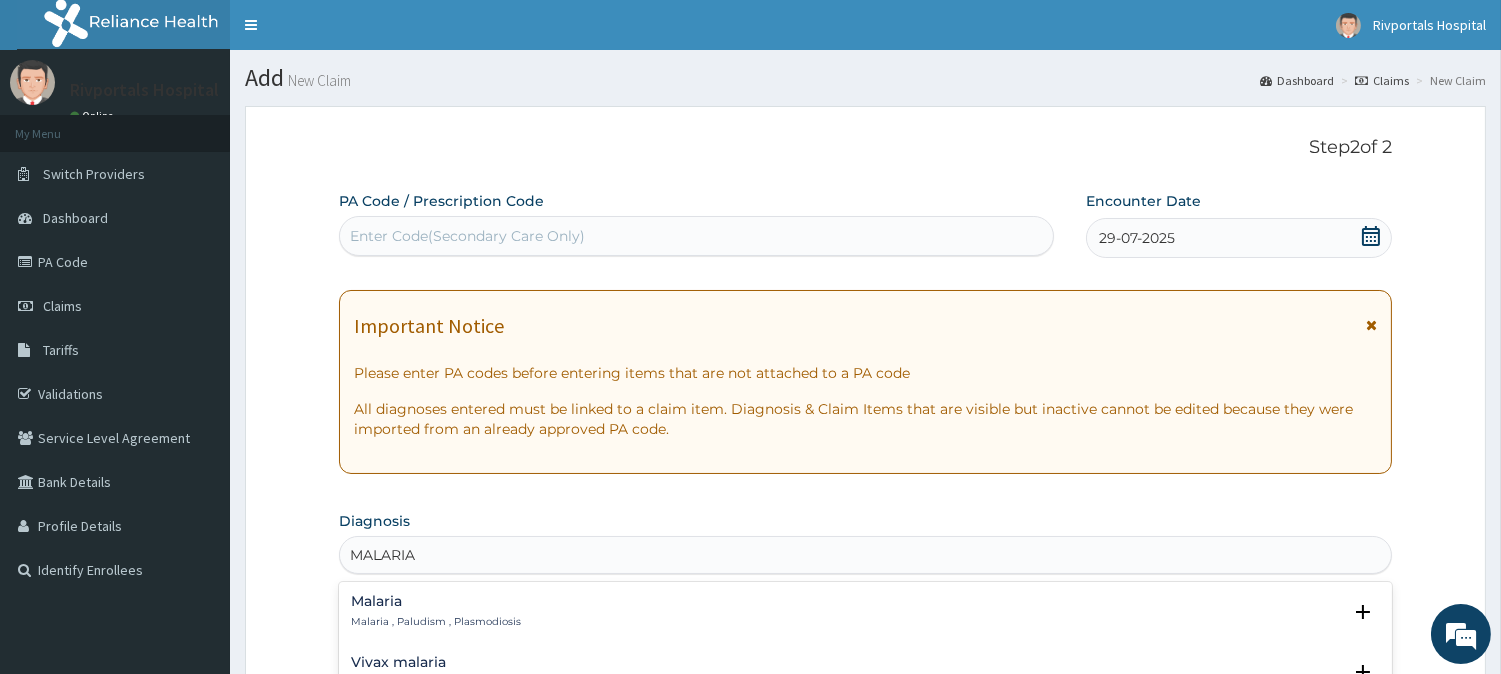 type on "MALARIA" 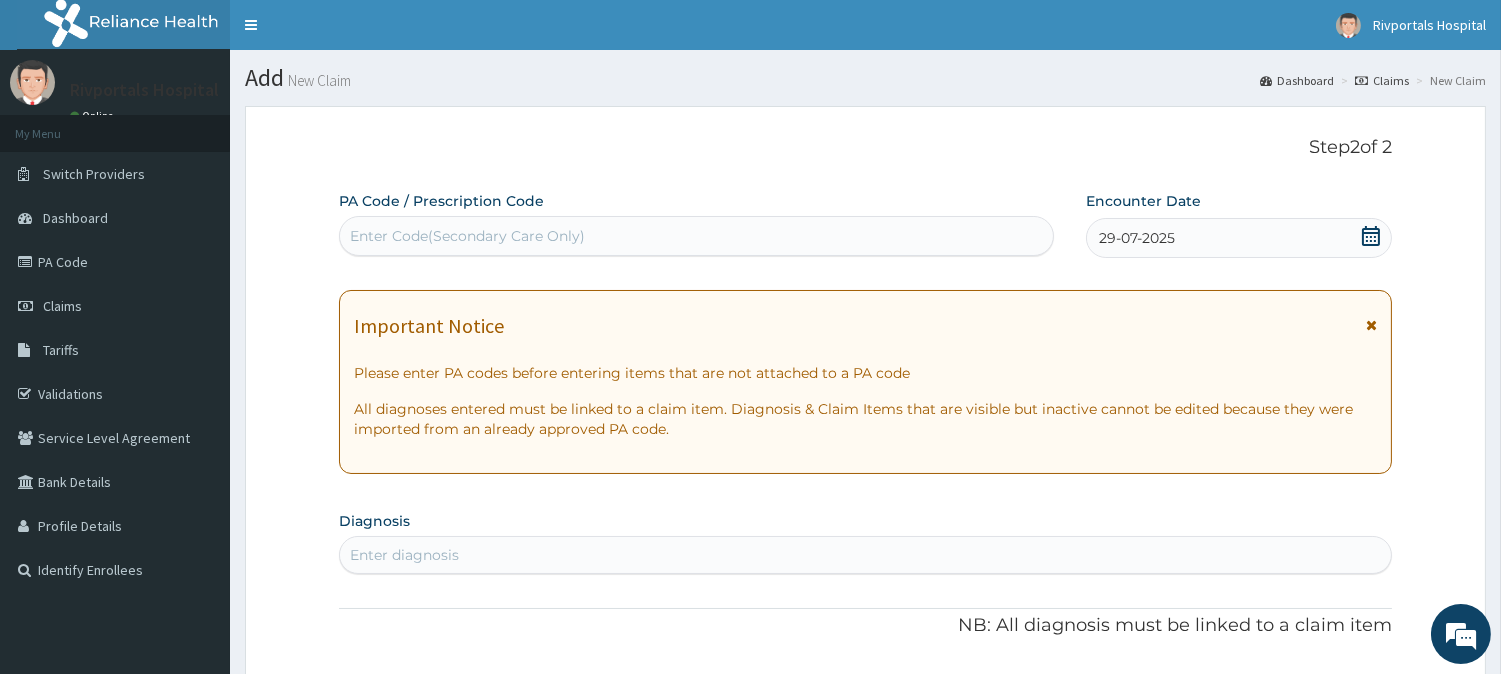 click on "PA Code / Prescription Code Enter Code(Secondary Care Only) Encounter Date [DATE] Important Notice Please enter PA codes before entering items that are not attached to a PA code All diagnoses entered must be linked to a claim item. Diagnosis & Claim Items that are visible but inactive cannot be edited because they were imported from an already approved PA code. Diagnosis Enter diagnosis NB: All diagnosis must be linked to a claim item Claim Items No claim item Types Select Type Item Select Item Pair Diagnosis Select Diagnosis Unit Price" at bounding box center [865, 708] 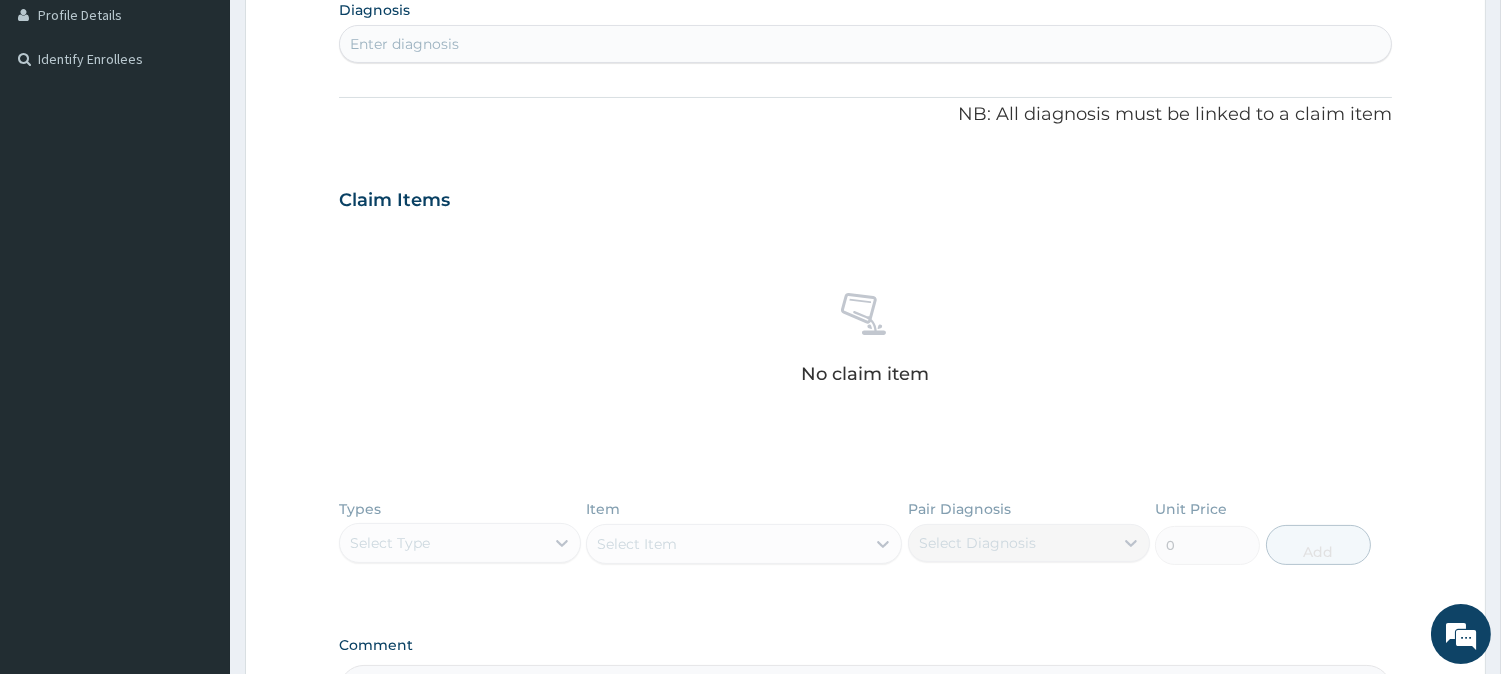 scroll, scrollTop: 533, scrollLeft: 0, axis: vertical 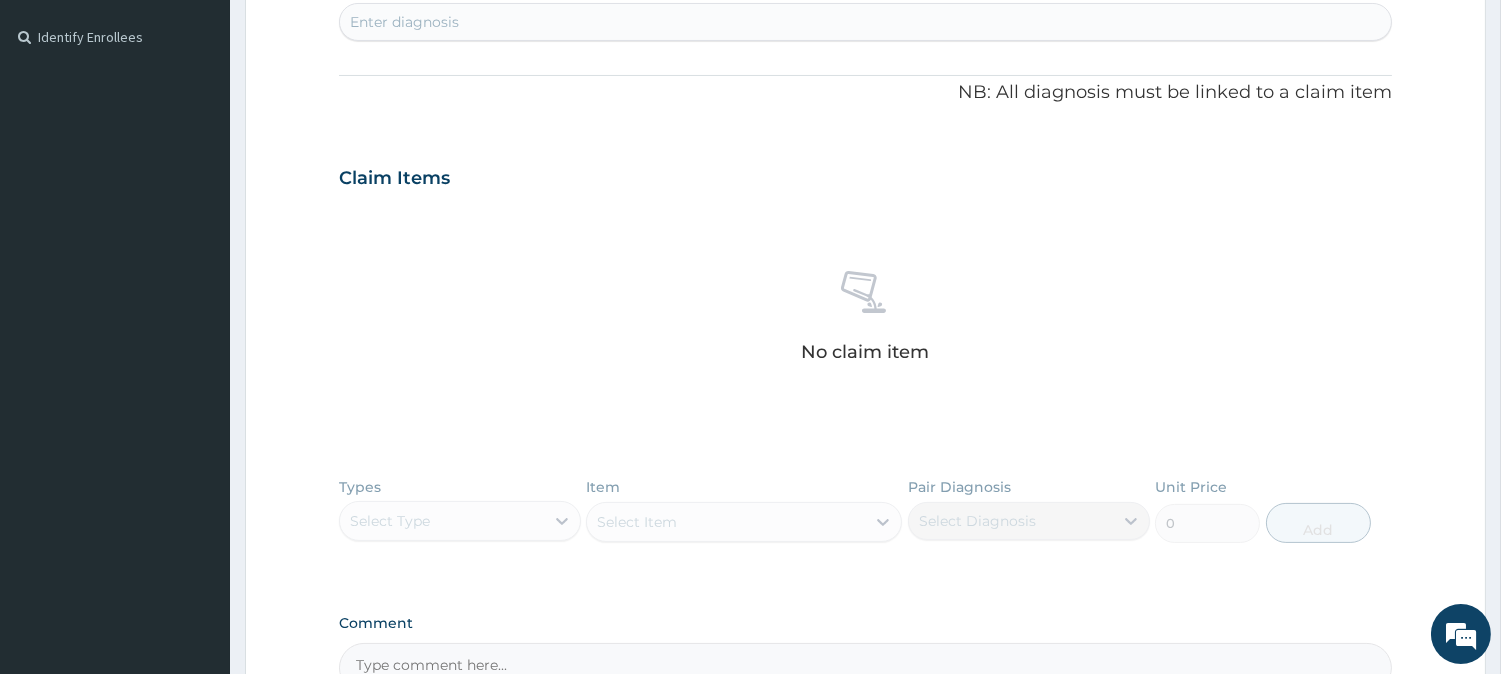 click on "Enter diagnosis" at bounding box center (865, 22) 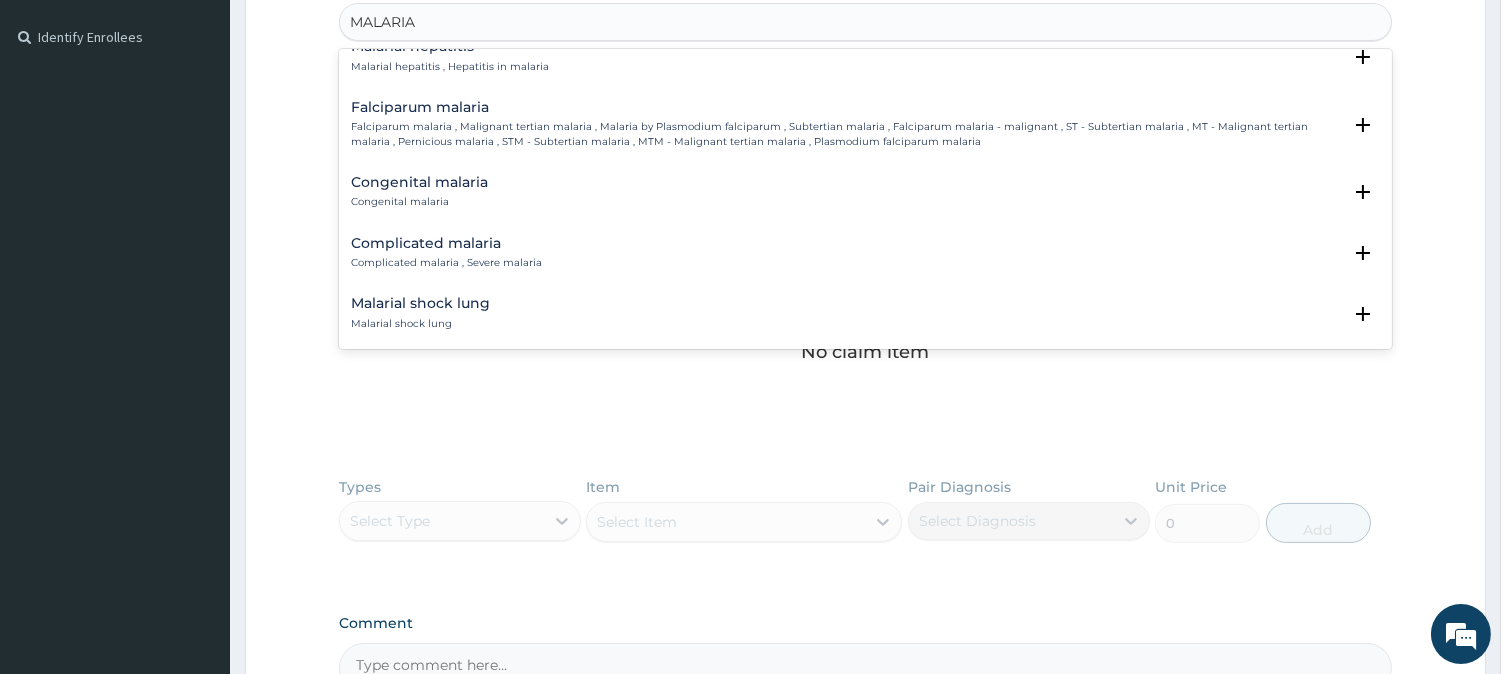 scroll, scrollTop: 755, scrollLeft: 0, axis: vertical 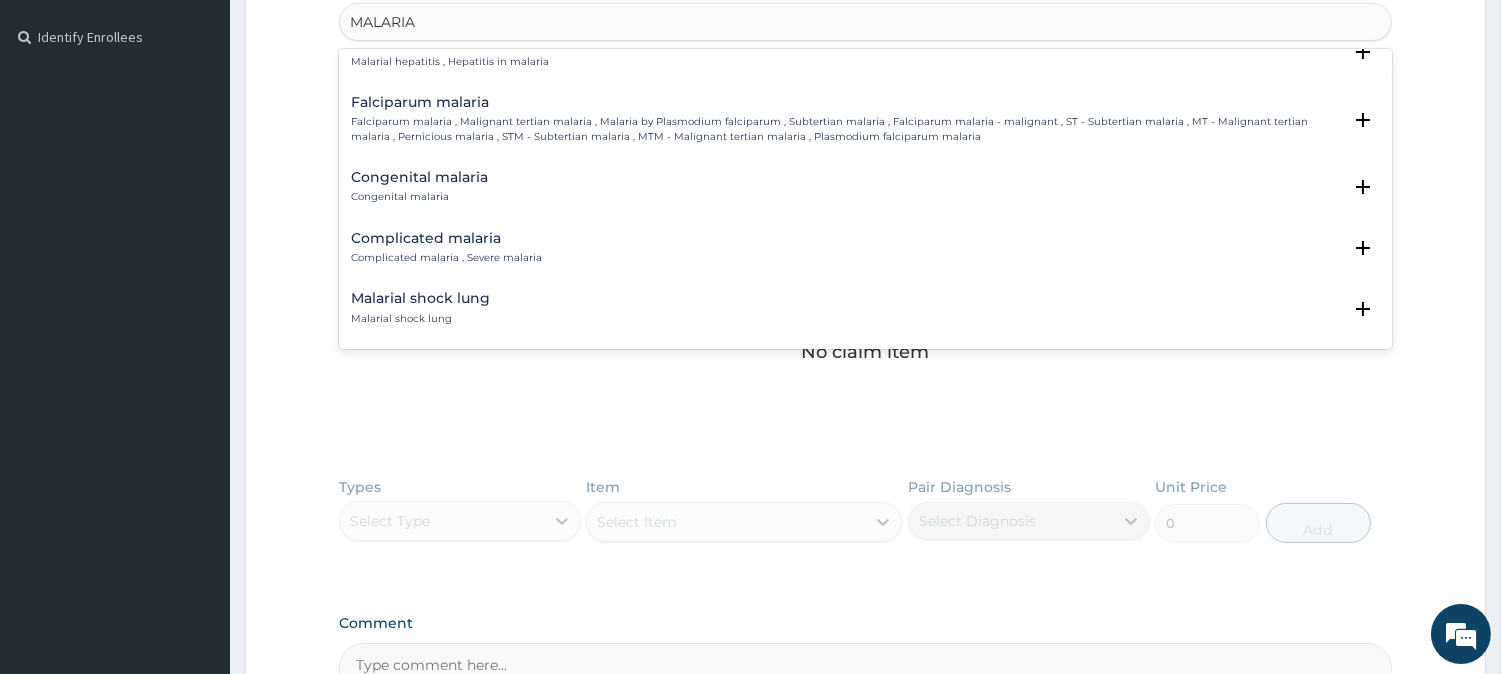 type on "MALARIA" 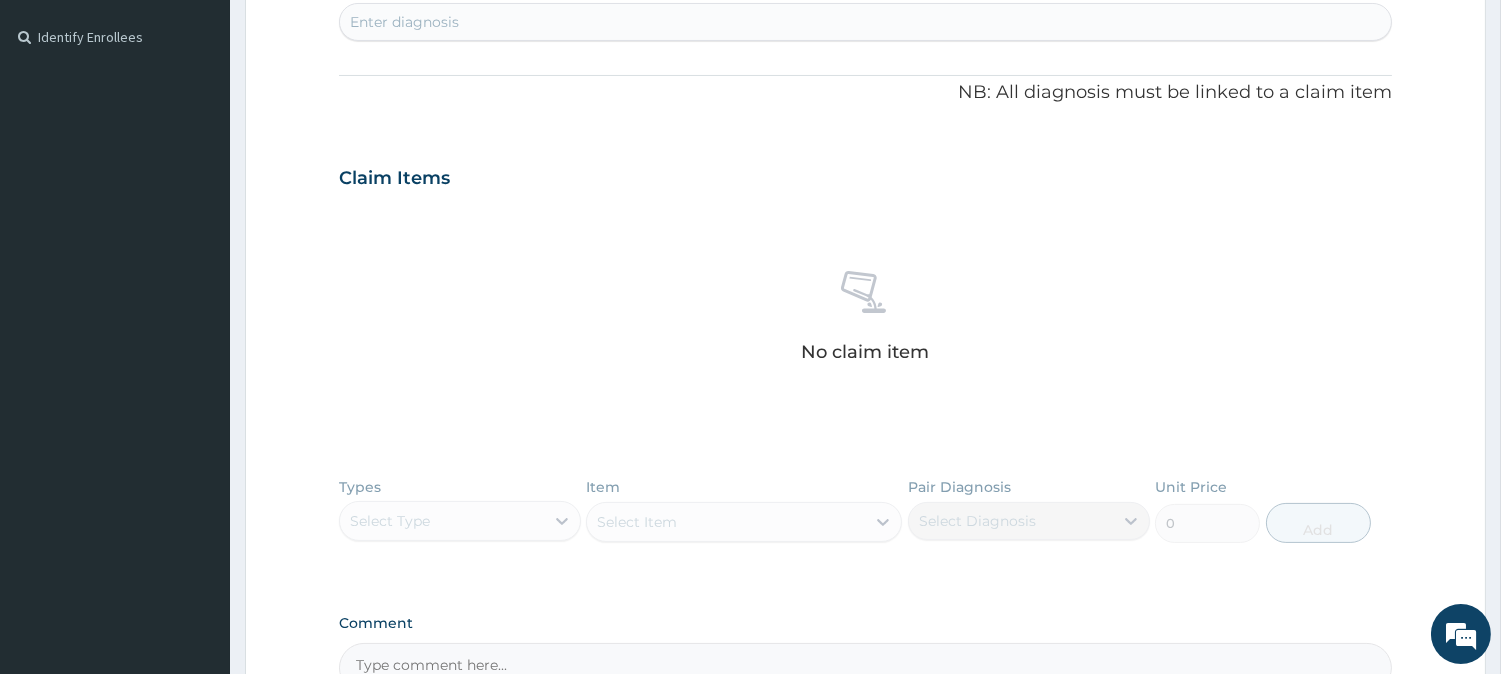 click on "Step 2 of 2 PA Code / Prescription Code Enter Code(Secondary Care Only) Encounter Date [DATE] Important Notice Please enter PA codes before entering items that are not attached to a PA code All diagnoses entered must be linked to a claim item. Diagnosis & Claim Items that are visible but inactive cannot be edited because they were imported from an already approved PA code. Diagnosis Enter diagnosis NB: All diagnosis must be linked to a claim item Claim Items No claim item Types Select Type Item Select Item Pair Diagnosis Select Diagnosis Unit Price 0 Add Comment Previous Submit" at bounding box center [865, 205] 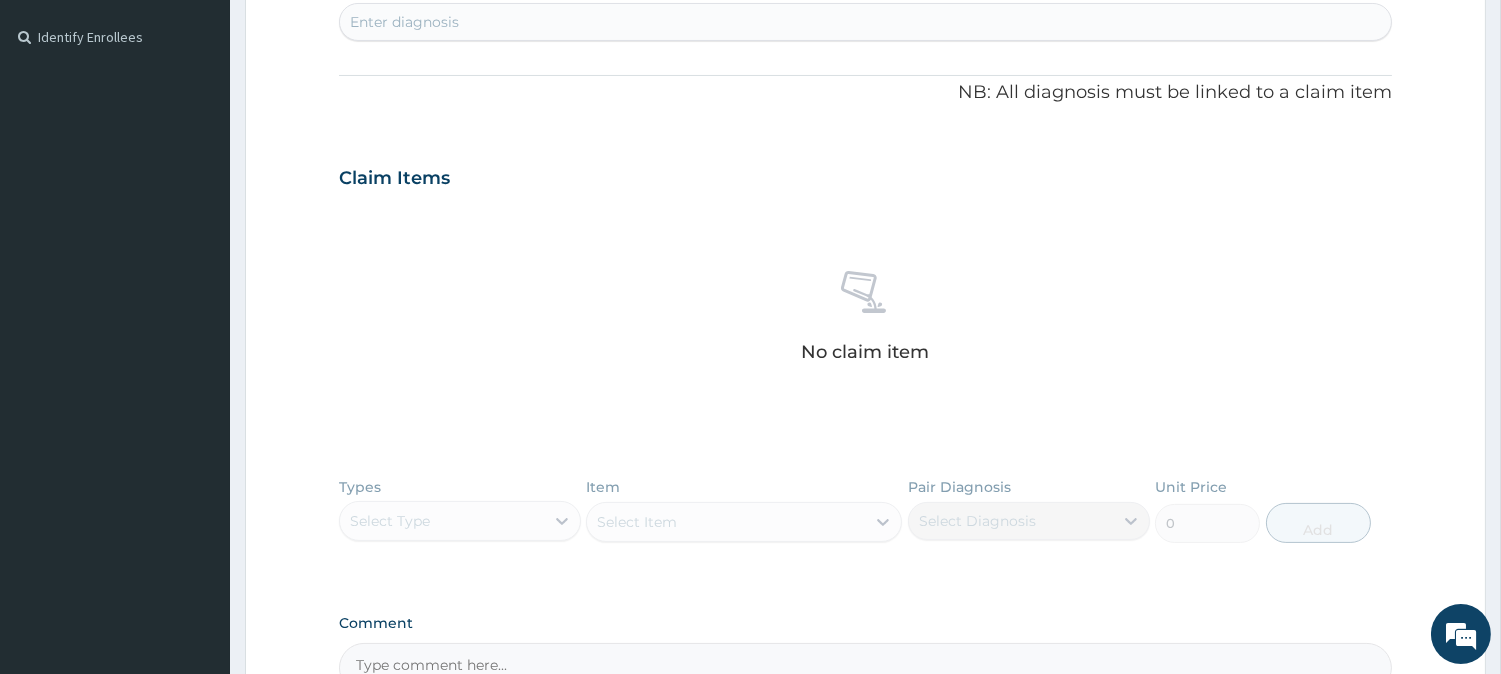 click on "Enter diagnosis" at bounding box center [865, 22] 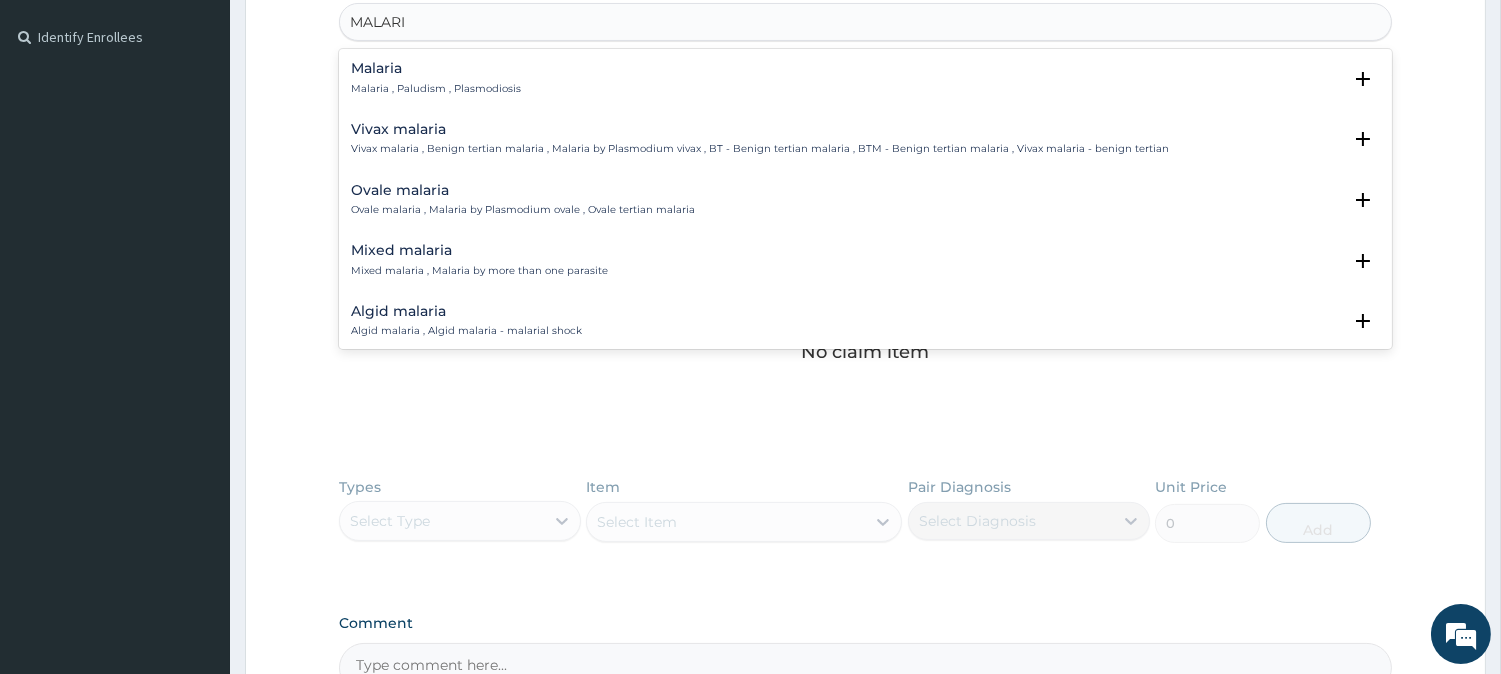 type on "MALARIA" 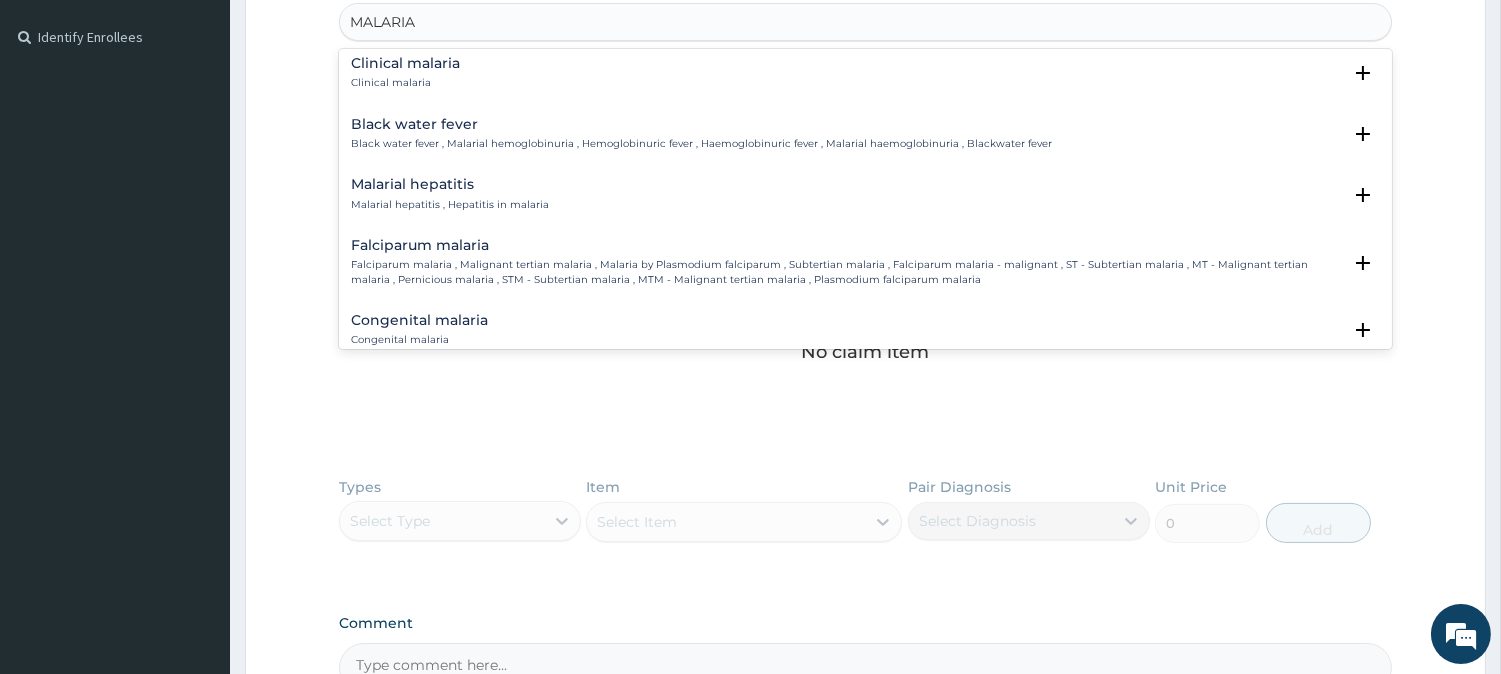 scroll, scrollTop: 666, scrollLeft: 0, axis: vertical 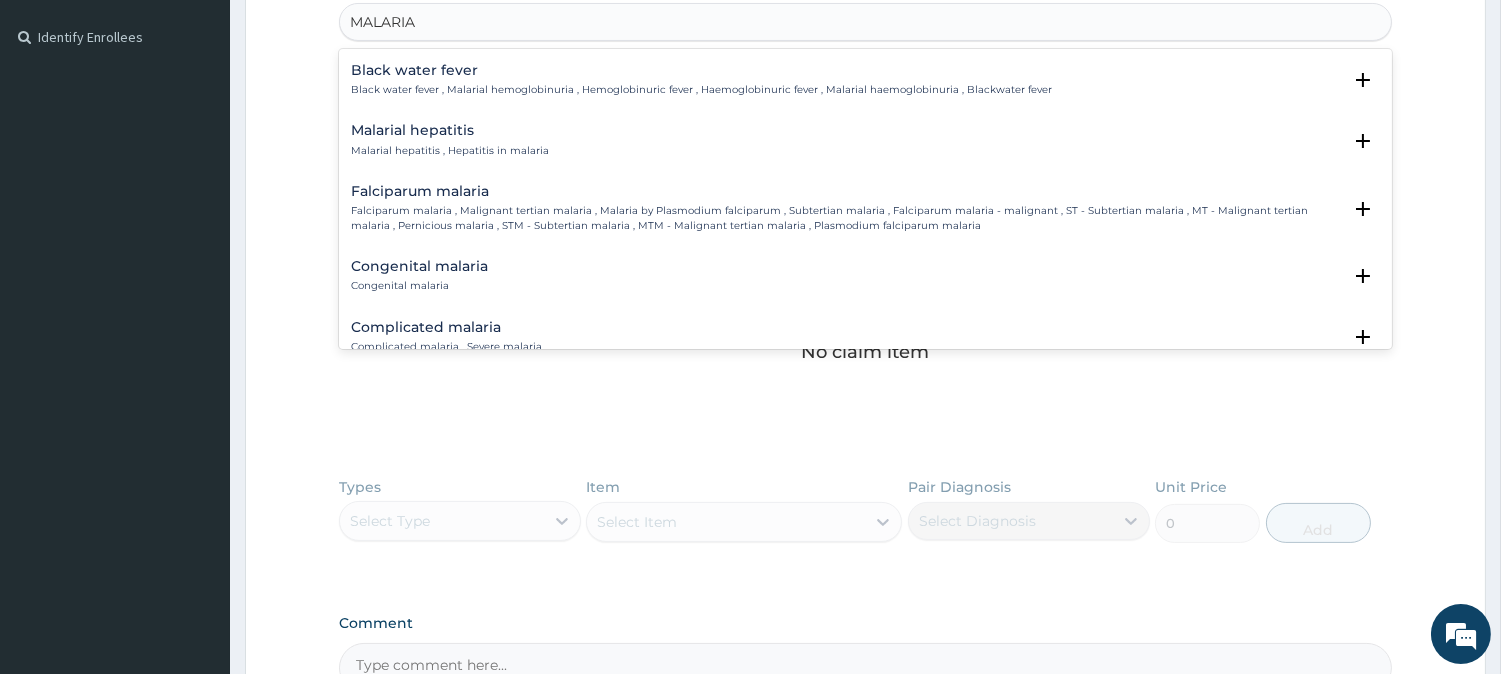 click on "Complicated malaria Complicated malaria , Severe malaria Select Status Query Query covers suspected (?), Keep in view (kiv), Ruled out (r/o) Confirmed" at bounding box center [865, 342] 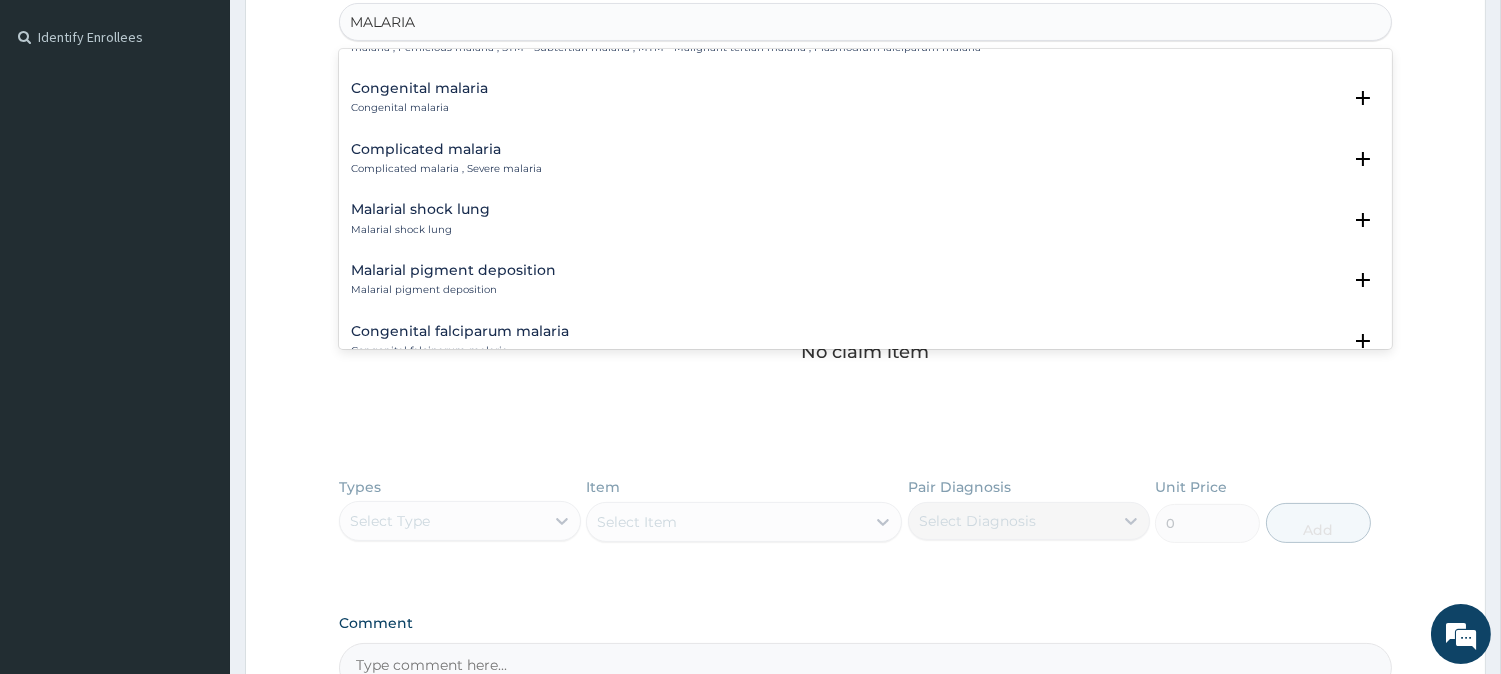 scroll, scrollTop: 888, scrollLeft: 0, axis: vertical 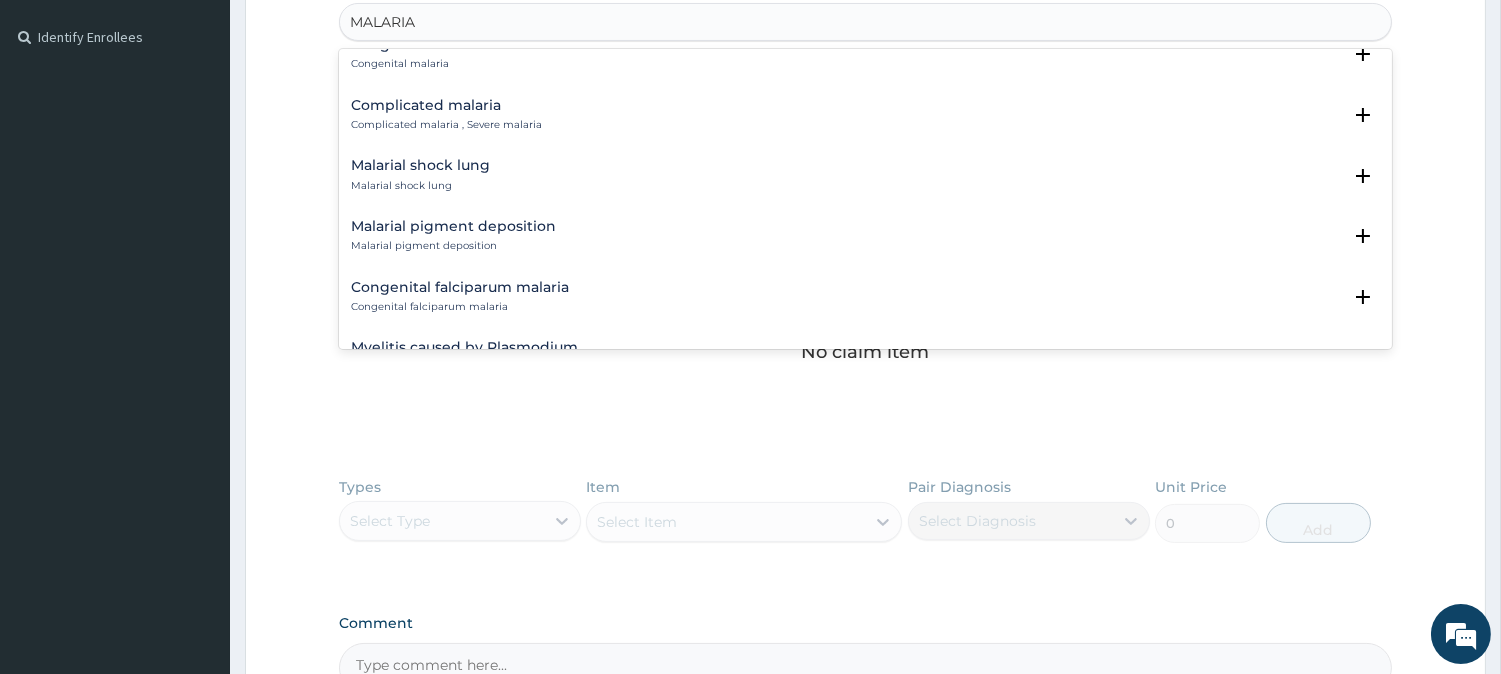 click on "Complicated malaria , Severe malaria" at bounding box center [446, 125] 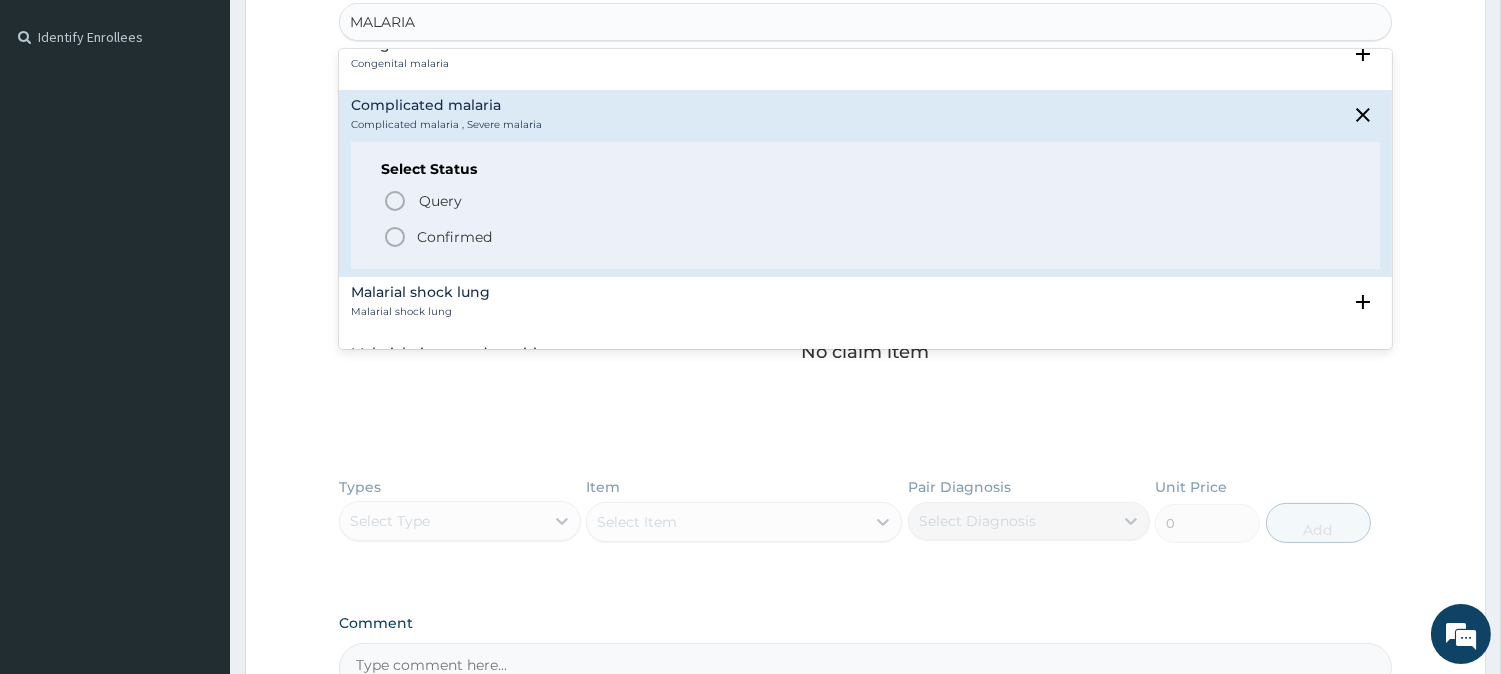 click on "Confirmed" at bounding box center [866, 237] 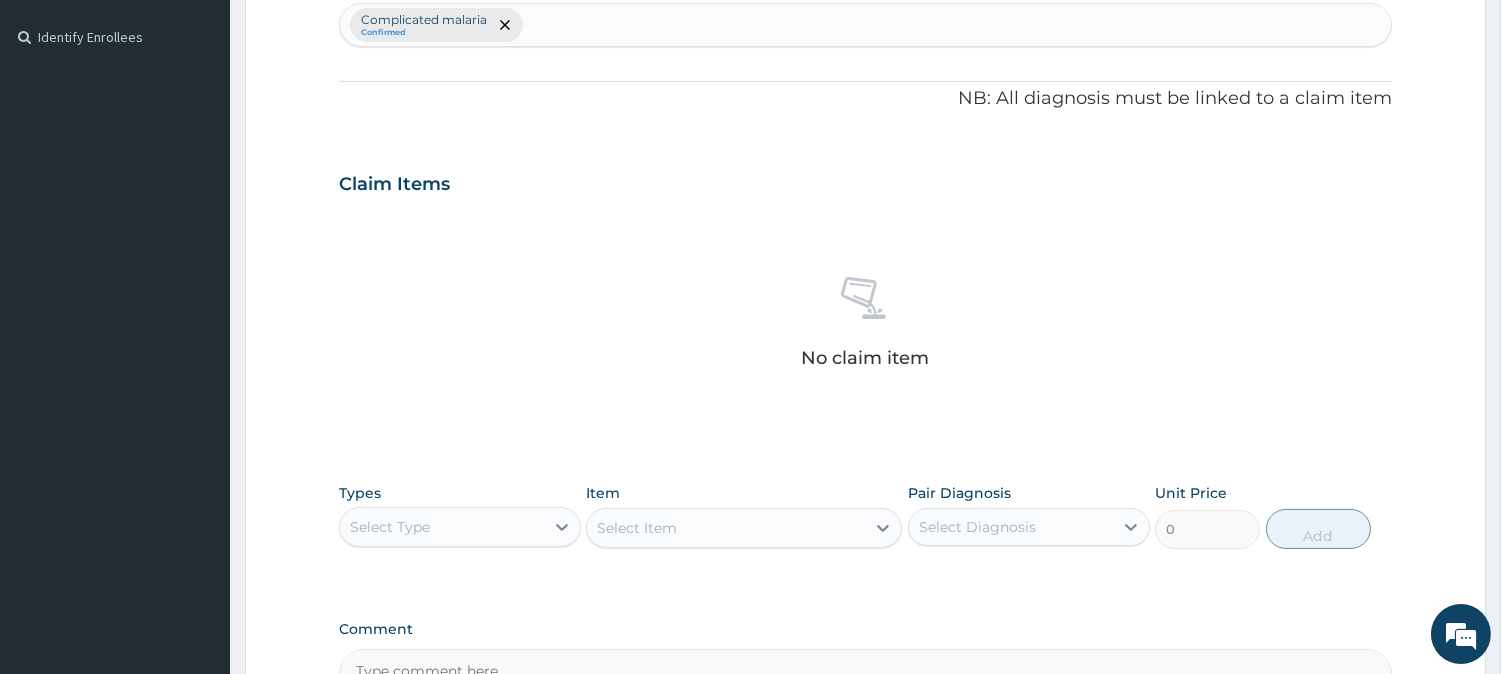 click on "Complicated malaria Confirmed" at bounding box center (865, 25) 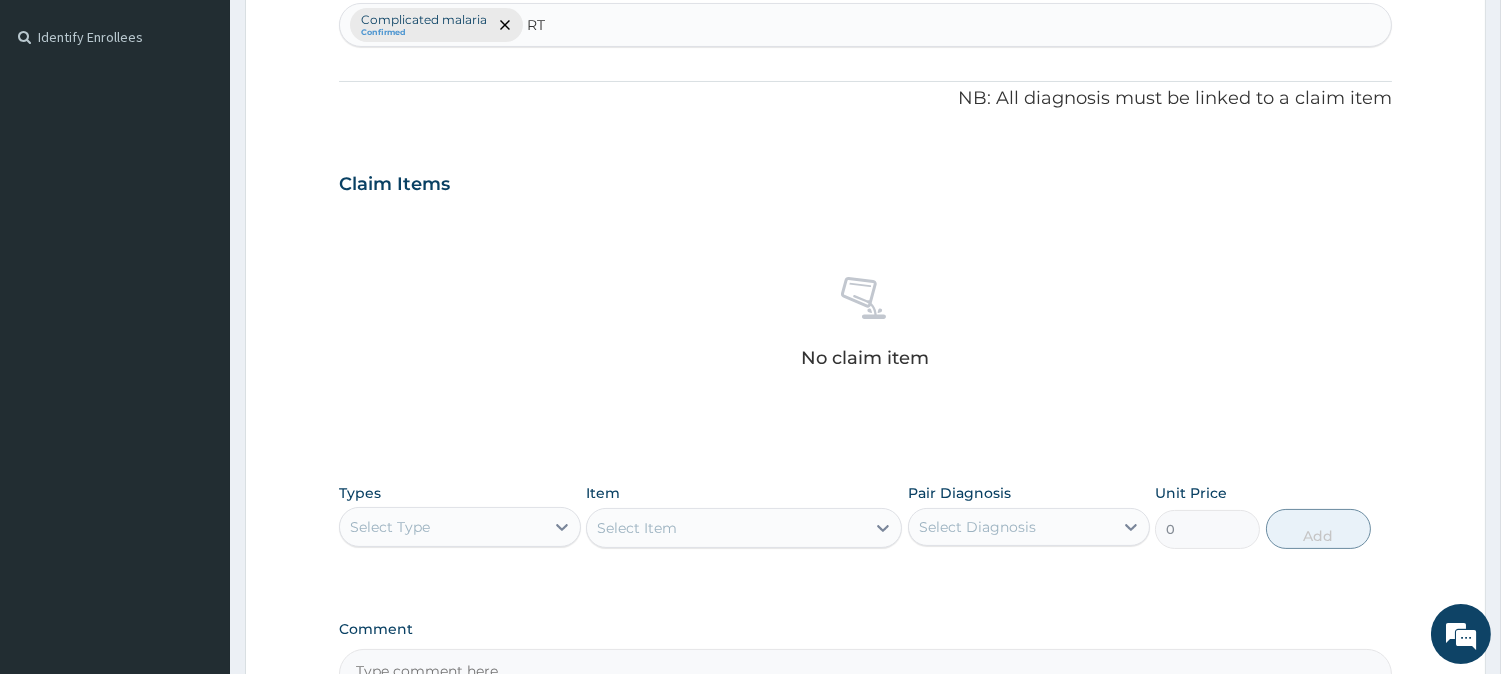 type on "RTI" 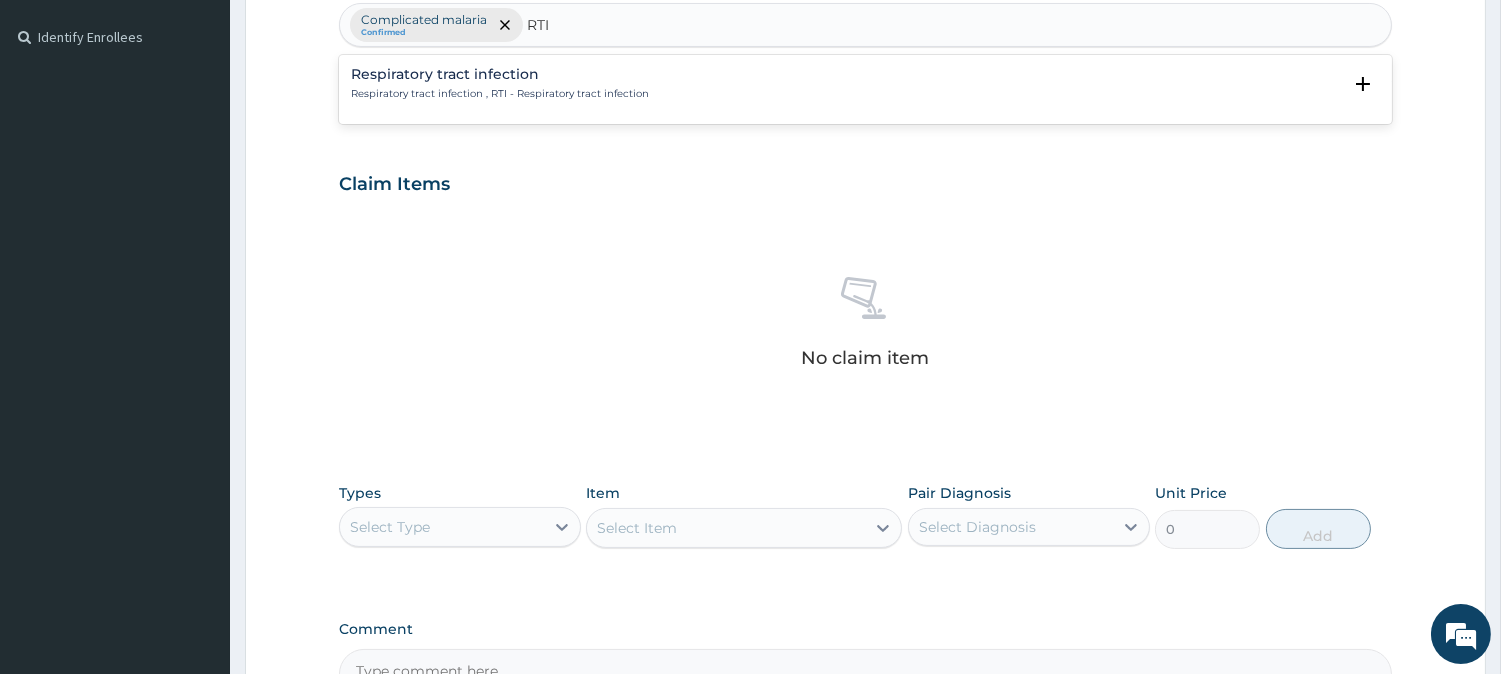 click on "Respiratory tract infection Respiratory tract infection , RTI - Respiratory tract infection" at bounding box center (865, 84) 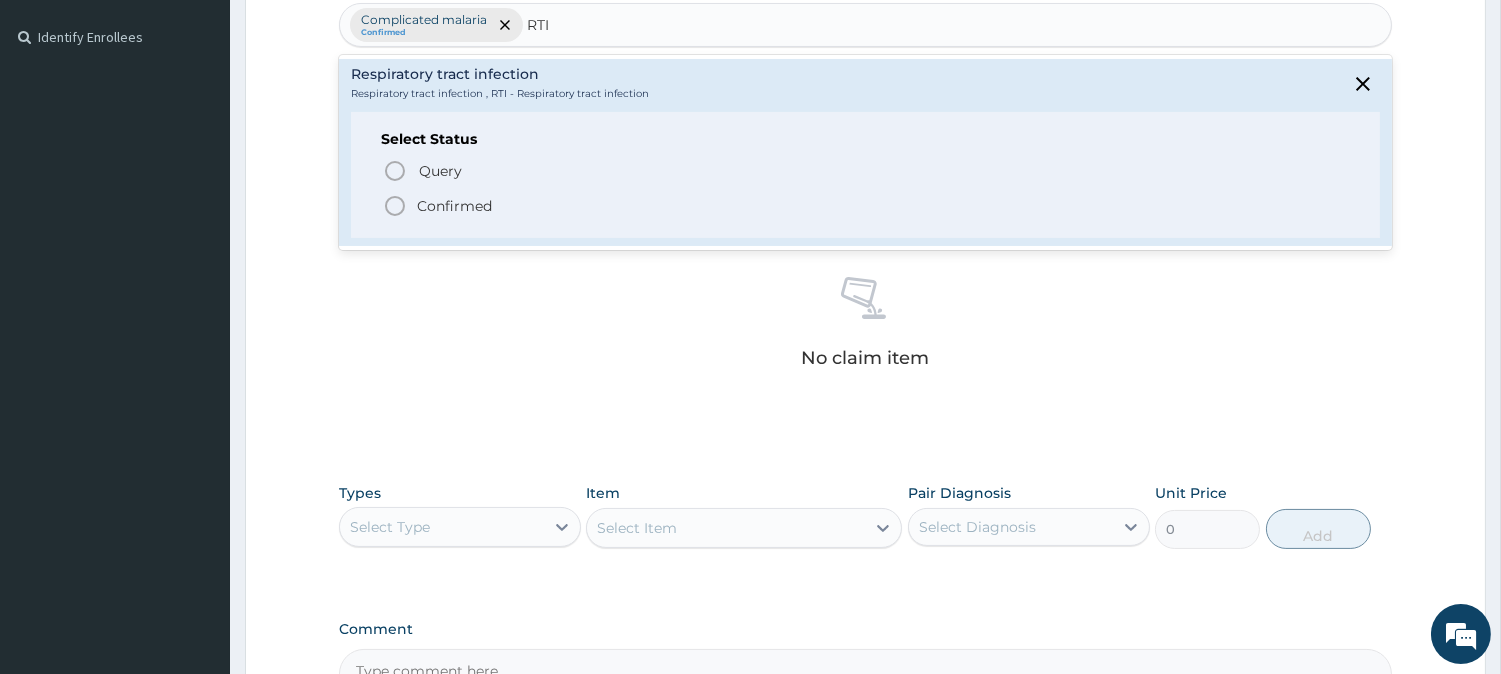 click on "Confirmed" at bounding box center (454, 206) 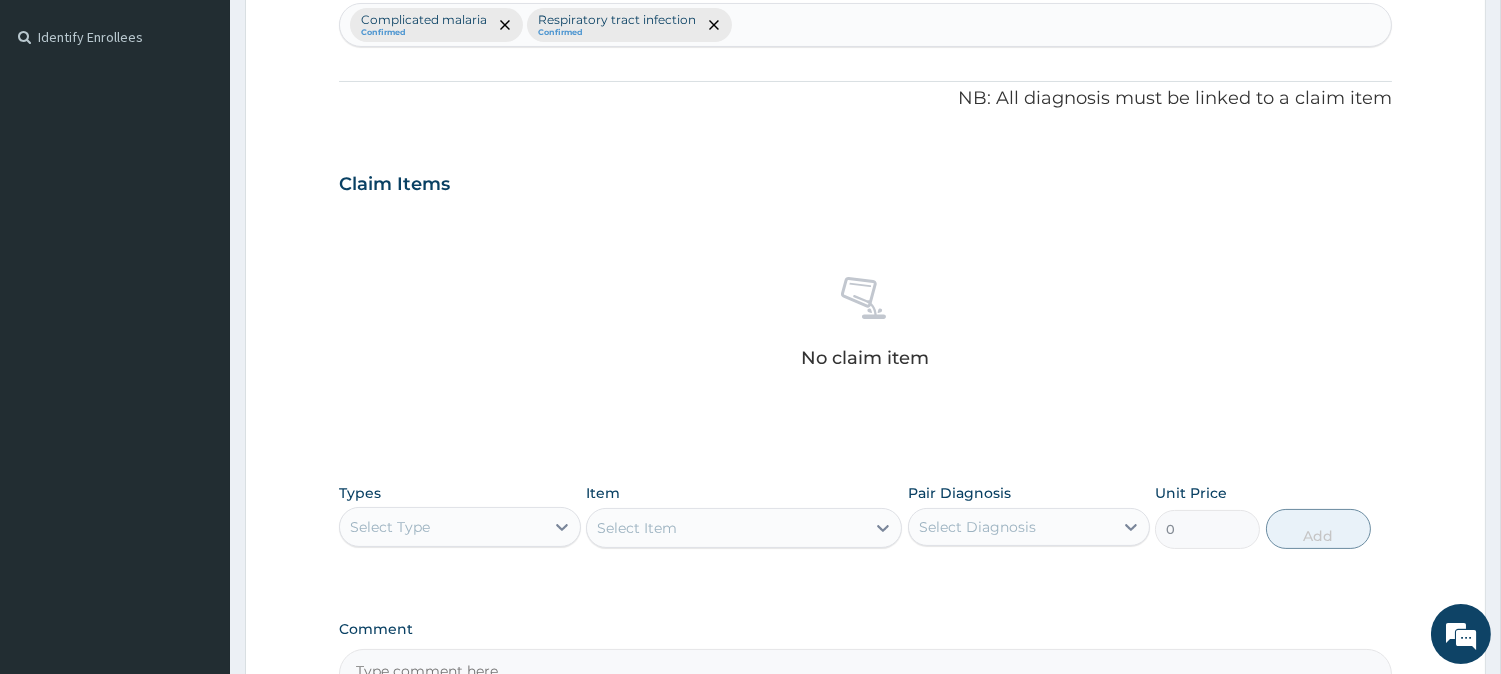 click on "Claim Items No claim item" at bounding box center [865, 297] 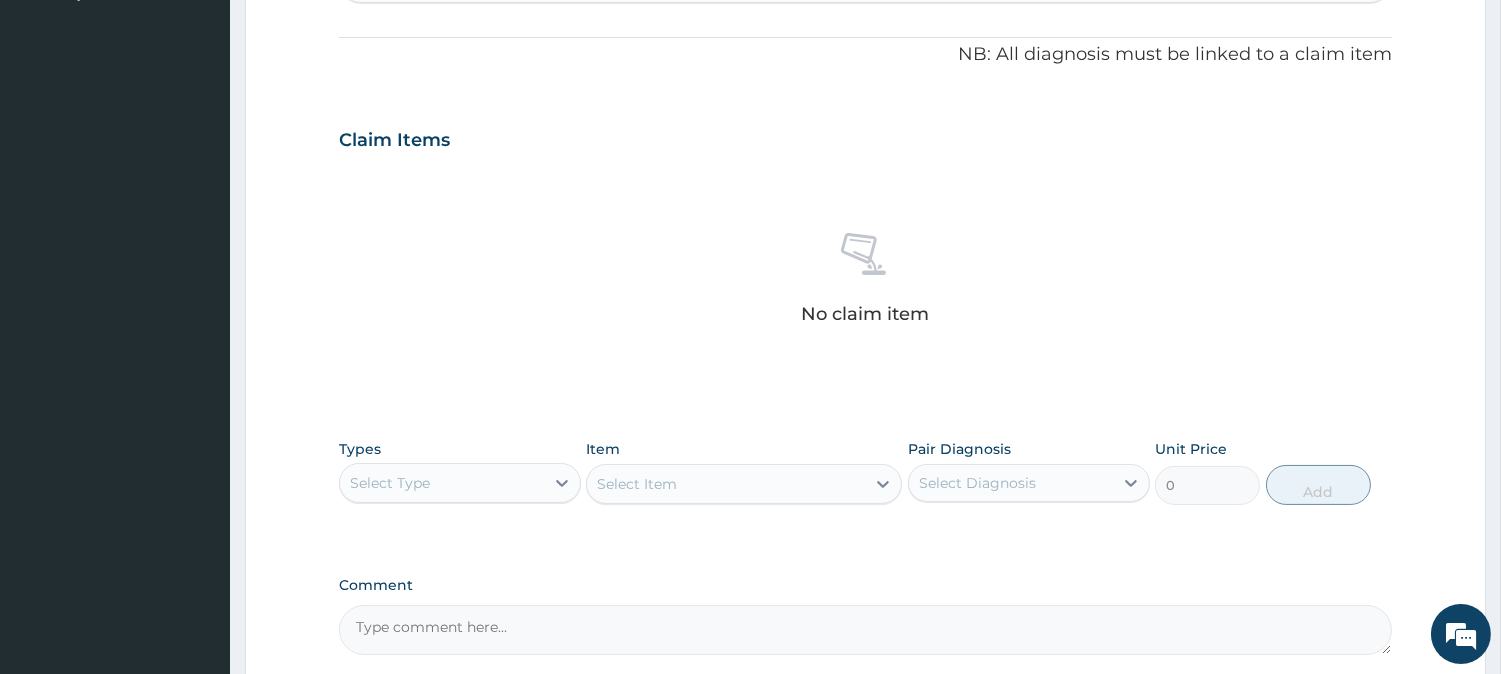scroll, scrollTop: 767, scrollLeft: 0, axis: vertical 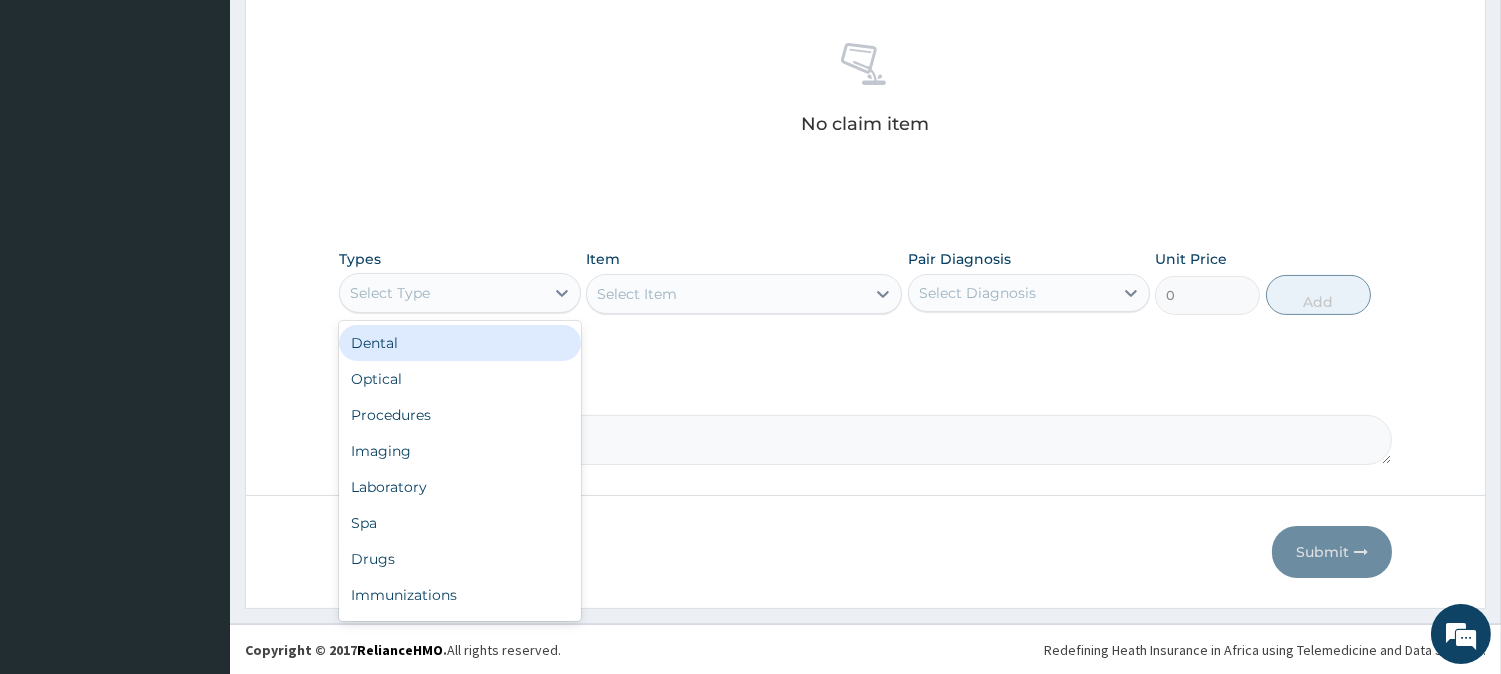 click on "Select Type" at bounding box center (442, 293) 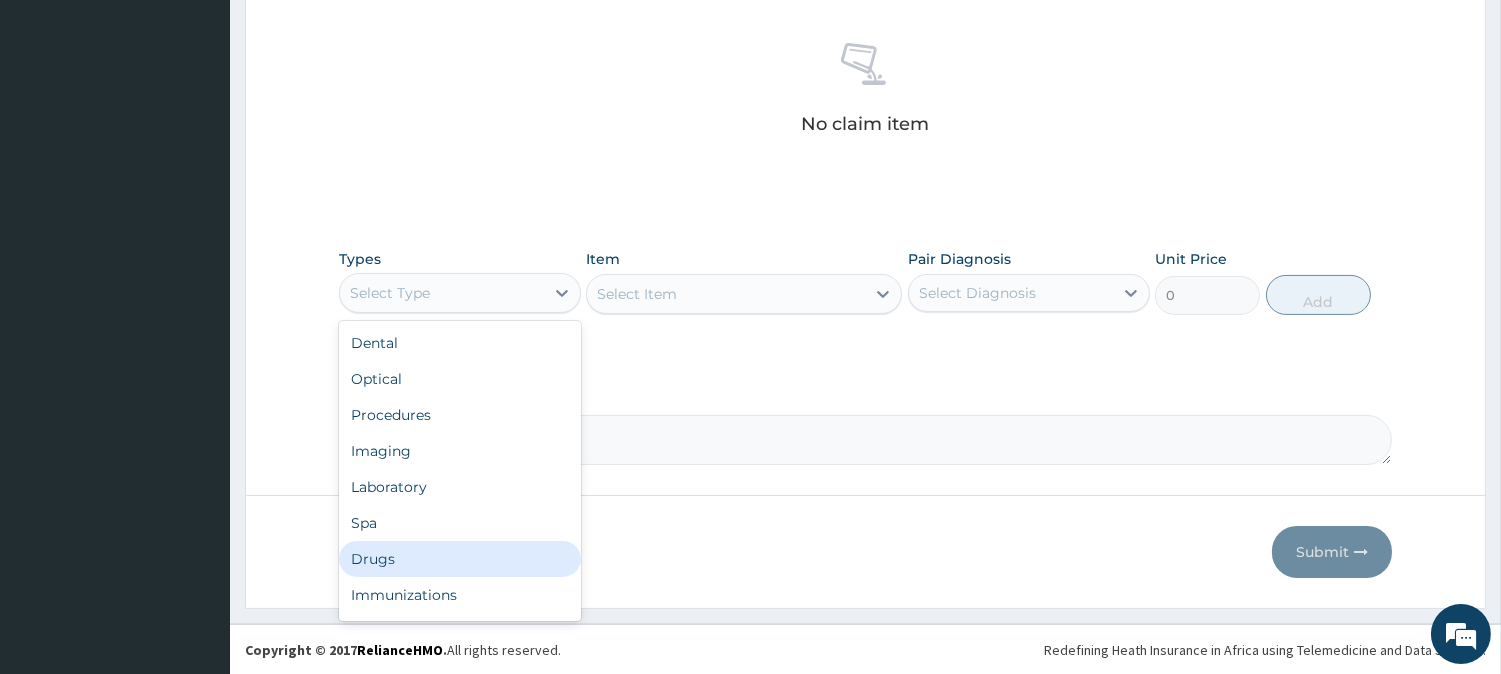 click on "Drugs" at bounding box center [460, 559] 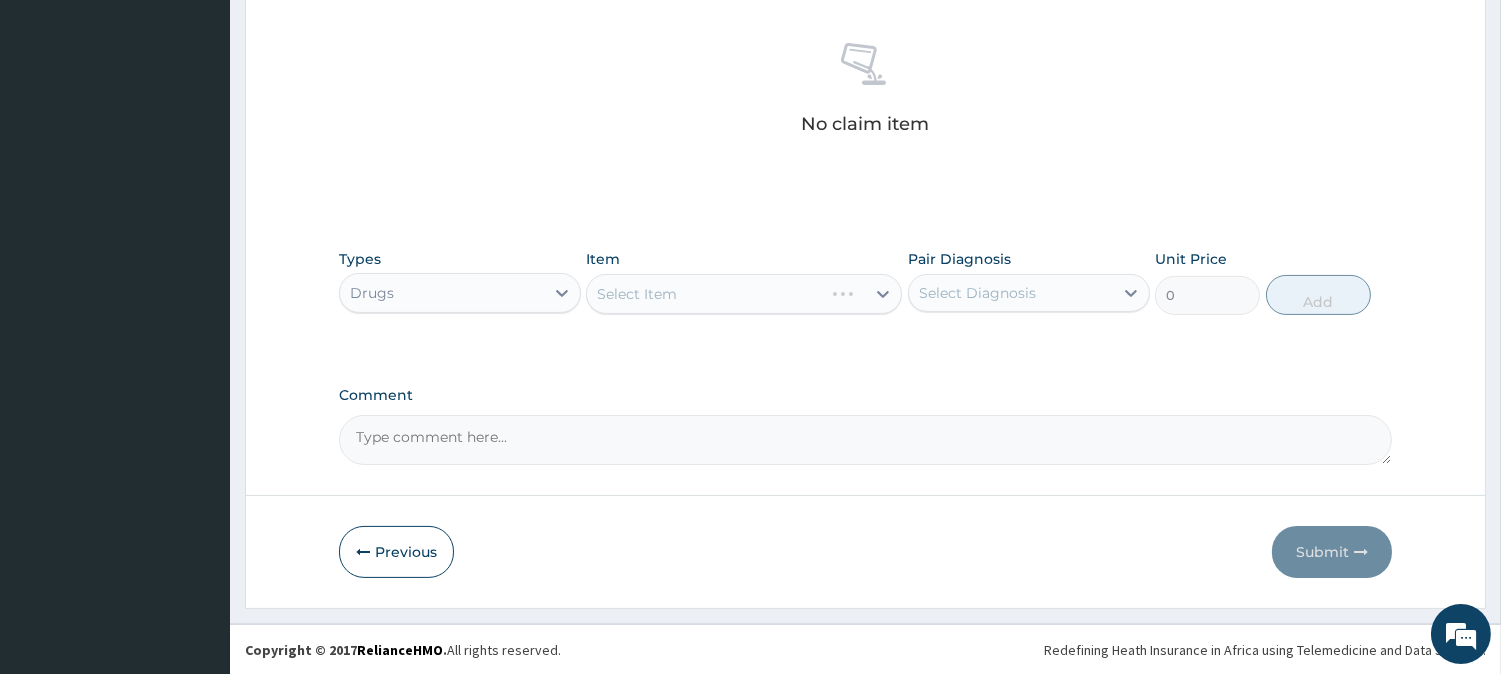 click on "Select Item" at bounding box center [744, 294] 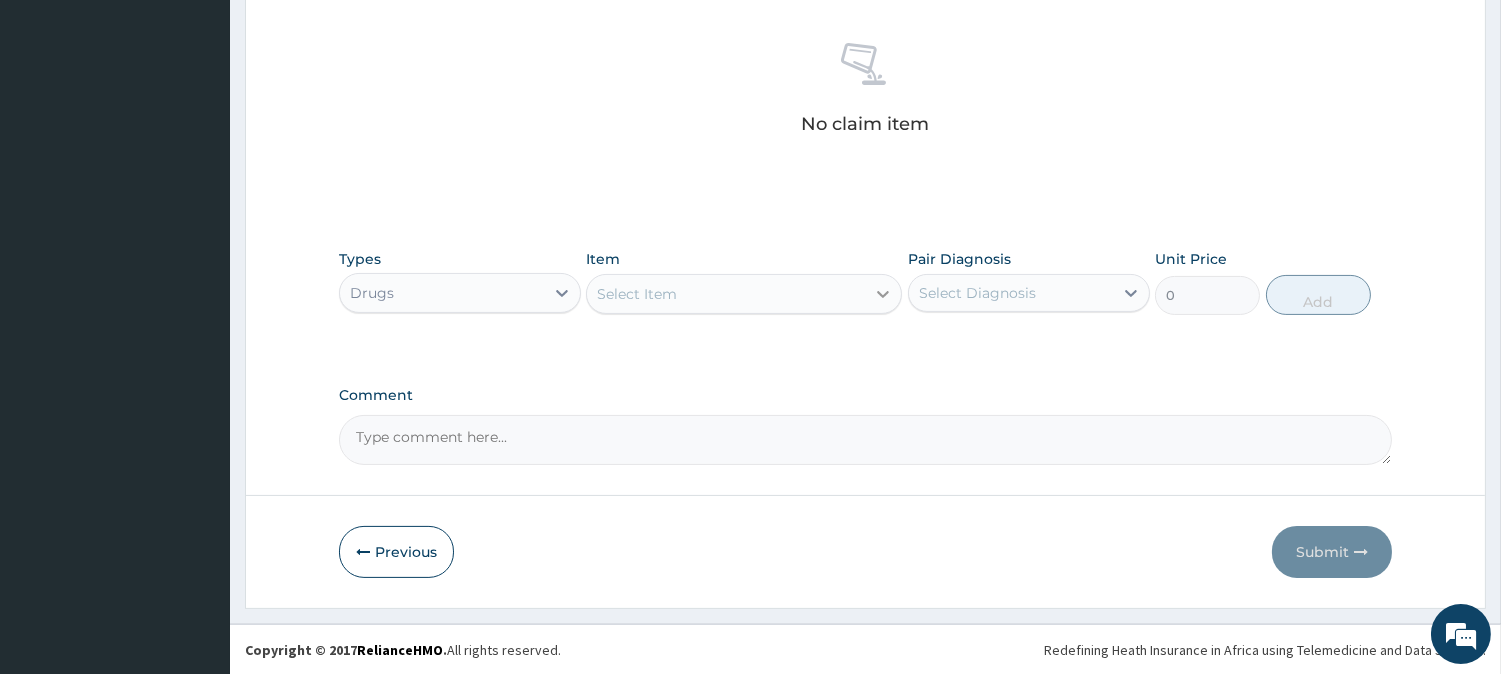 click 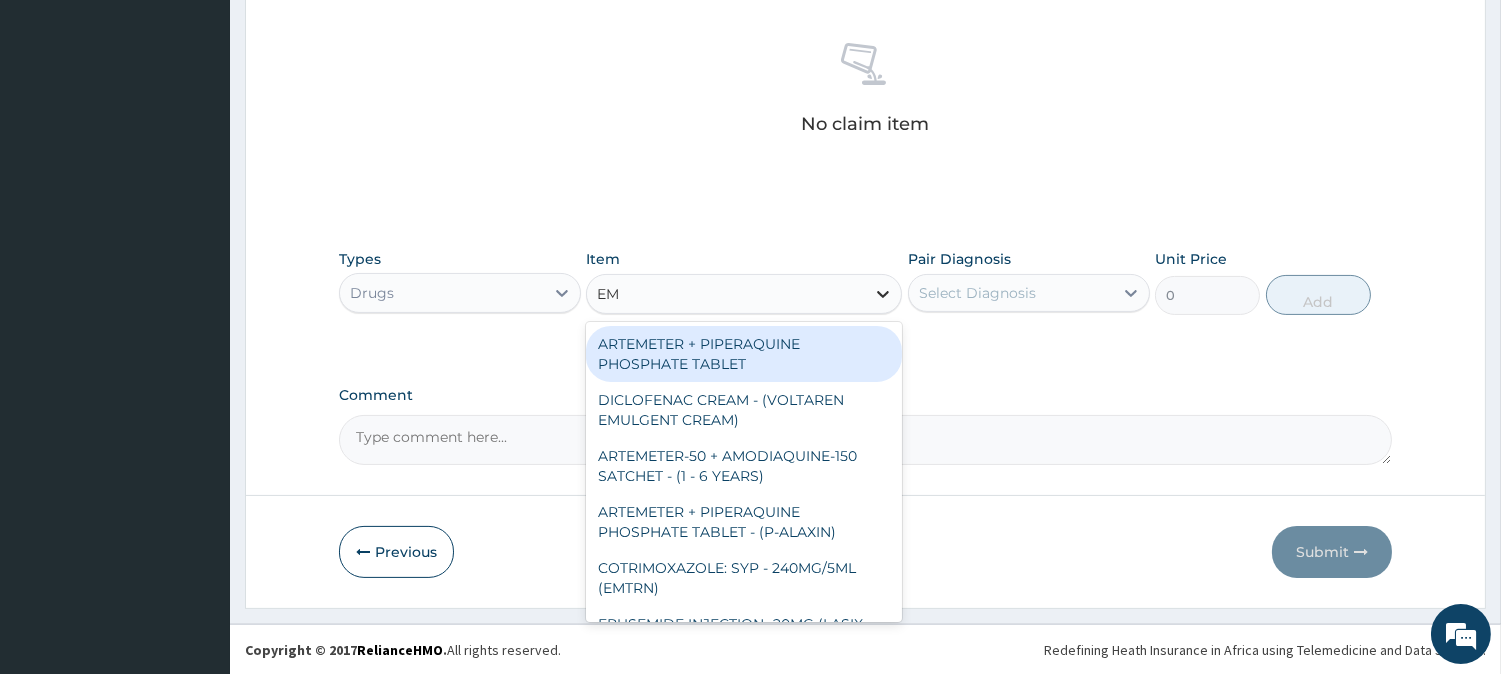 type on "E" 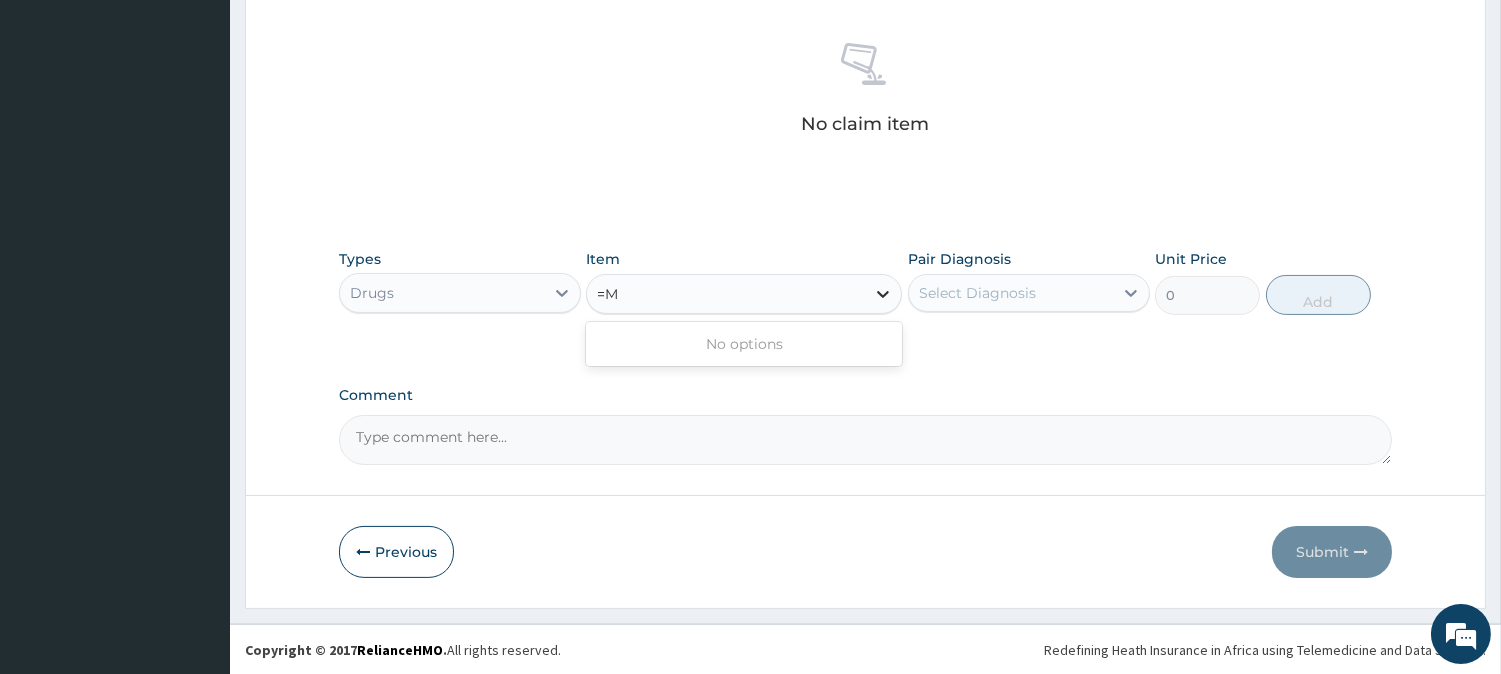 type on "=" 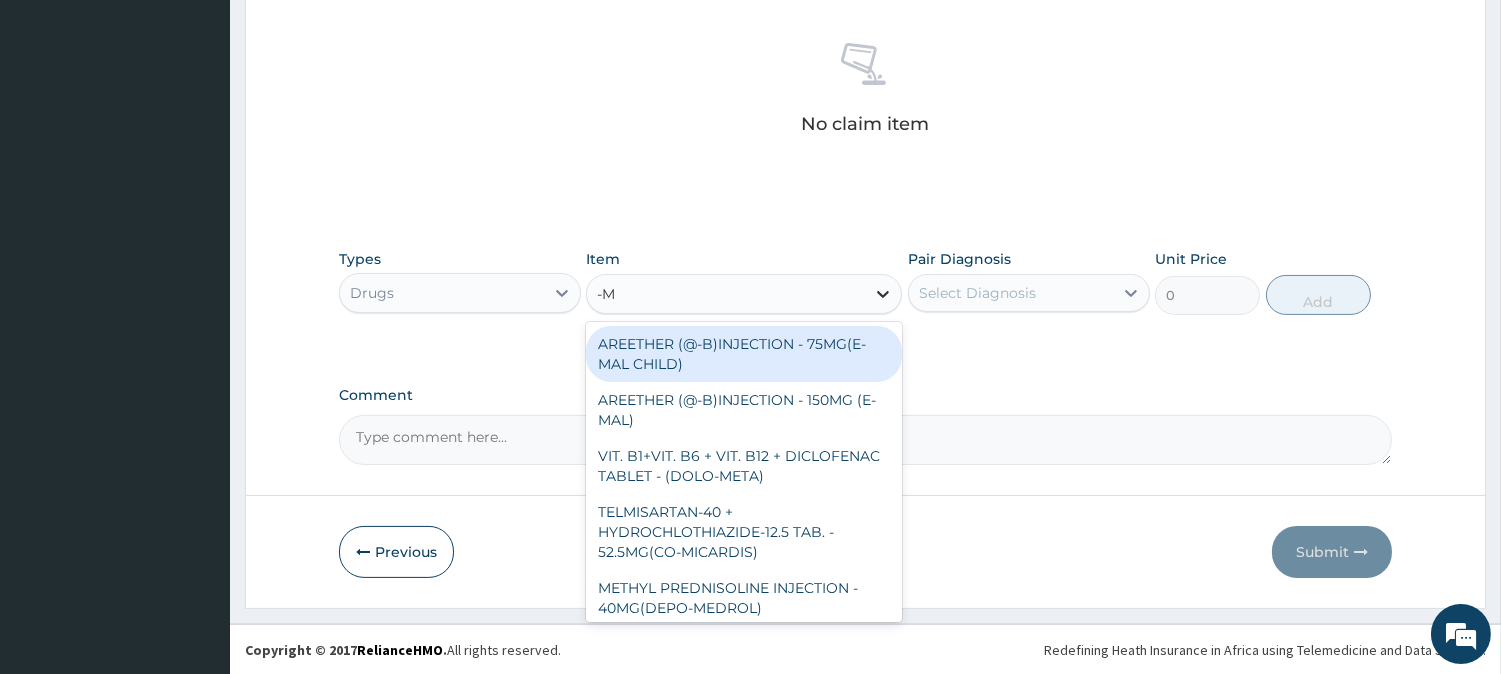 type on "-MA" 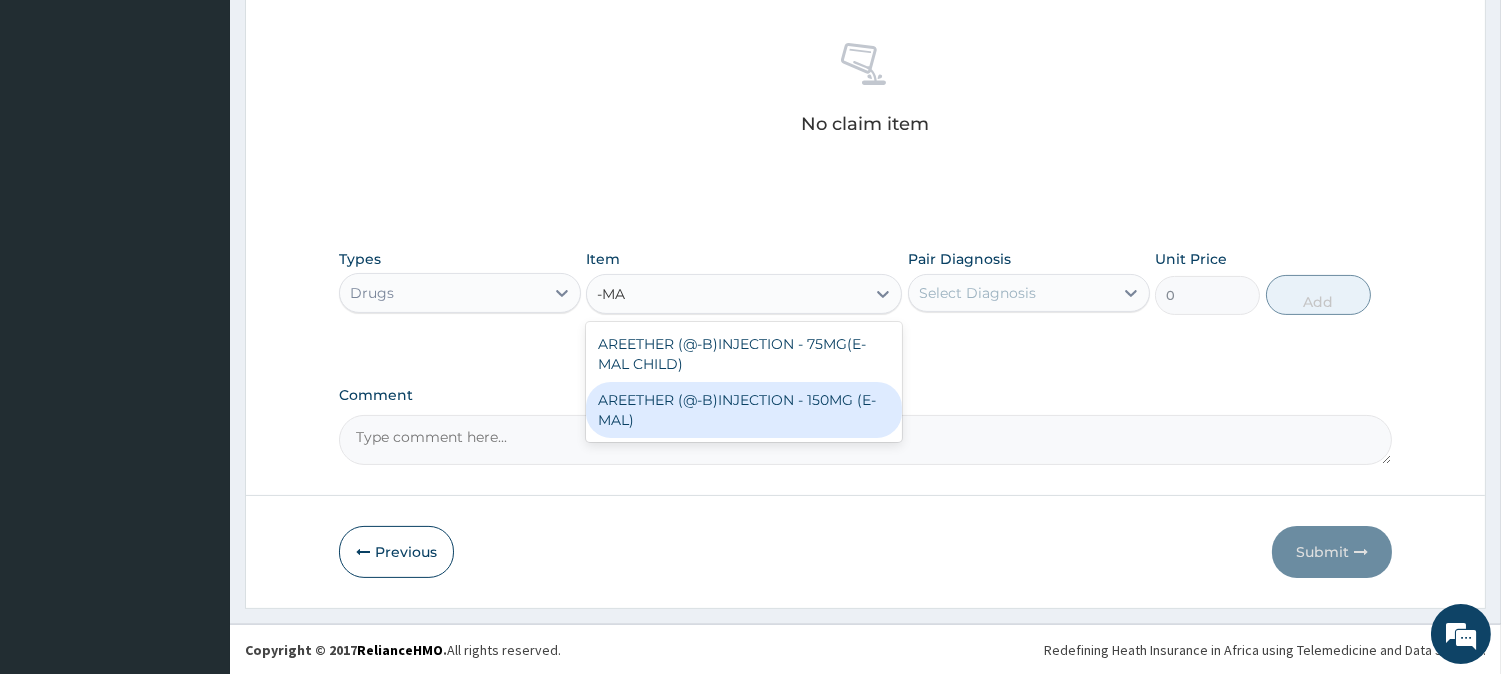 click on "AREETHER (@-B)INJECTION - 150MG (E-MAL)" at bounding box center (744, 410) 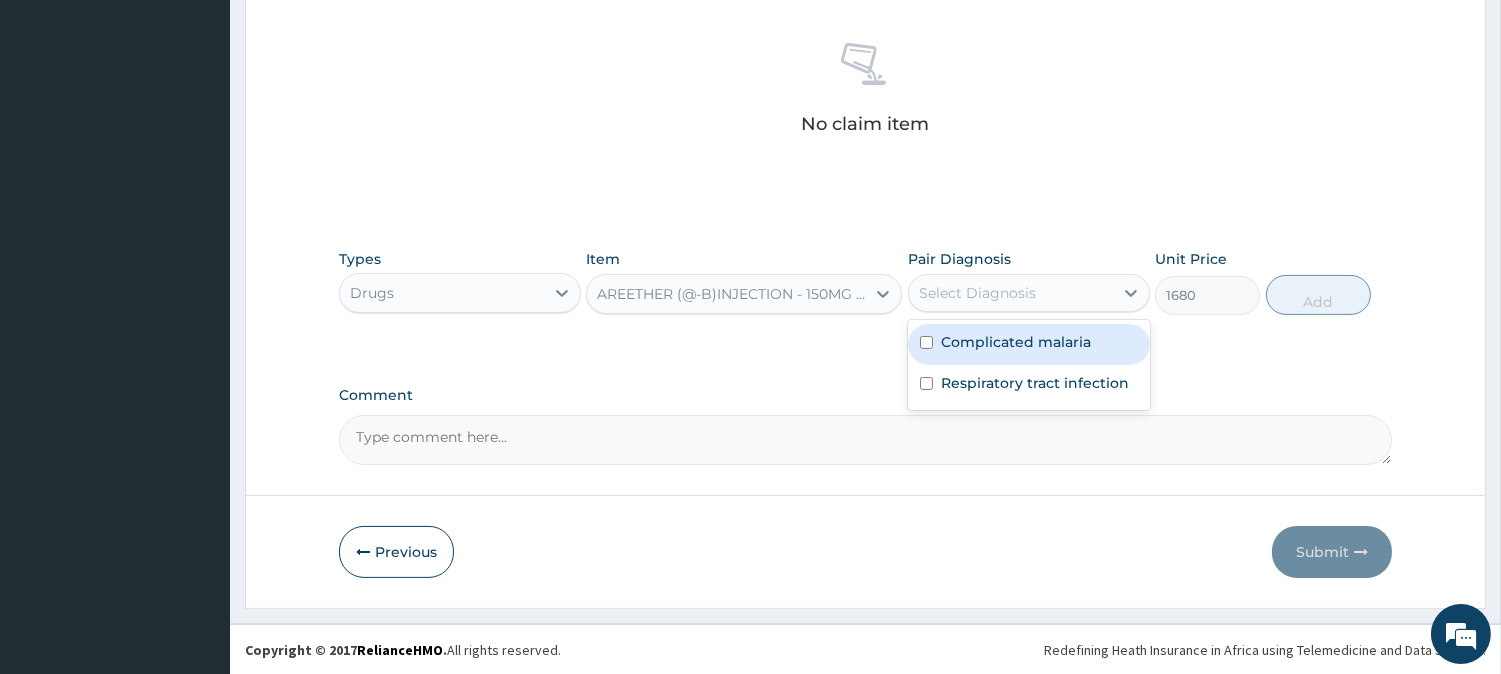 click on "Select Diagnosis" at bounding box center (1011, 293) 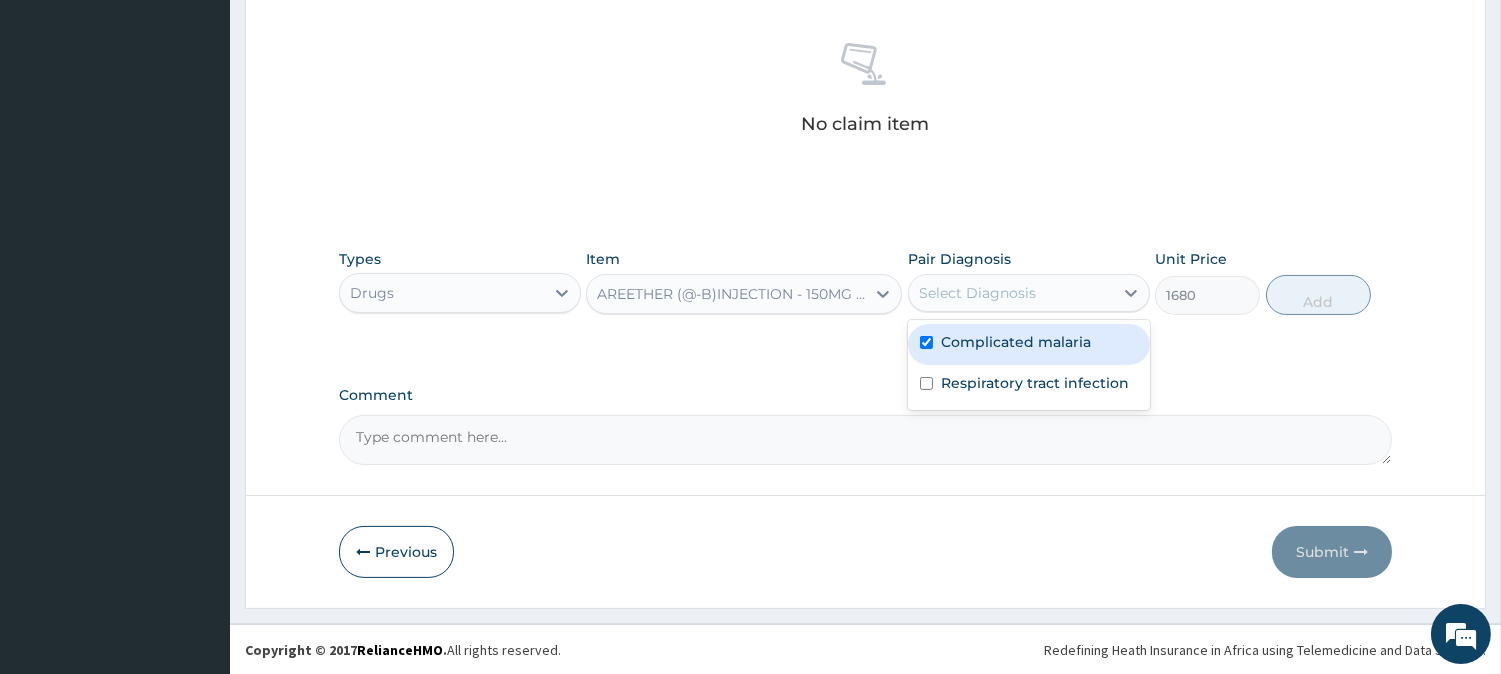 checkbox on "true" 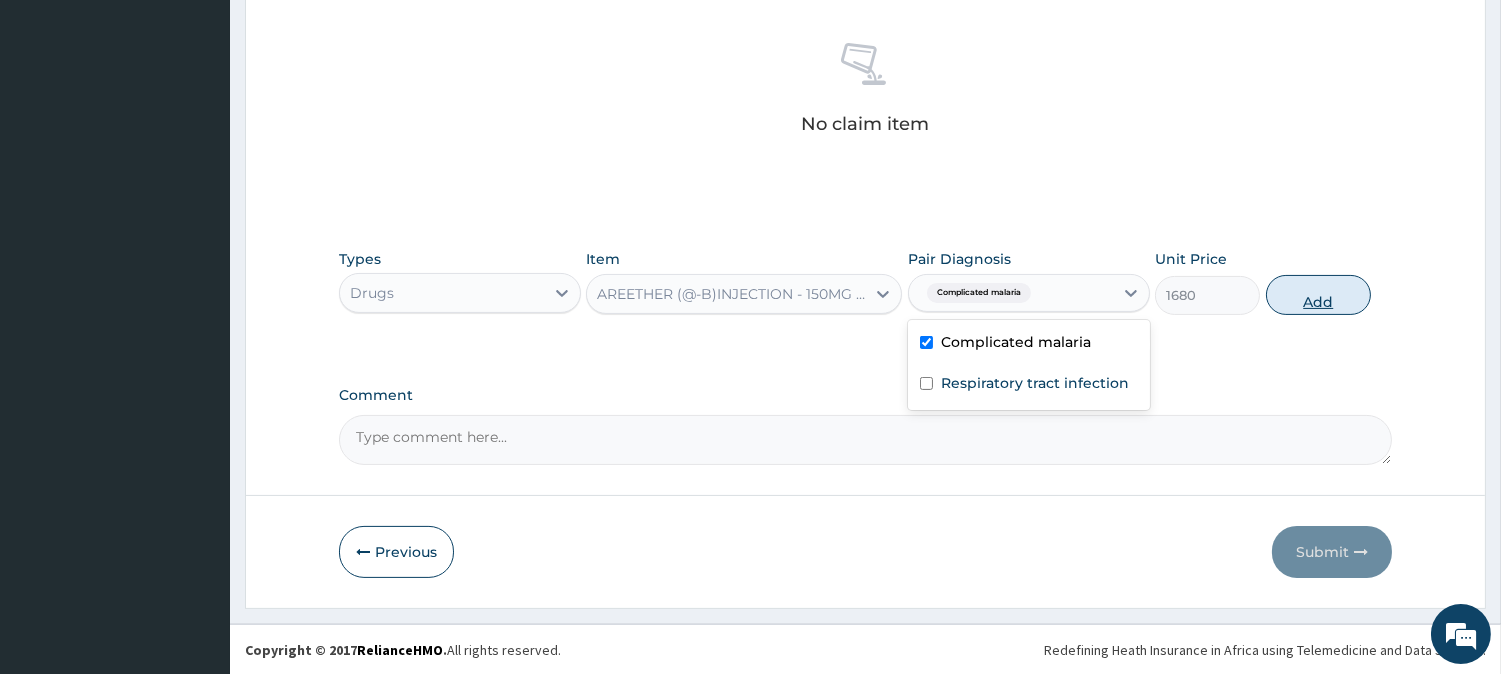 click on "Add" at bounding box center (1318, 295) 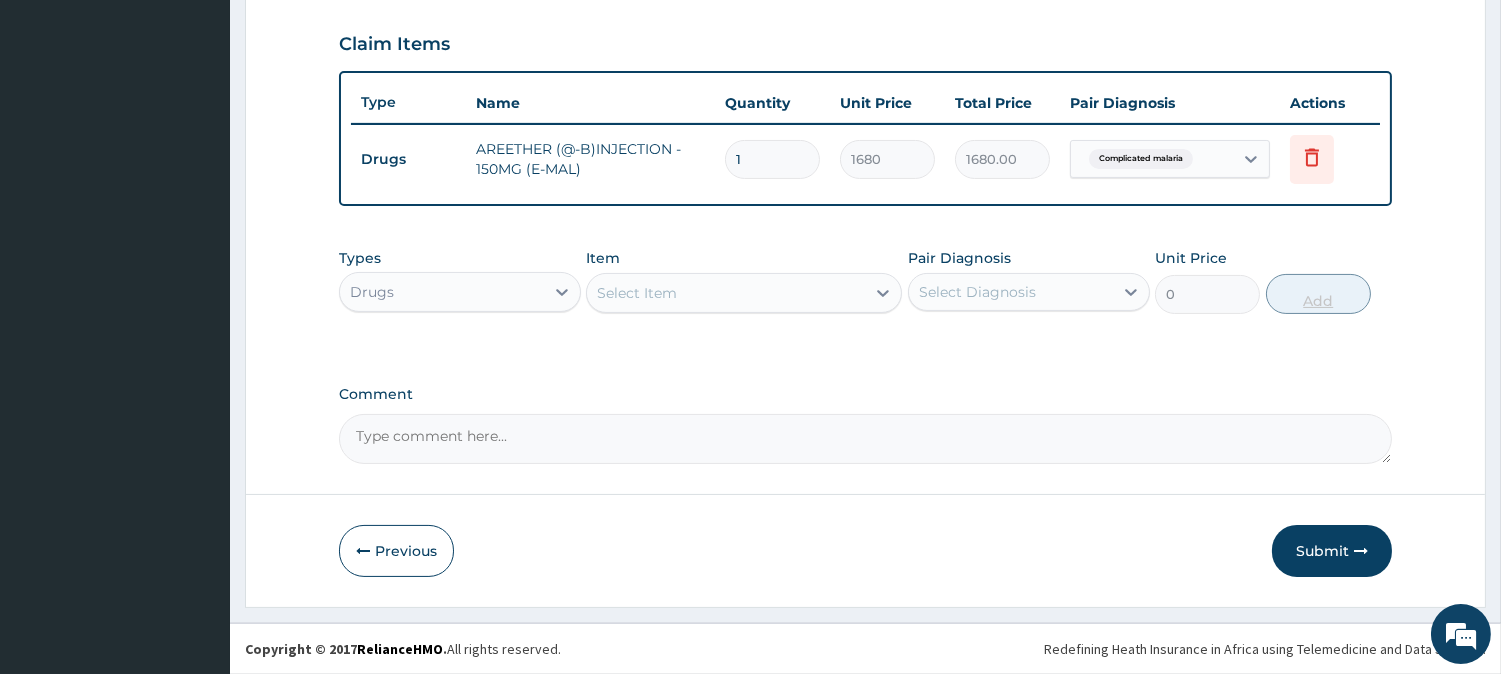 scroll, scrollTop: 671, scrollLeft: 0, axis: vertical 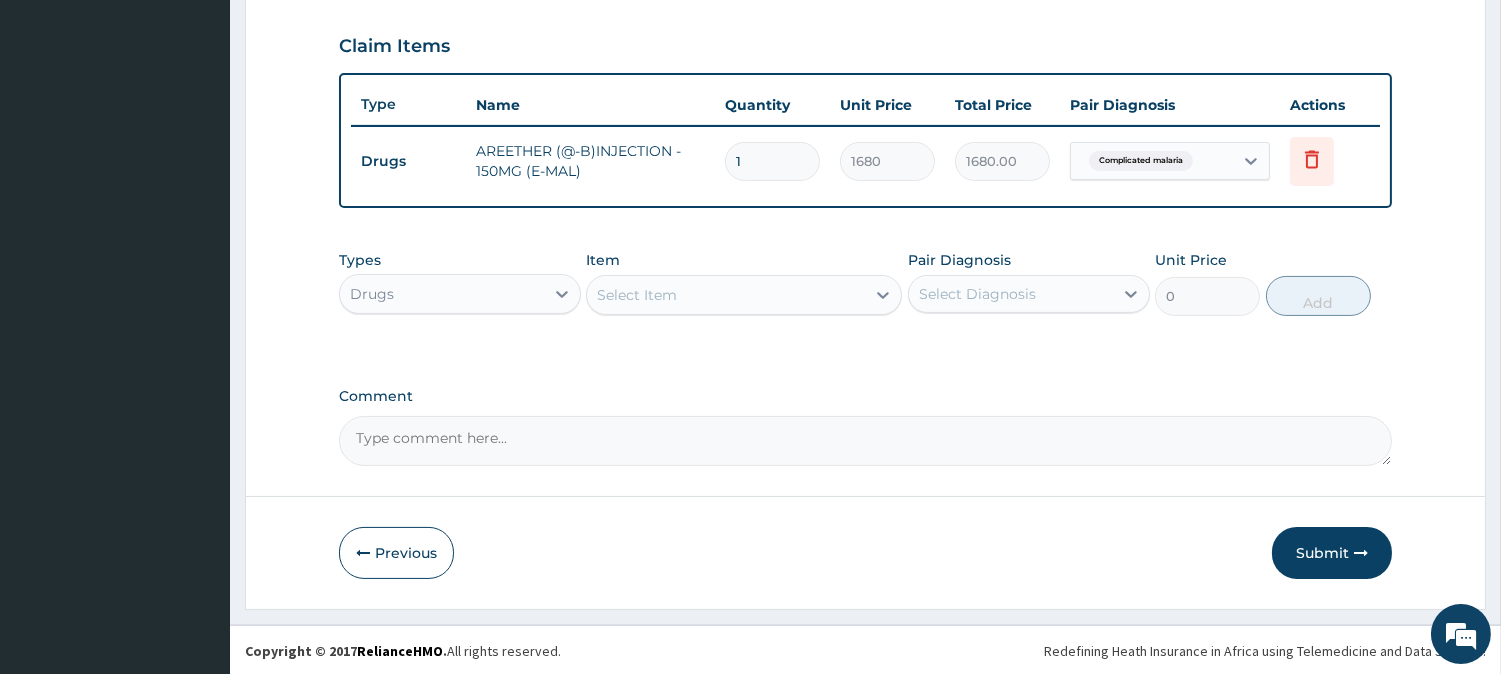 type 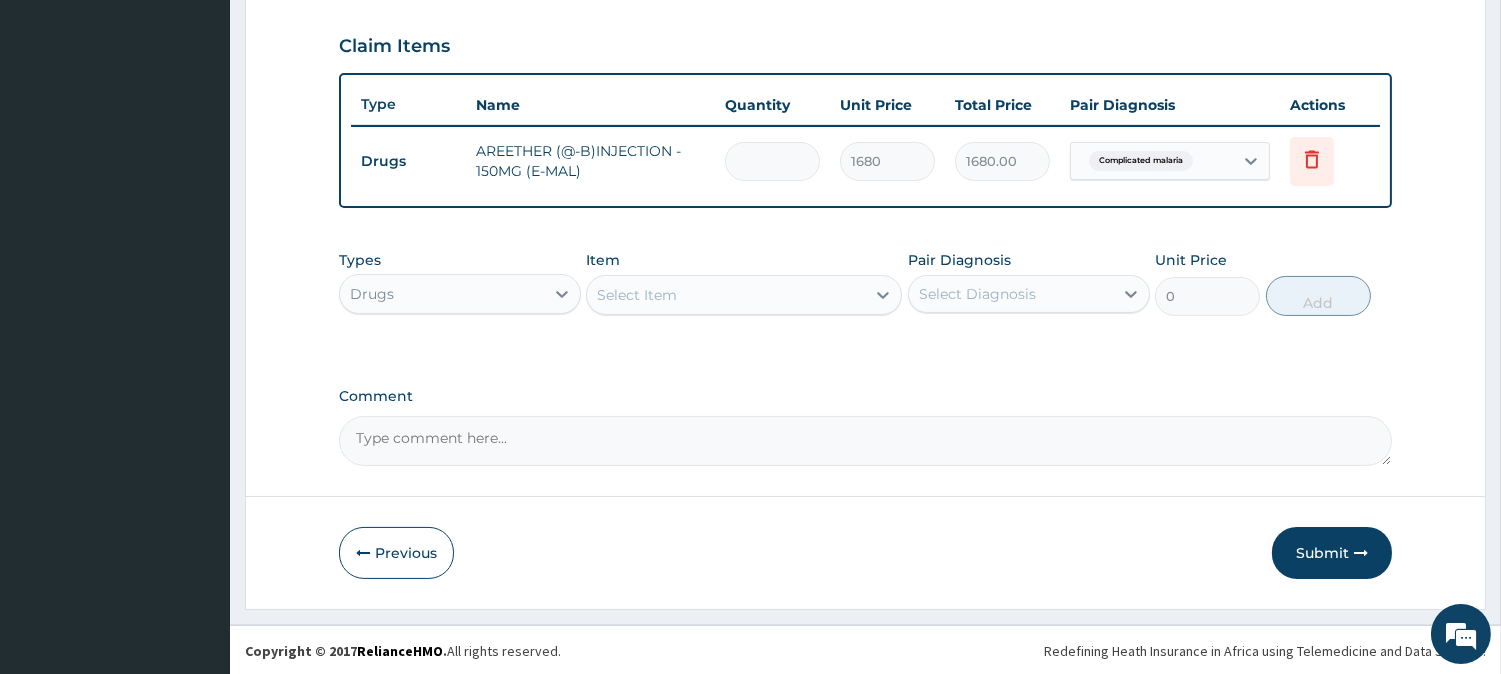 type on "0.00" 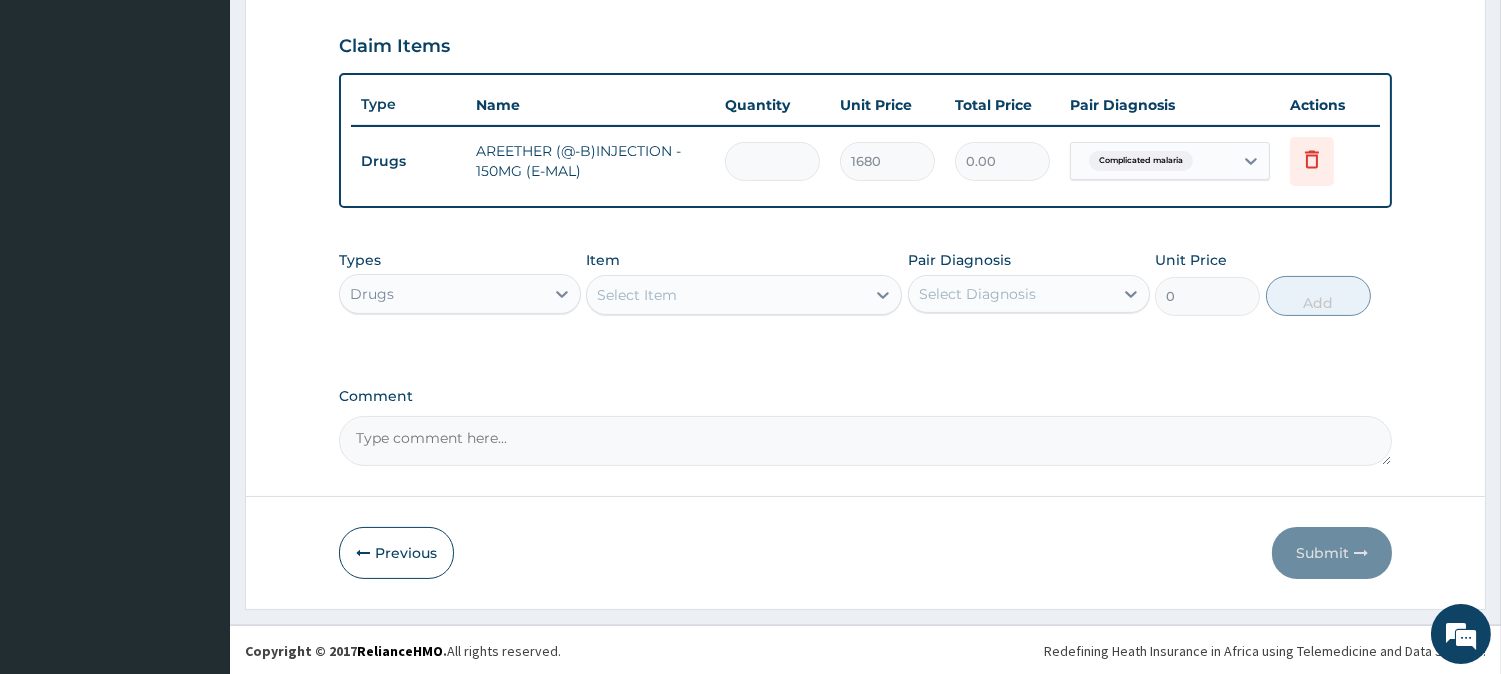 type on "3" 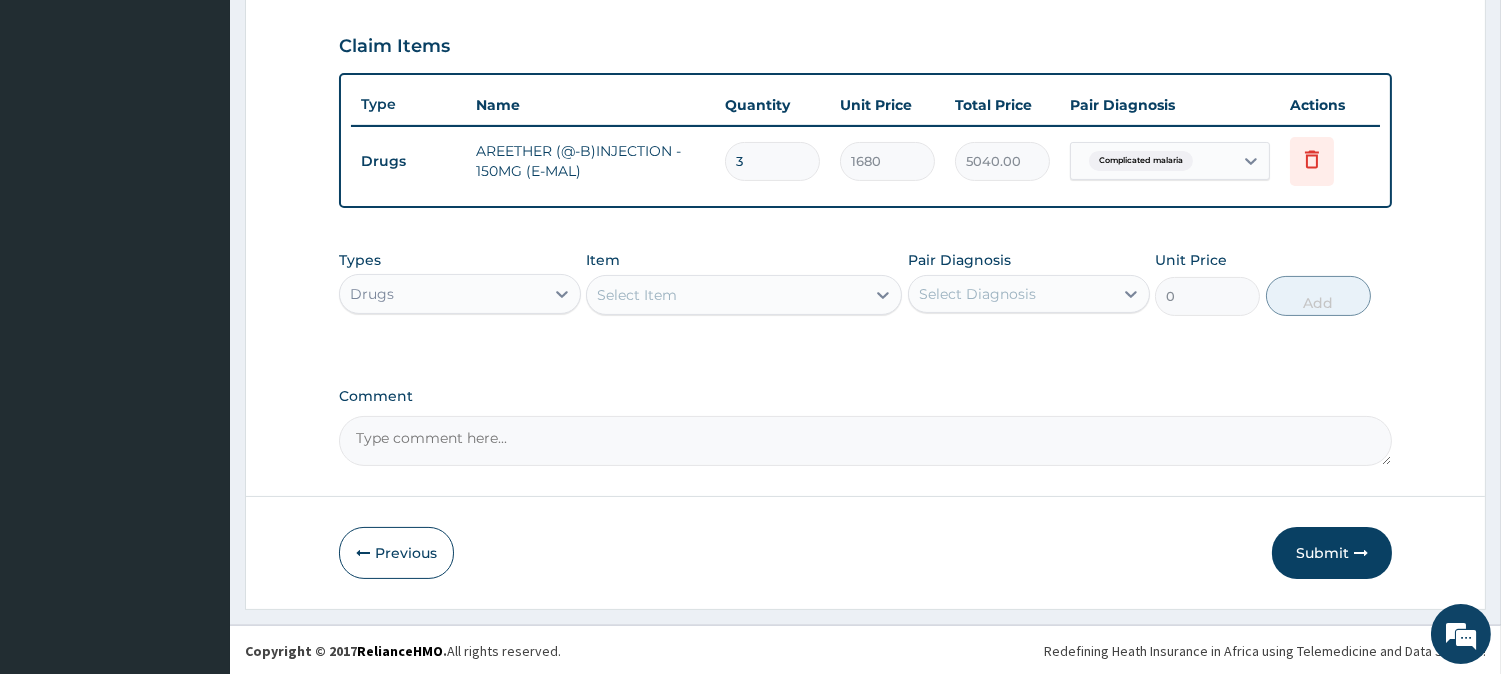 type on "3" 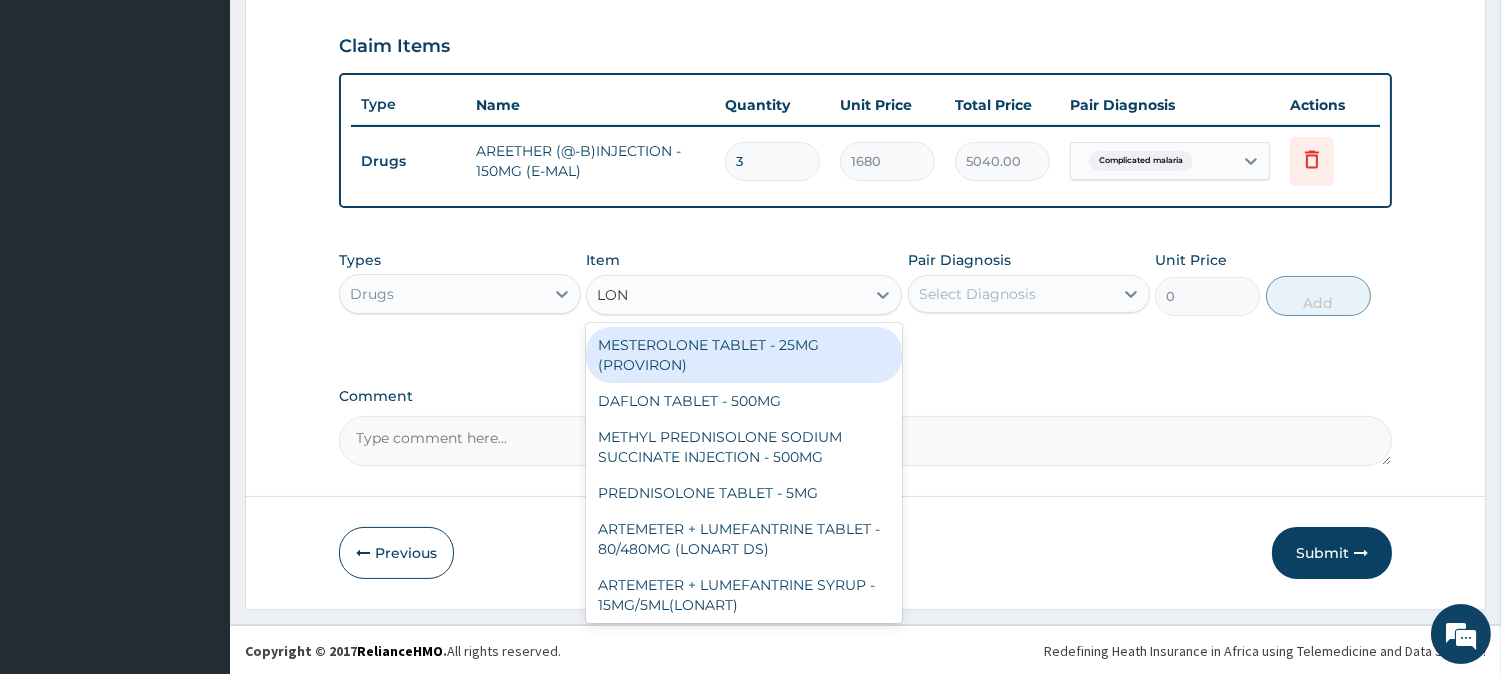 type on "LONA" 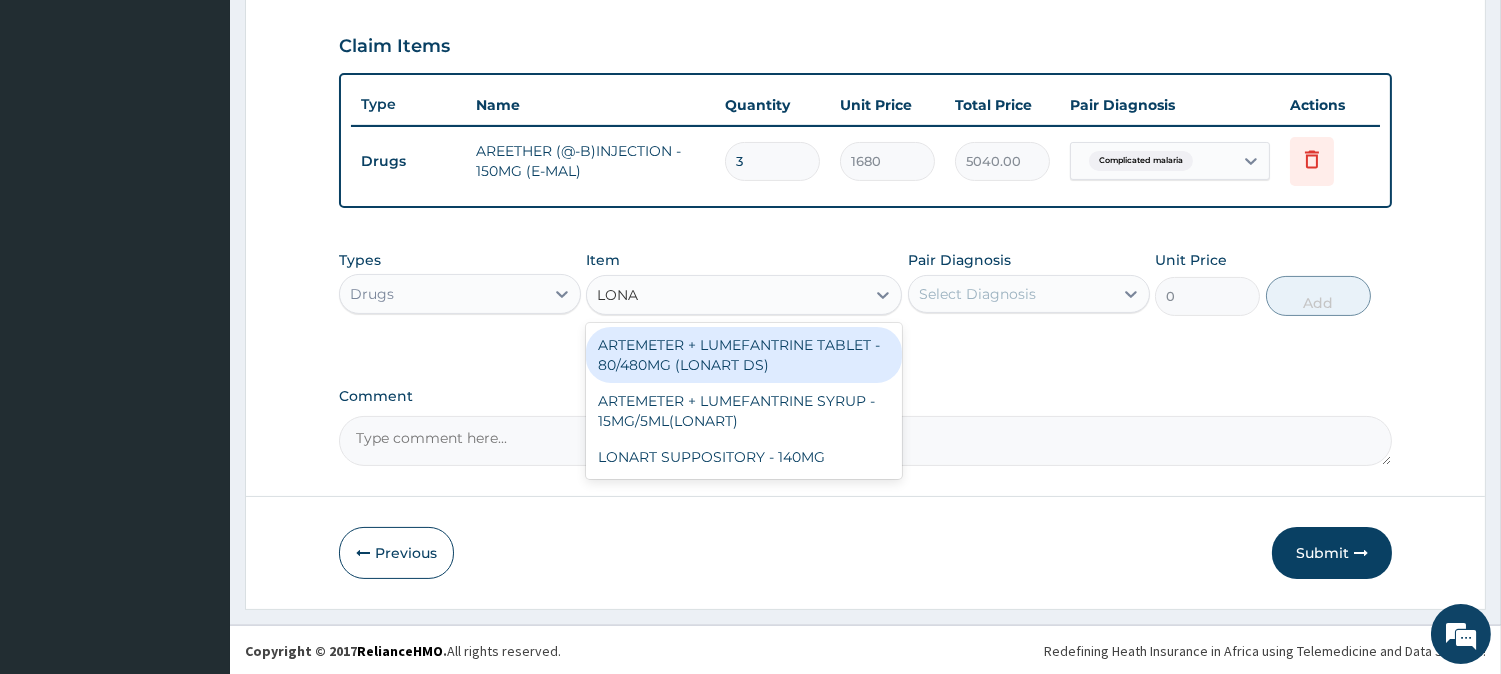 click on "ARTEMETER + LUMEFANTRINE TABLET -  80/480MG (LONART DS)" at bounding box center [744, 355] 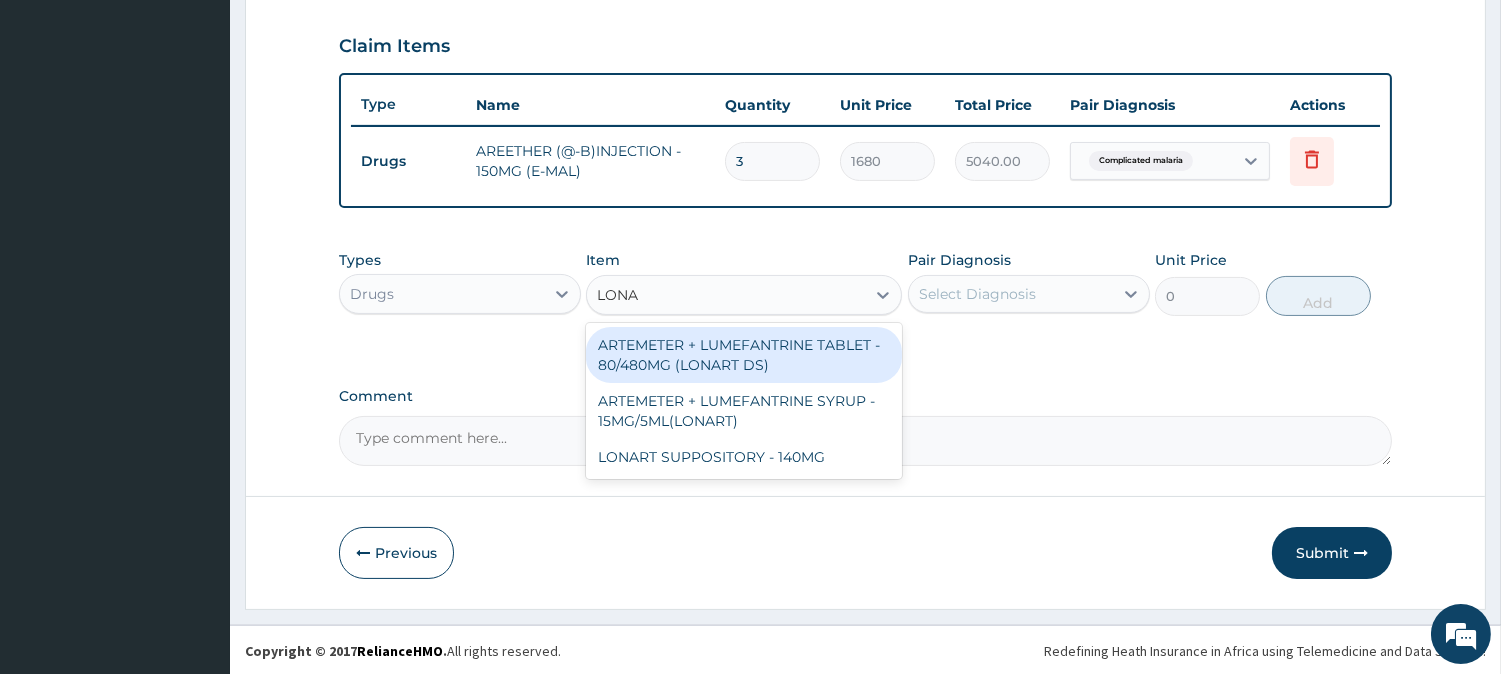 type 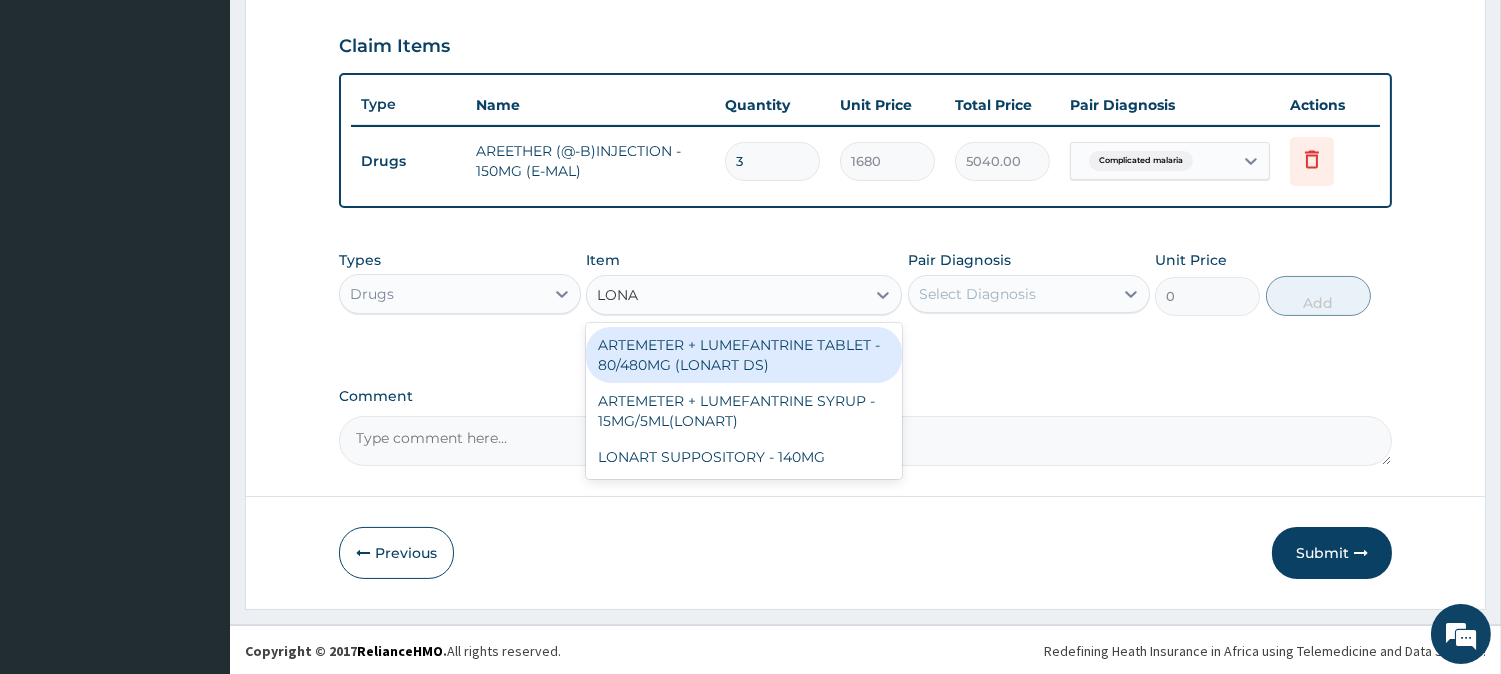 type on "588" 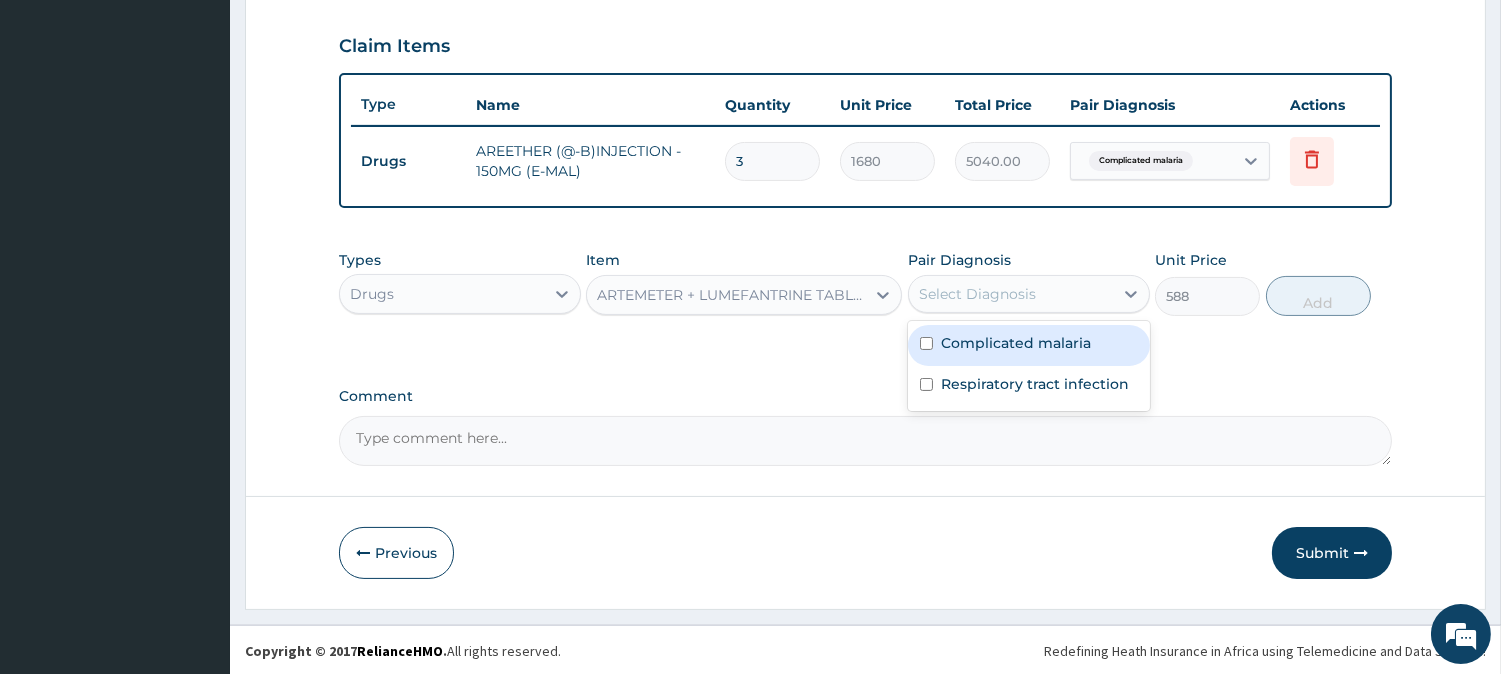 click on "Select Diagnosis" at bounding box center [1011, 294] 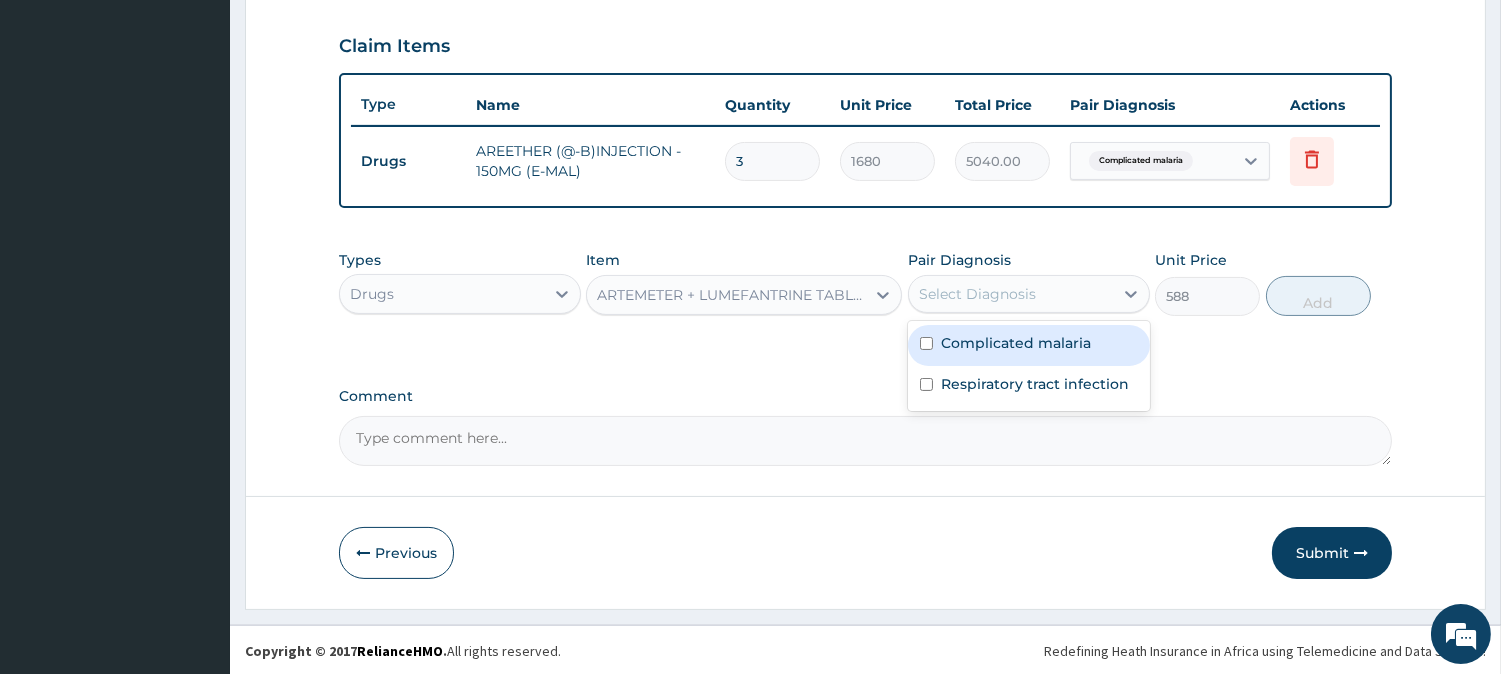 click on "Complicated malaria" at bounding box center (1016, 343) 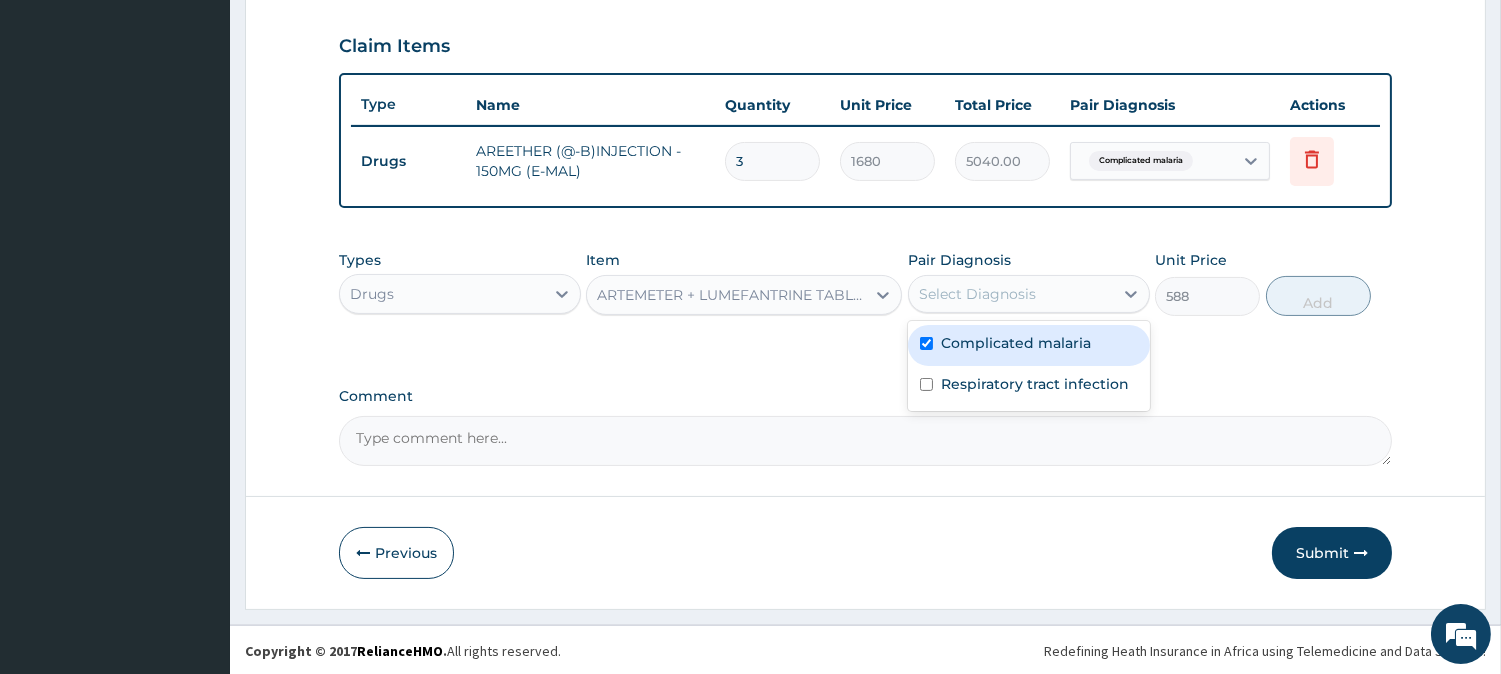 checkbox on "true" 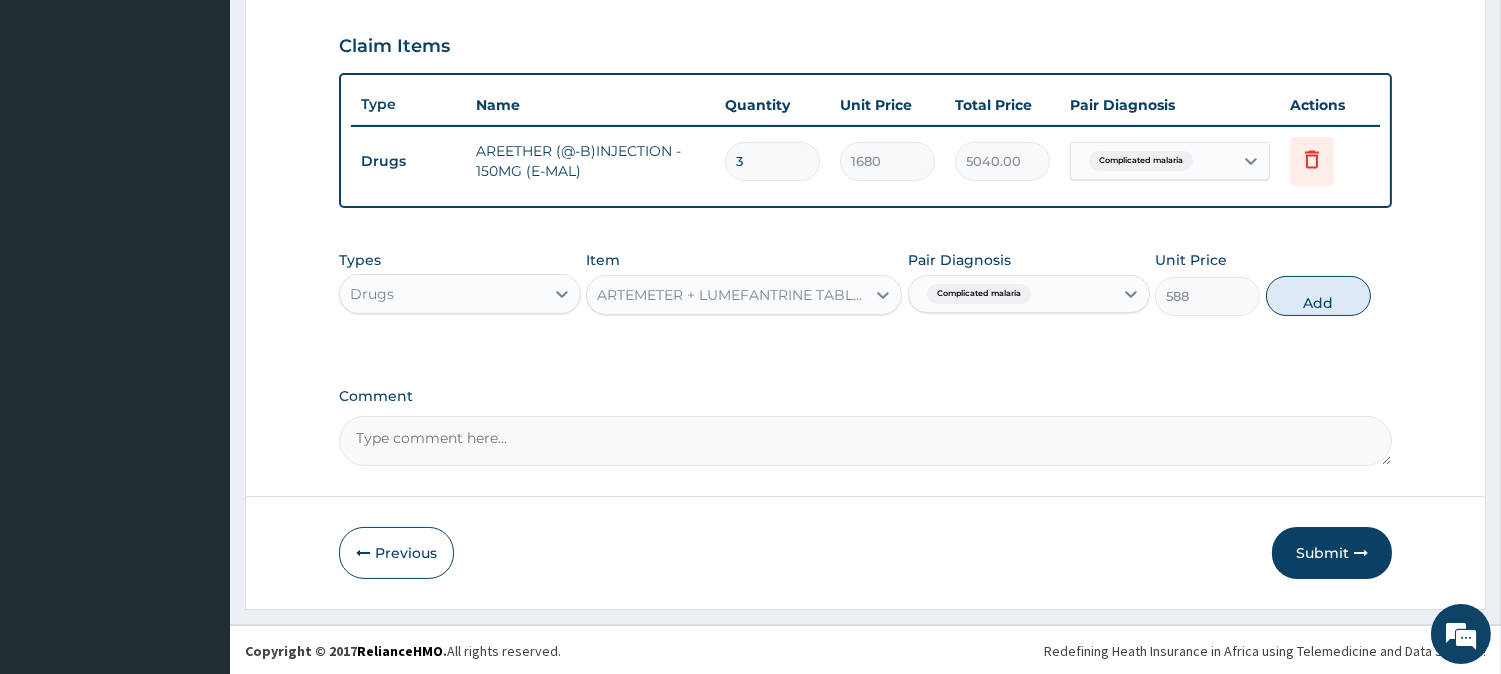click on "Types Drugs Item ARTEMETER + LUMEFANTRINE TABLET - 80/480MG ([DRUG_NAME]) Pair Diagnosis Complicated malaria Unit Price 588 Add" at bounding box center [865, 283] 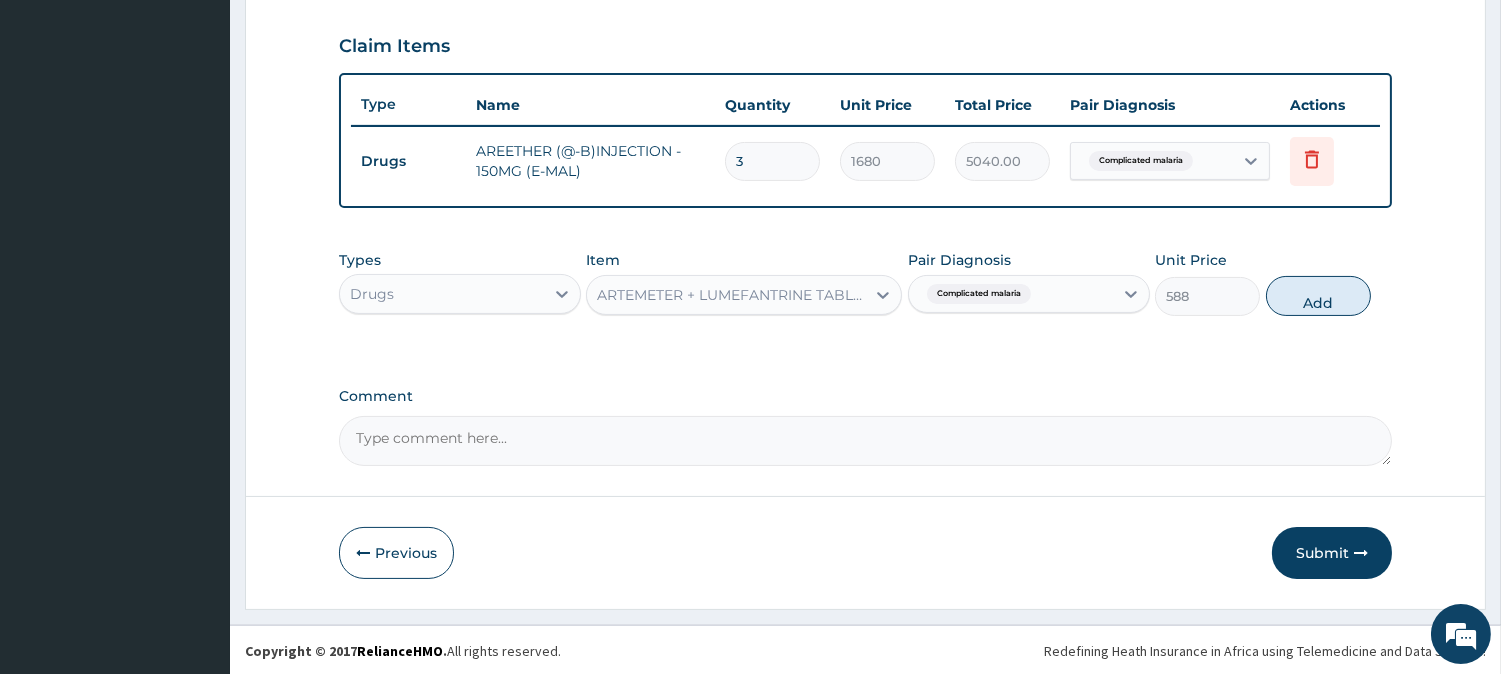 click on "588" at bounding box center (1207, 296) 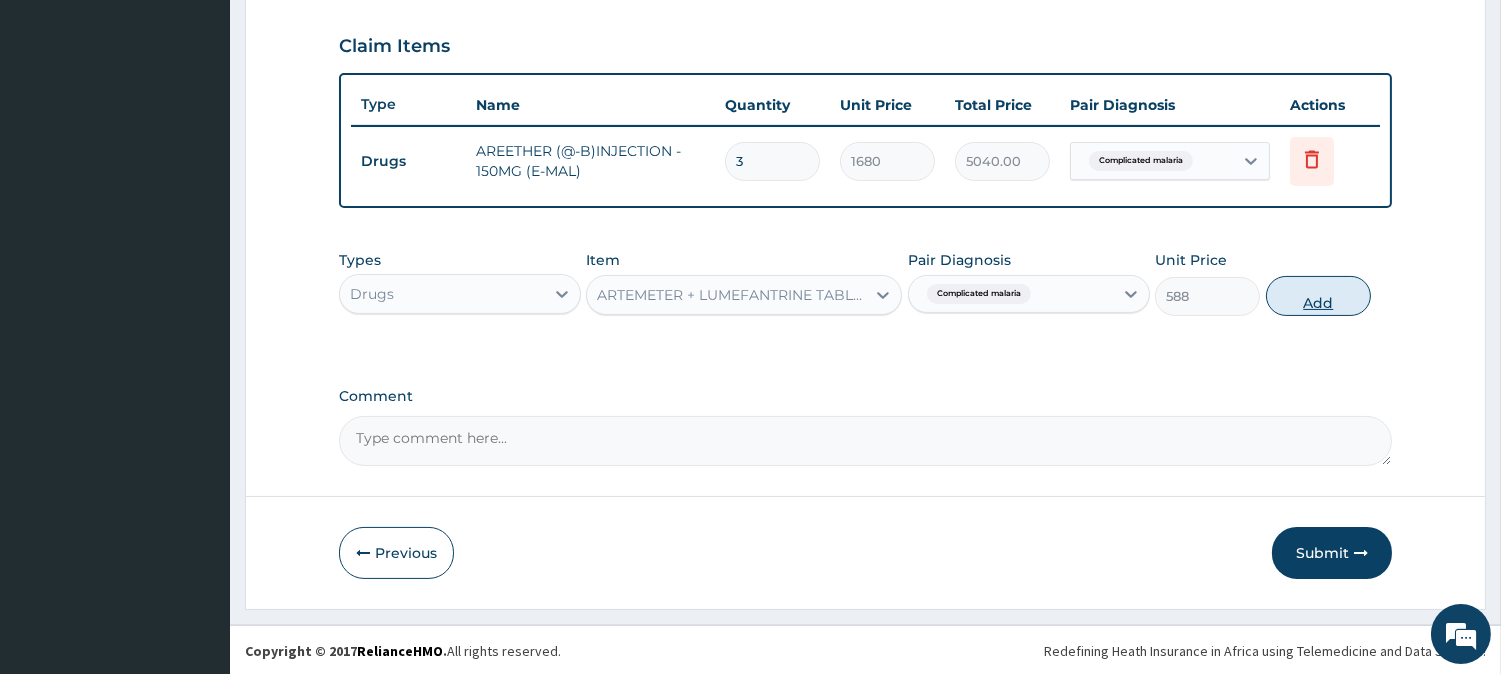 click on "Add" at bounding box center [1318, 296] 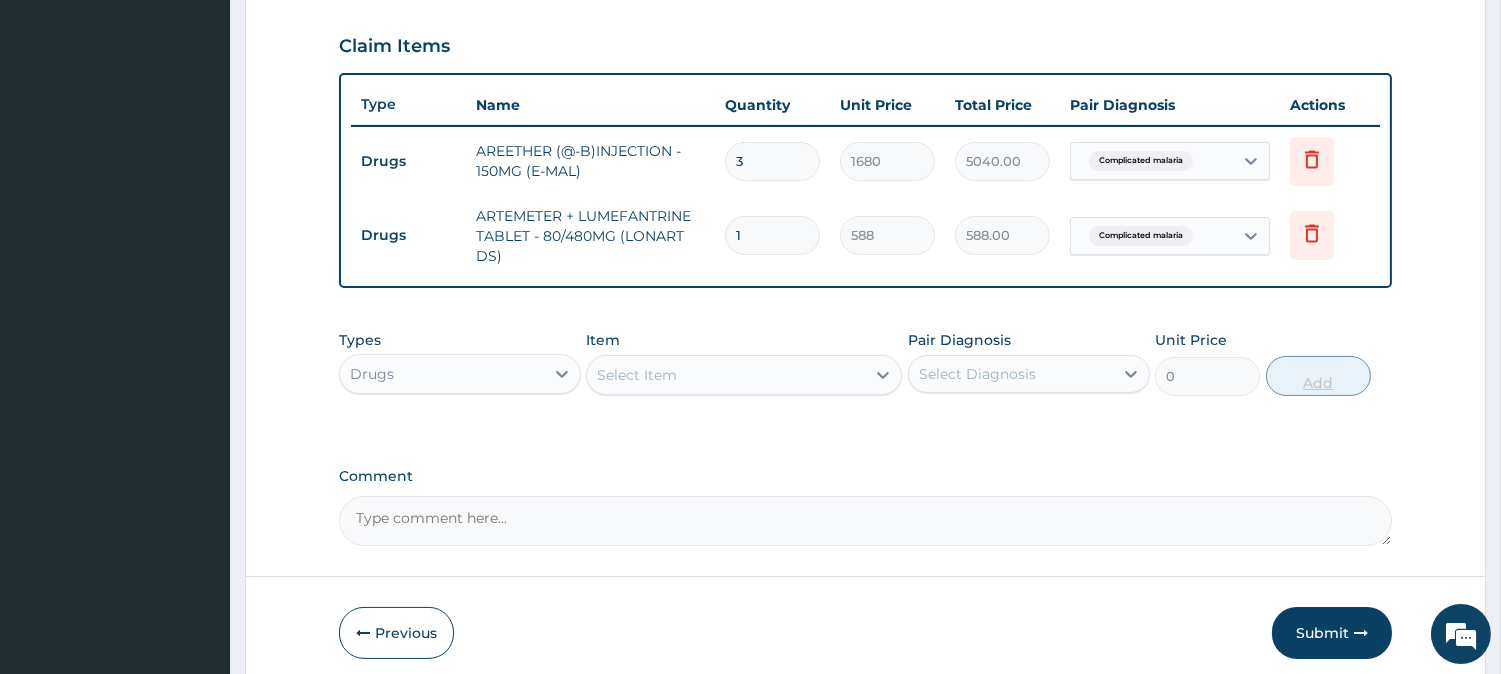 type 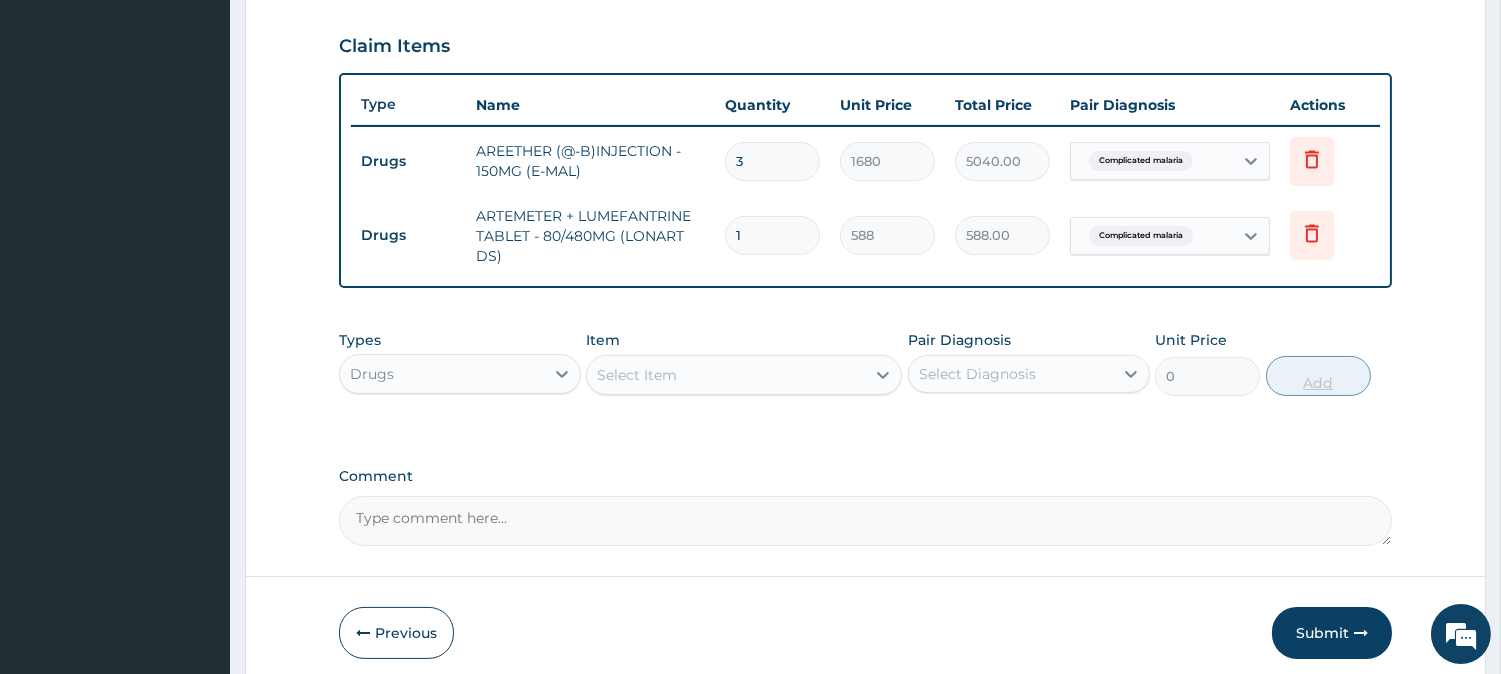 type on "0.00" 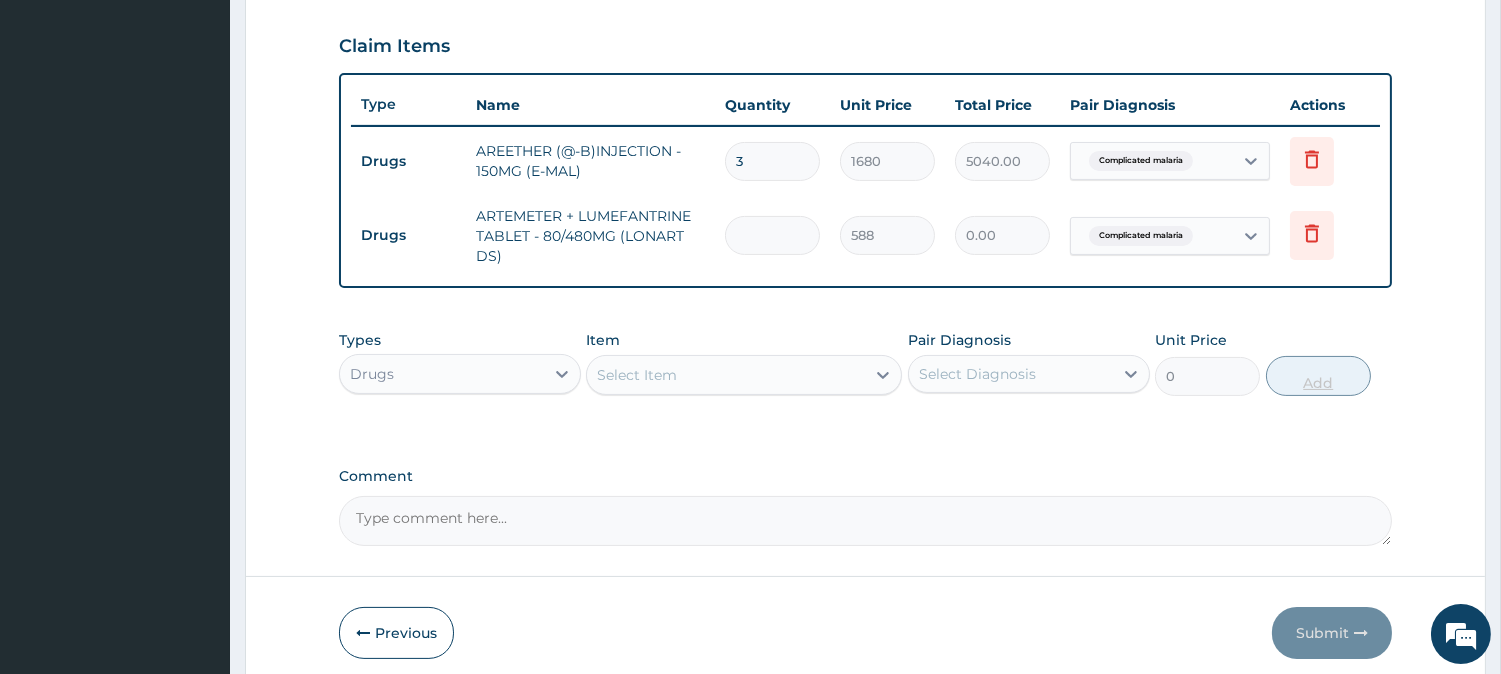 type on "6" 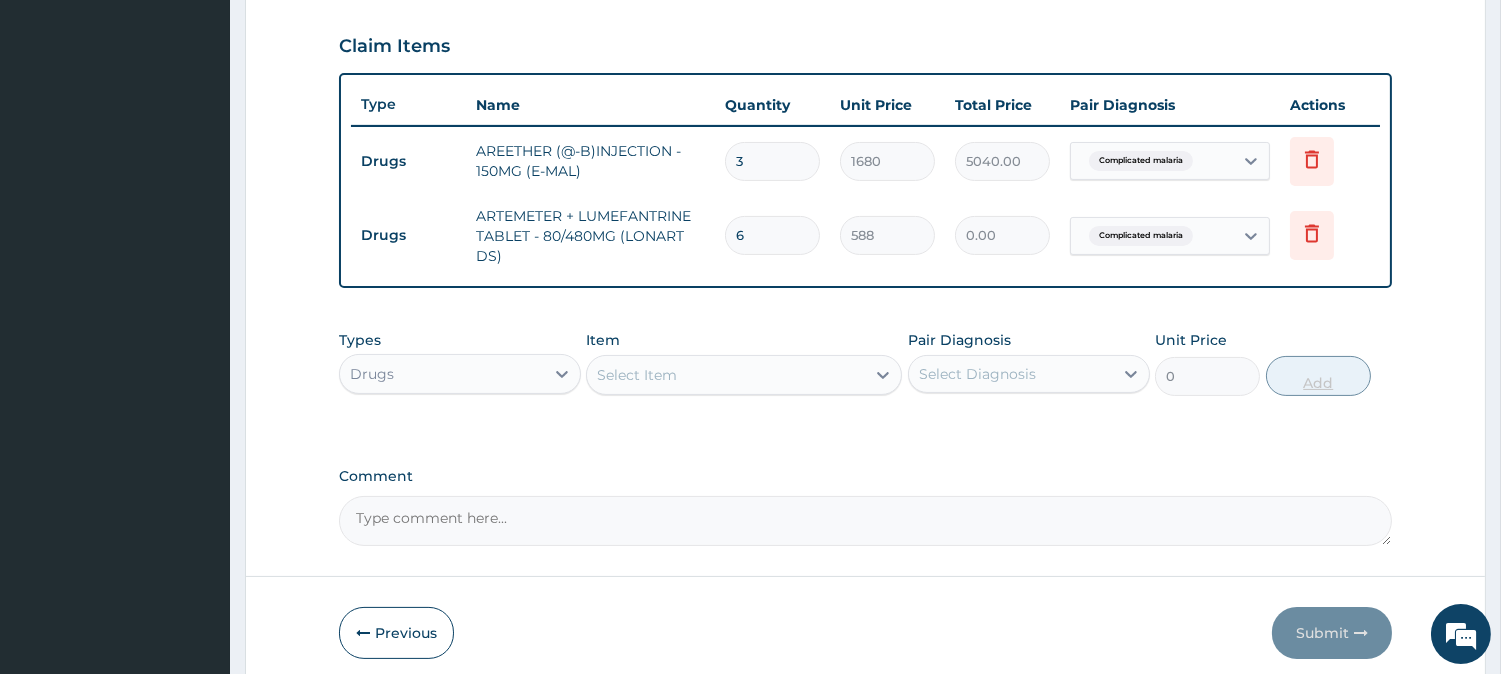 type on "3528.00" 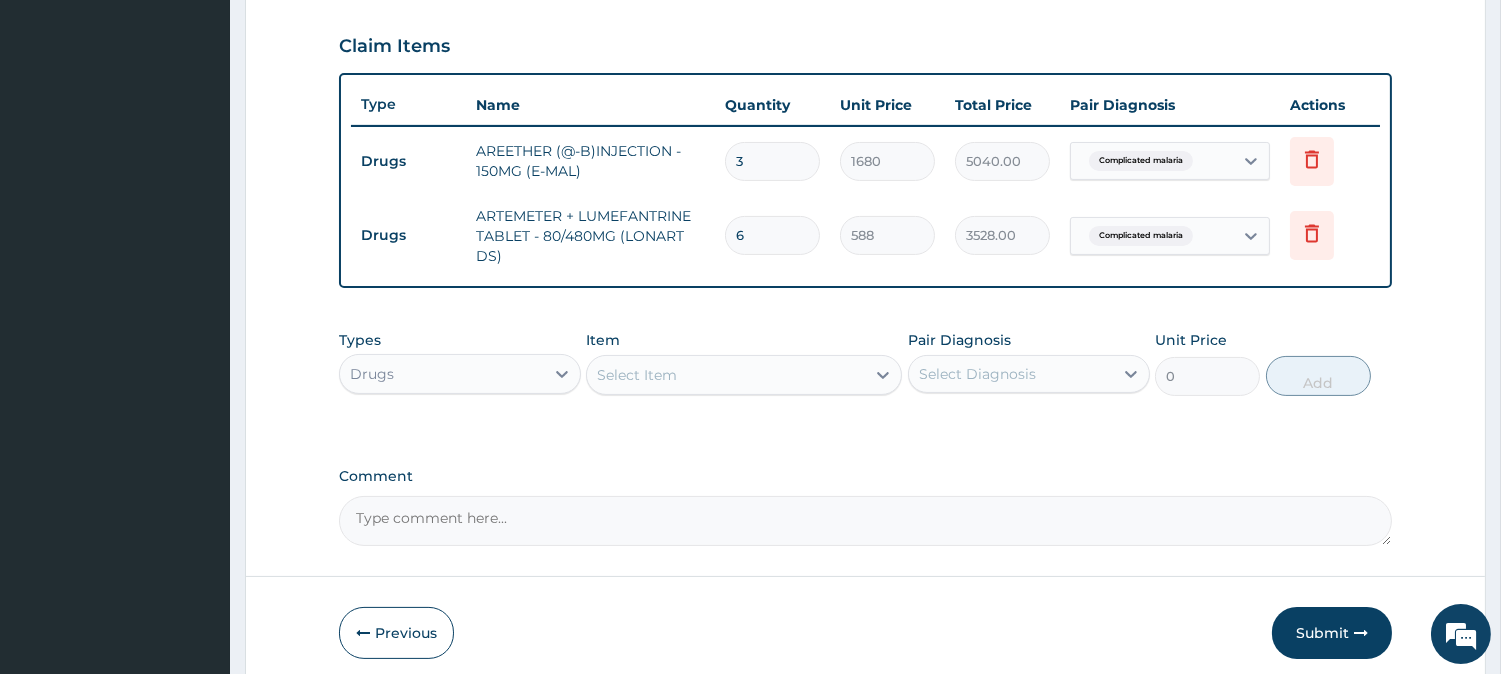 type on "6" 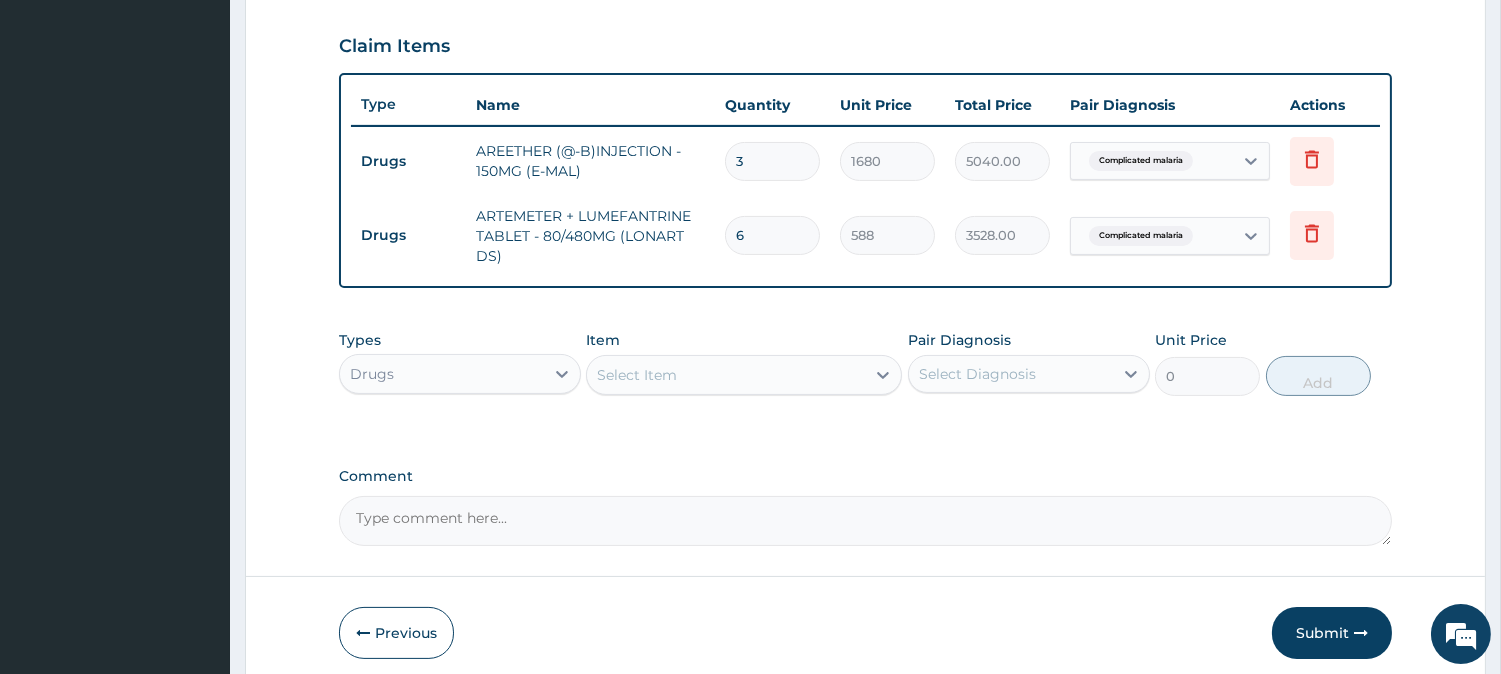 click on "Select Item" at bounding box center [637, 375] 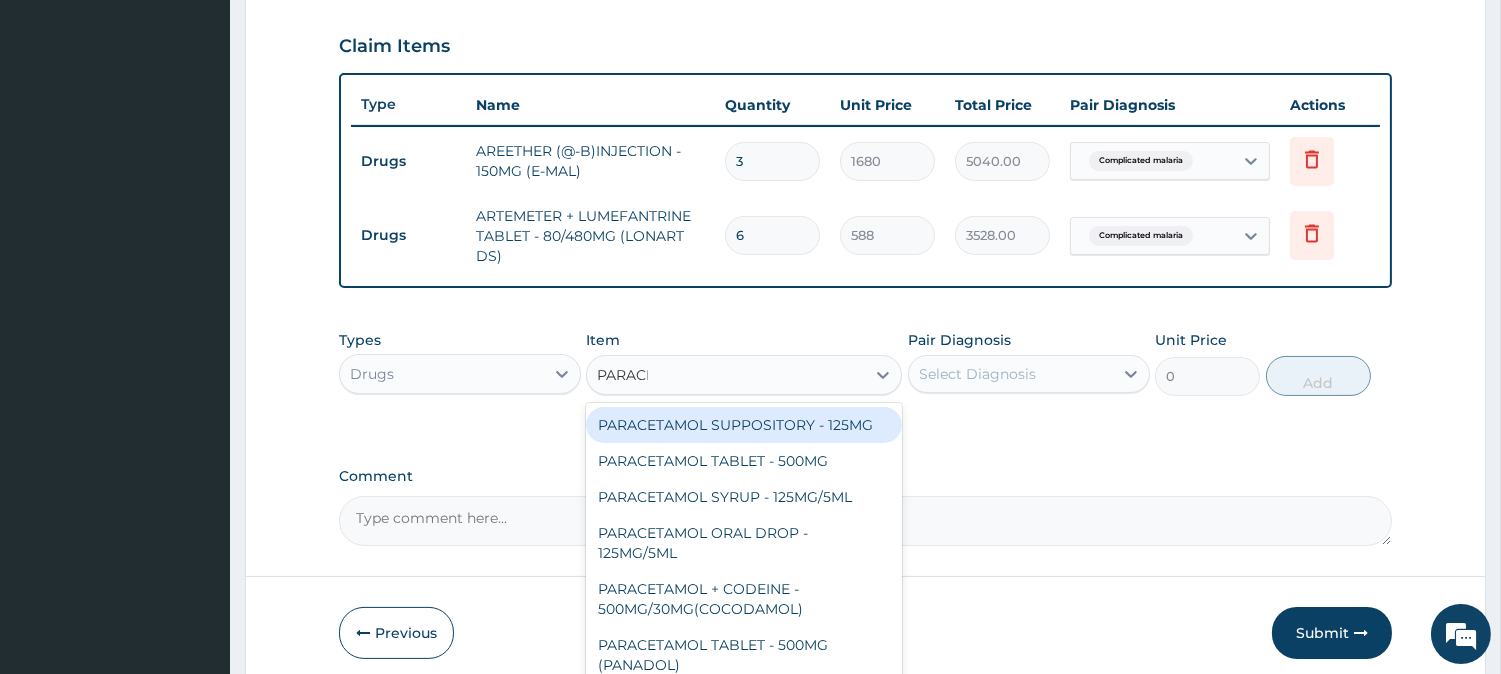 type on "PARACET" 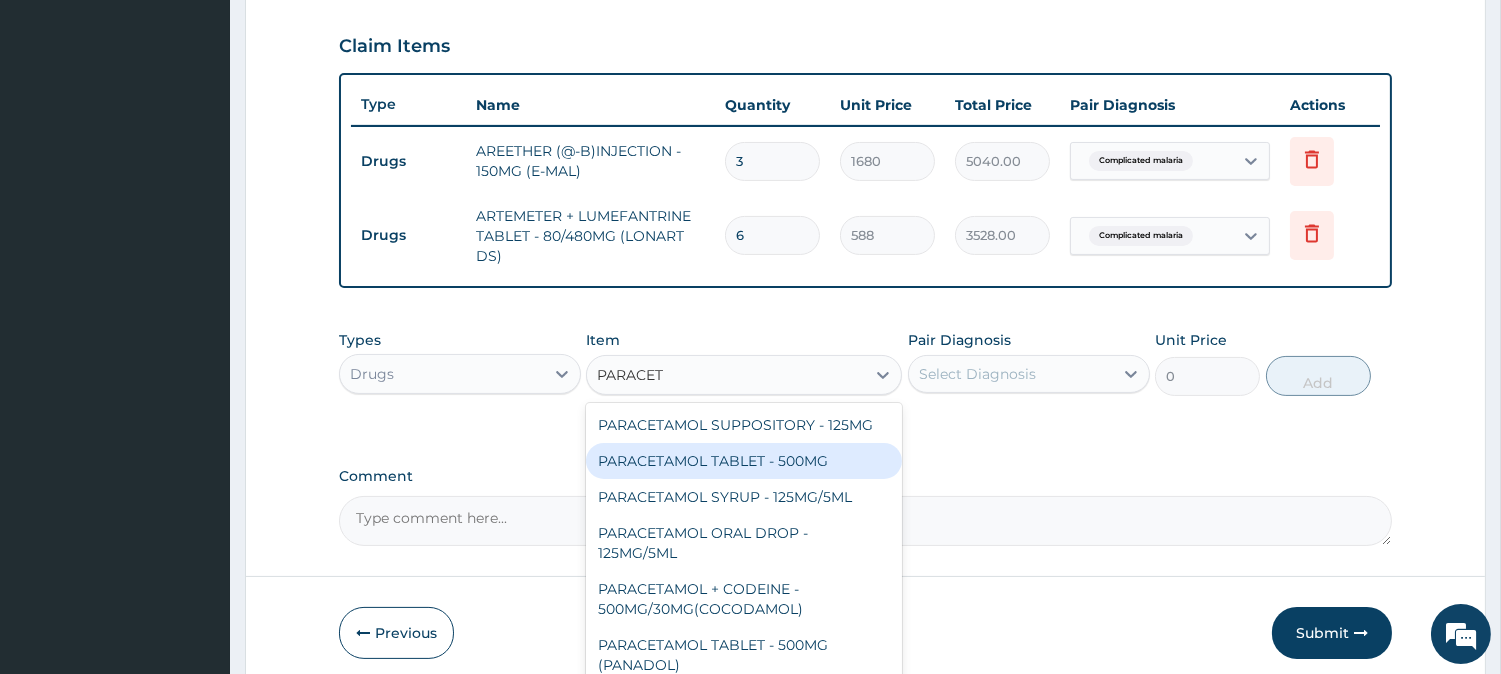click on "PARACETAMOL TABLET - 500MG" at bounding box center [744, 461] 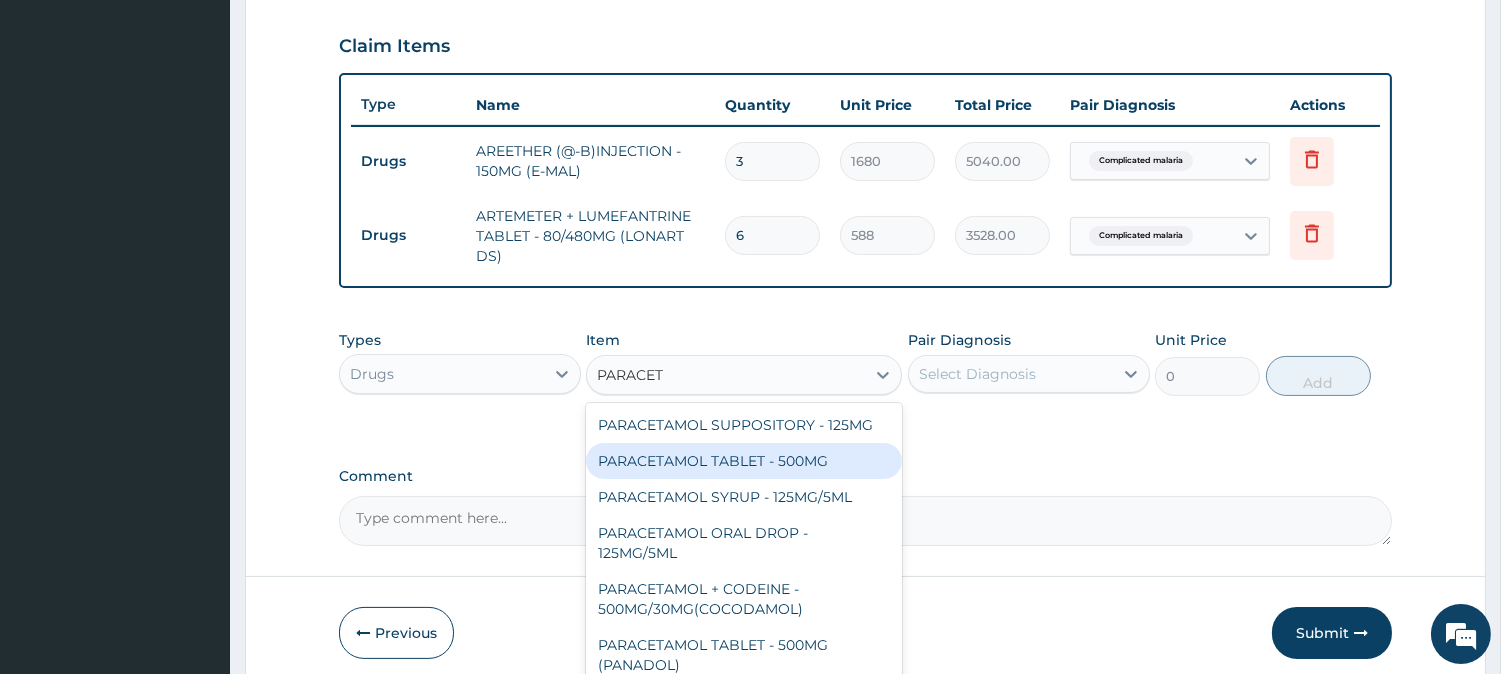 type on "33.599999999999994" 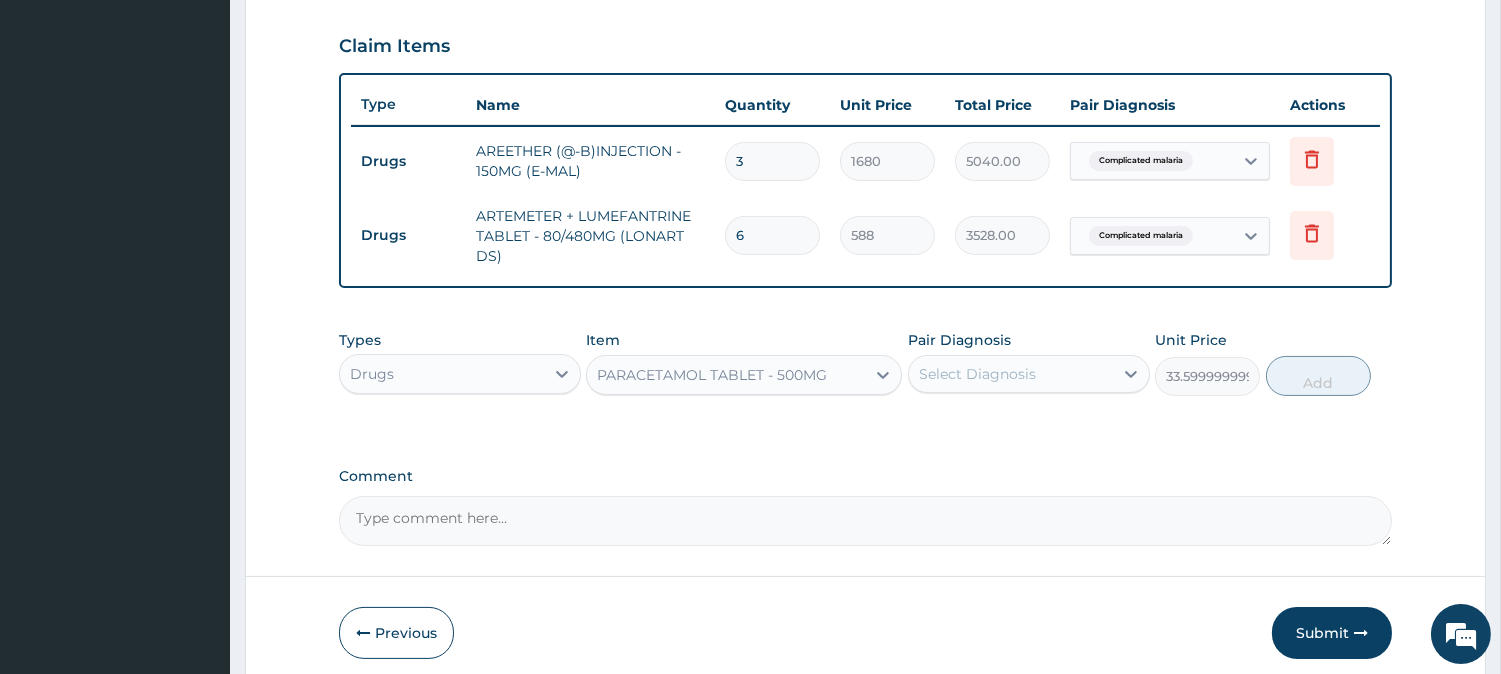 click on "Select Diagnosis" at bounding box center (1011, 374) 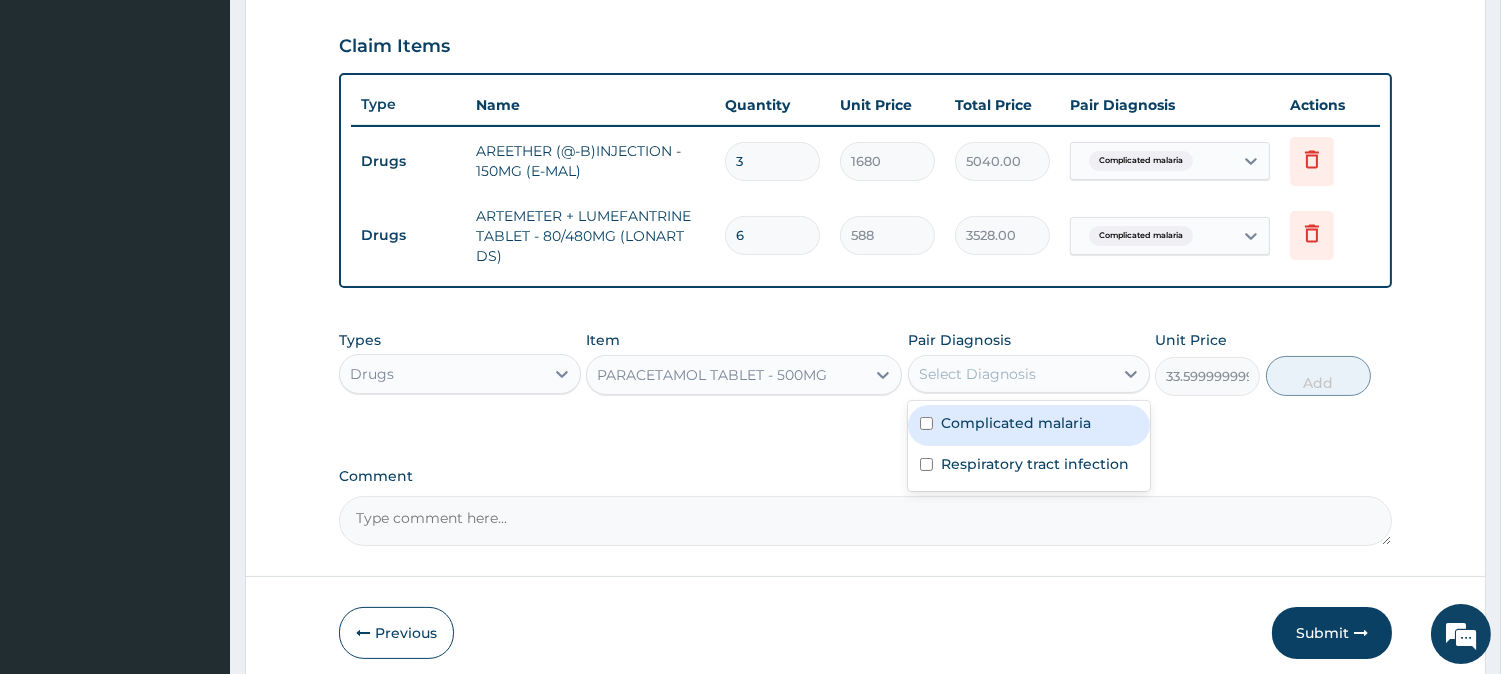 click on "Complicated malaria" at bounding box center [1029, 425] 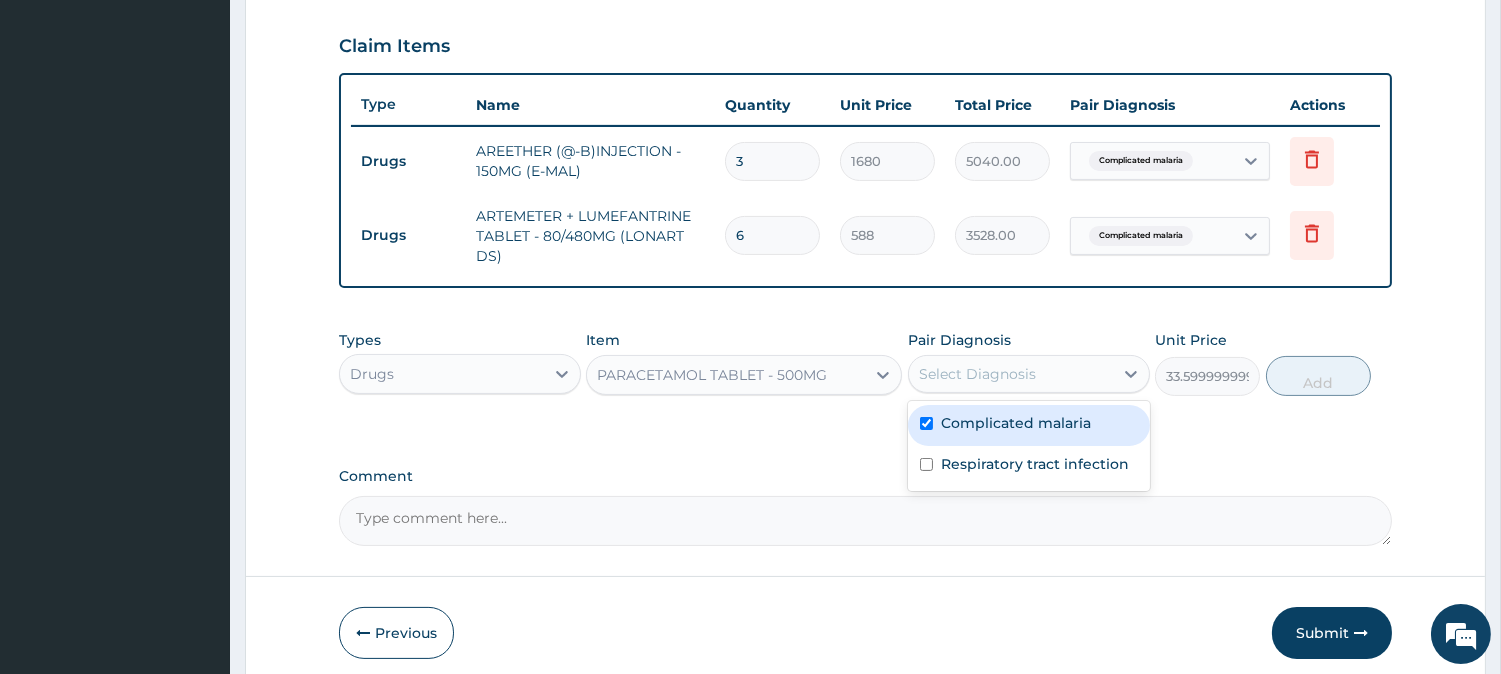 checkbox on "true" 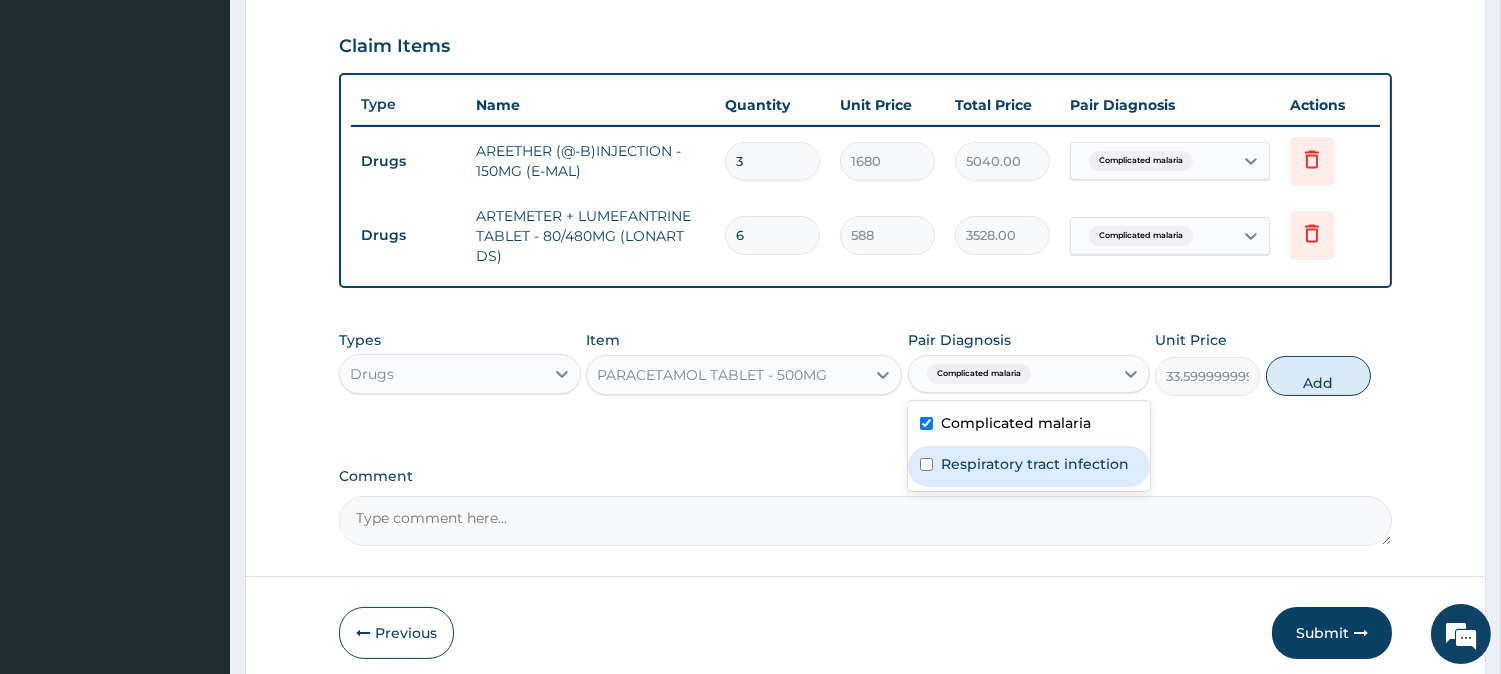 click on "Respiratory tract infection" at bounding box center [1035, 464] 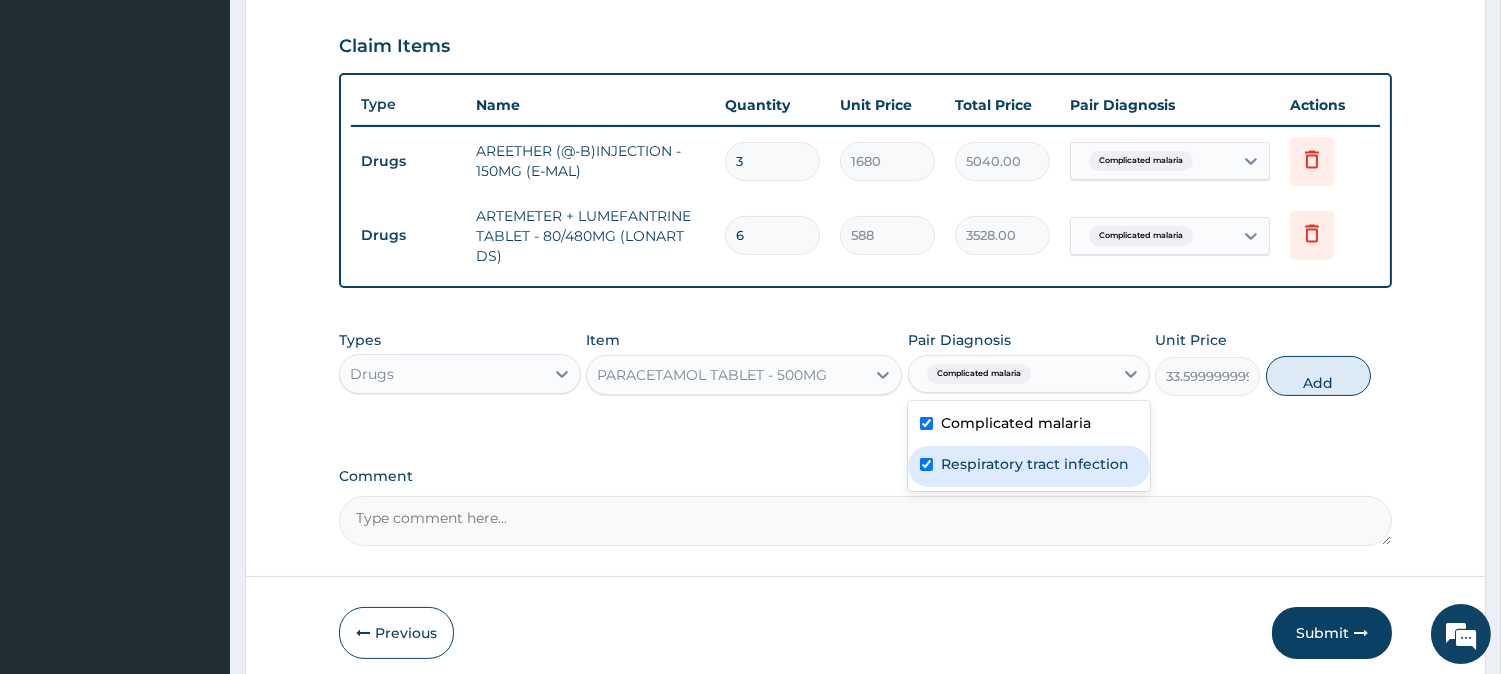 checkbox on "true" 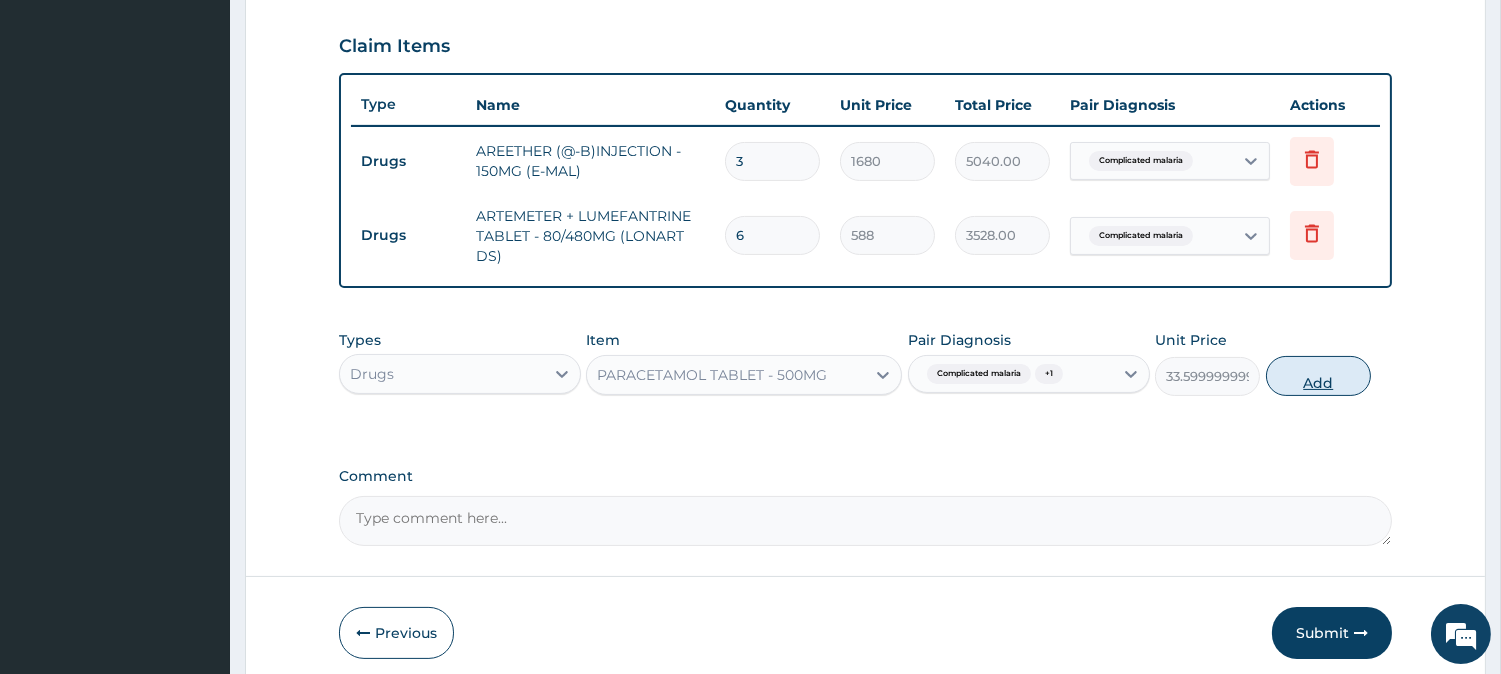click on "Add" at bounding box center (1318, 376) 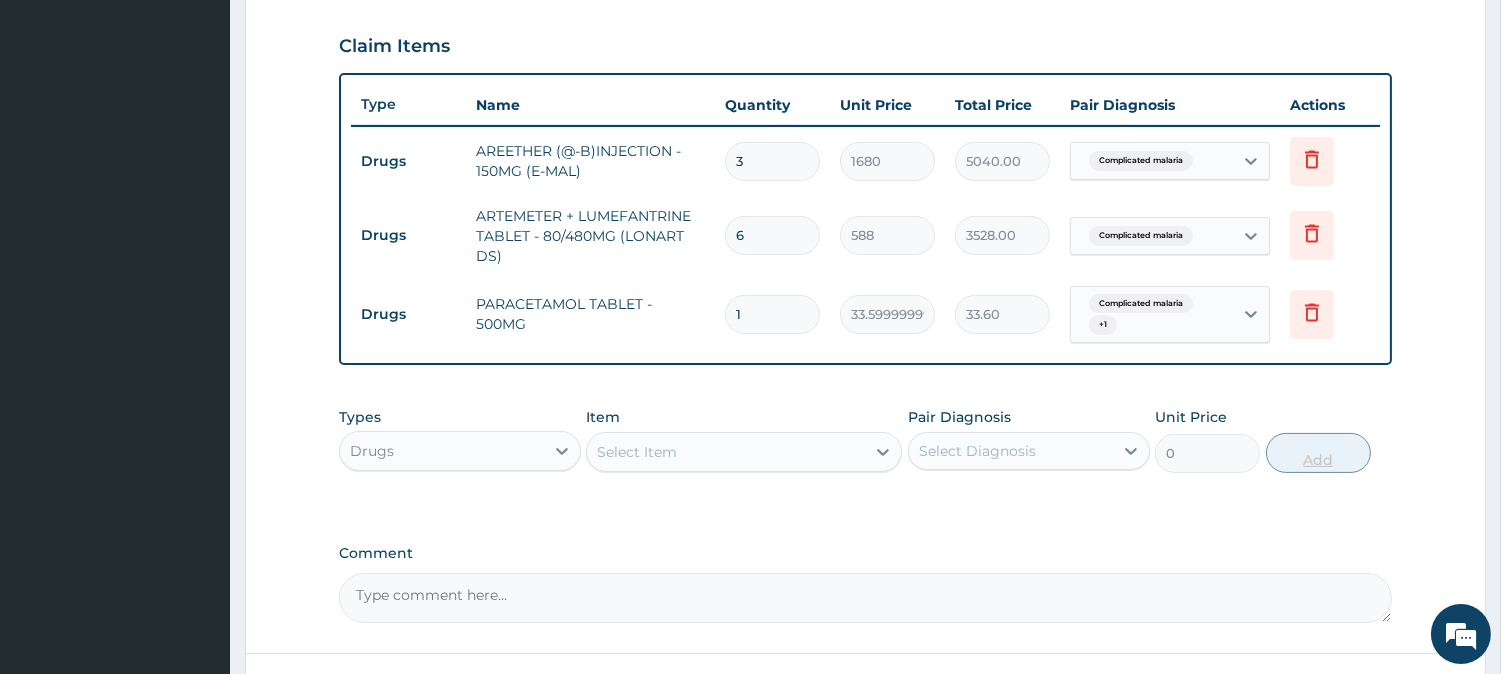 type on "18" 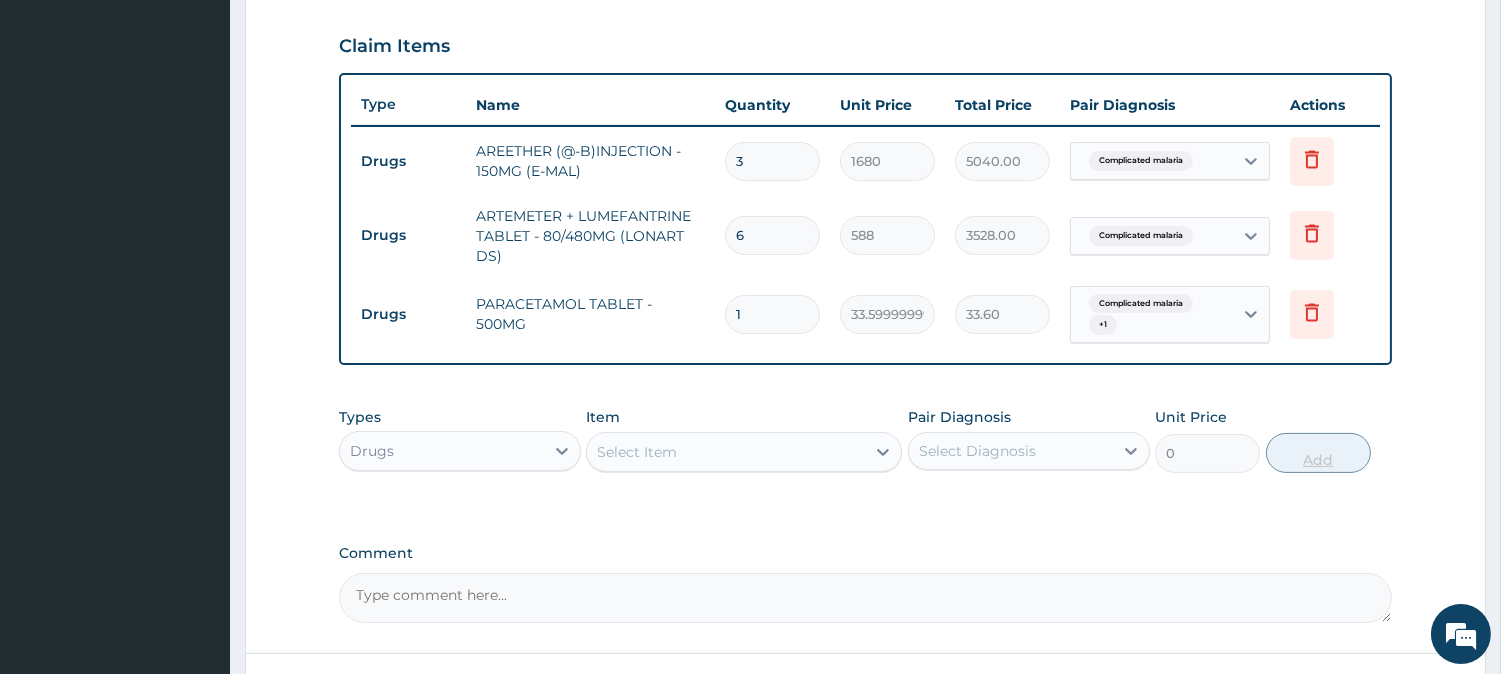 type on "604.80" 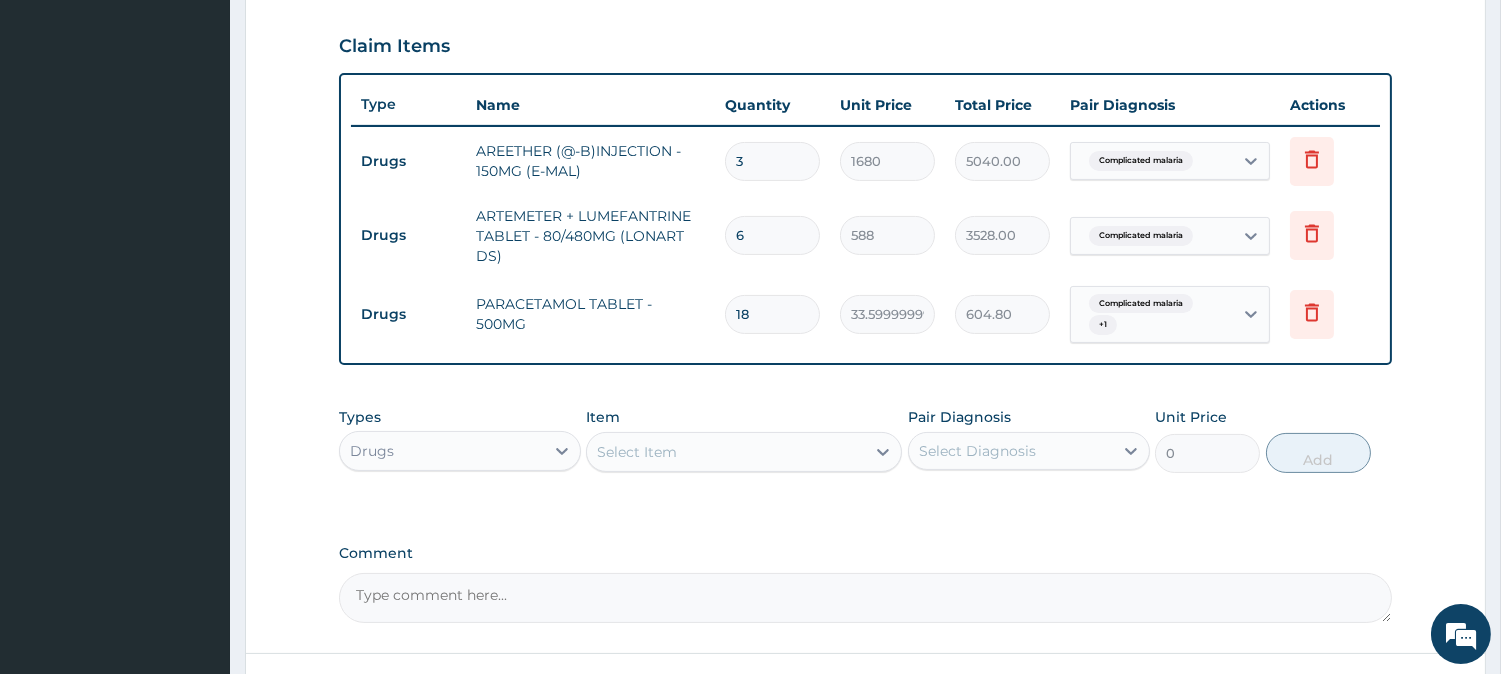 type on "18" 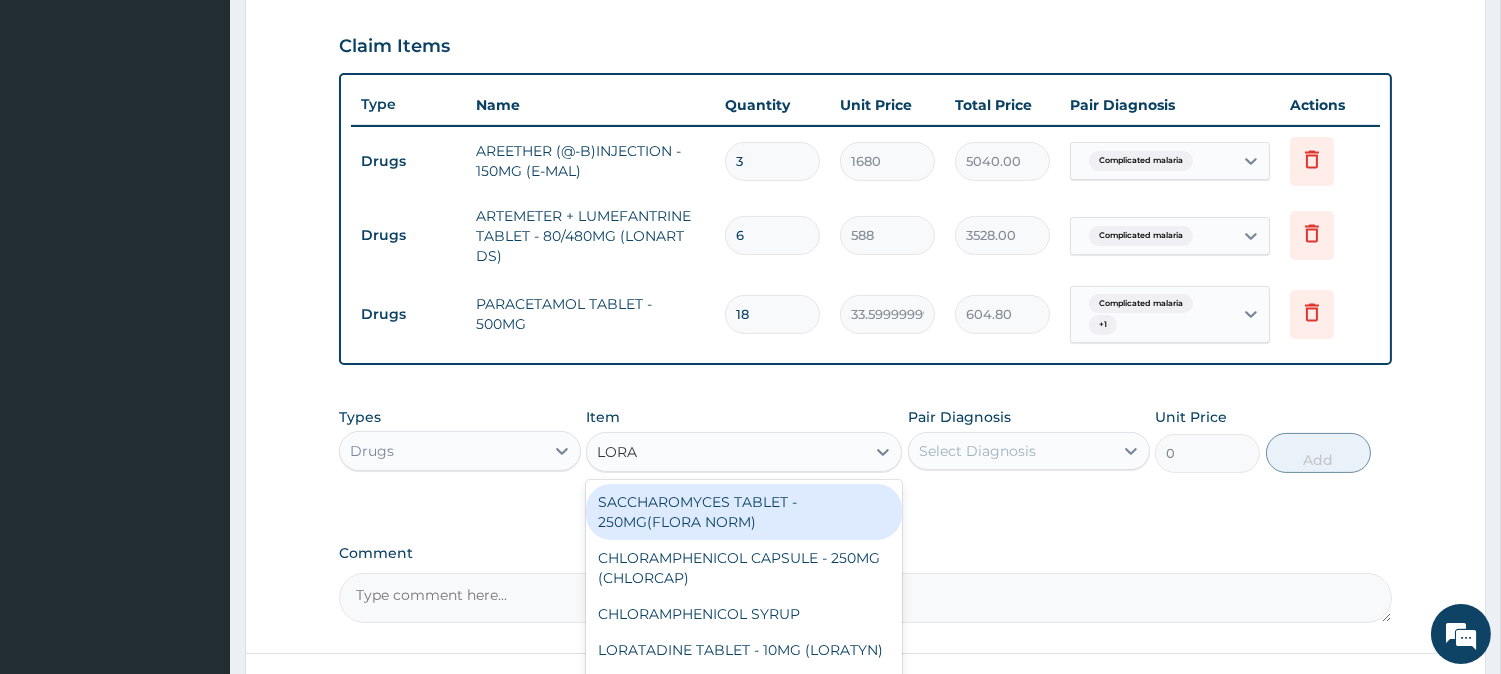 type on "LORAT" 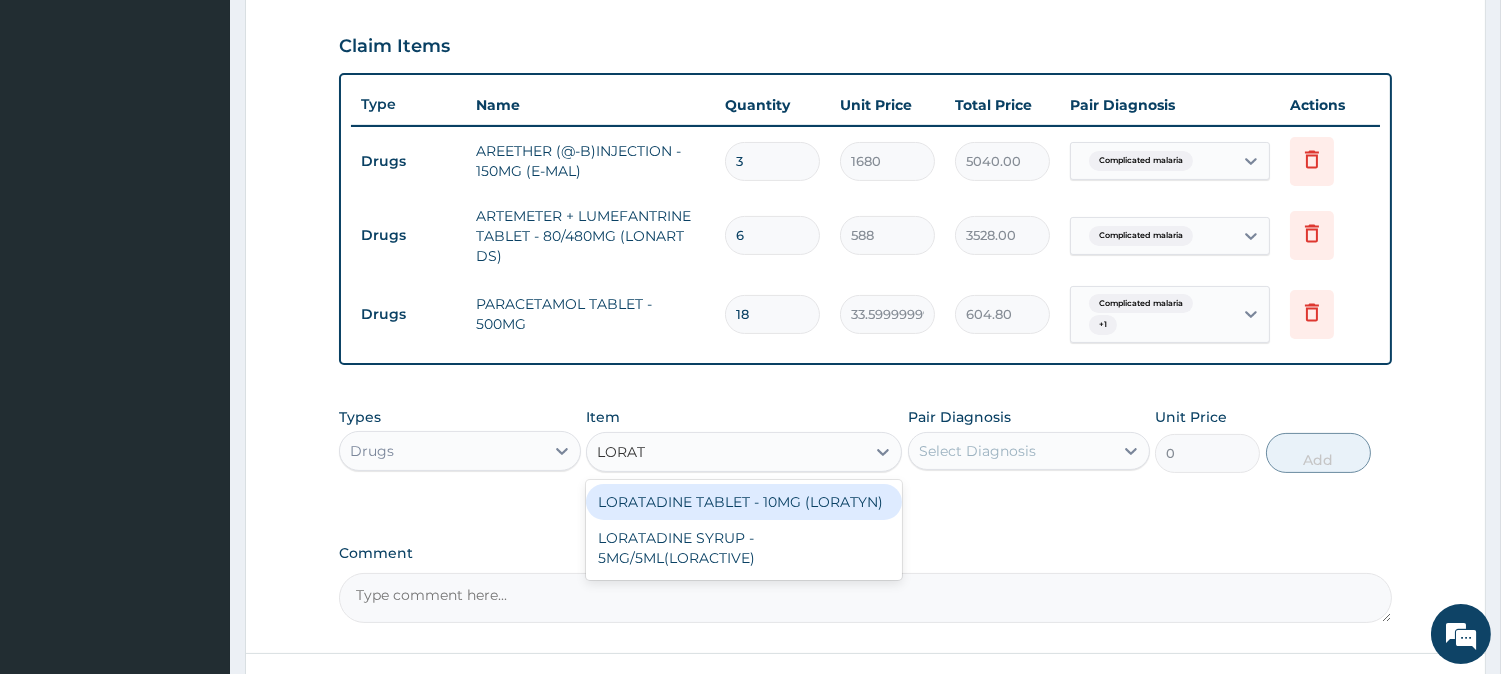 click on "LORATADINE TABLET - 10MG (LORATYN)" at bounding box center [744, 502] 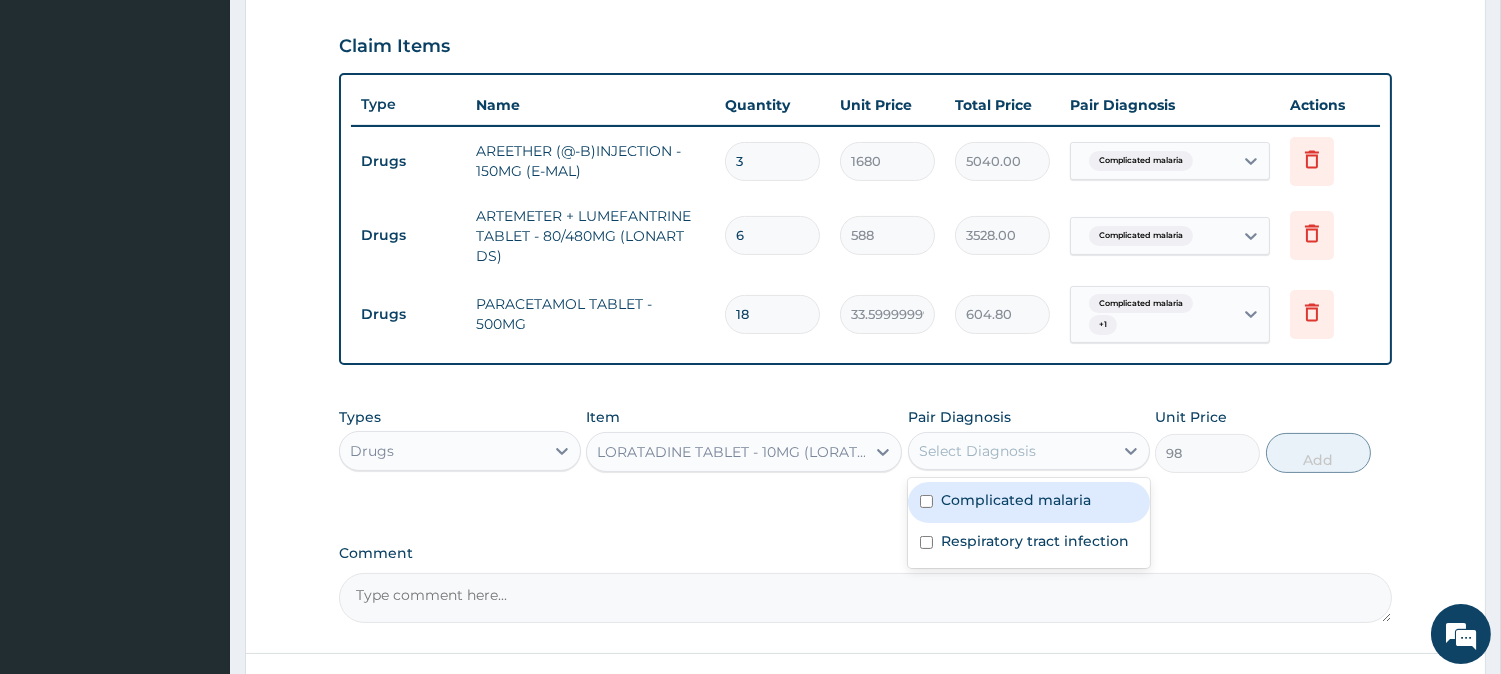 click on "Select Diagnosis" at bounding box center [977, 451] 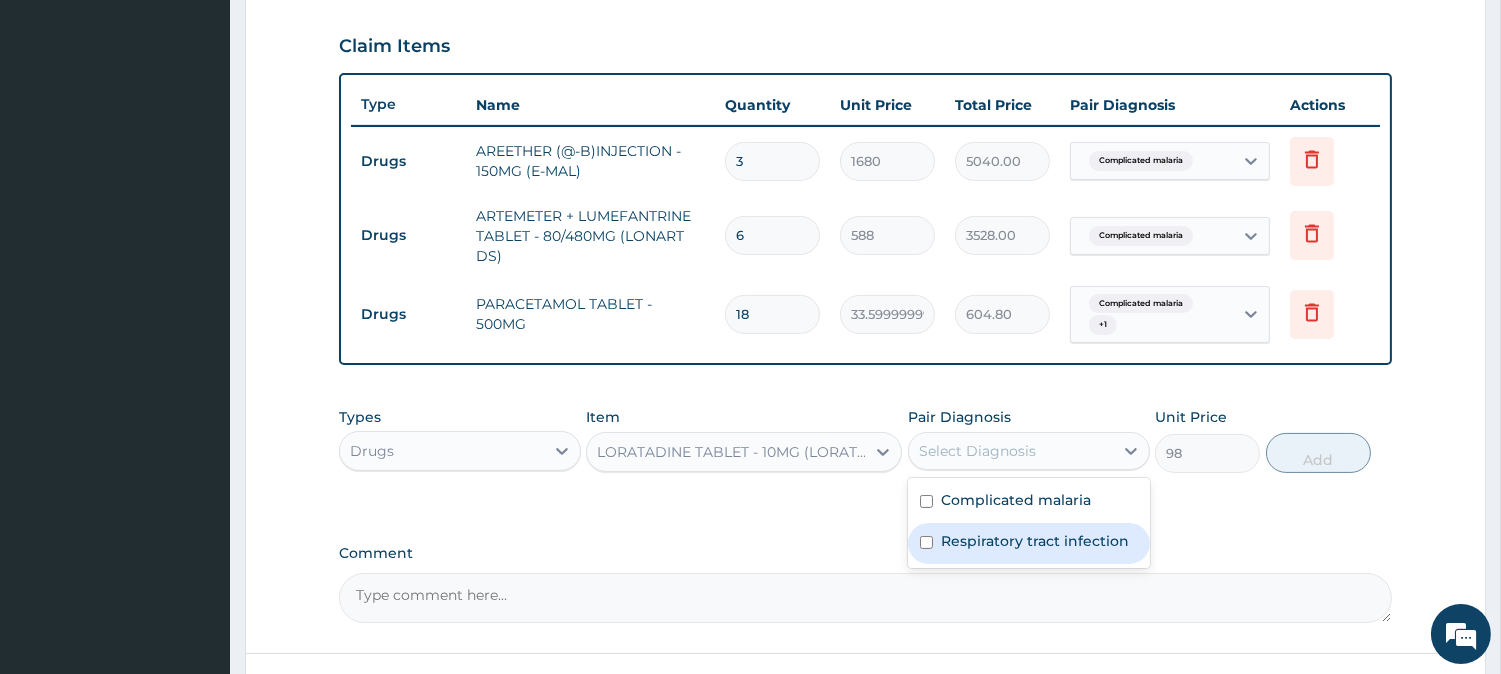 click on "Respiratory tract infection" at bounding box center [1035, 541] 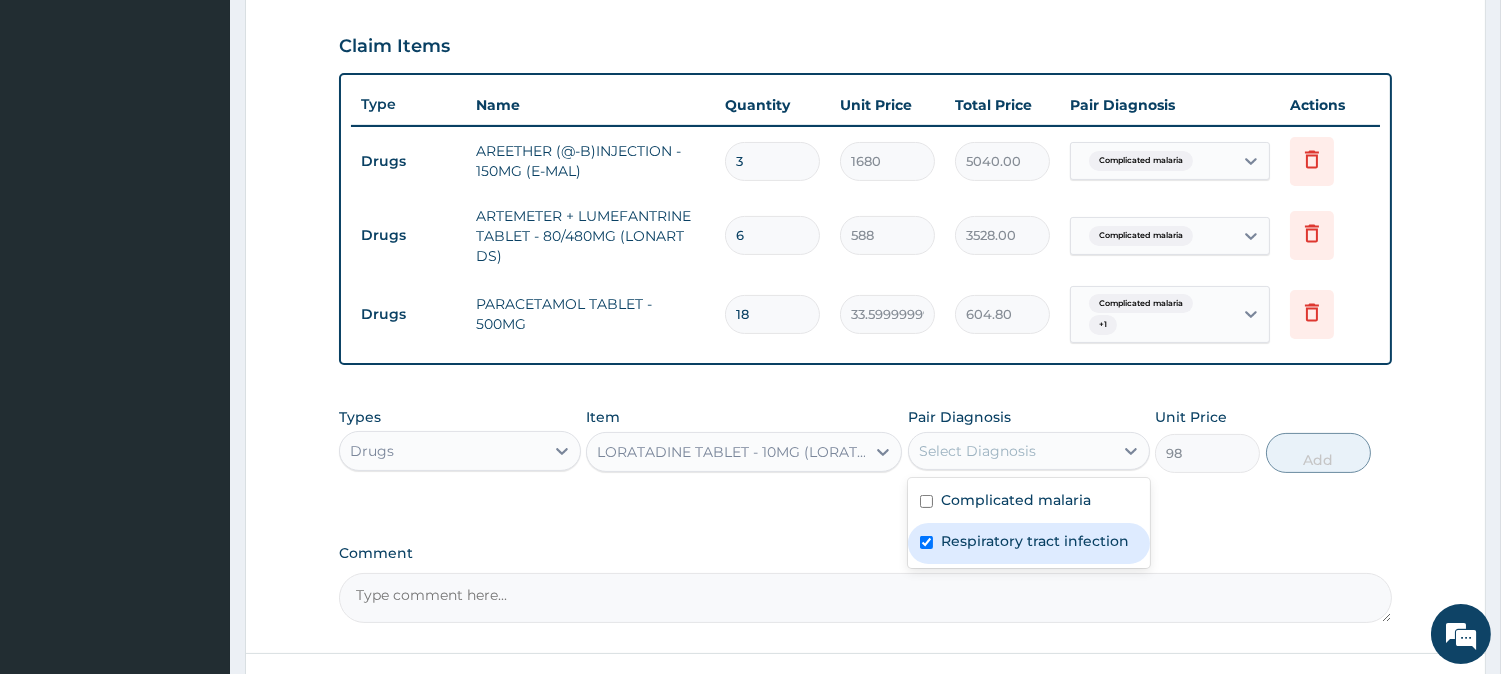 checkbox on "true" 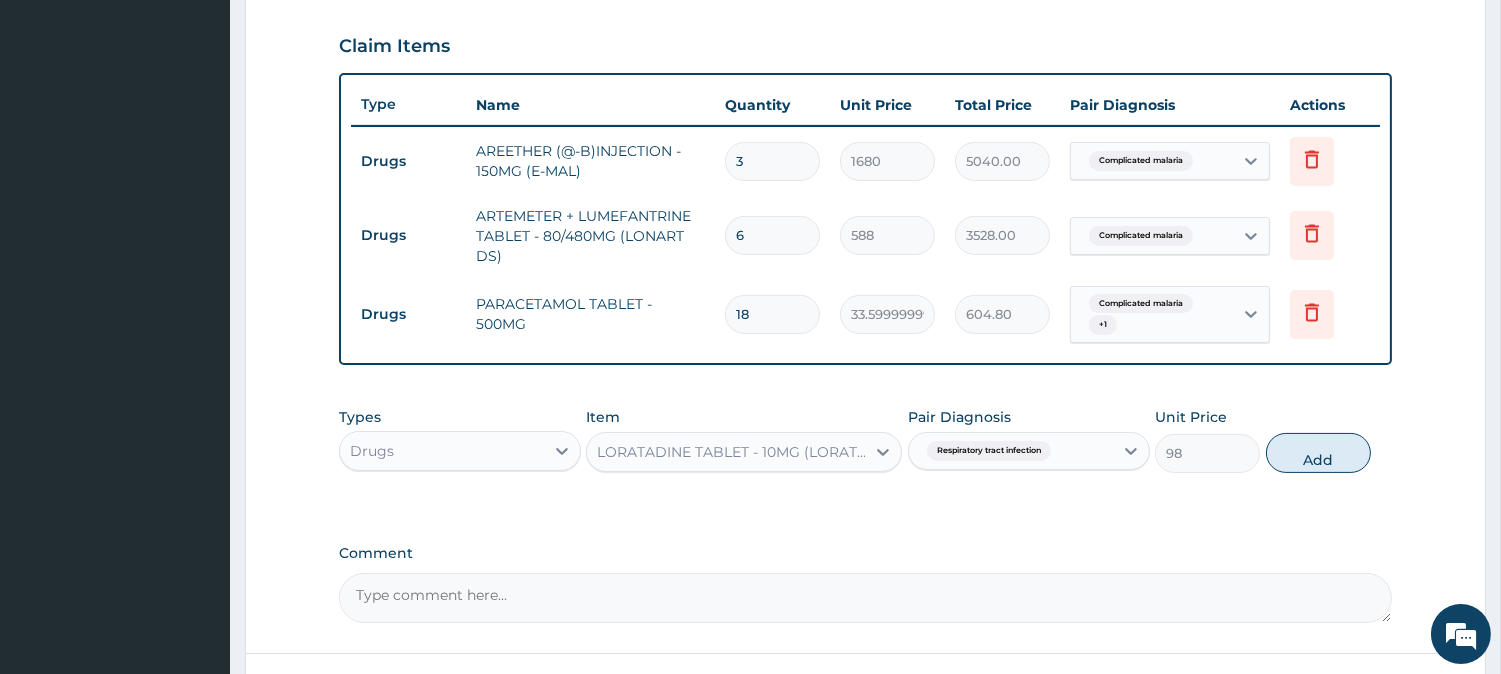 click on "Types Drugs Item LORATADINE TABLET - 10MG (LORATYN) Pair Diagnosis Respiratory tract infection Unit Price 98 Add" at bounding box center [865, 440] 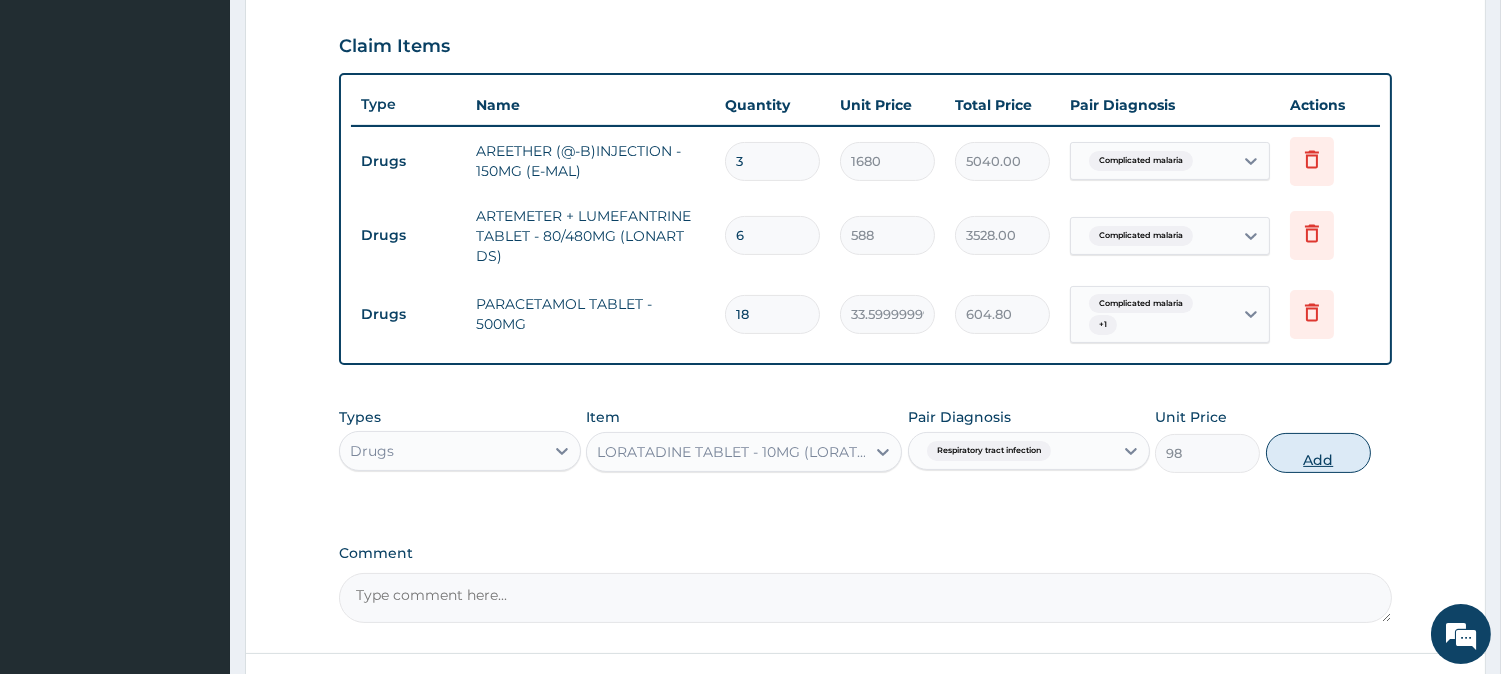 click on "Add" at bounding box center (1318, 453) 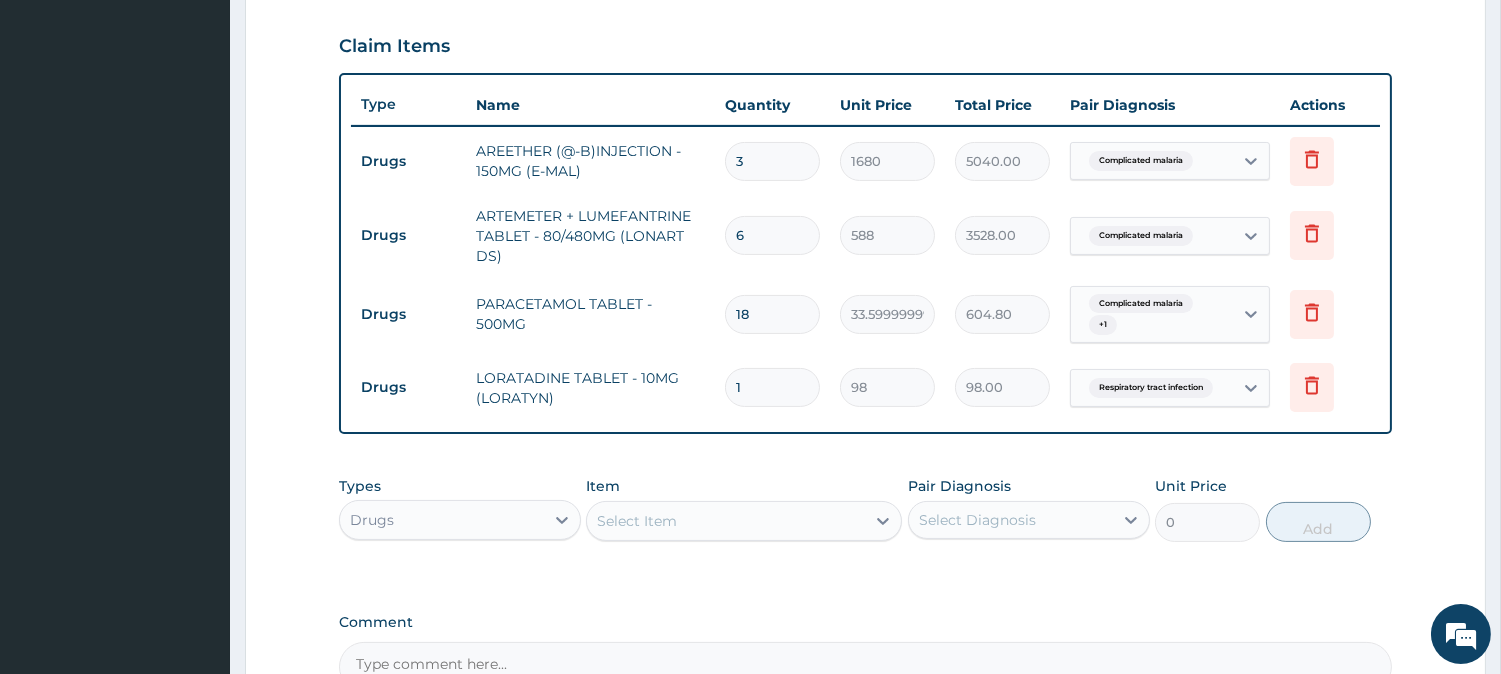 type on "10" 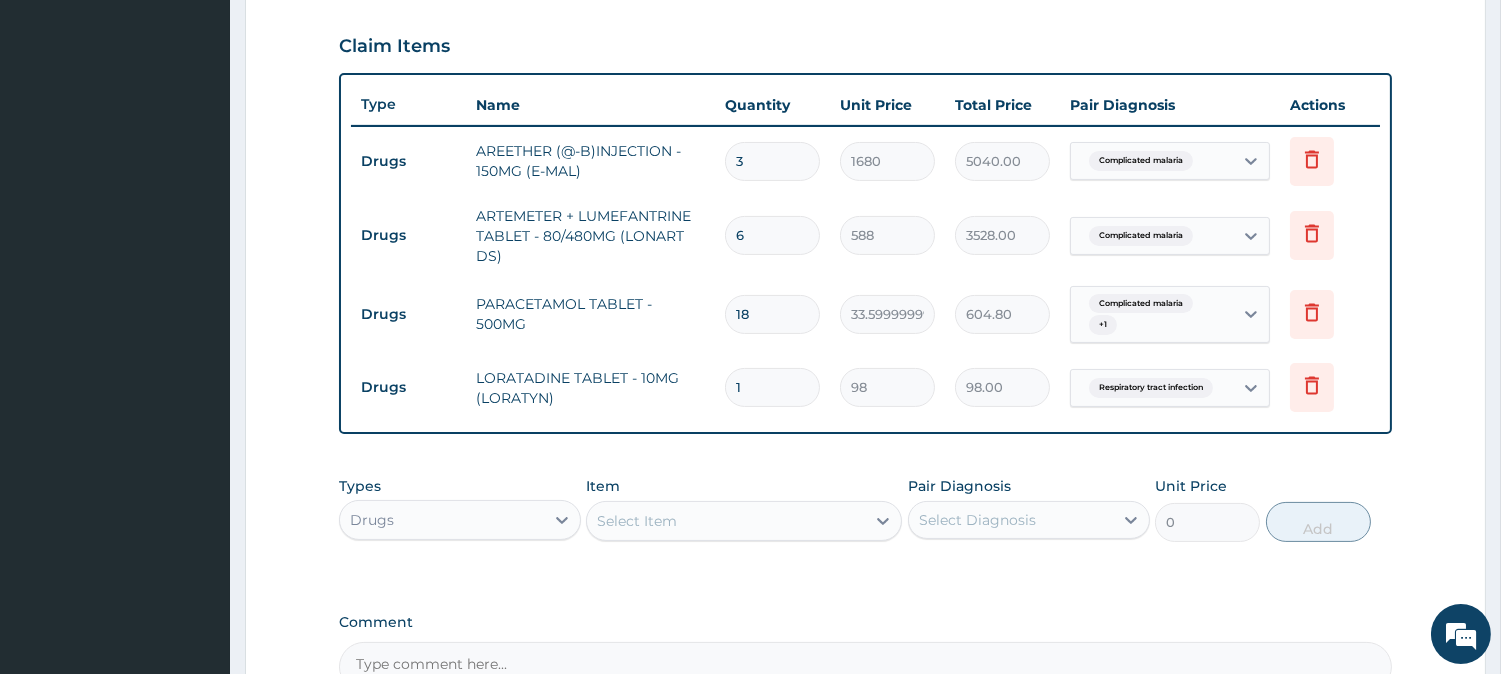 type on "980.00" 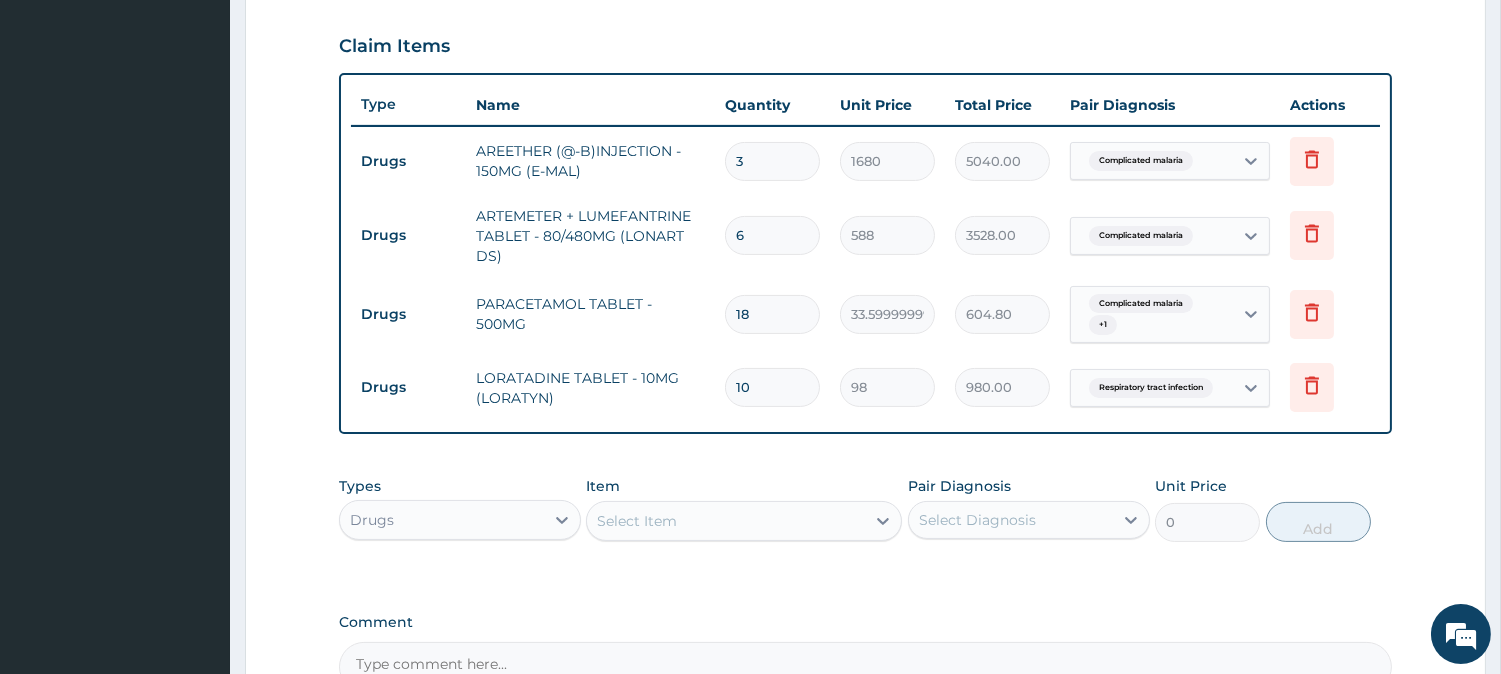 type on "10" 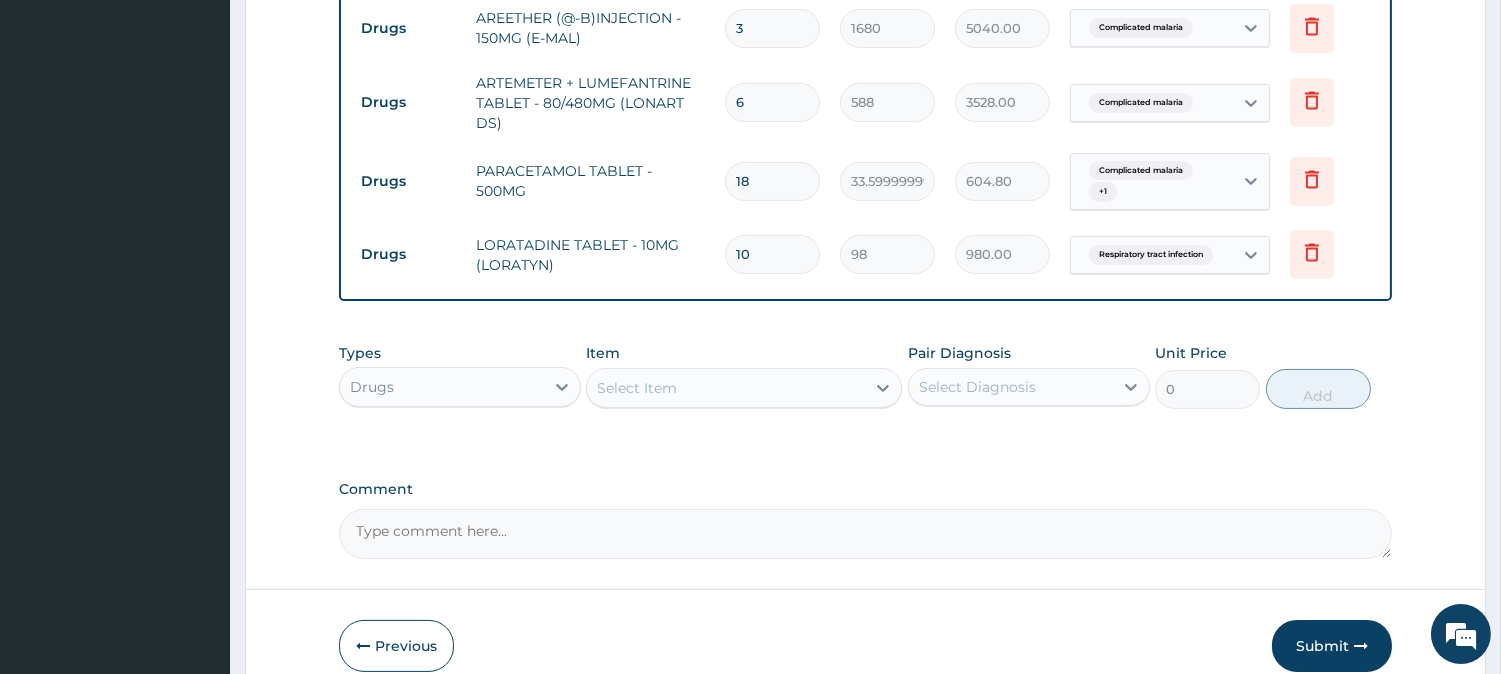 scroll, scrollTop: 848, scrollLeft: 0, axis: vertical 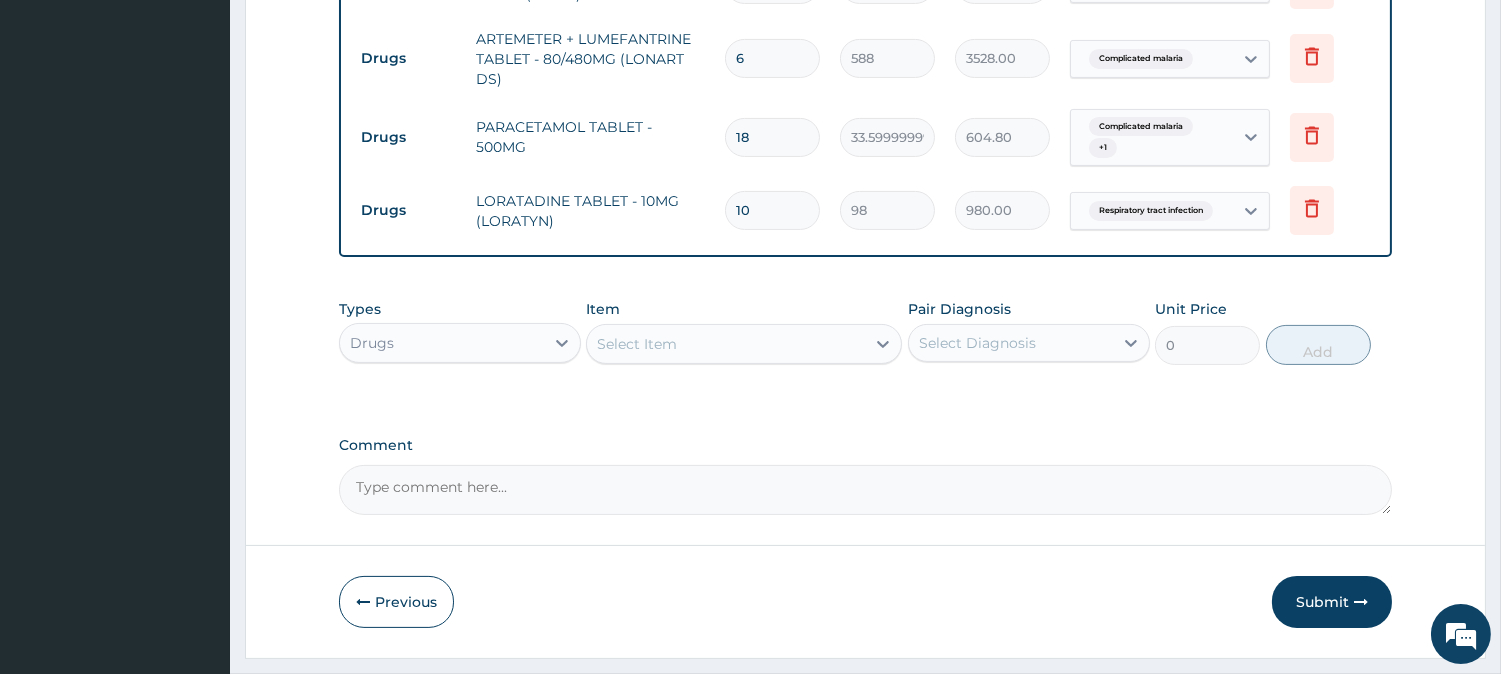 click on "Select Item" at bounding box center (726, 344) 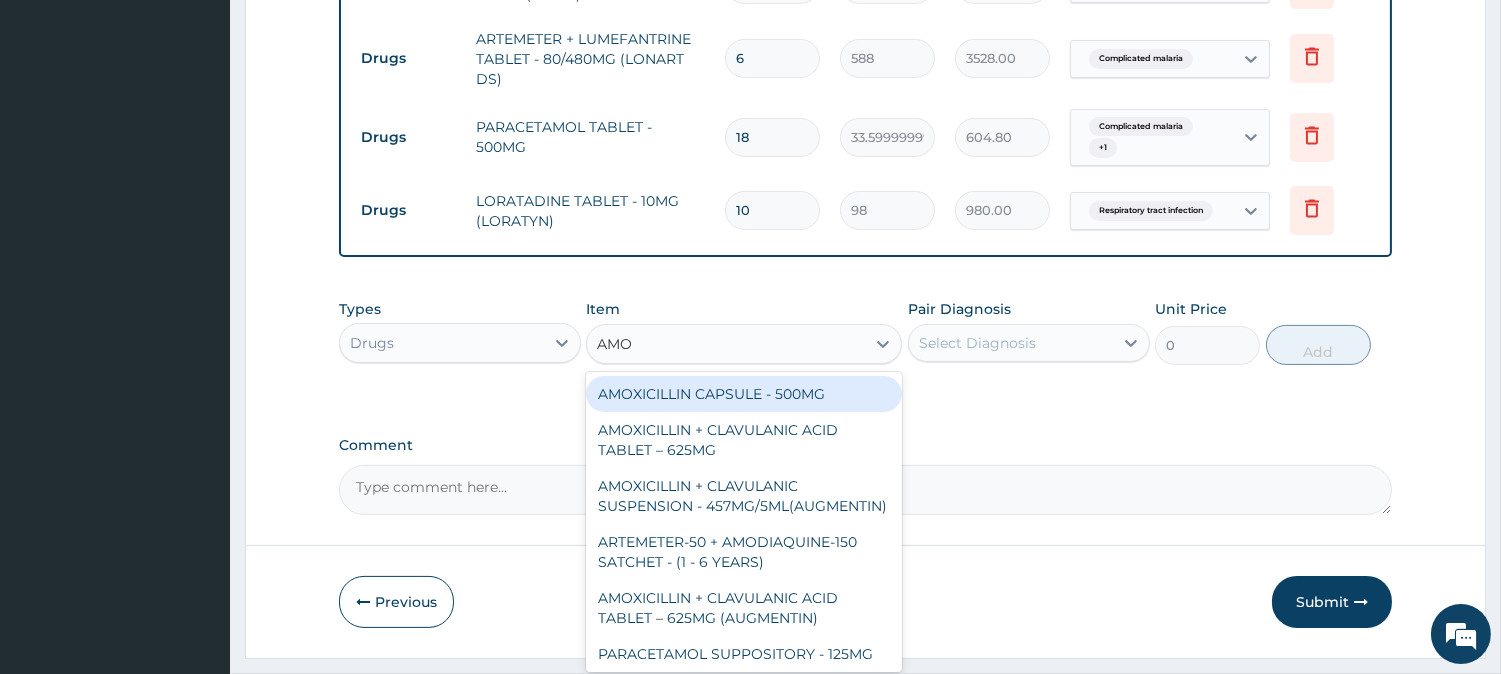 type on "AMO" 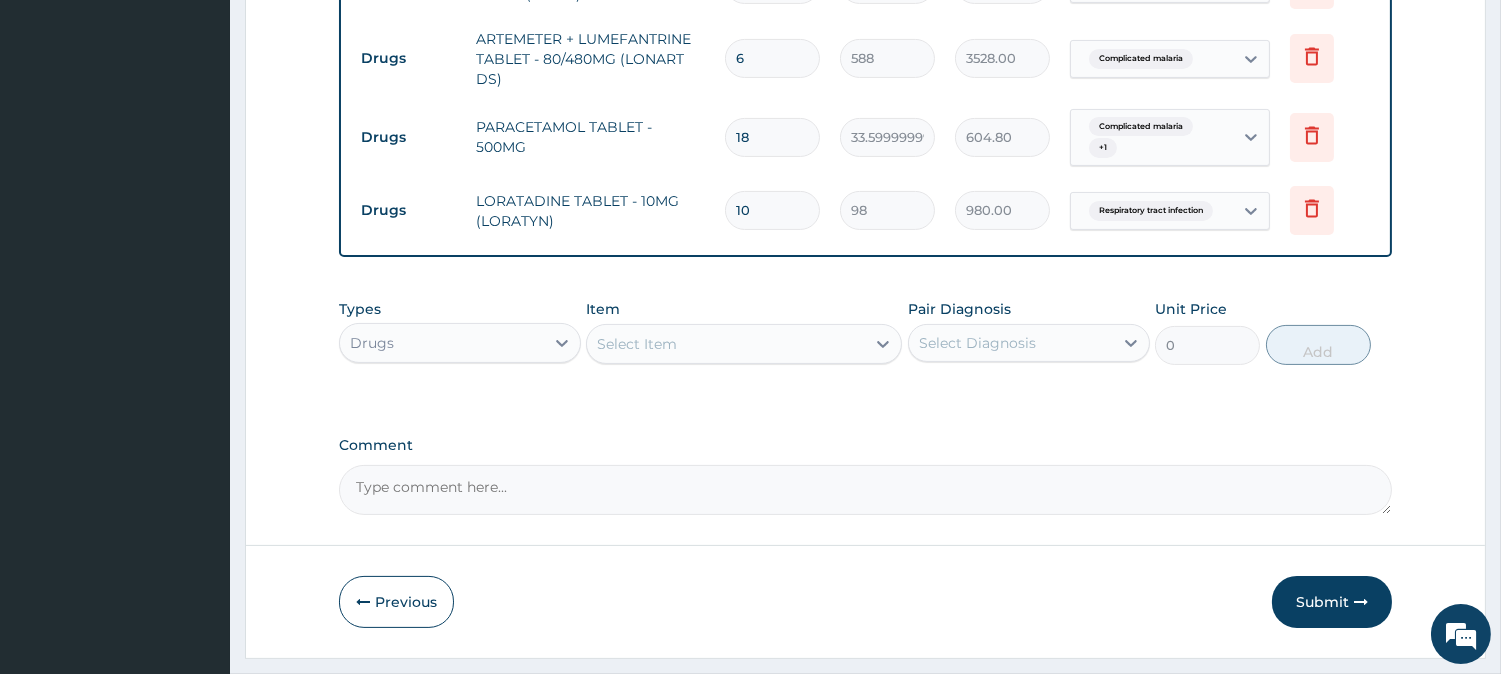click on "Select Item" at bounding box center (744, 344) 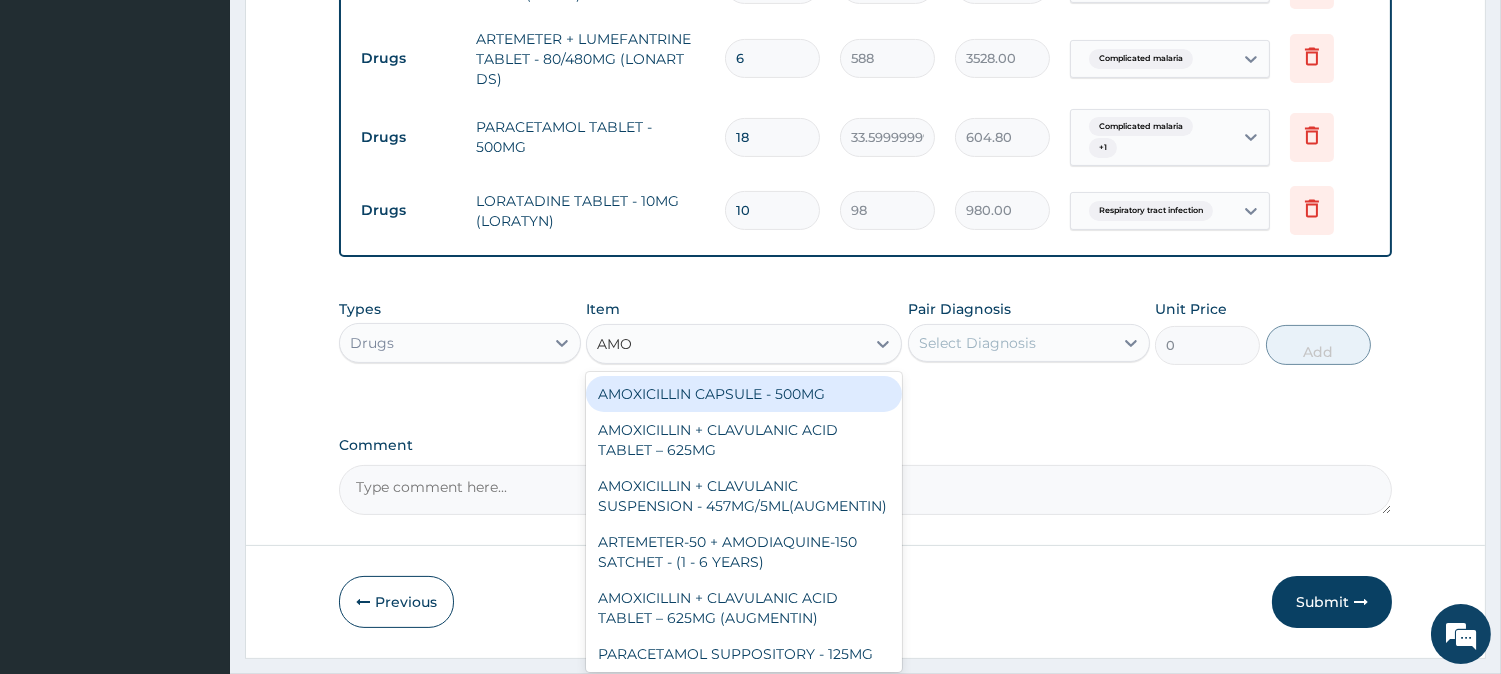 type on "AMOX" 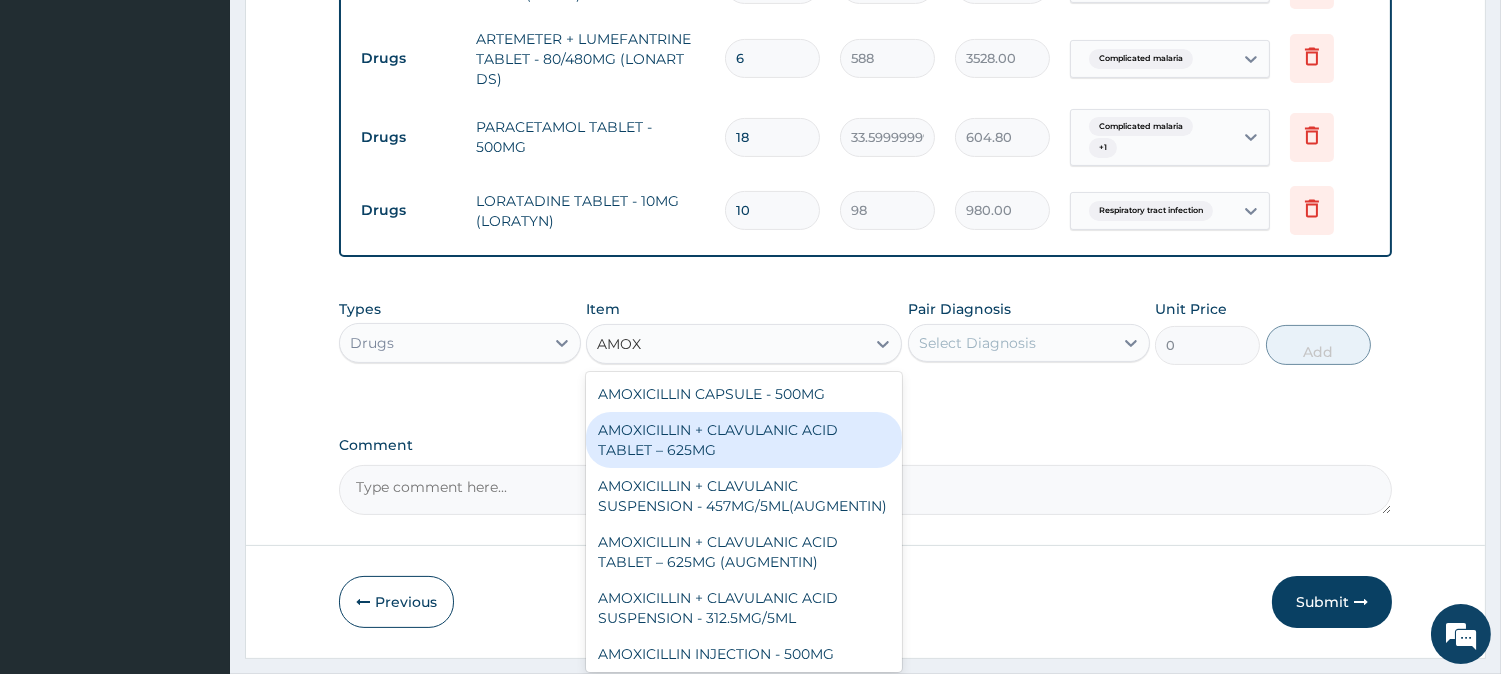 click on "AMOXICILLIN + CLAVULANIC ACID TABLET – 625MG" at bounding box center (744, 440) 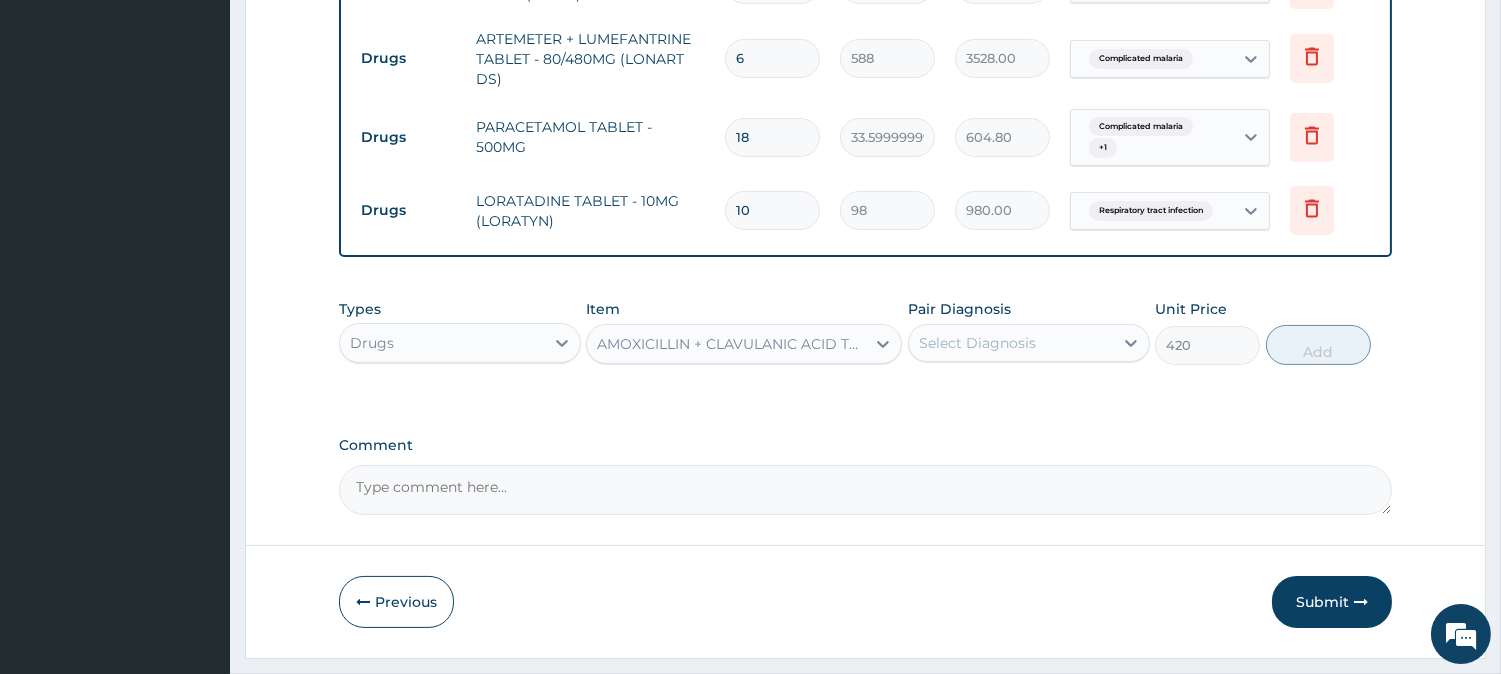 click on "Select Diagnosis" at bounding box center [1011, 343] 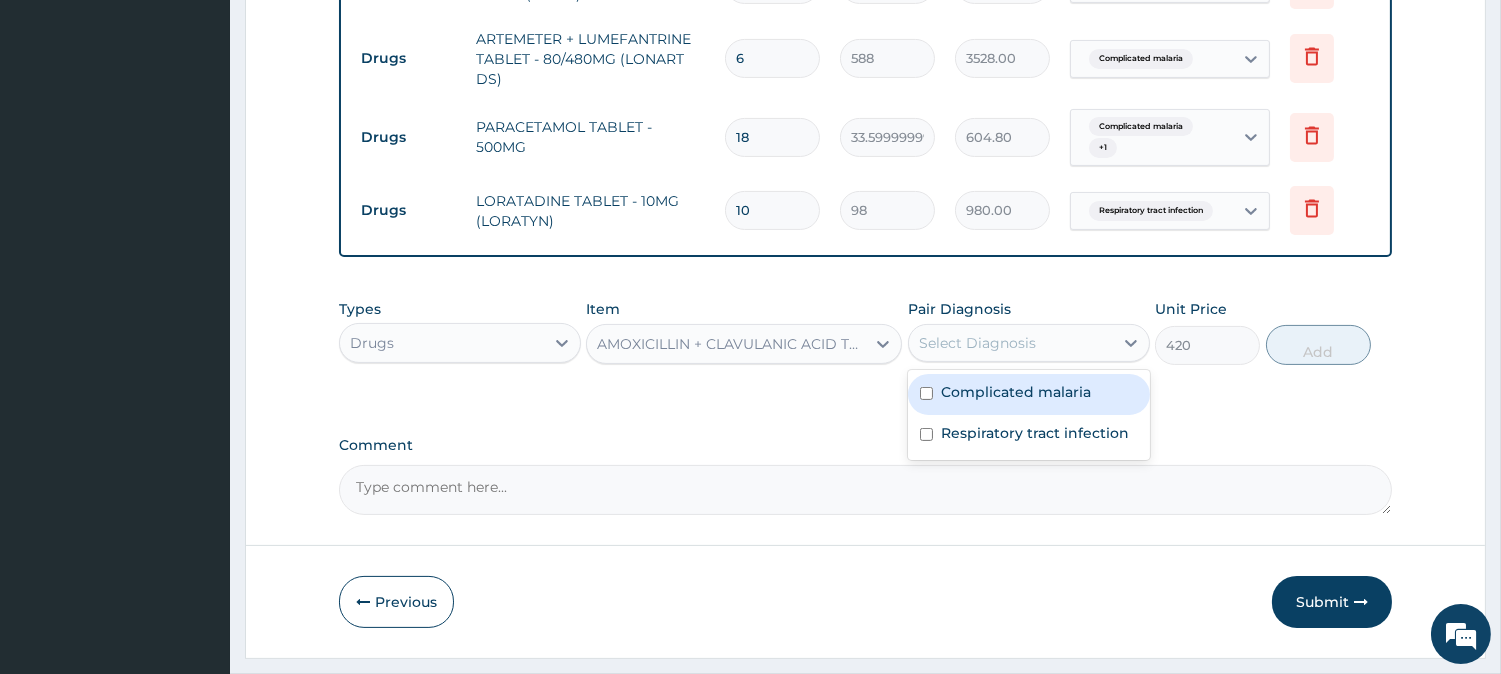 click on "AMOXICILLIN + CLAVULANIC ACID TABLET – 625MG" at bounding box center [732, 344] 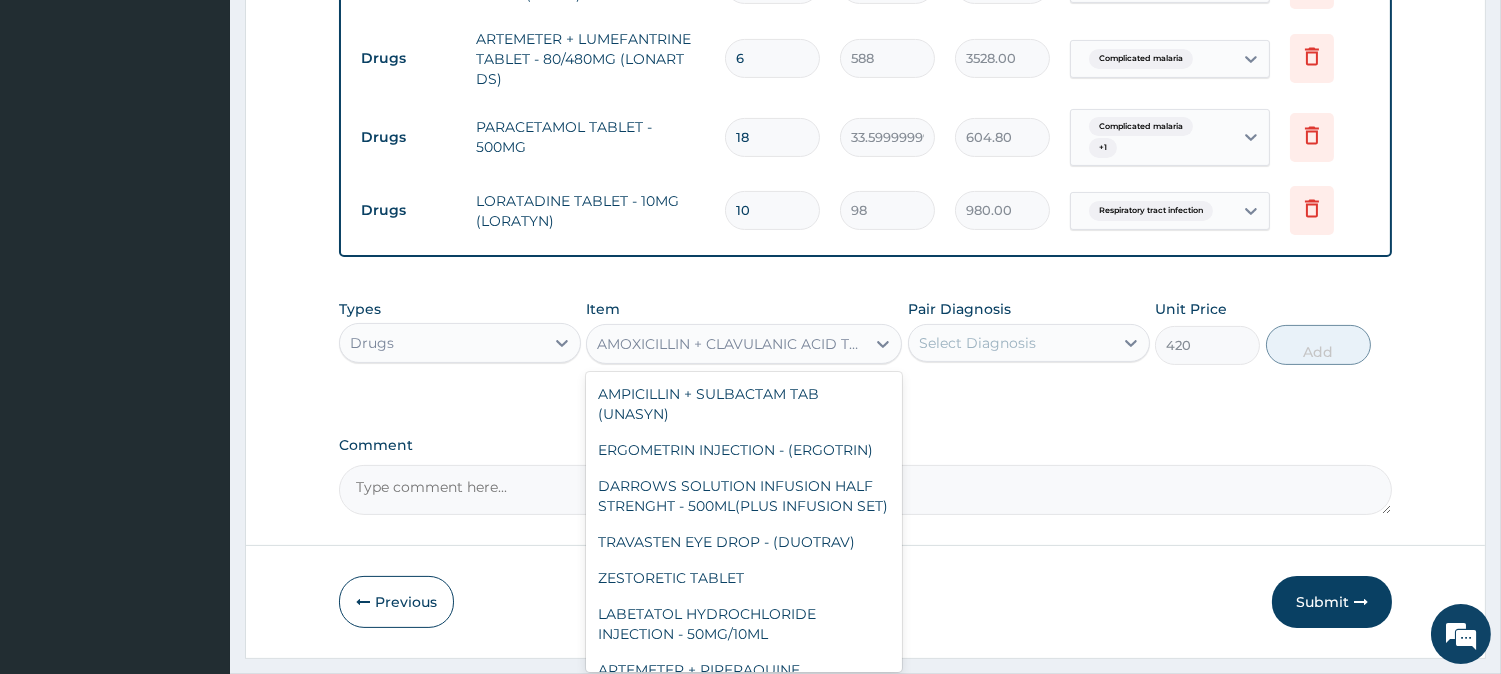 scroll, scrollTop: 517, scrollLeft: 0, axis: vertical 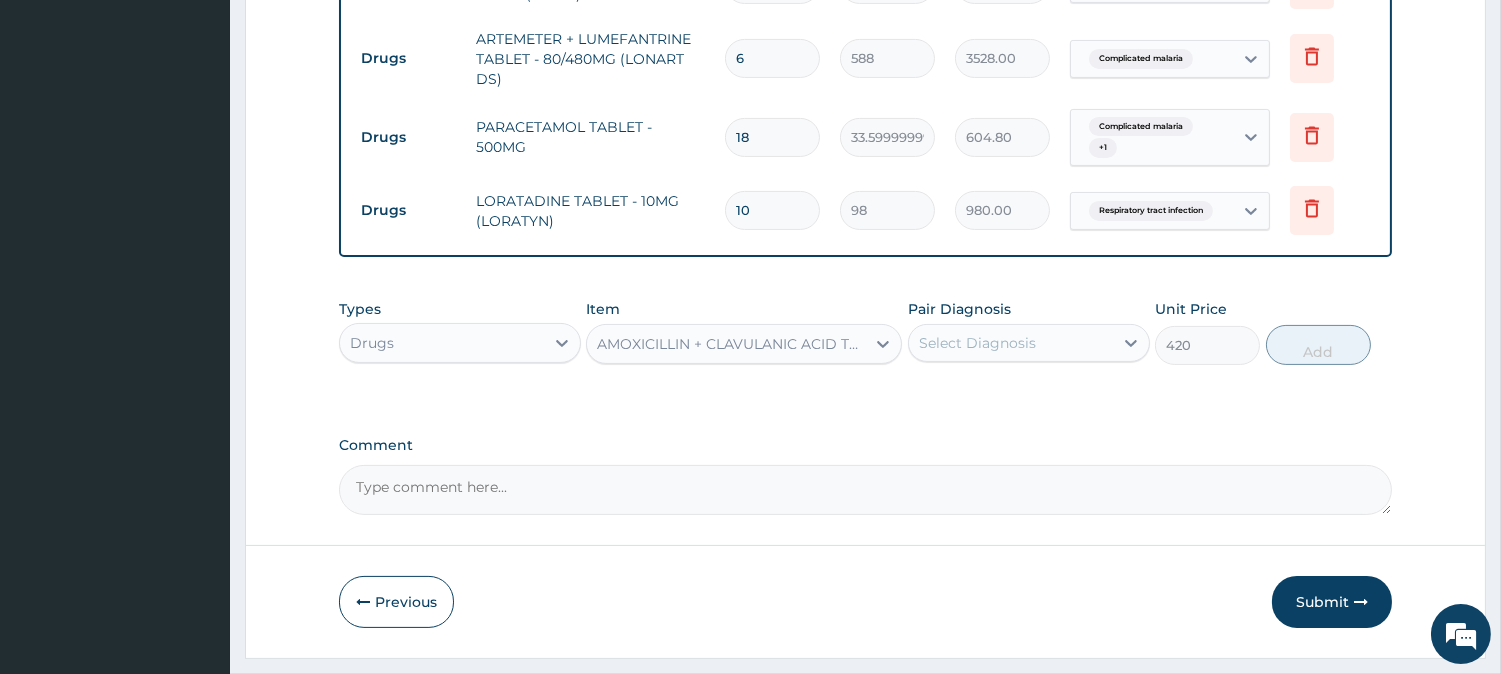 click on "Step 2 of 2 PA Code / Prescription Code Enter Code(Secondary Care Only) Encounter Date [DATE] Important Notice Please enter PA codes before entering items that are not attached to a PA code All diagnoses entered must be linked to a claim item. Diagnosis & Claim Items that are visible but inactive cannot be edited because they were imported from an already approved PA code. Diagnosis Complicated malaria Confirmed Respiratory tract infection Confirmed NB: All diagnosis must be linked to a claim item Claim Items Type Name Quantity Unit Price Total Price Pair Diagnosis Actions Drugs AREETHER (@-B)INJECTION - 150MG ([DRUG_NAME]) 3 1680 5040.00 Complicated malaria Delete Drugs ARTEMETER + LUMEFANTRINE TABLET - 80/480MG ([DRUG_NAME]) 6 588 3528.00 Complicated malaria Delete Drugs PARACETAMOL TABLET - 500MG 18 33.599999999999994 604.80 Complicated malaria + 1 Delete Drugs LORATADINE TABLET - 10MG (LORATYN) 10 98 980.00 Respiratory tract infection Delete Types Drugs Item Pair Diagnosis Select Diagnosis Unit Price" at bounding box center (865, -42) 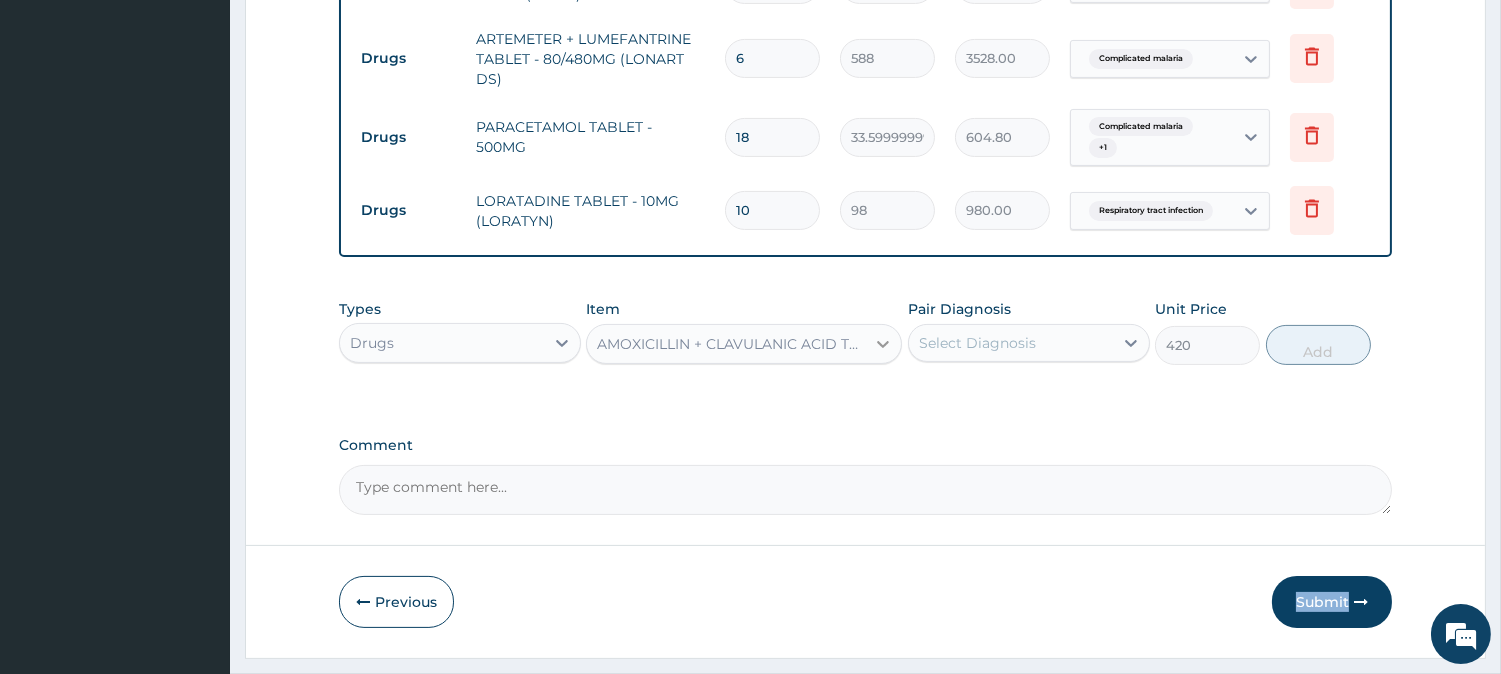click at bounding box center [883, 344] 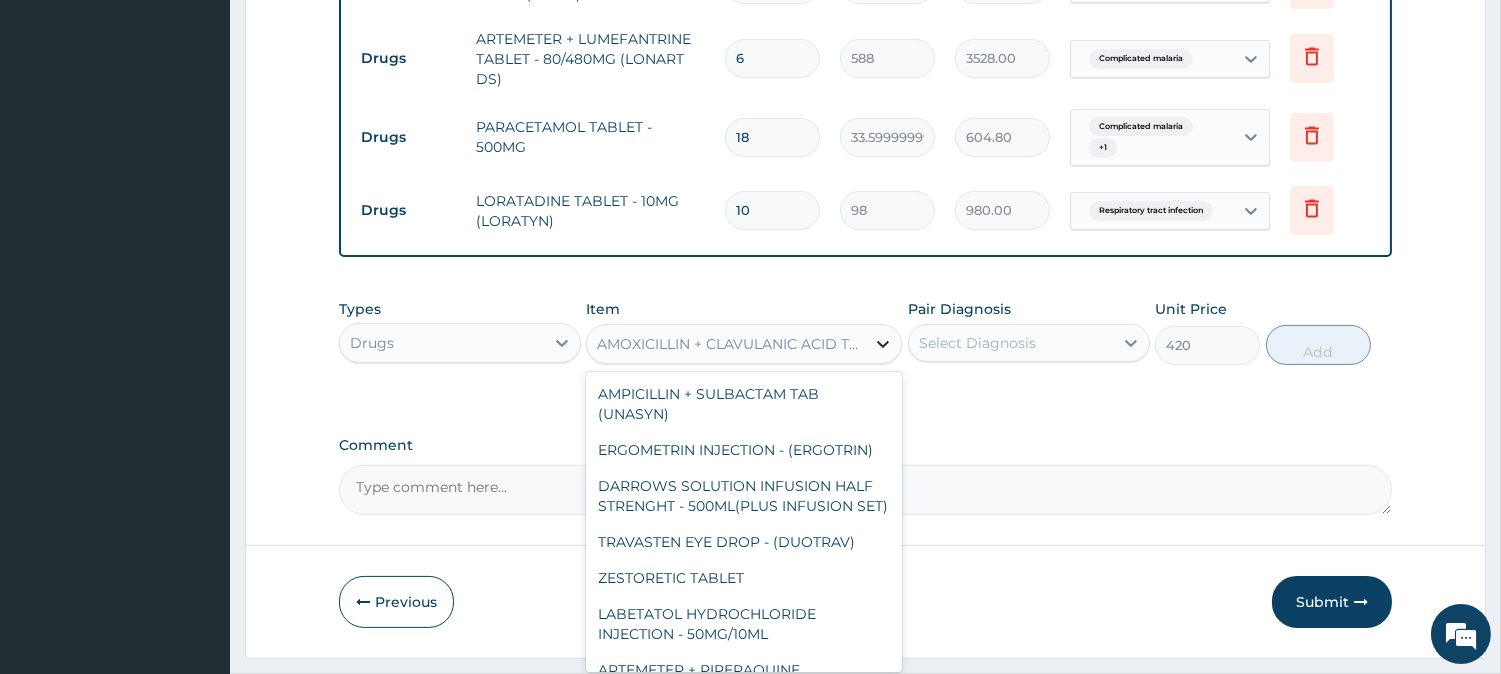 scroll, scrollTop: 517, scrollLeft: 0, axis: vertical 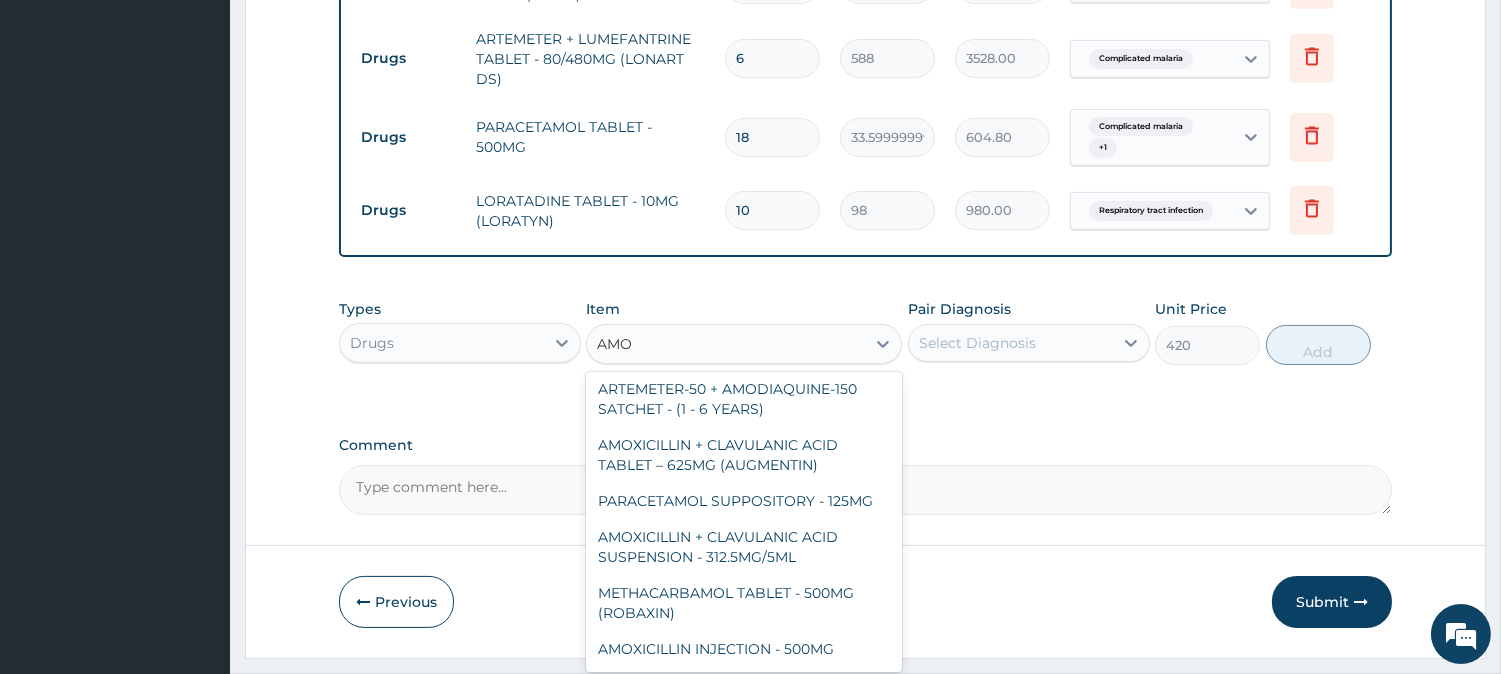 type on "AMOX" 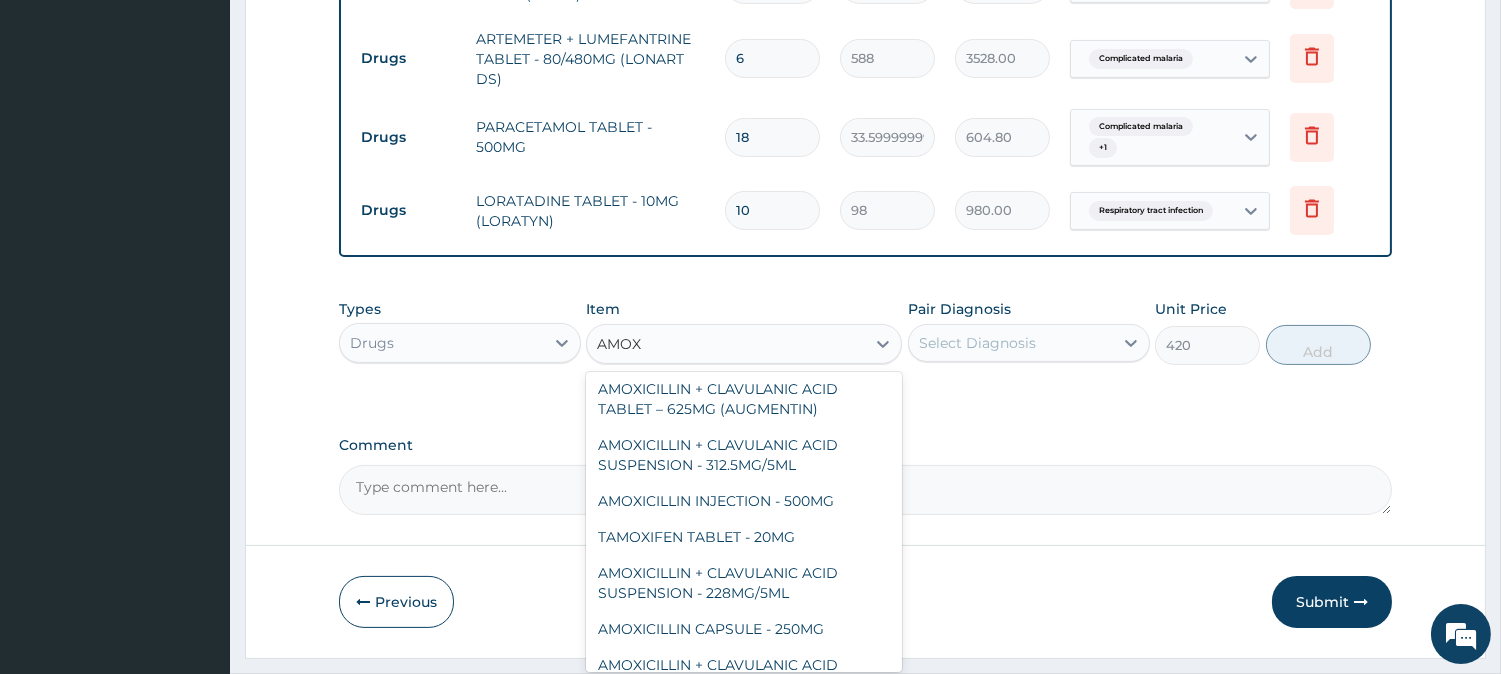 scroll, scrollTop: 197, scrollLeft: 0, axis: vertical 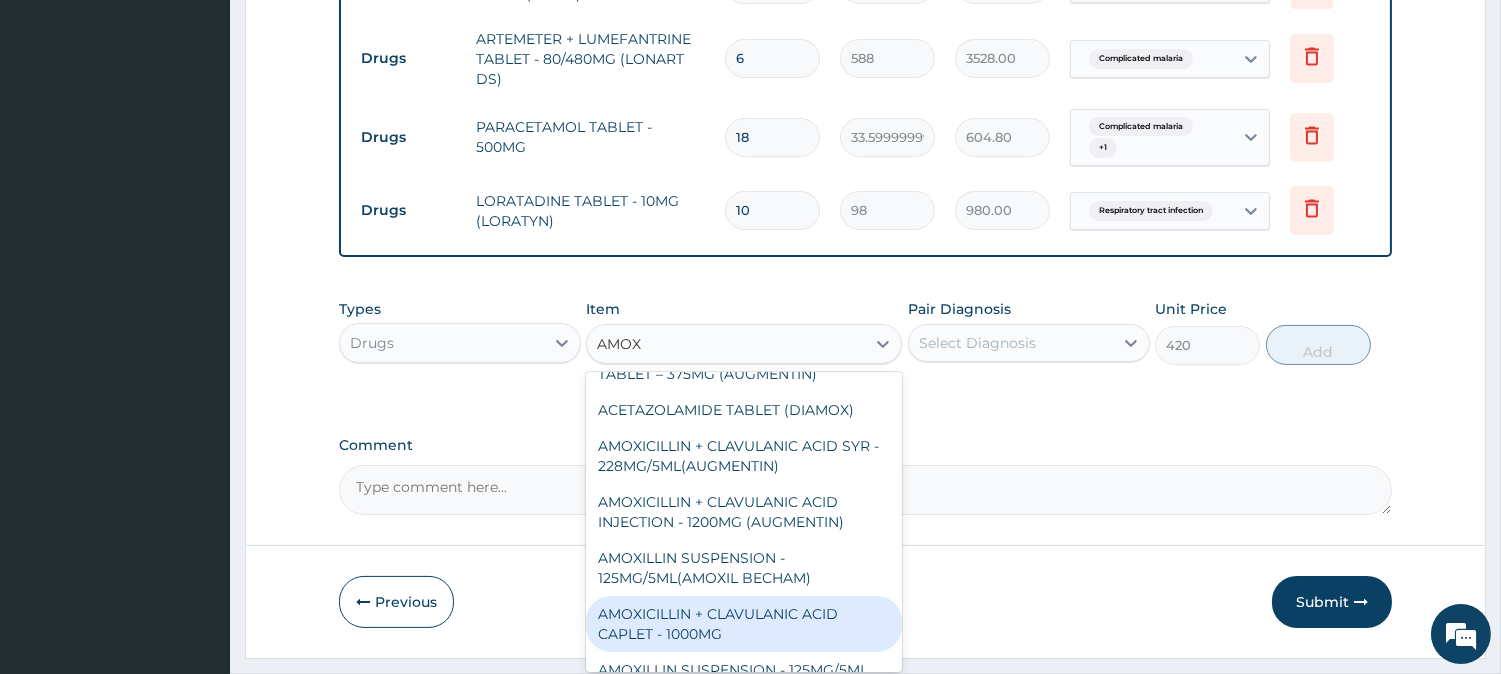 click on "AMOXICILLIN + CLAVULANIC ACID CAPLET - 1000MG" at bounding box center (744, 624) 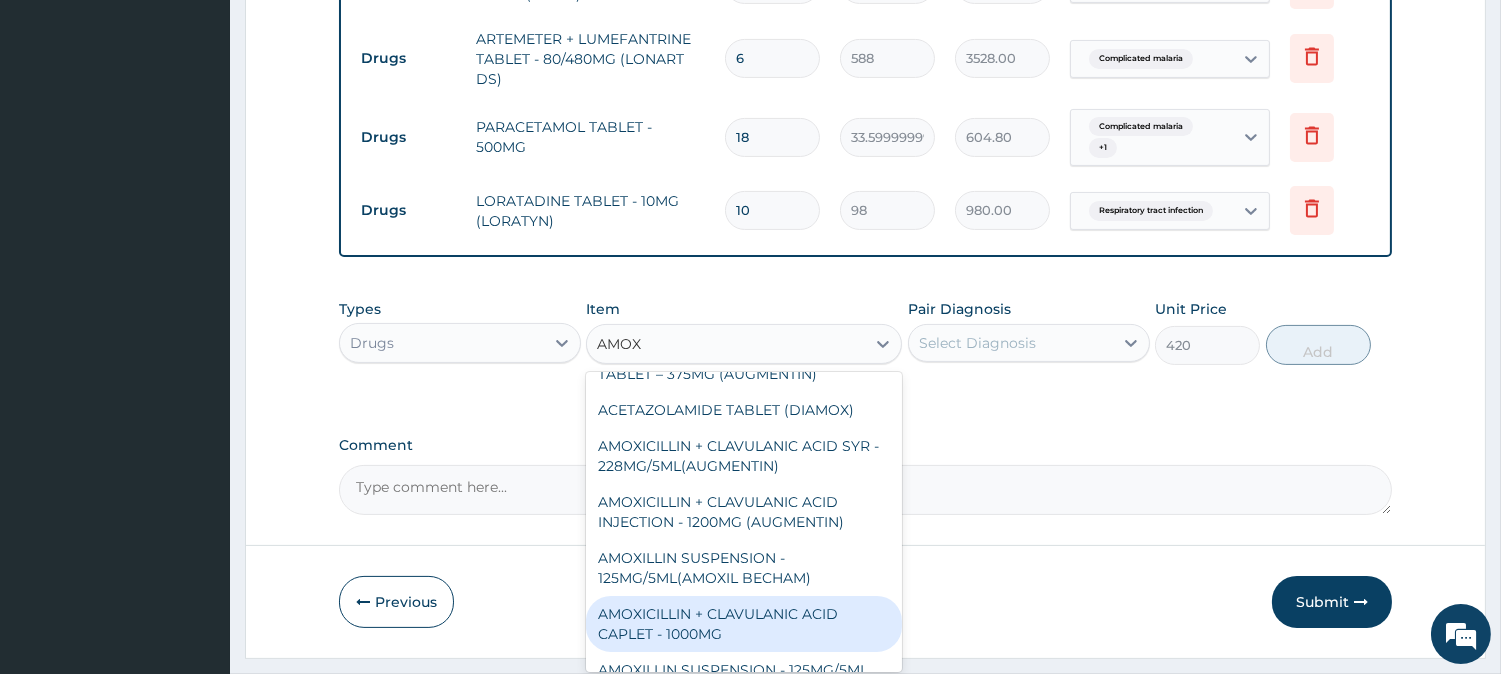 type 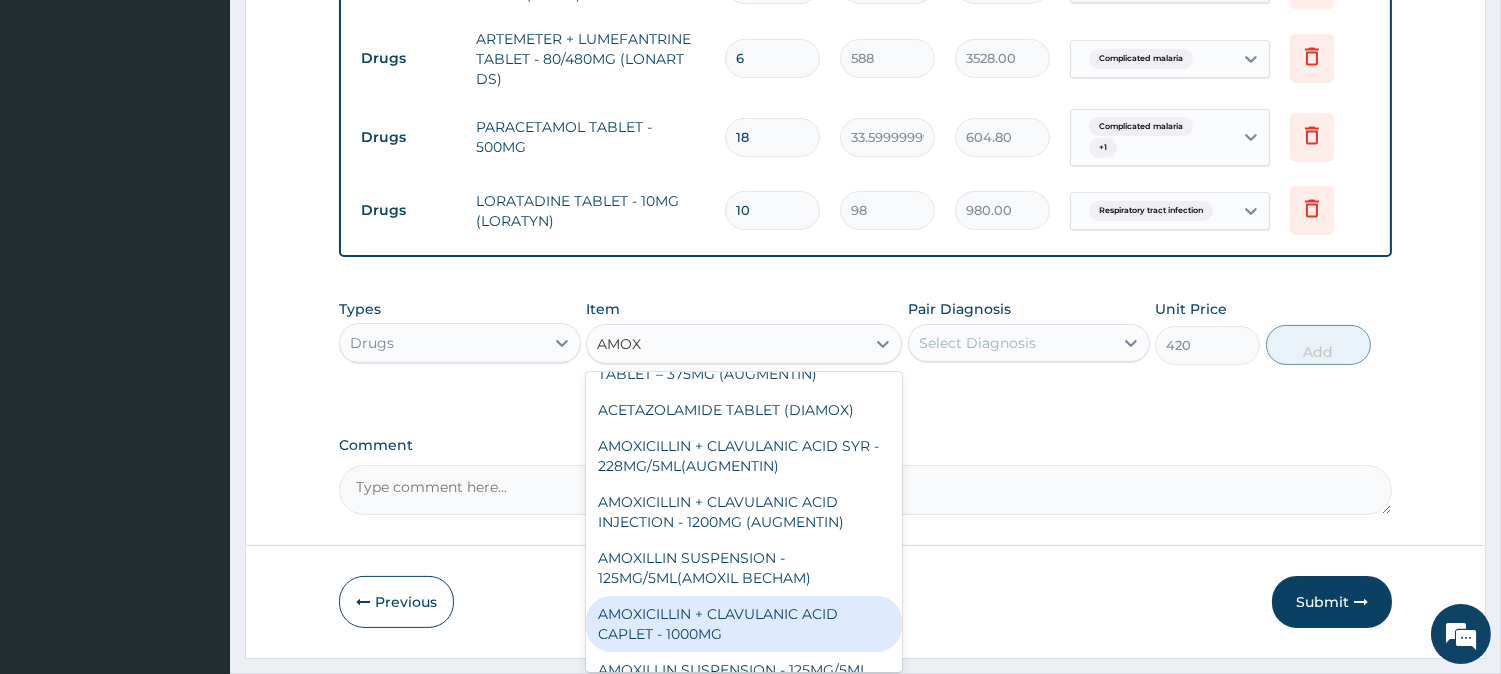 type on "280" 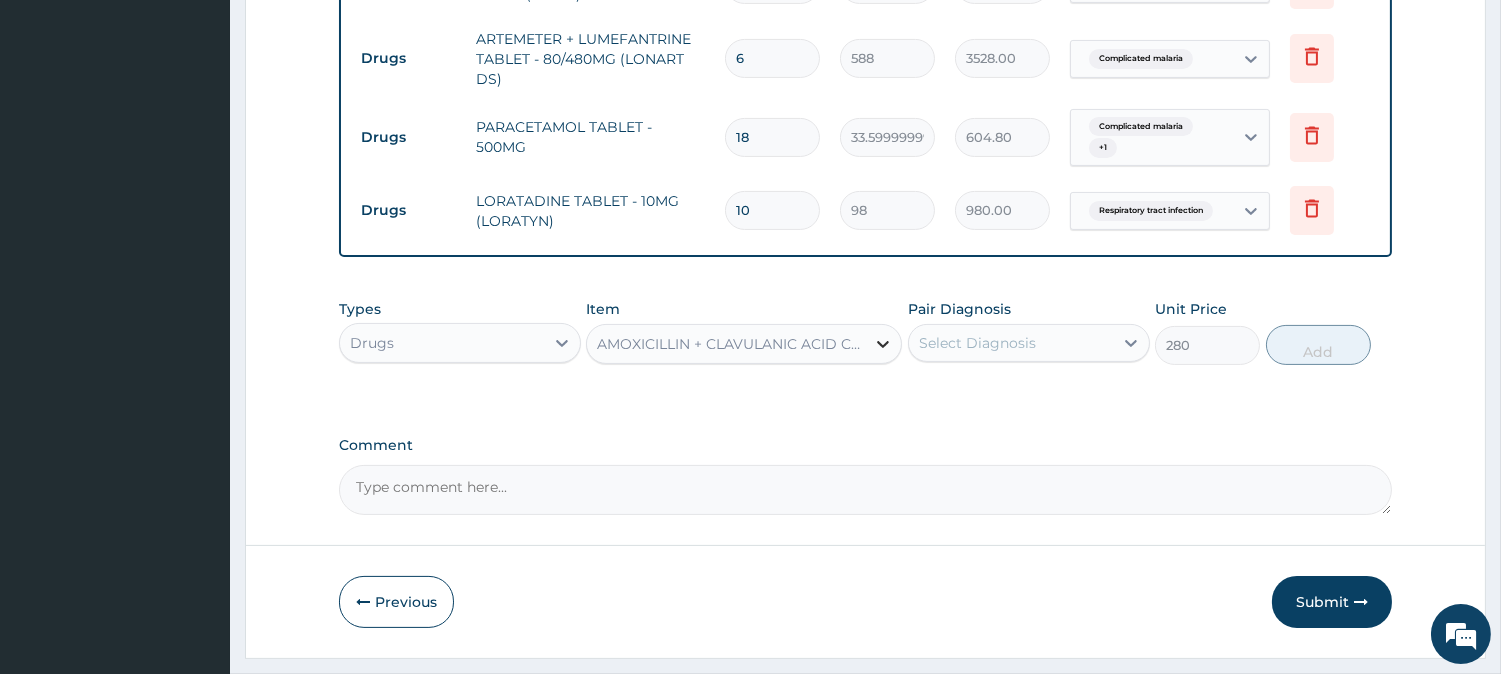 click 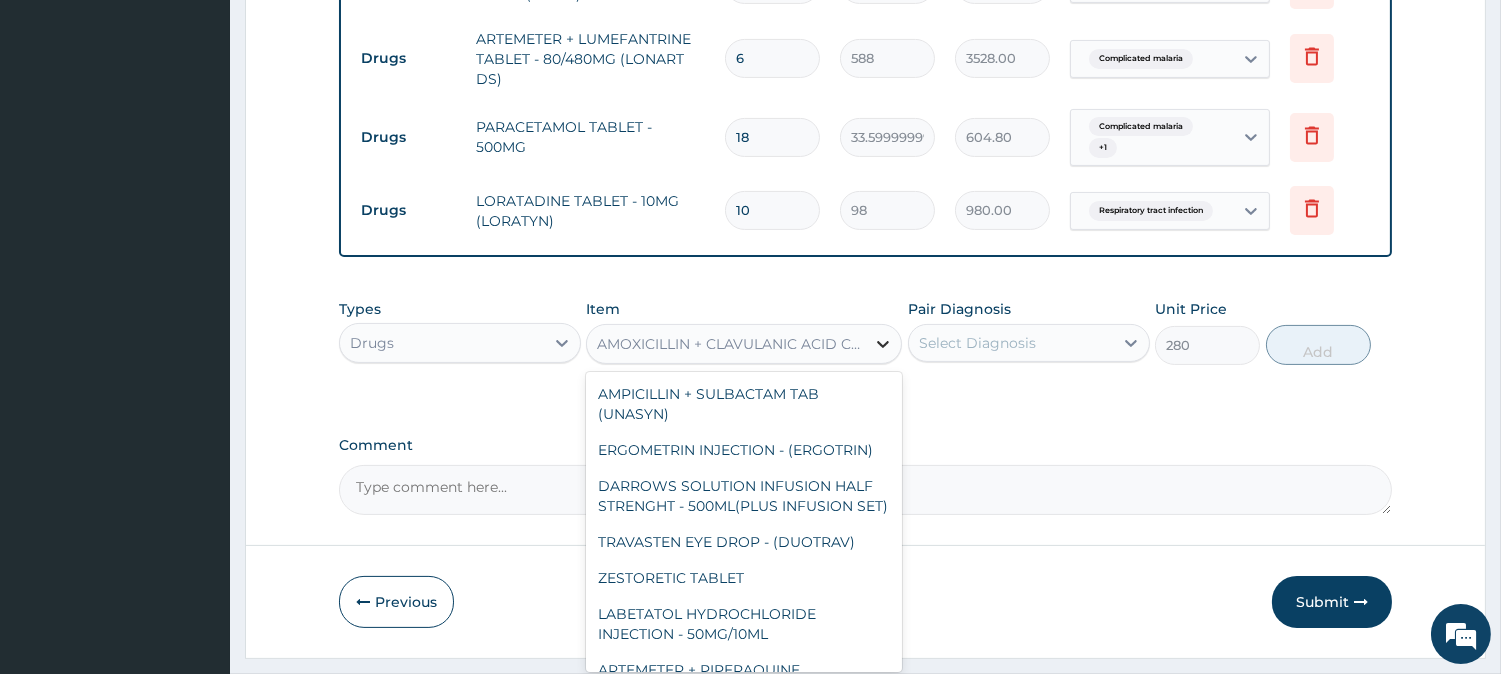 scroll, scrollTop: 34805, scrollLeft: 0, axis: vertical 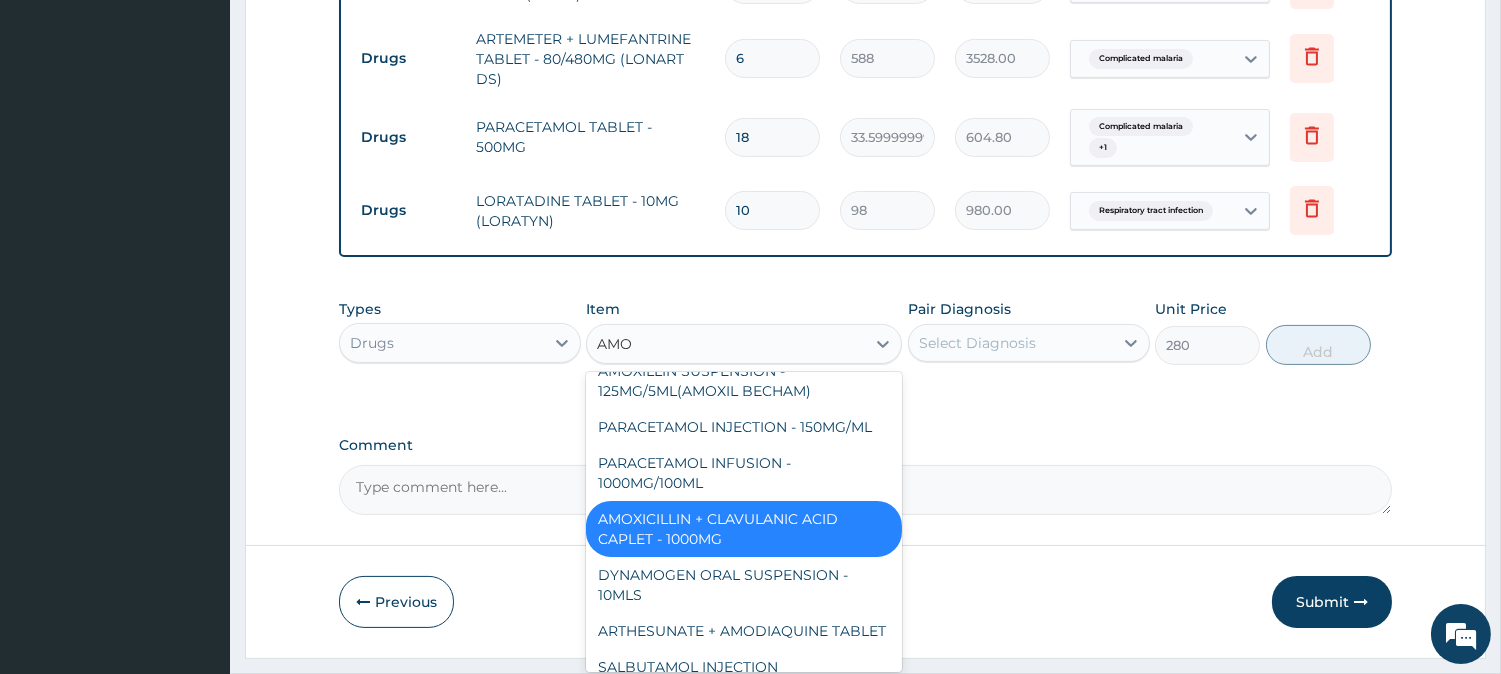 type on "AMOX" 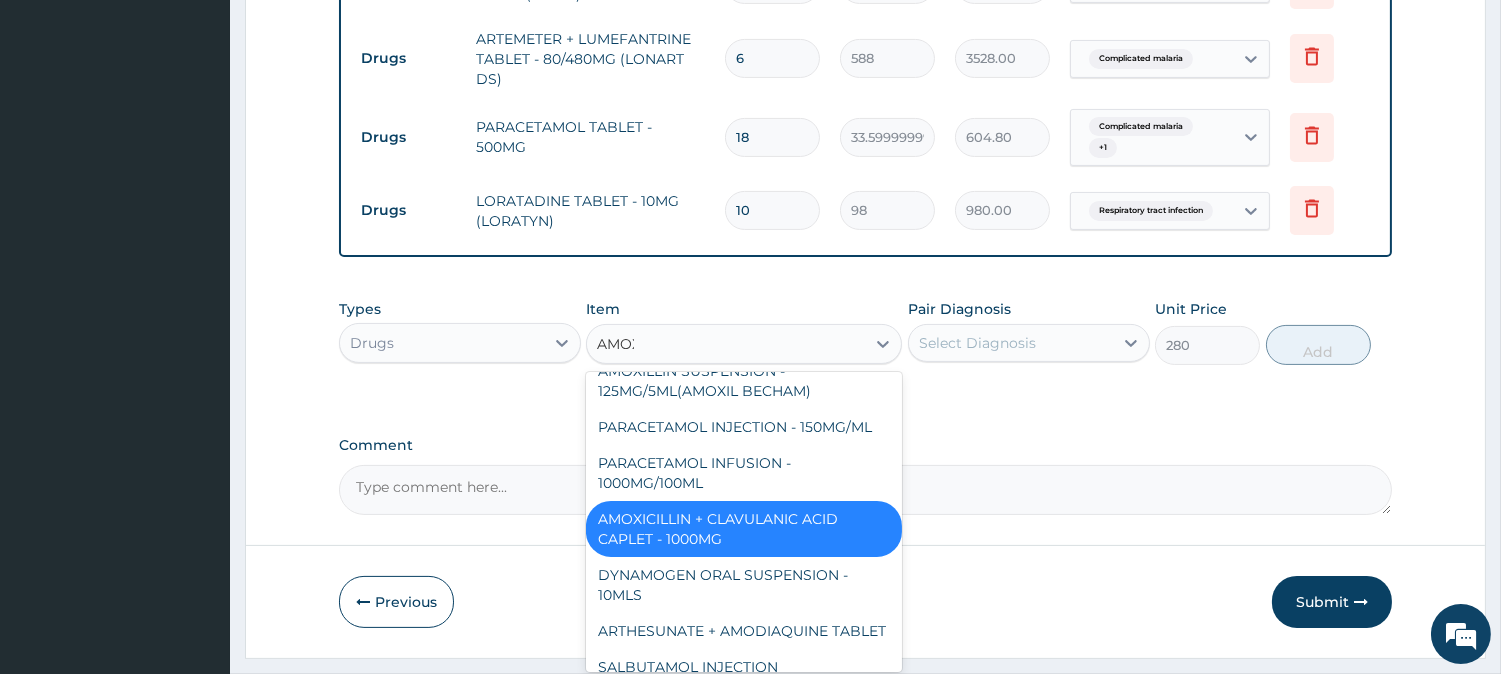 scroll, scrollTop: 480, scrollLeft: 0, axis: vertical 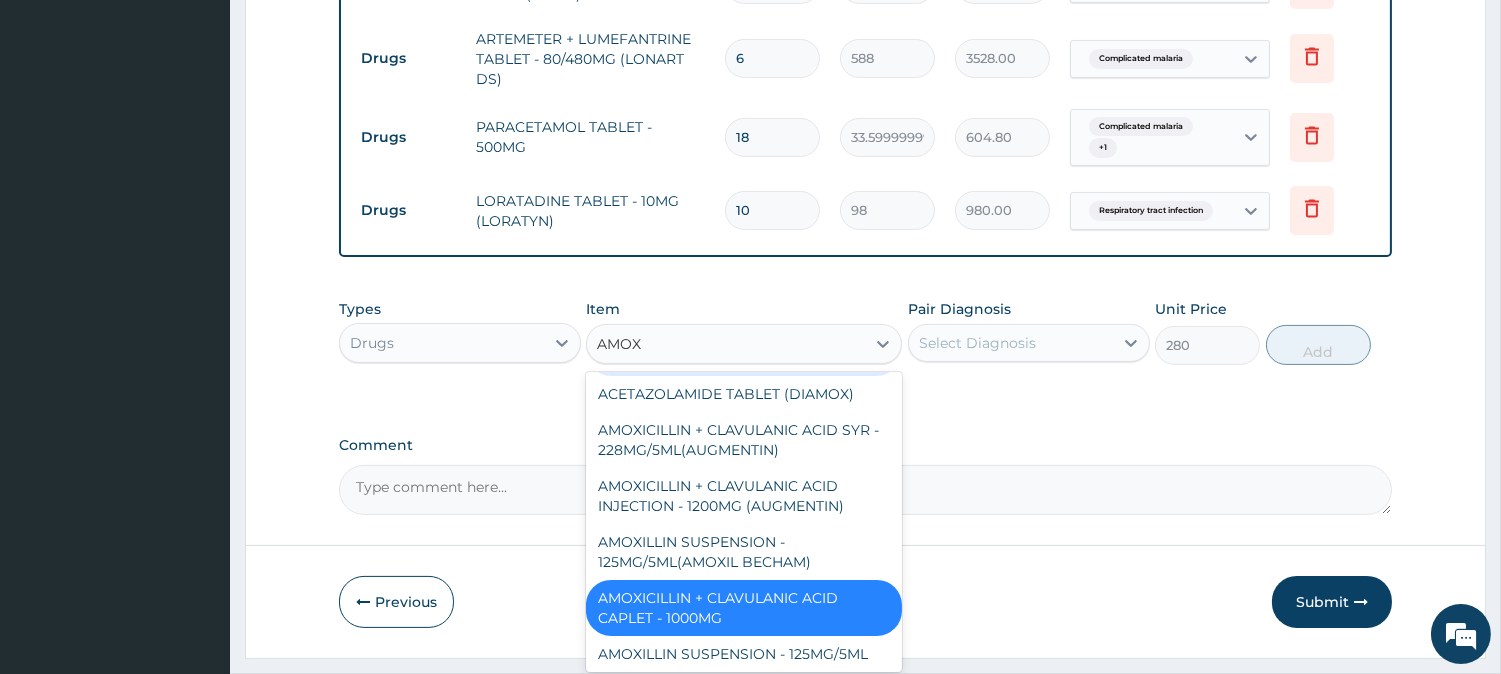 click on "AMOXICILLIN CAPSULE - 500MG AMOXICILLIN + CLAVULANIC ACID TABLET – 625MG AMOXICILLIN + CLAVULANIC SUSPENSION - 457MG/5ML(AUGMENTIN) AMOXICILLIN + CLAVULANIC ACID TABLET – 625MG (AUGMENTIN) AMOXICILLIN + CLAVULANIC ACID SUSPENSION - 312.5MG/5ML AMOXICILLIN INJECTION - 500MG TAMOXIFEN TABLET - 20MG AMOXICILLIN + CLAVULANIC ACID SUSPENSION - 228MG/5ML AMOXICILLIN CAPSULE - 250MG AMOXICILLIN + CLAVULANIC ACID TABLET – 375MG (AUGMENTIN) ACETAZOLAMIDE TABLET (DIAMOX) AMOXICILLIN + CLAVULANIC ACID SYR - 228MG/5ML(AUGMENTIN) AMOXICILLIN + CLAVULANIC ACID INJECTION - 1200MG (AUGMENTIN) AMOXILLIN SUSPENSION - 125MG/5ML(AMOXIL BECHAM) AMOXICILLIN + CLAVULANIC ACID CAPLET - 1000MG AMOXICILLIN SUSPENSION - 125MG/5ML AMOXICILLIN + CLAVULANIC ACID INJECTION – 1200MG AMOXICILLIN + CLAVULANIC ACID TABLET – 375MG" at bounding box center (744, 522) 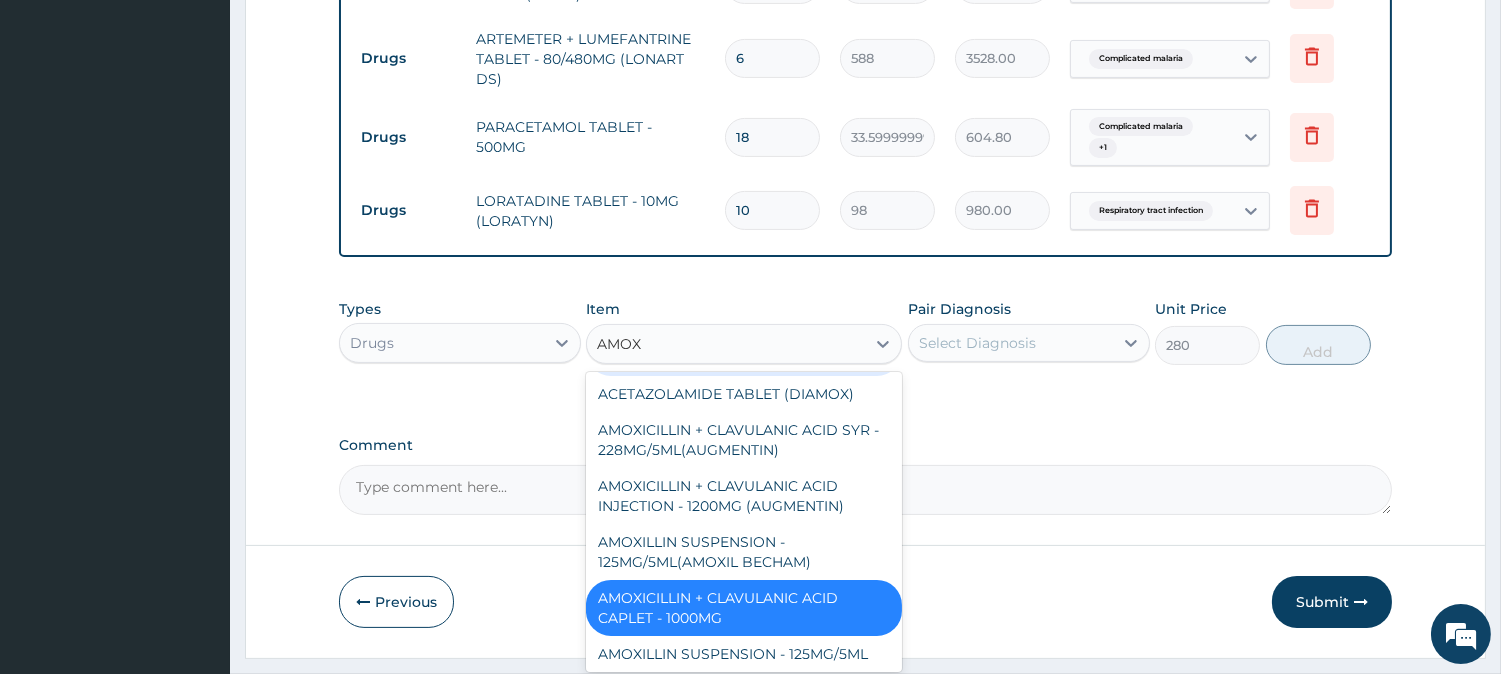 click on "AMOXICILLIN CAPSULE - 500MG AMOXICILLIN + CLAVULANIC ACID TABLET – 625MG AMOXICILLIN + CLAVULANIC SUSPENSION - 457MG/5ML(AUGMENTIN) AMOXICILLIN + CLAVULANIC ACID TABLET – 625MG (AUGMENTIN) AMOXICILLIN + CLAVULANIC ACID SUSPENSION - 312.5MG/5ML AMOXICILLIN INJECTION - 500MG TAMOXIFEN TABLET - 20MG AMOXICILLIN + CLAVULANIC ACID SUSPENSION - 228MG/5ML AMOXICILLIN CAPSULE - 250MG AMOXICILLIN + CLAVULANIC ACID TABLET – 375MG (AUGMENTIN) ACETAZOLAMIDE TABLET (DIAMOX) AMOXICILLIN + CLAVULANIC ACID SYR - 228MG/5ML(AUGMENTIN) AMOXICILLIN + CLAVULANIC ACID INJECTION - 1200MG (AUGMENTIN) AMOXILLIN SUSPENSION - 125MG/5ML(AMOXIL BECHAM) AMOXICILLIN + CLAVULANIC ACID CAPLET - 1000MG AMOXICILLIN SUSPENSION - 125MG/5ML AMOXICILLIN + CLAVULANIC ACID INJECTION – 1200MG AMOXICILLIN + CLAVULANIC ACID TABLET – 375MG" at bounding box center (744, 522) 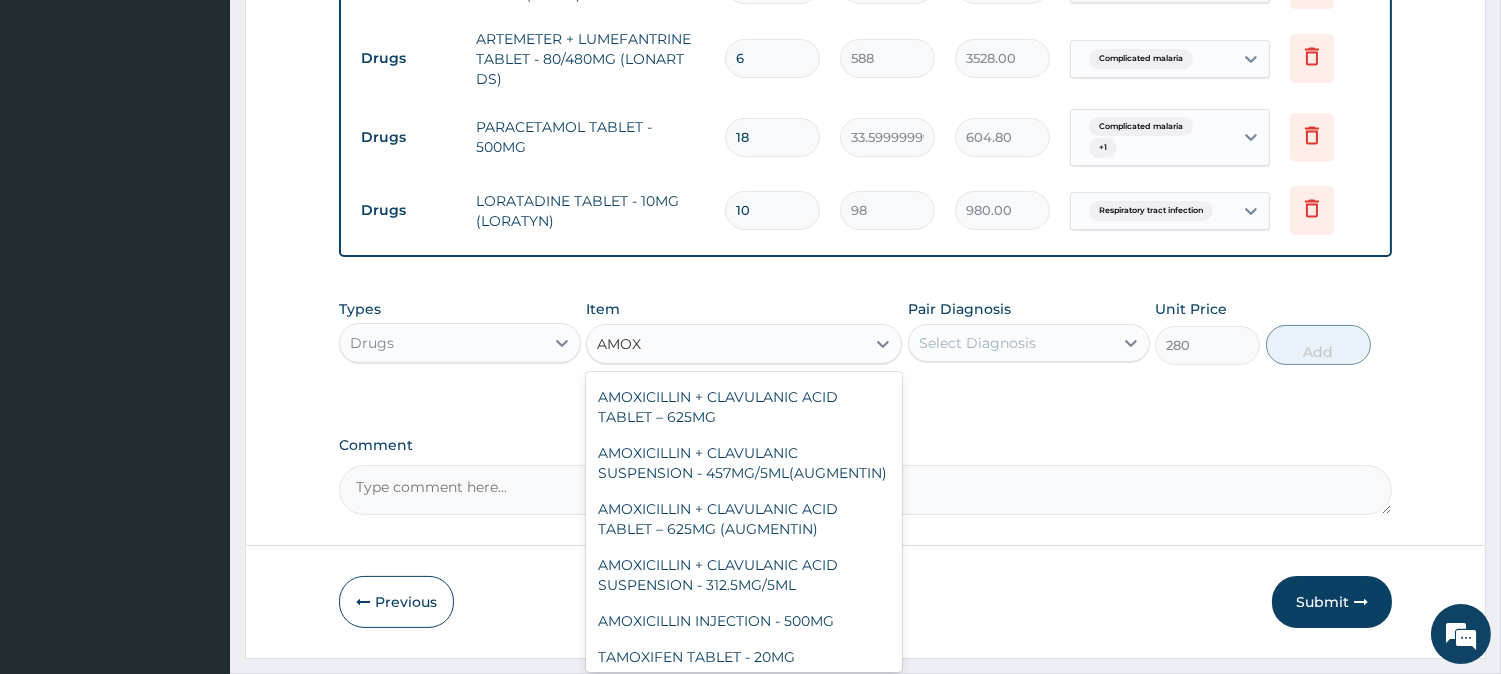 scroll, scrollTop: 0, scrollLeft: 0, axis: both 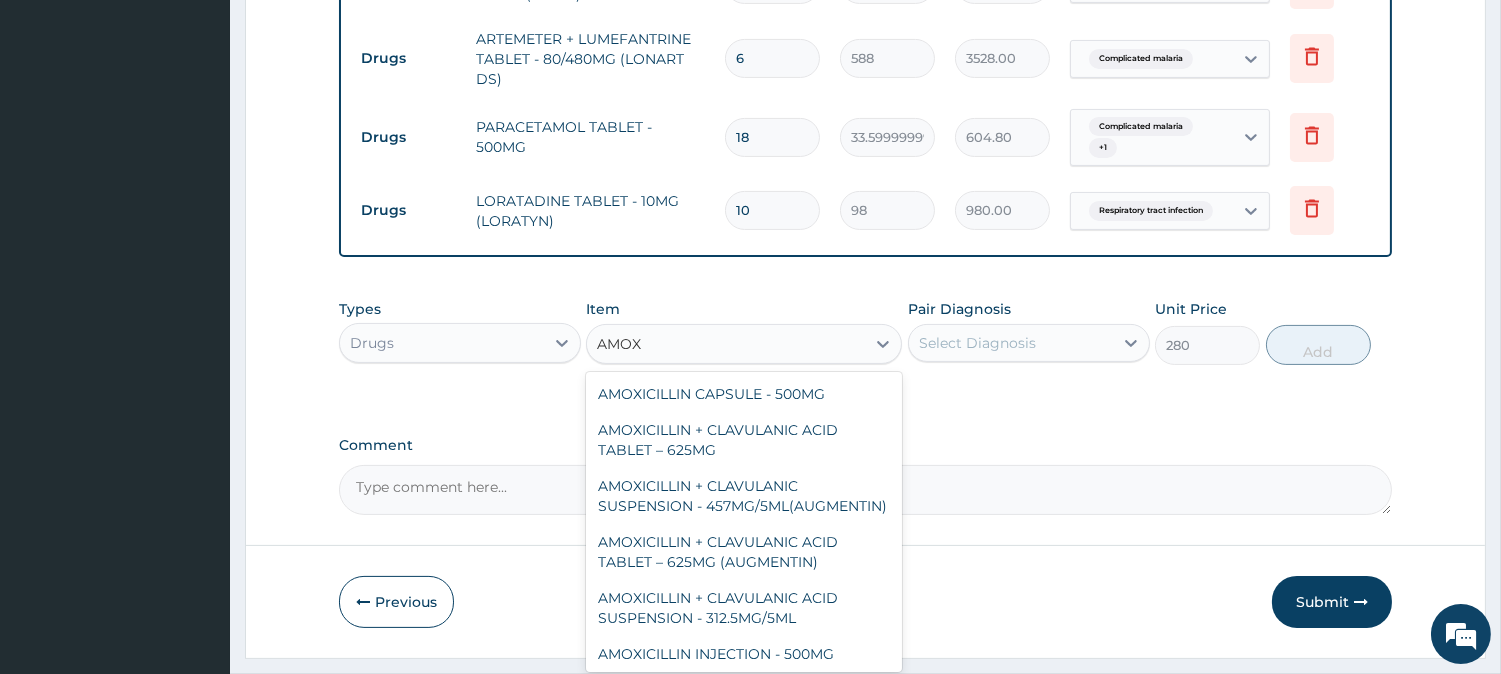 click on "AMOXICILLIN CAPSULE - 500MG AMOXICILLIN + CLAVULANIC ACID TABLET – 625MG AMOXICILLIN + CLAVULANIC SUSPENSION - 457MG/5ML(AUGMENTIN) AMOXICILLIN + CLAVULANIC ACID TABLET – 625MG (AUGMENTIN) AMOXICILLIN + CLAVULANIC ACID SUSPENSION - 312.5MG/5ML AMOXICILLIN INJECTION - 500MG TAMOXIFEN TABLET - 20MG AMOXICILLIN + CLAVULANIC ACID SUSPENSION - 228MG/5ML AMOXICILLIN CAPSULE - 250MG AMOXICILLIN + CLAVULANIC ACID TABLET – 375MG (AUGMENTIN) ACETAZOLAMIDE TABLET (DIAMOX) AMOXICILLIN + CLAVULANIC ACID SYR - 228MG/5ML(AUGMENTIN) AMOXICILLIN + CLAVULANIC ACID INJECTION - 1200MG (AUGMENTIN) AMOXILLIN SUSPENSION - 125MG/5ML(AMOXIL BECHAM) AMOXICILLIN + CLAVULANIC ACID CAPLET - 1000MG AMOXICILLIN SUSPENSION - 125MG/5ML AMOXICILLIN + CLAVULANIC ACID INJECTION – 1200MG AMOXICILLIN + CLAVULANIC ACID TABLET – 375MG" at bounding box center (744, 522) 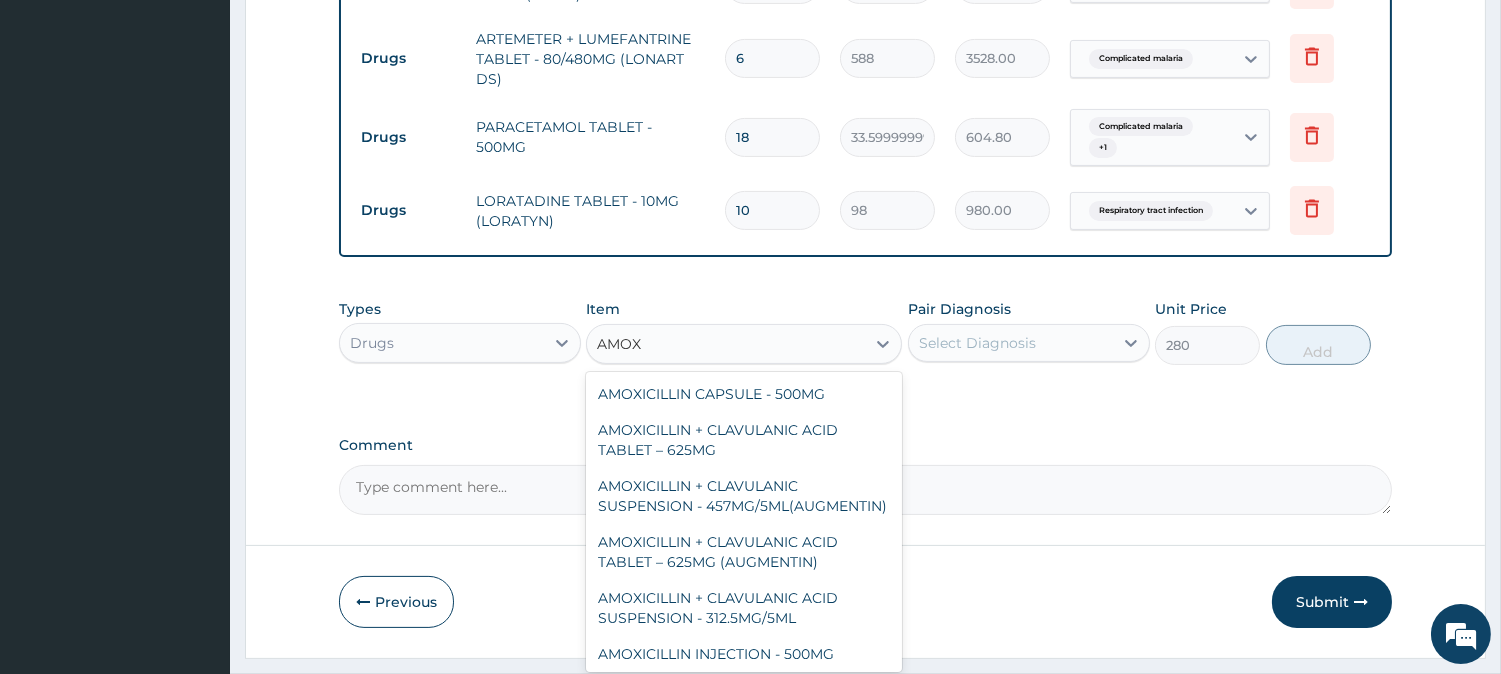 click on "AMOXICILLIN CAPSULE - 500MG AMOXICILLIN + CLAVULANIC ACID TABLET – 625MG AMOXICILLIN + CLAVULANIC SUSPENSION - 457MG/5ML(AUGMENTIN) AMOXICILLIN + CLAVULANIC ACID TABLET – 625MG (AUGMENTIN) AMOXICILLIN + CLAVULANIC ACID SUSPENSION - 312.5MG/5ML AMOXICILLIN INJECTION - 500MG TAMOXIFEN TABLET - 20MG AMOXICILLIN + CLAVULANIC ACID SUSPENSION - 228MG/5ML AMOXICILLIN CAPSULE - 250MG AMOXICILLIN + CLAVULANIC ACID TABLET – 375MG (AUGMENTIN) ACETAZOLAMIDE TABLET (DIAMOX) AMOXICILLIN + CLAVULANIC ACID SYR - 228MG/5ML(AUGMENTIN) AMOXICILLIN + CLAVULANIC ACID INJECTION - 1200MG (AUGMENTIN) AMOXILLIN SUSPENSION - 125MG/5ML(AMOXIL BECHAM) AMOXICILLIN + CLAVULANIC ACID CAPLET - 1000MG AMOXICILLIN SUSPENSION - 125MG/5ML AMOXICILLIN + CLAVULANIC ACID INJECTION – 1200MG AMOXICILLIN + CLAVULANIC ACID TABLET – 375MG" at bounding box center [744, 522] 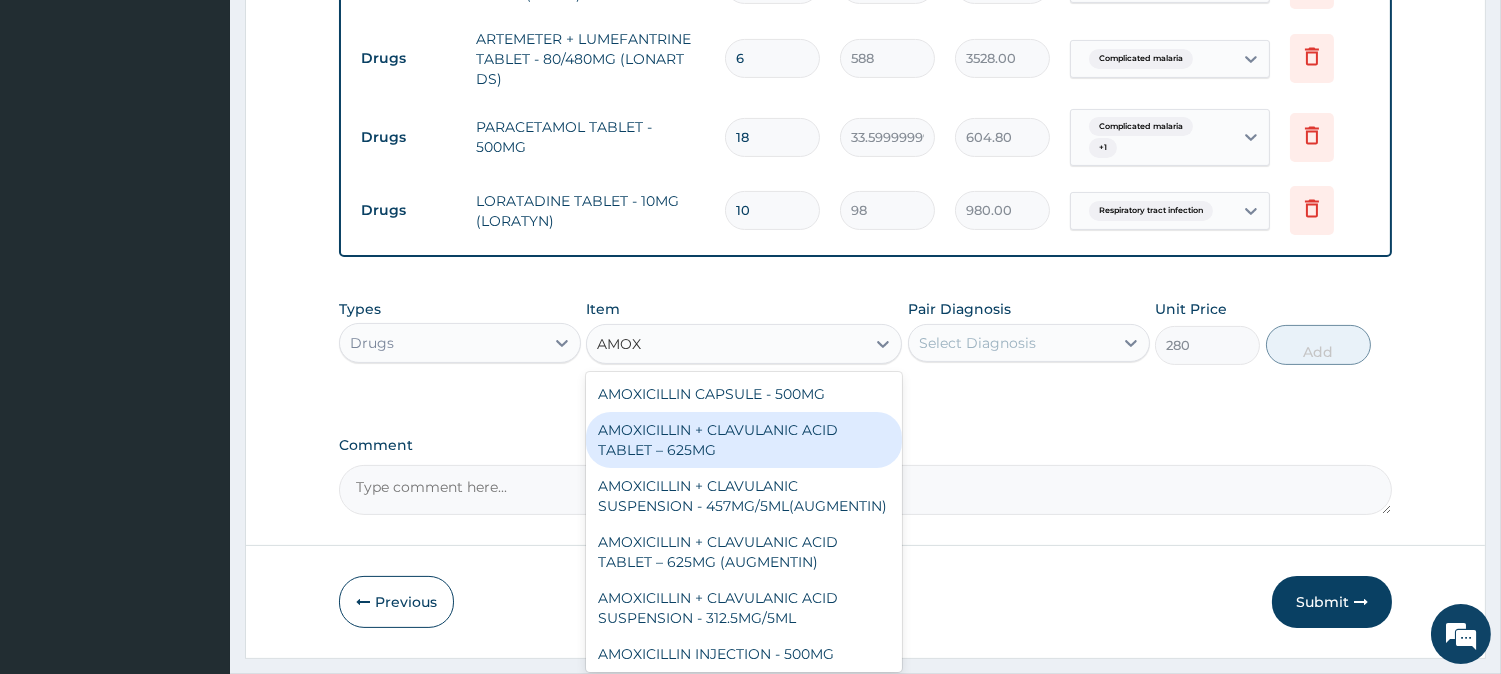 click on "AMOXICILLIN + CLAVULANIC ACID TABLET – 625MG" at bounding box center [744, 440] 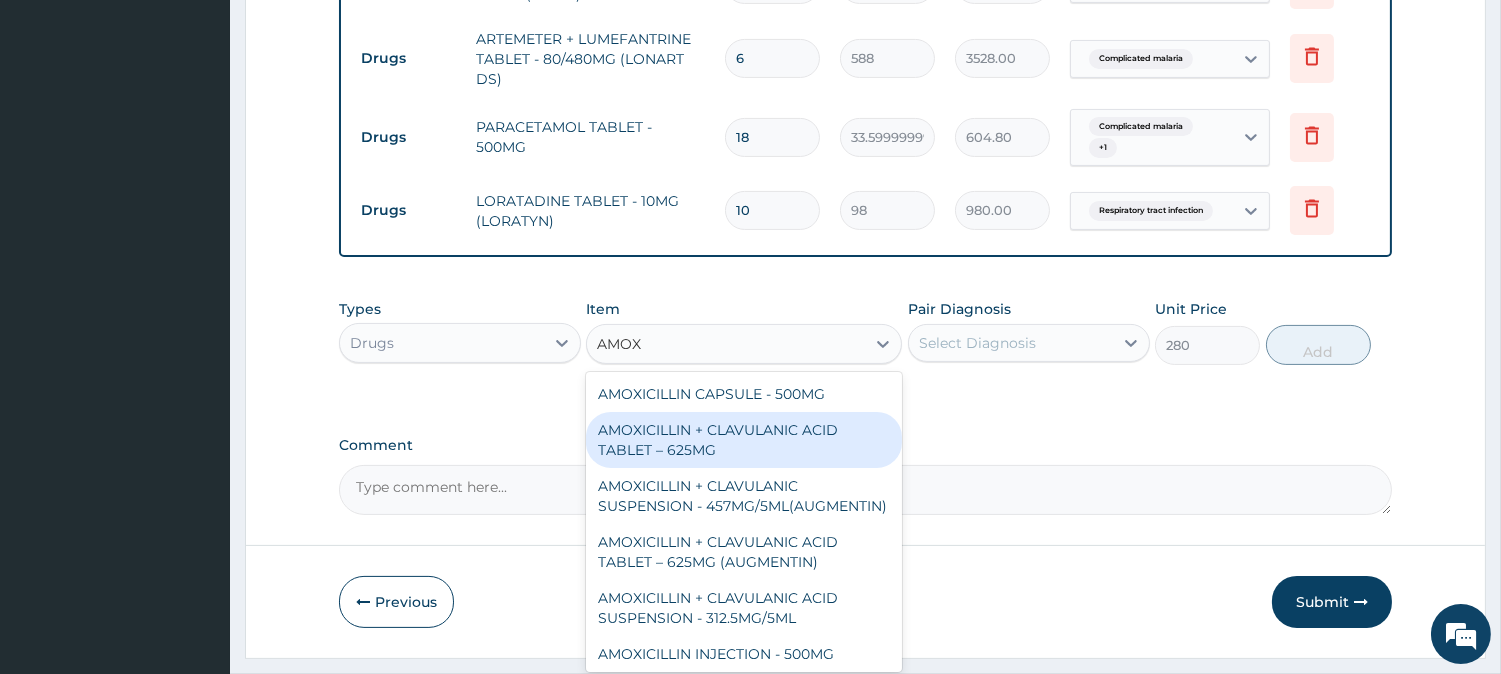type 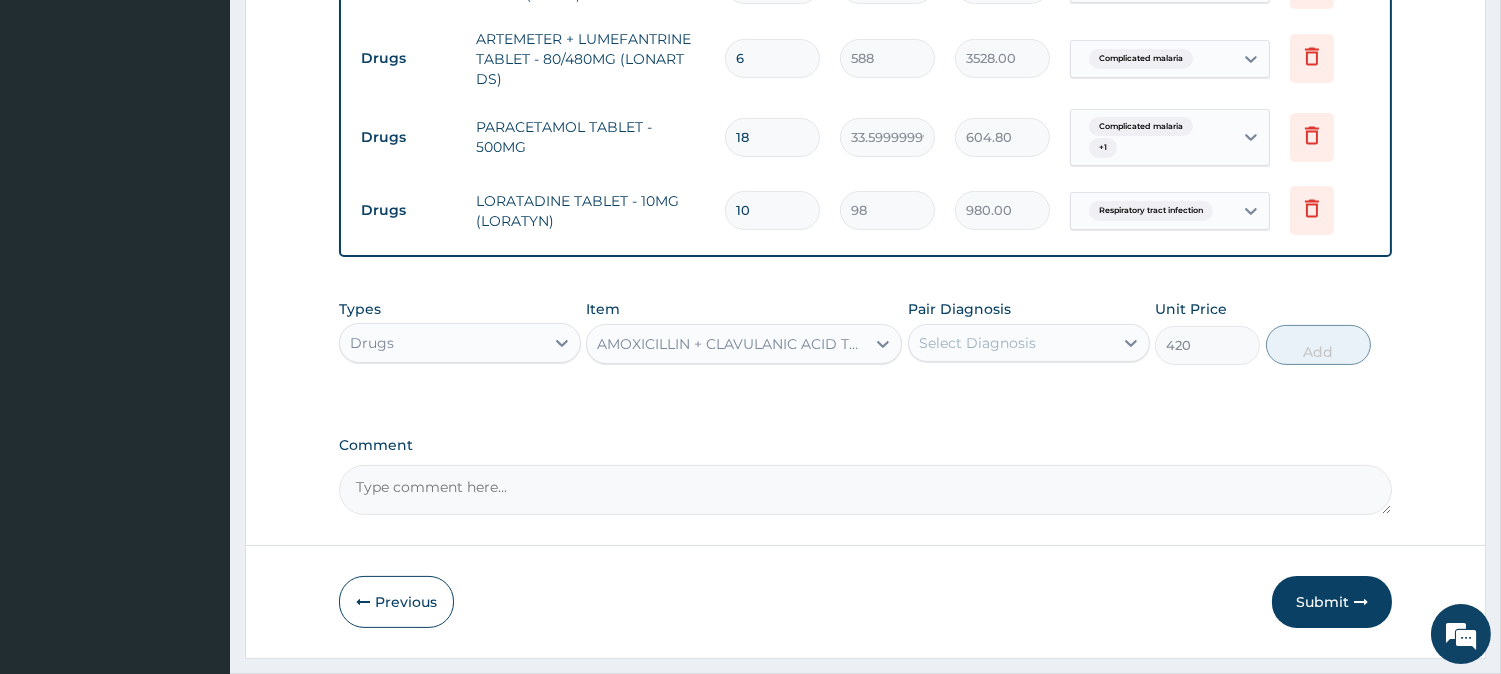click on "Select Diagnosis" at bounding box center [1011, 343] 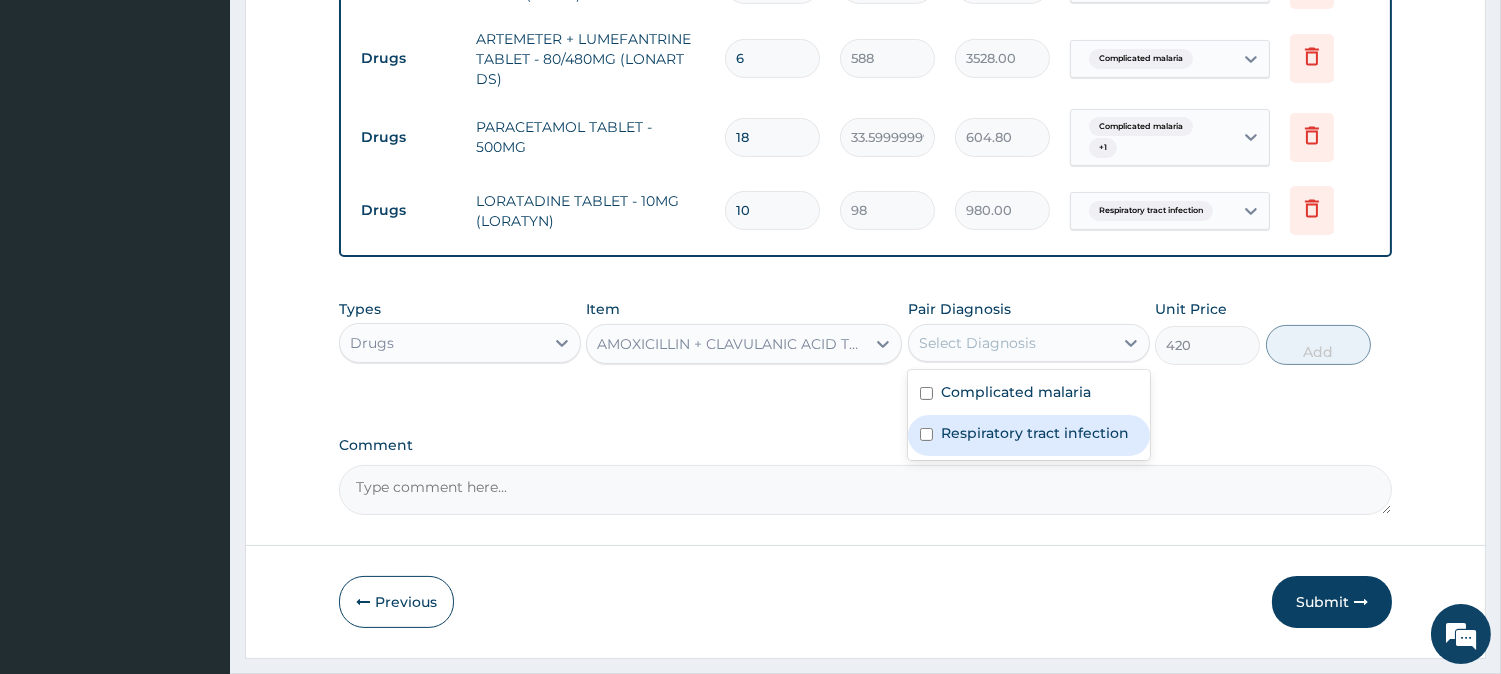 click on "Respiratory tract infection" at bounding box center (1029, 435) 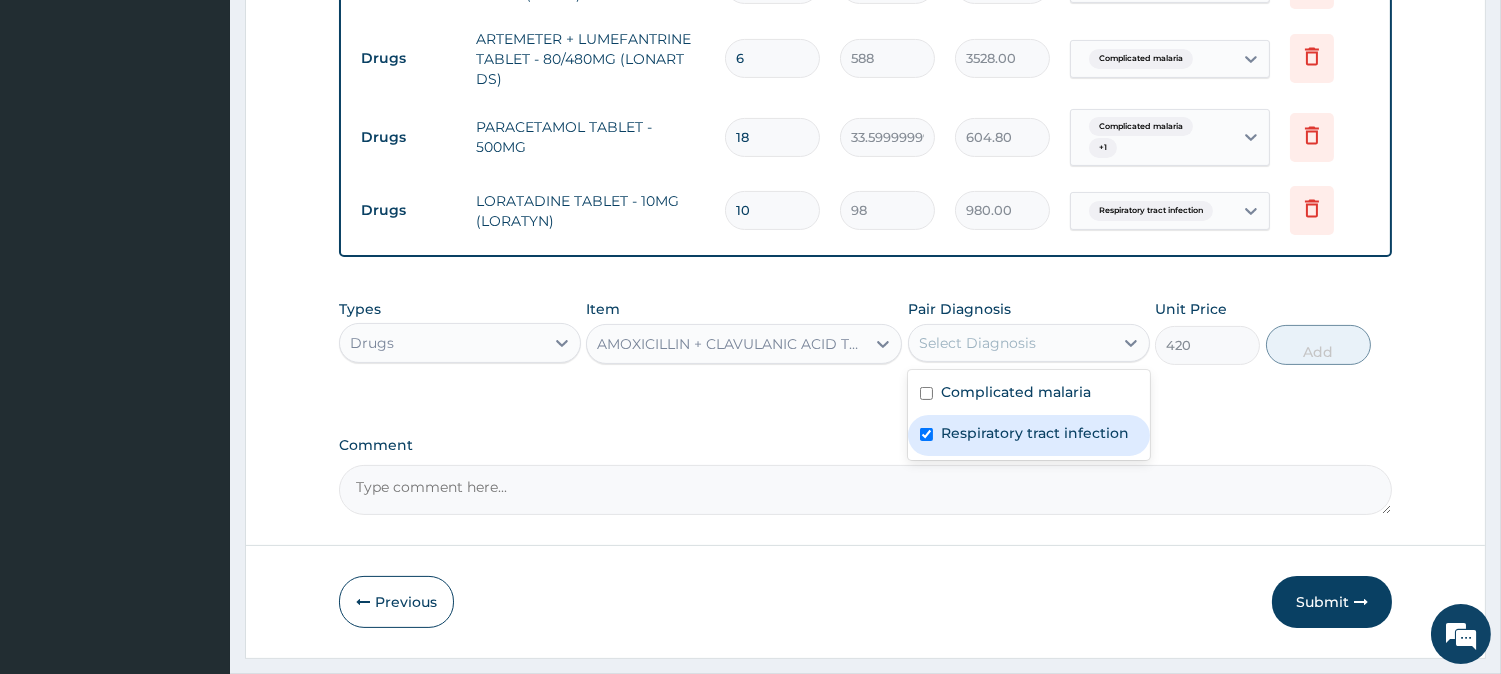 checkbox on "true" 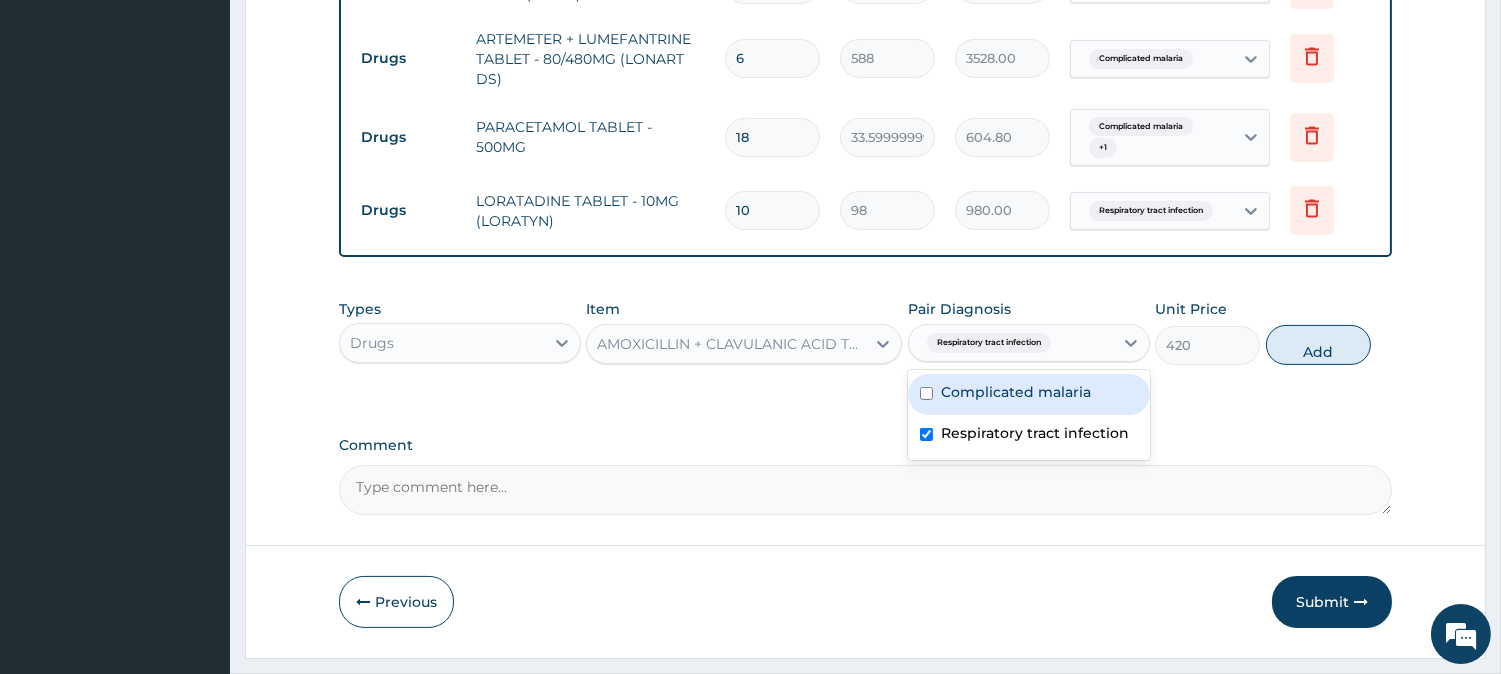 click on "Complicated malaria" at bounding box center (1016, 392) 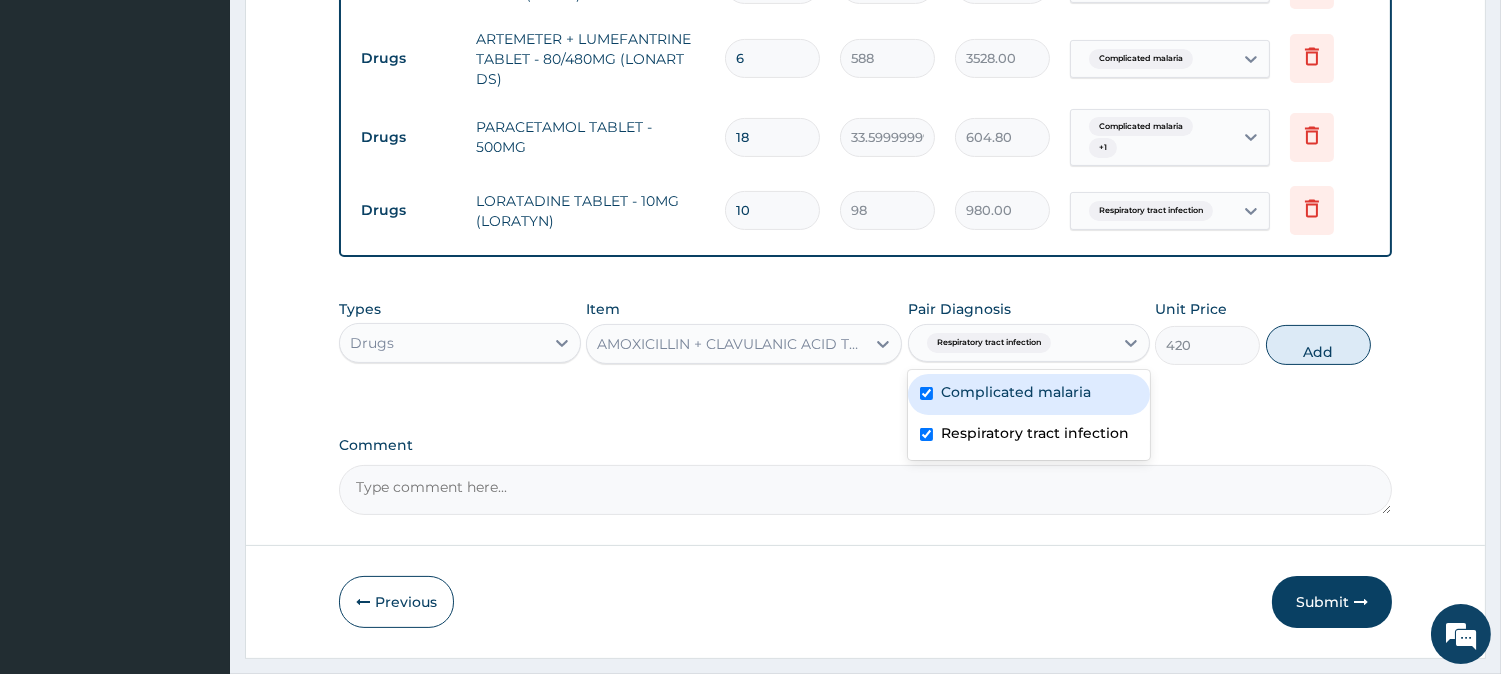 checkbox on "true" 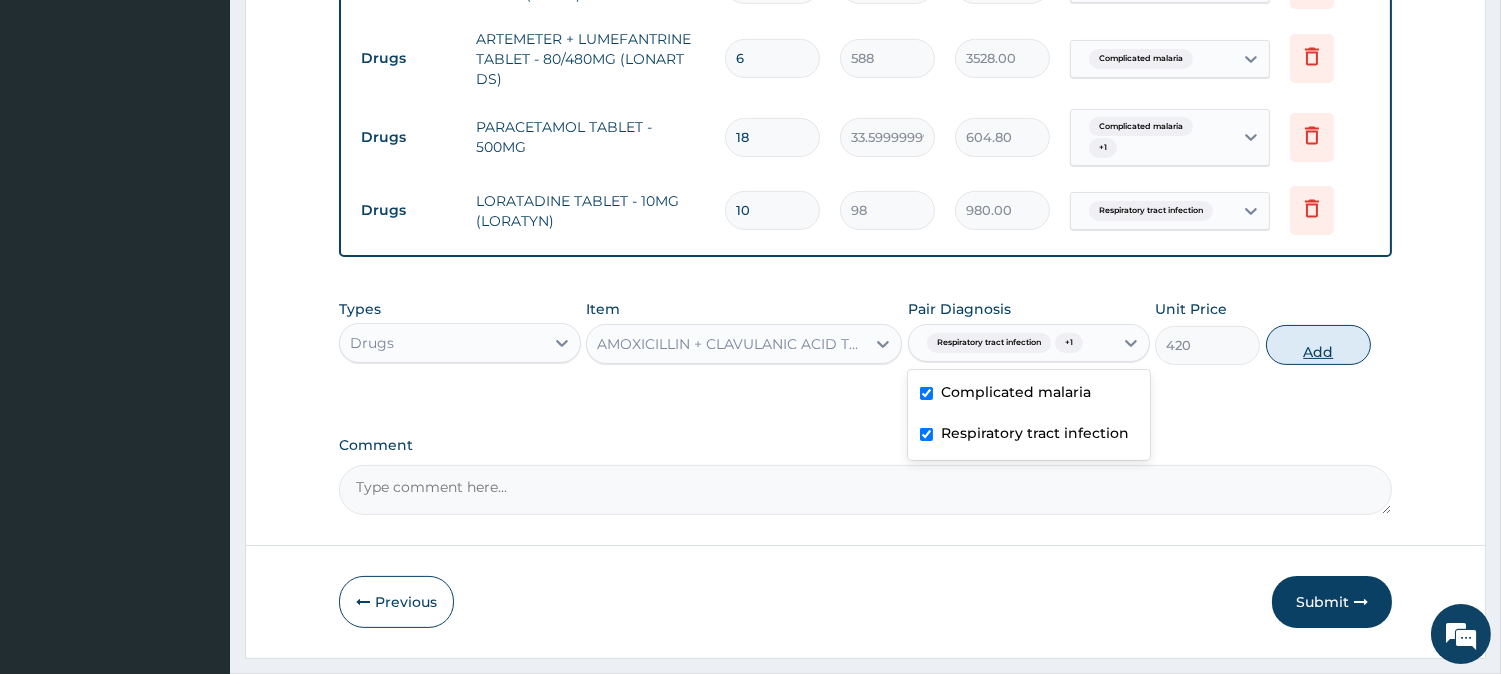 click on "Add" at bounding box center (1318, 345) 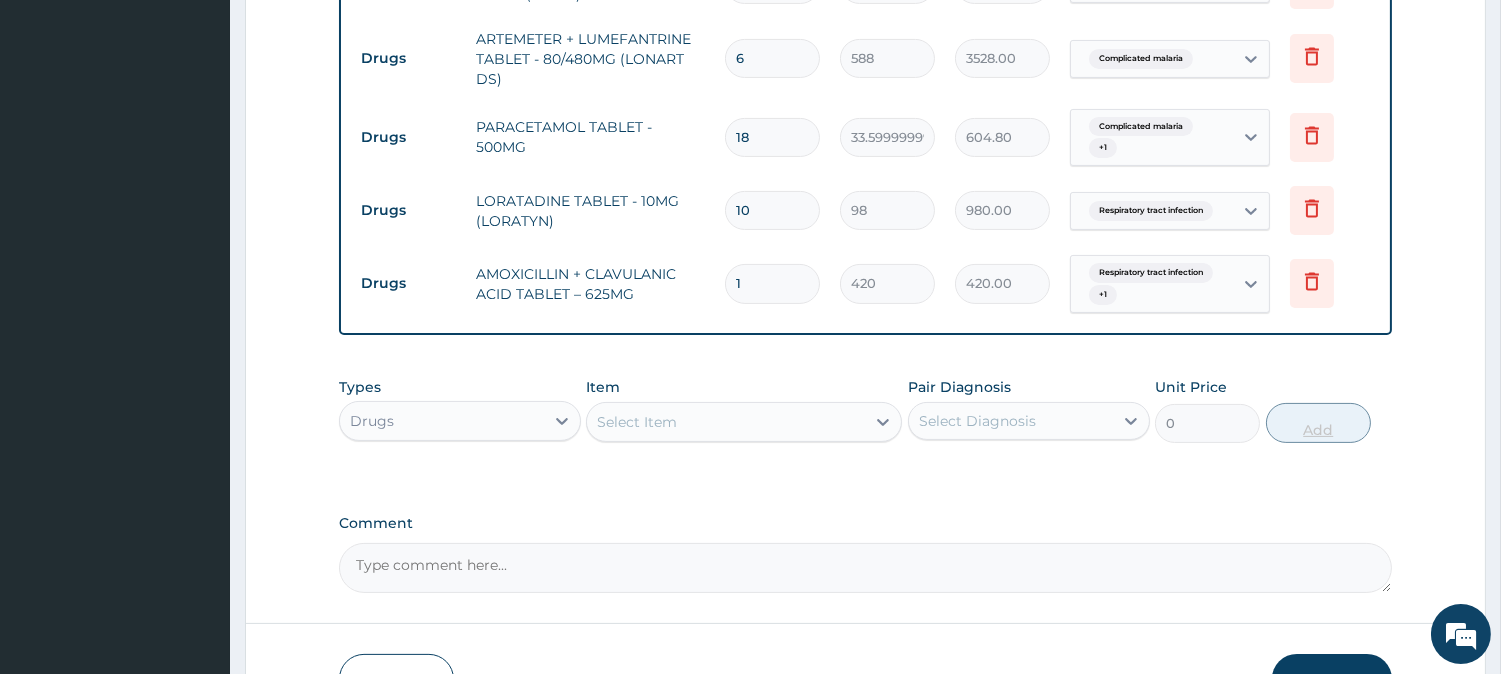 type on "14" 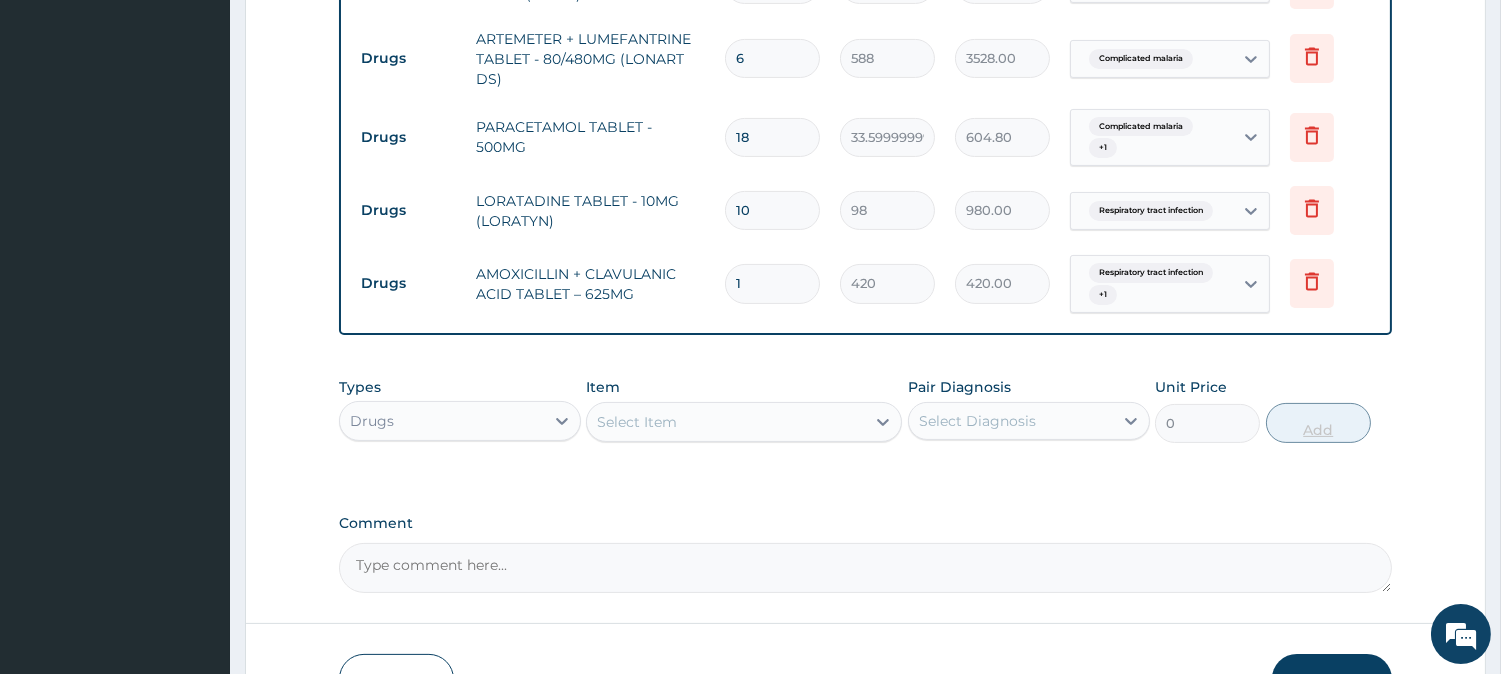 type on "5880.00" 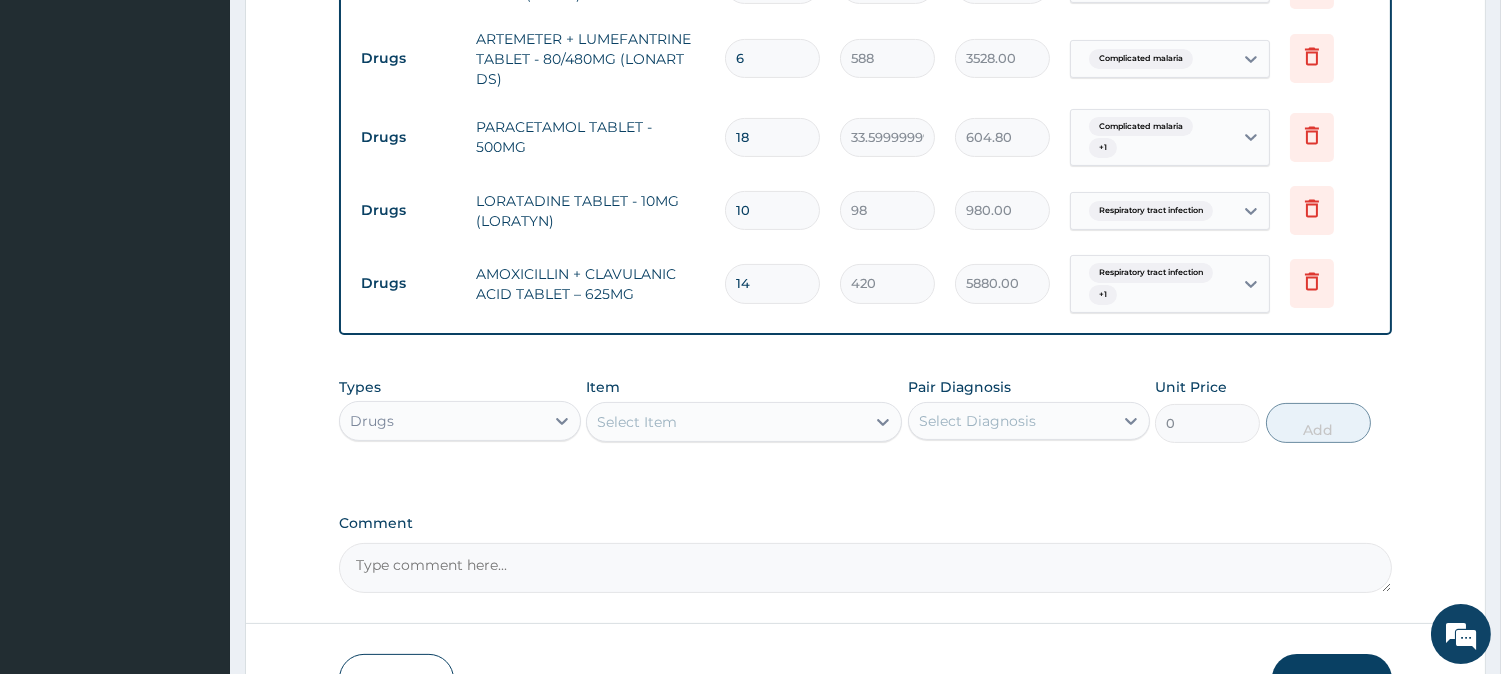 type on "14" 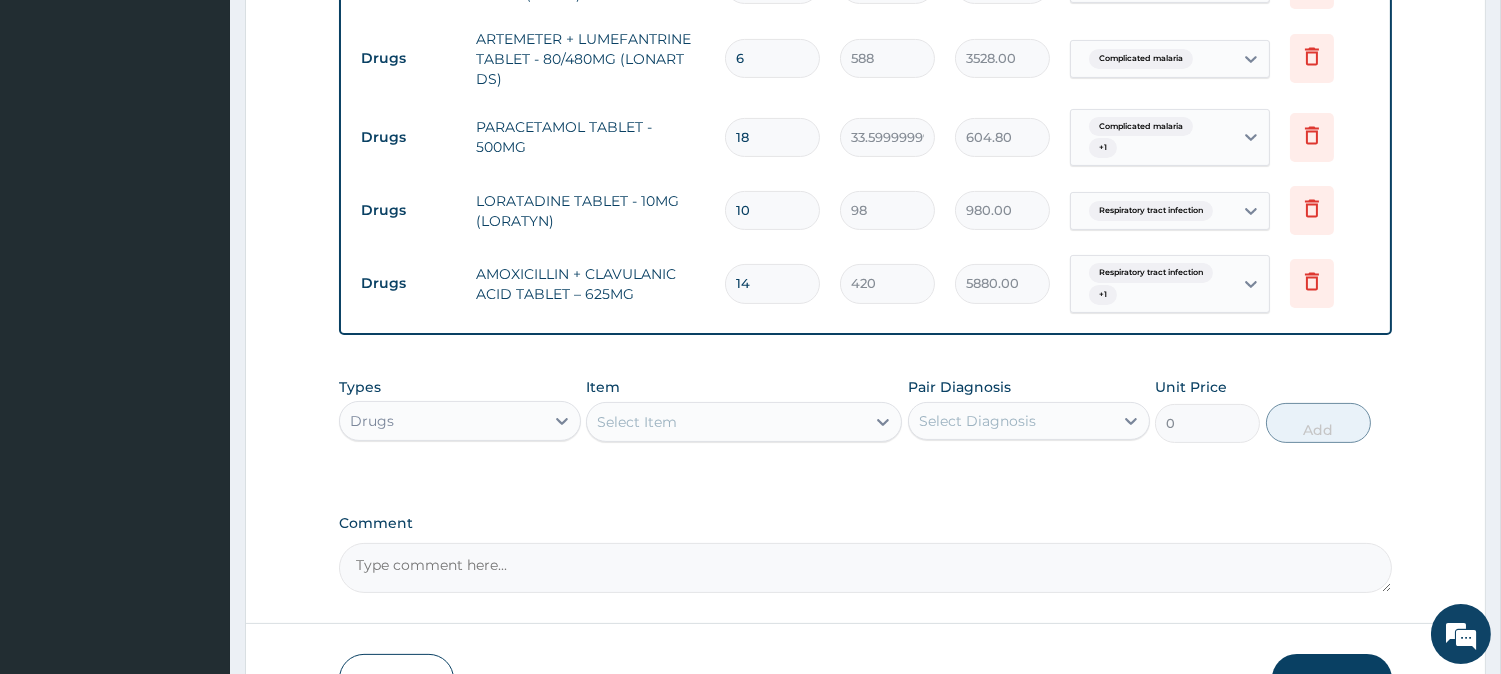 click on "Select Item" at bounding box center (726, 422) 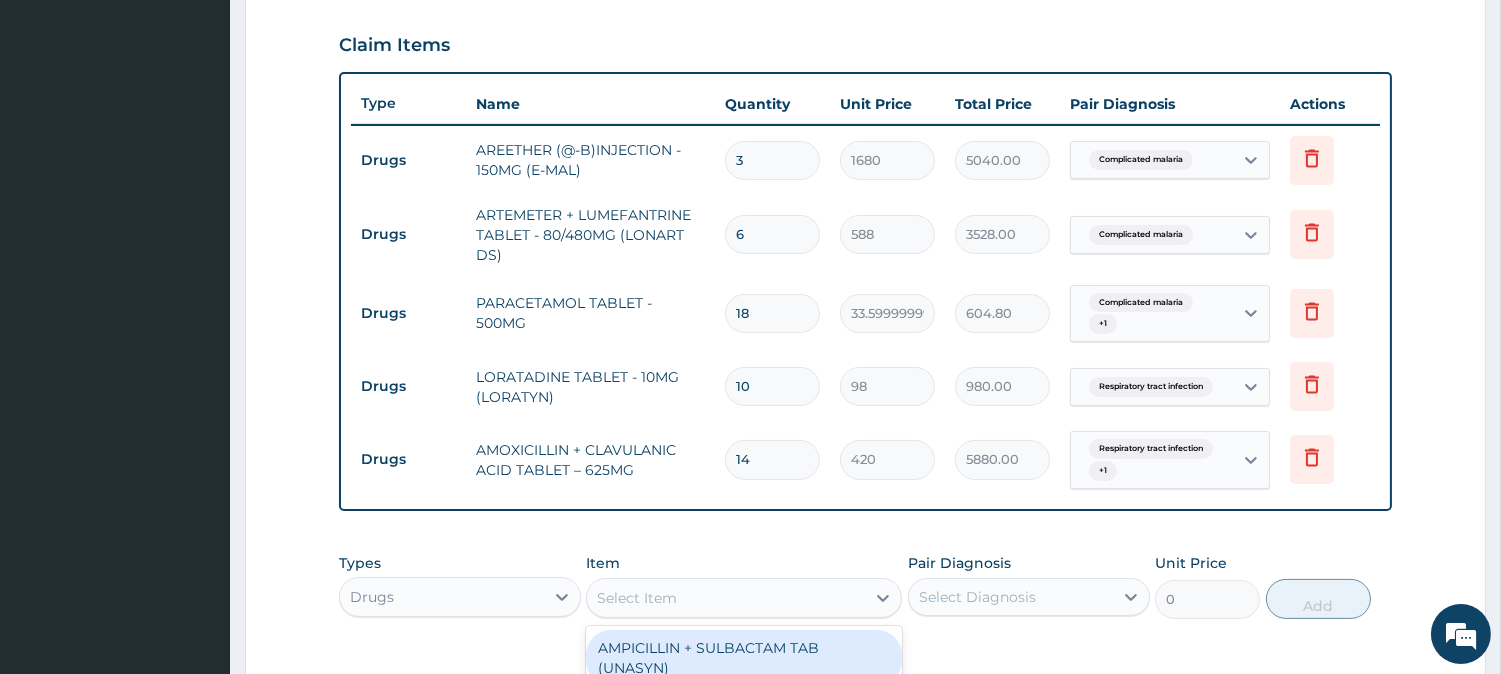 scroll, scrollTop: 671, scrollLeft: 0, axis: vertical 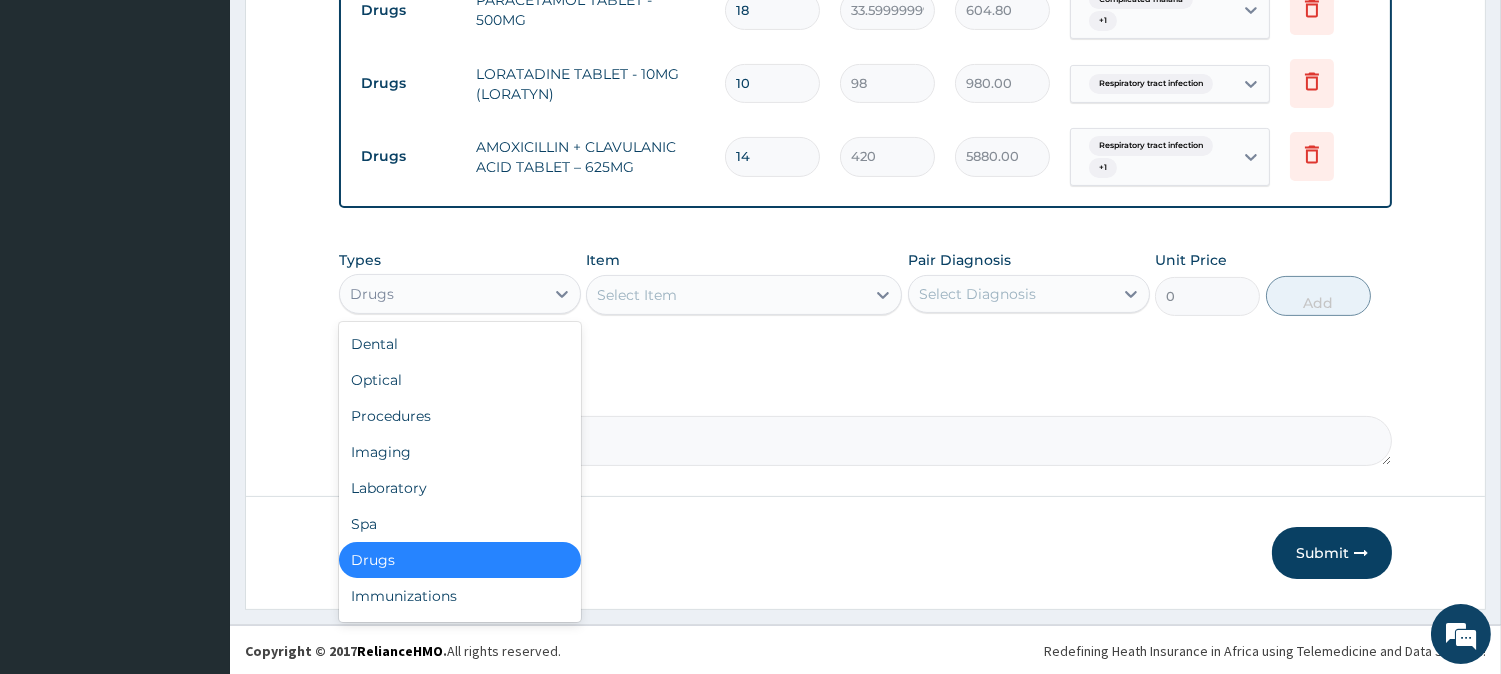click on "Drugs" at bounding box center (442, 294) 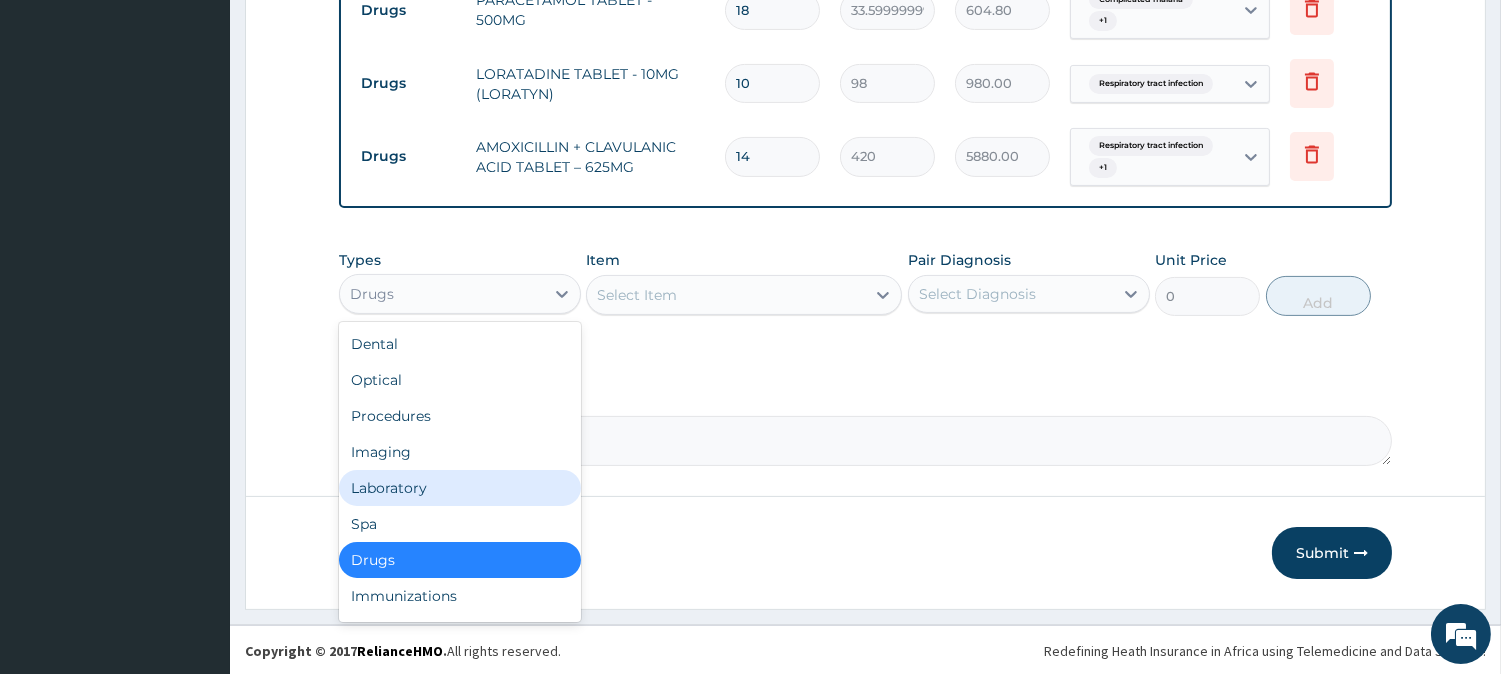 click on "Laboratory" at bounding box center (460, 488) 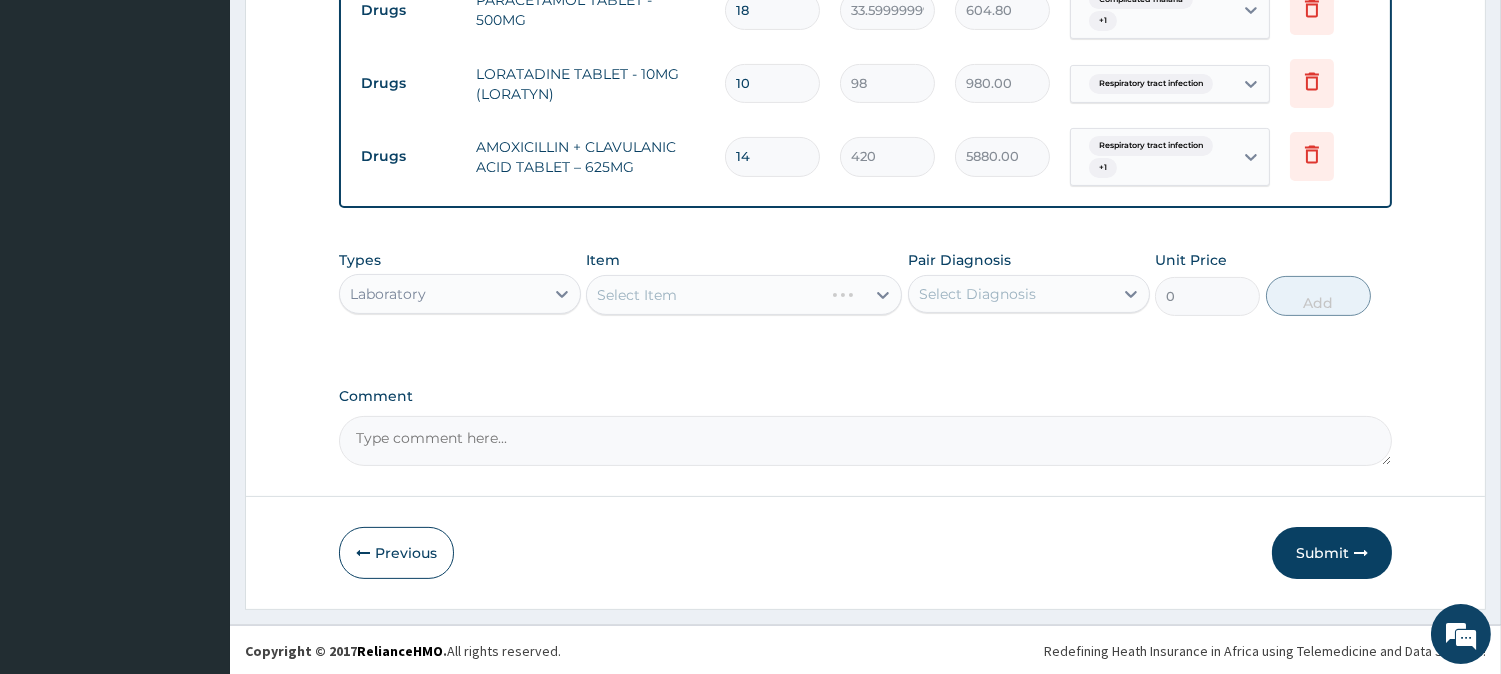 click on "Select Item" at bounding box center [744, 295] 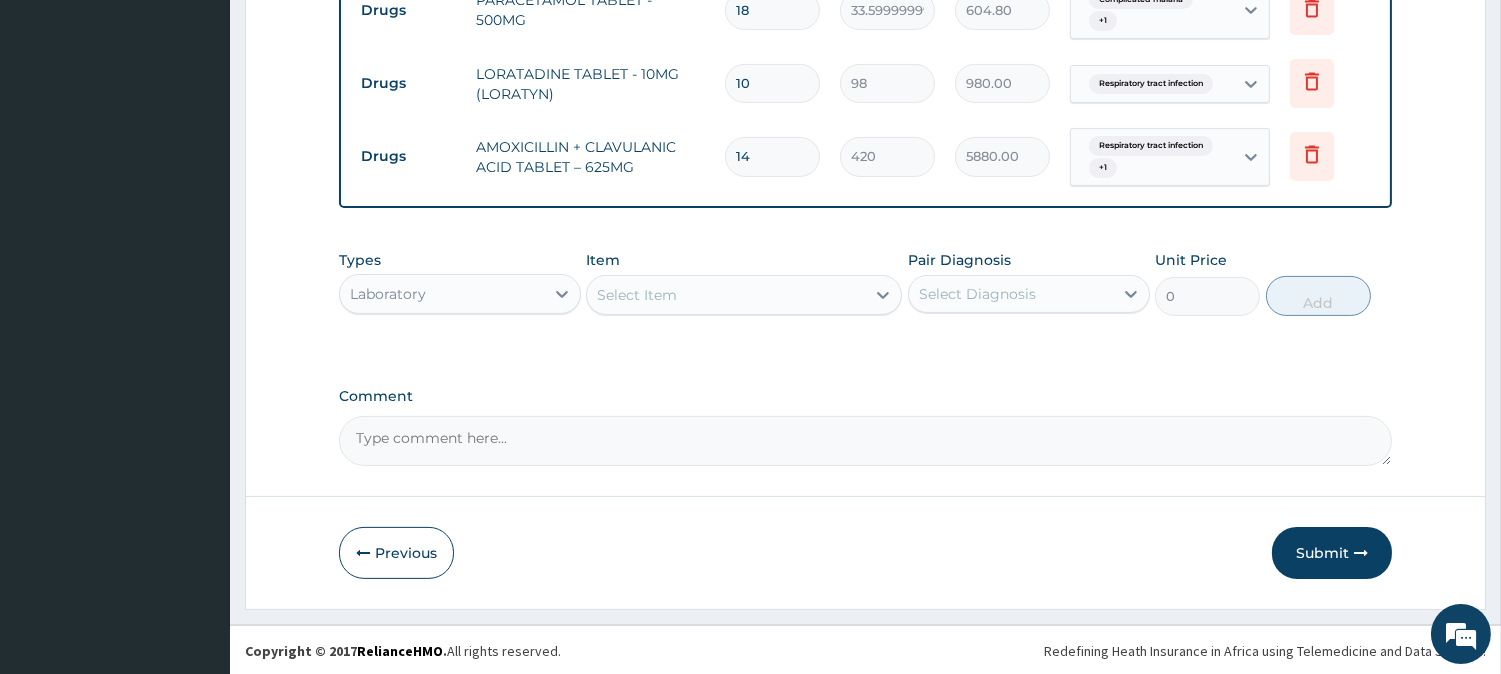 click on "Select Item" at bounding box center [726, 295] 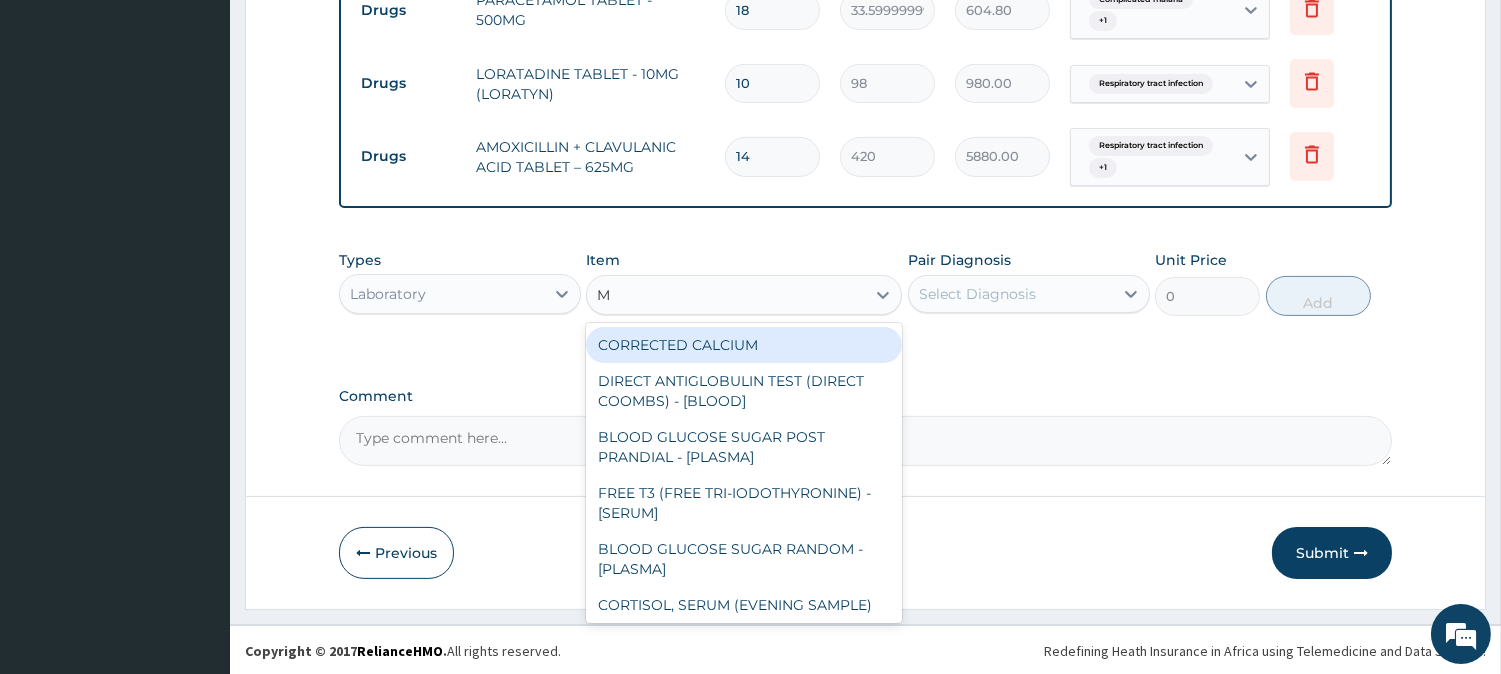 type on "MP" 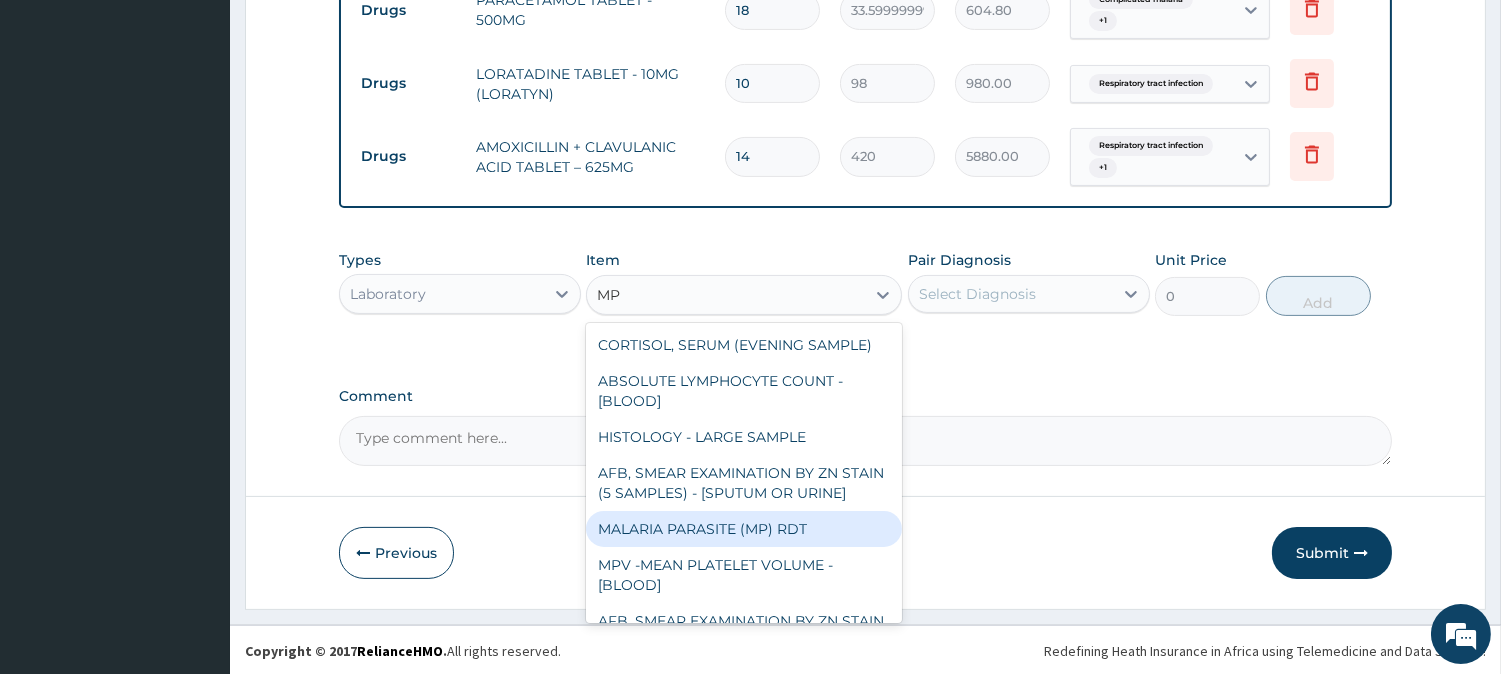 click on "MALARIA PARASITE (MP) RDT" at bounding box center (744, 529) 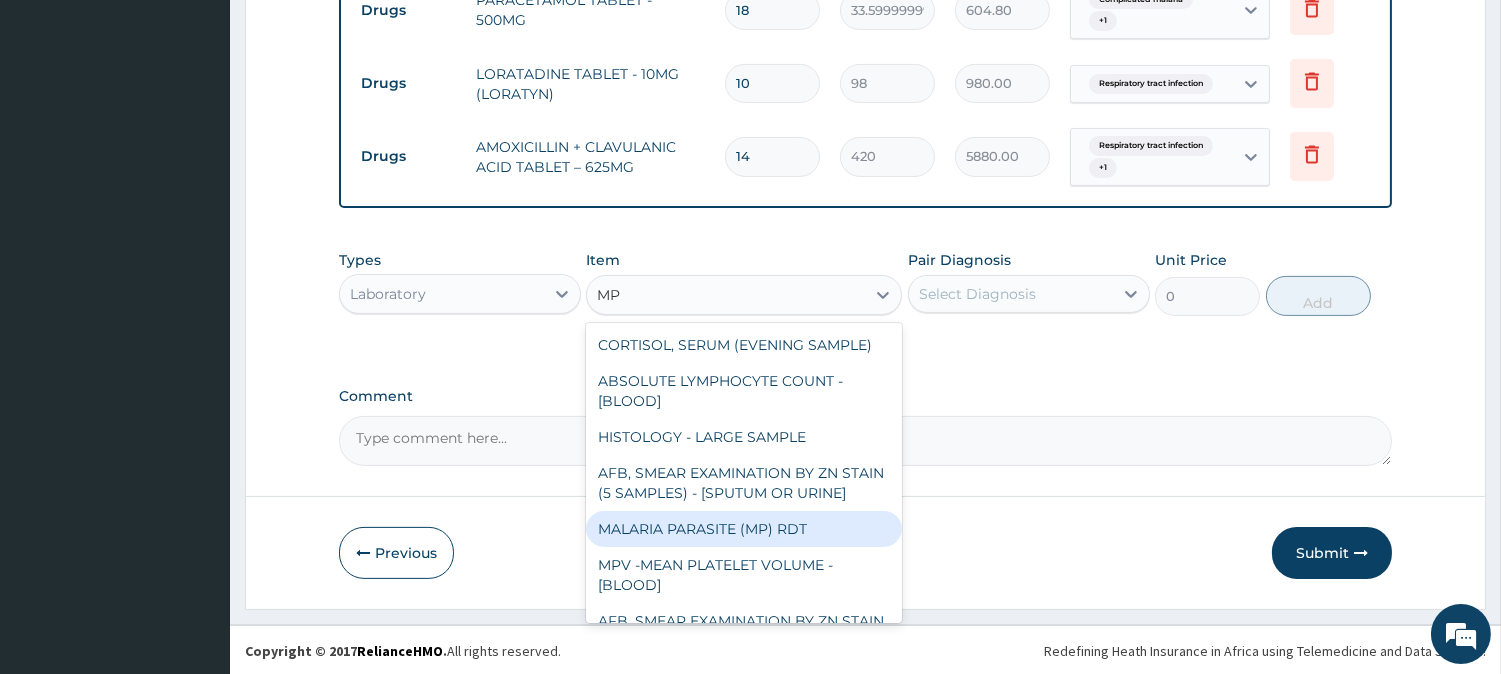 type 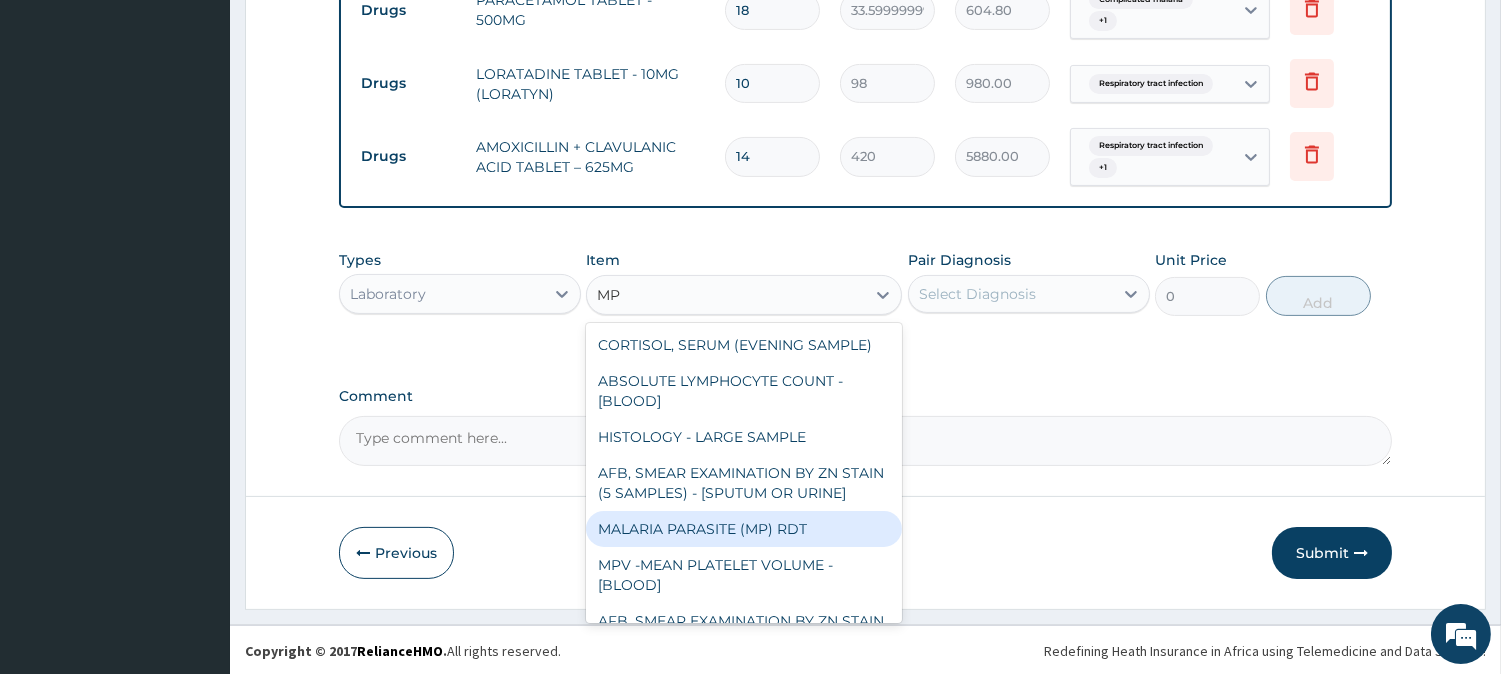 type on "2000" 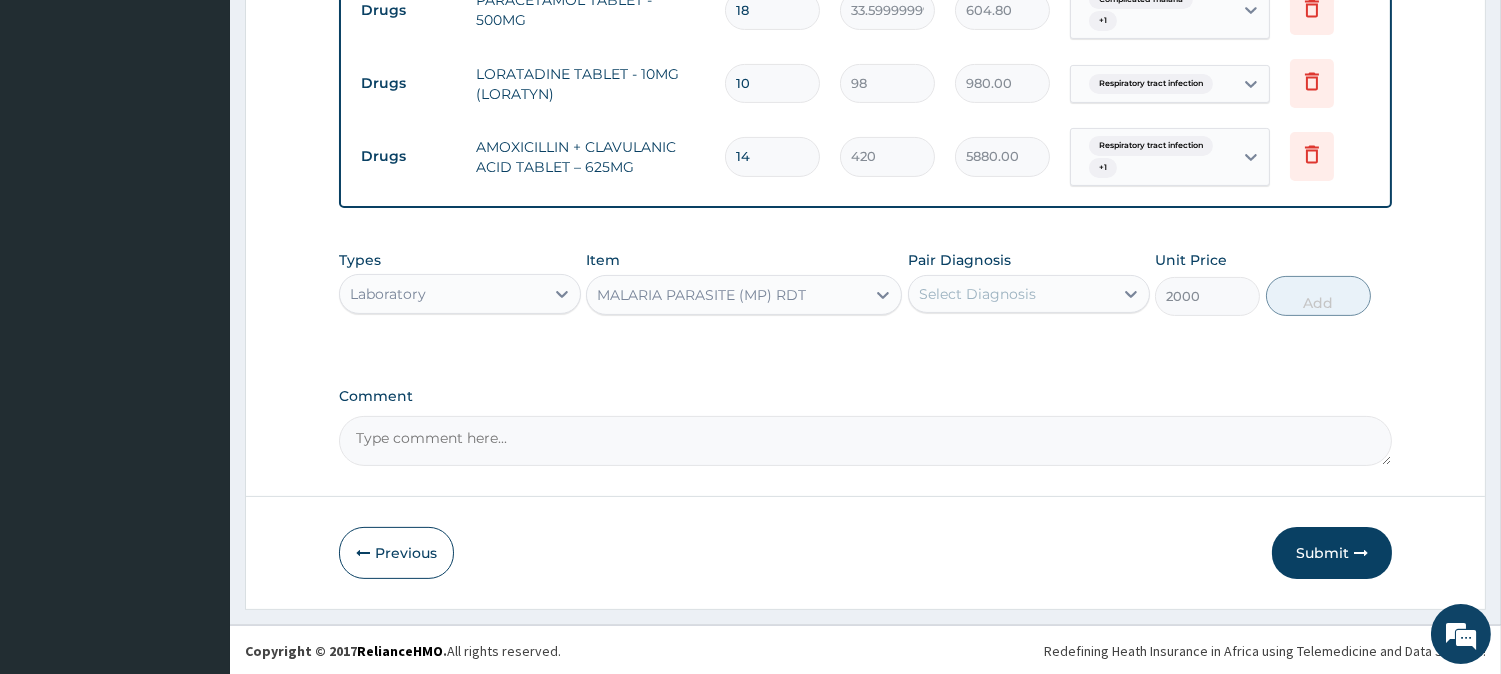 click on "Select Diagnosis" at bounding box center [1011, 294] 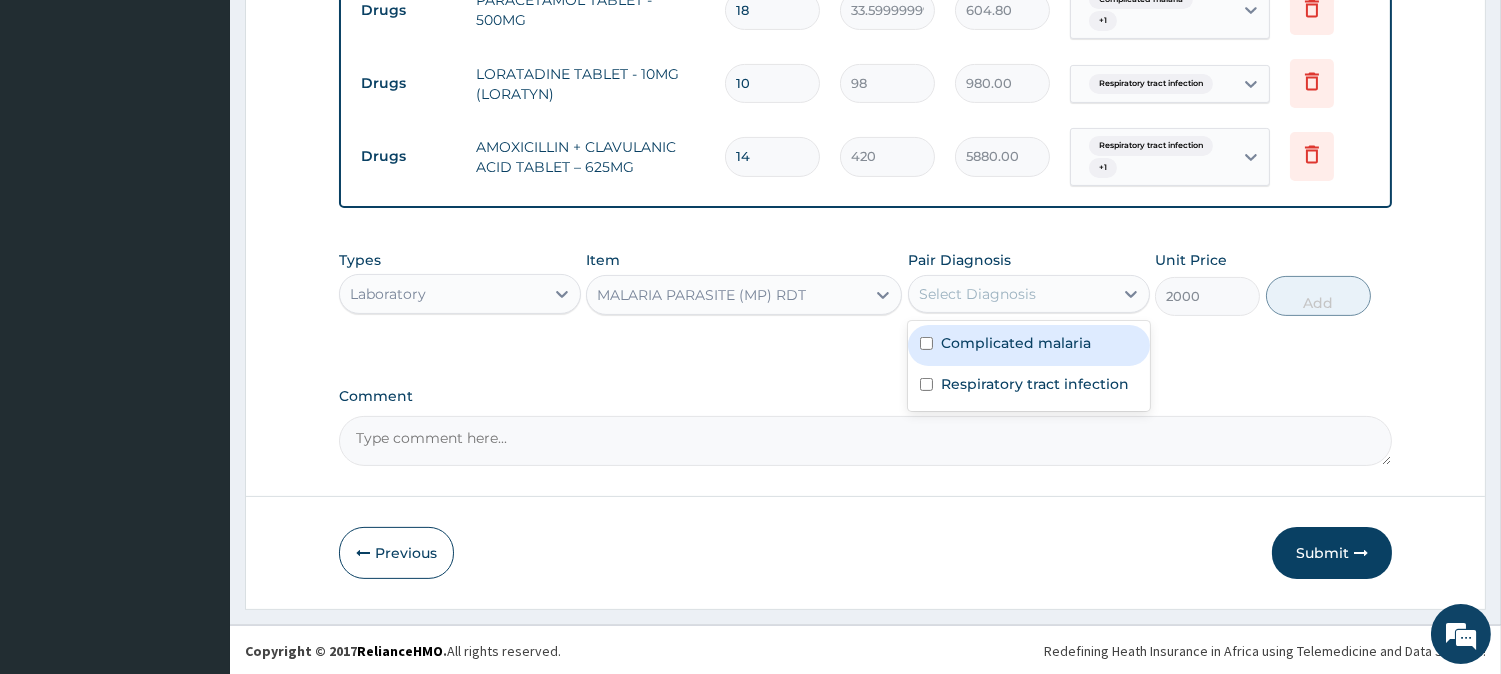 click on "Complicated malaria" at bounding box center [1016, 343] 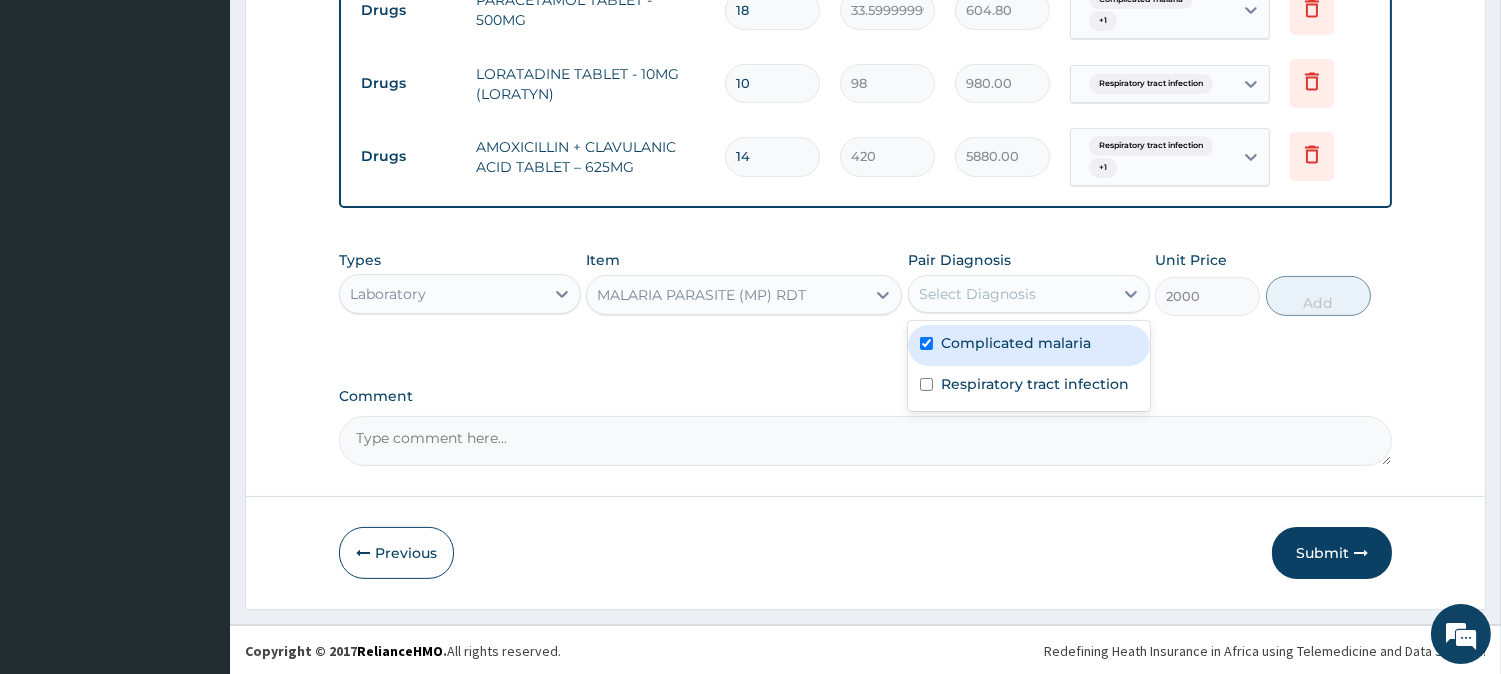 checkbox on "true" 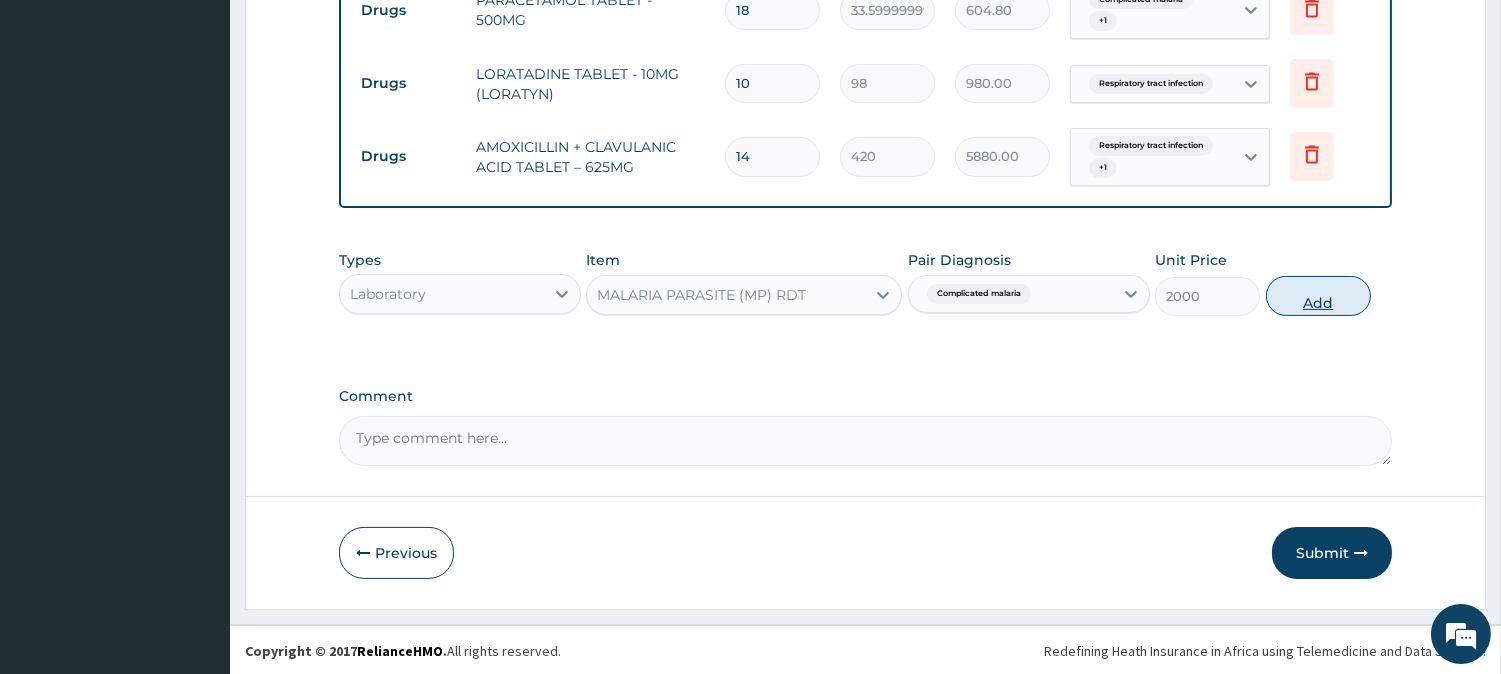 click on "Add" at bounding box center [1318, 296] 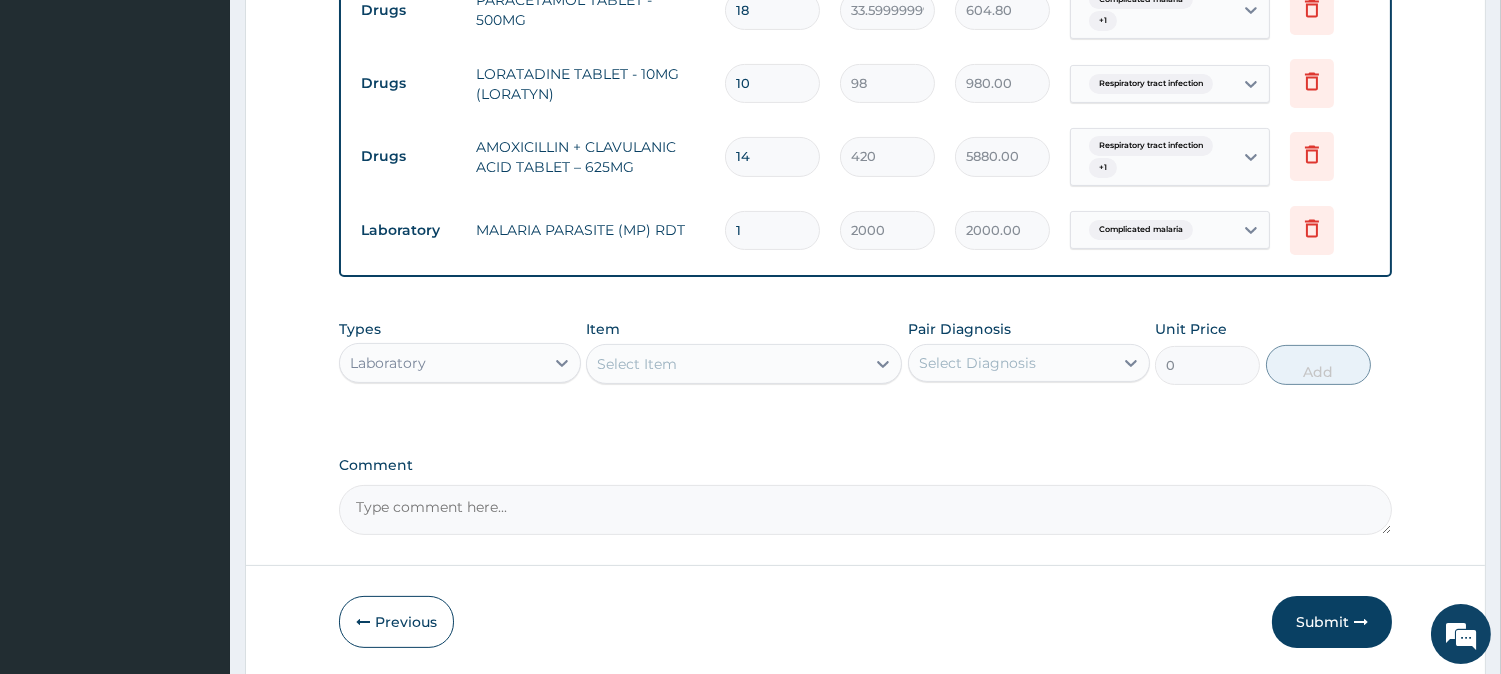 click on "Types Laboratory Item Select Item Pair Diagnosis Select Diagnosis Unit Price 0 Add" at bounding box center (865, 367) 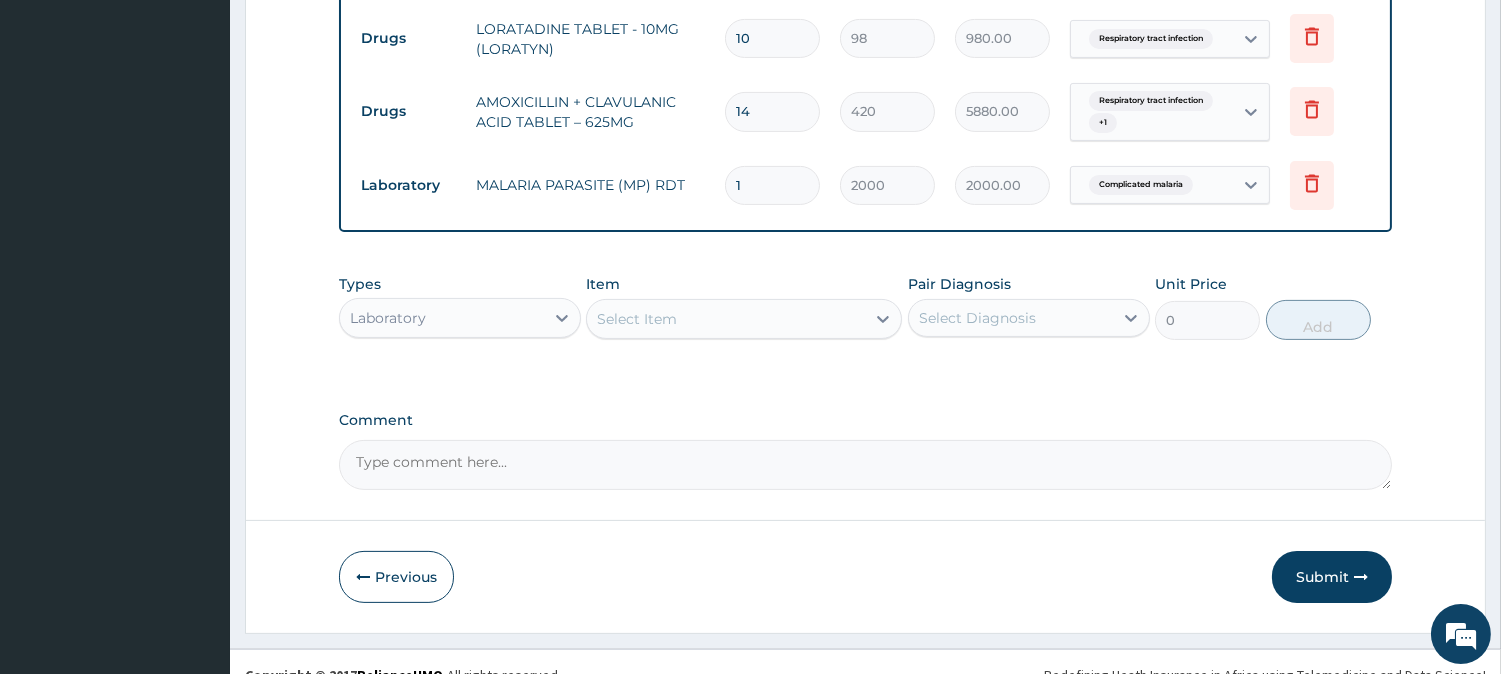 scroll, scrollTop: 1045, scrollLeft: 0, axis: vertical 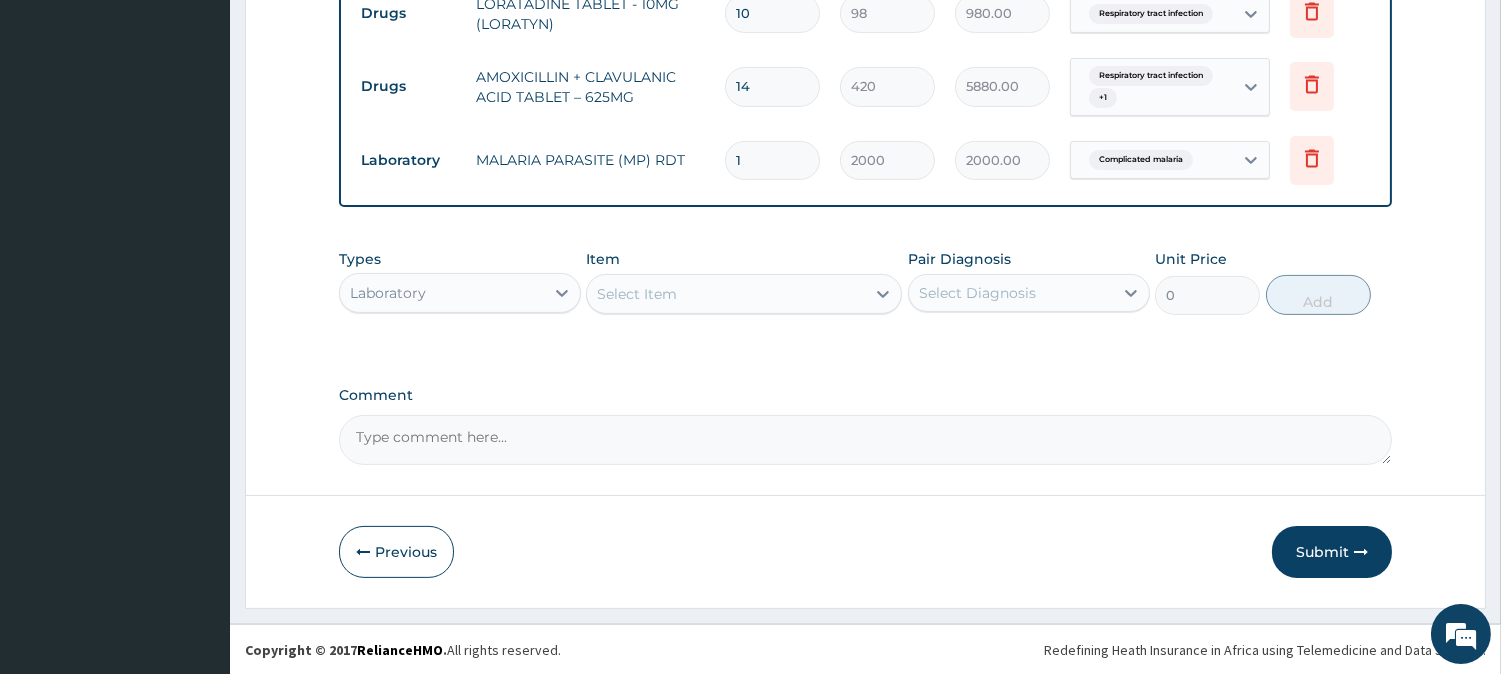 click on "Select Item" at bounding box center (637, 294) 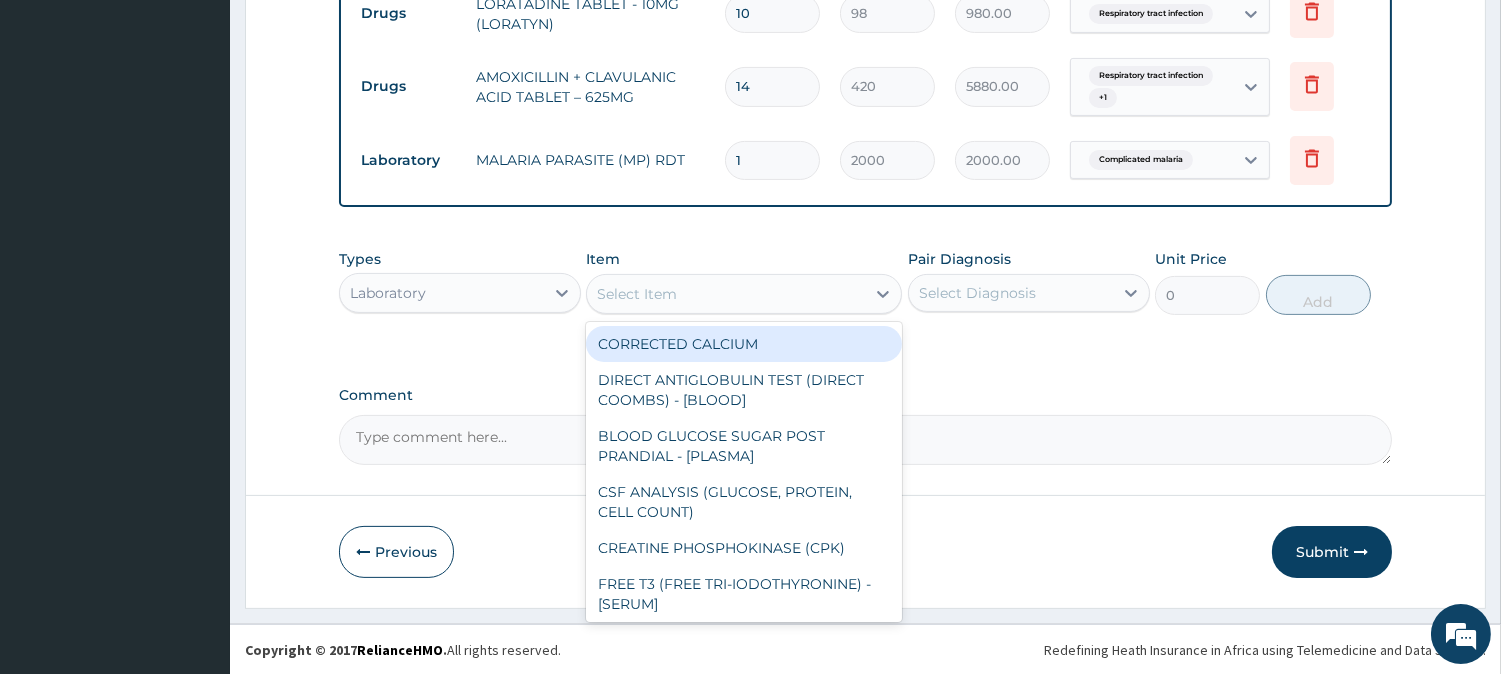 type on "B" 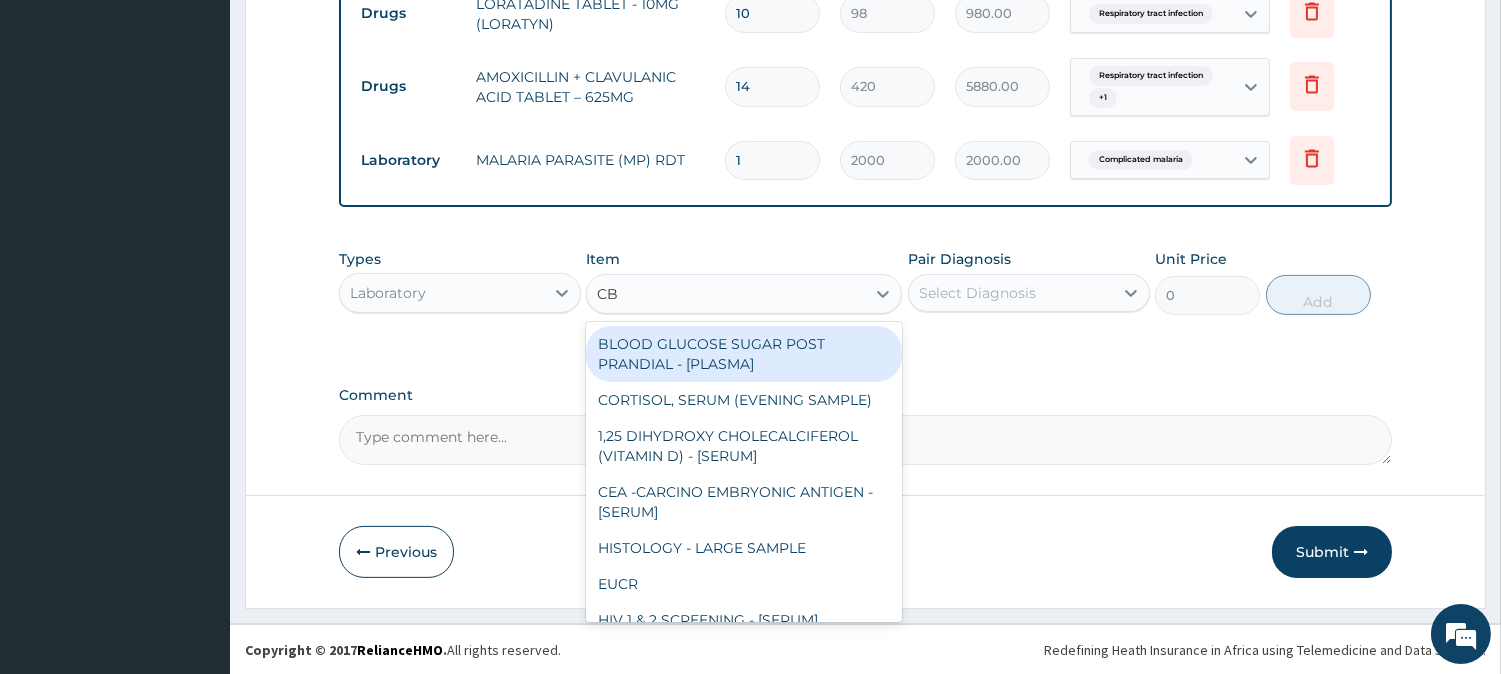 type on "CBC" 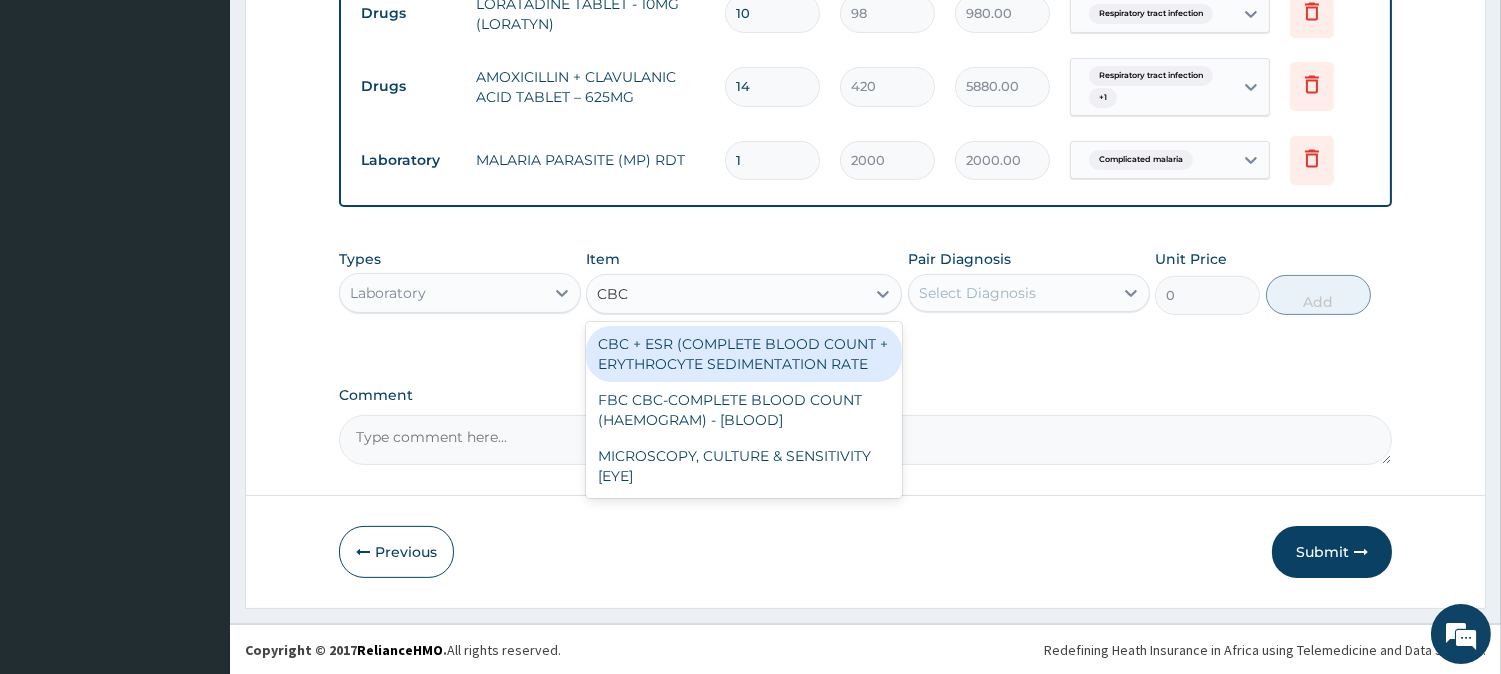 click on "CBC + ESR (COMPLETE BLOOD COUNT + ERYTHROCYTE SEDIMENTATION RATE" at bounding box center (744, 354) 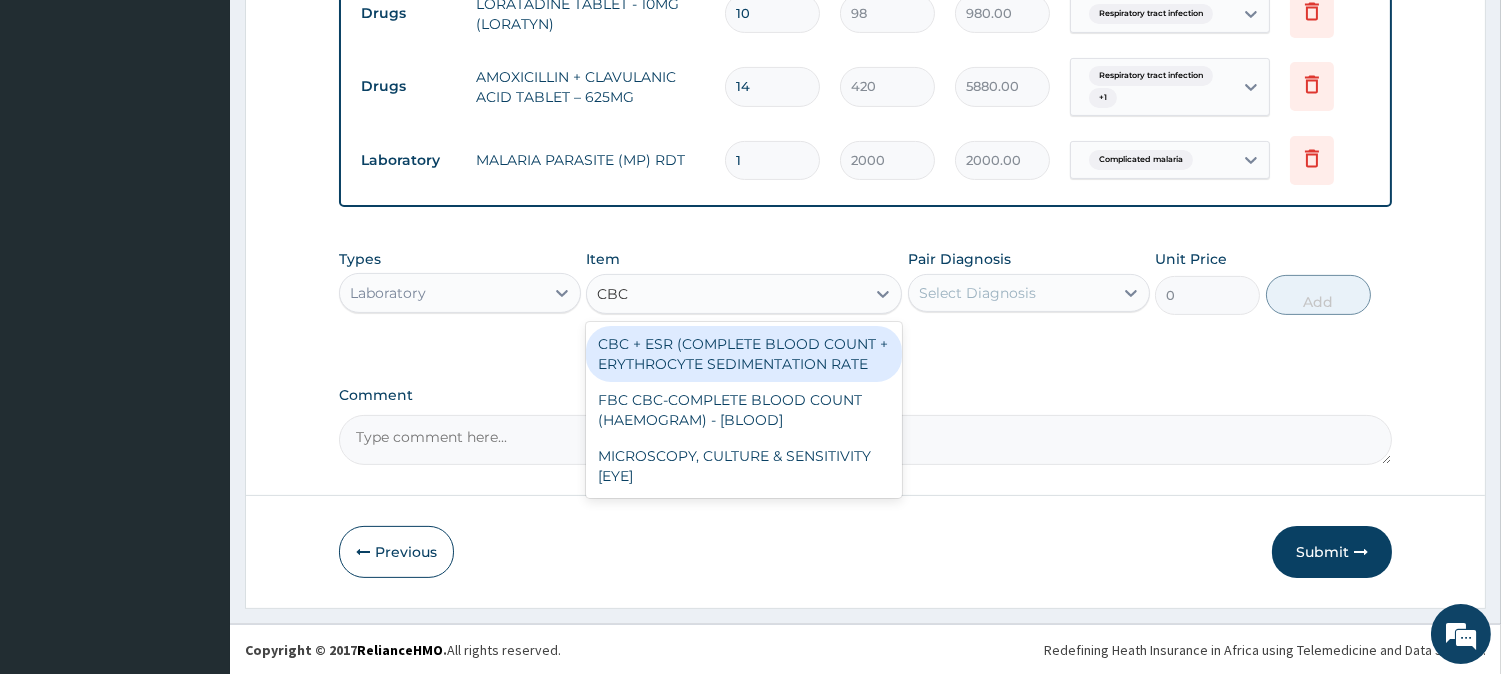 type 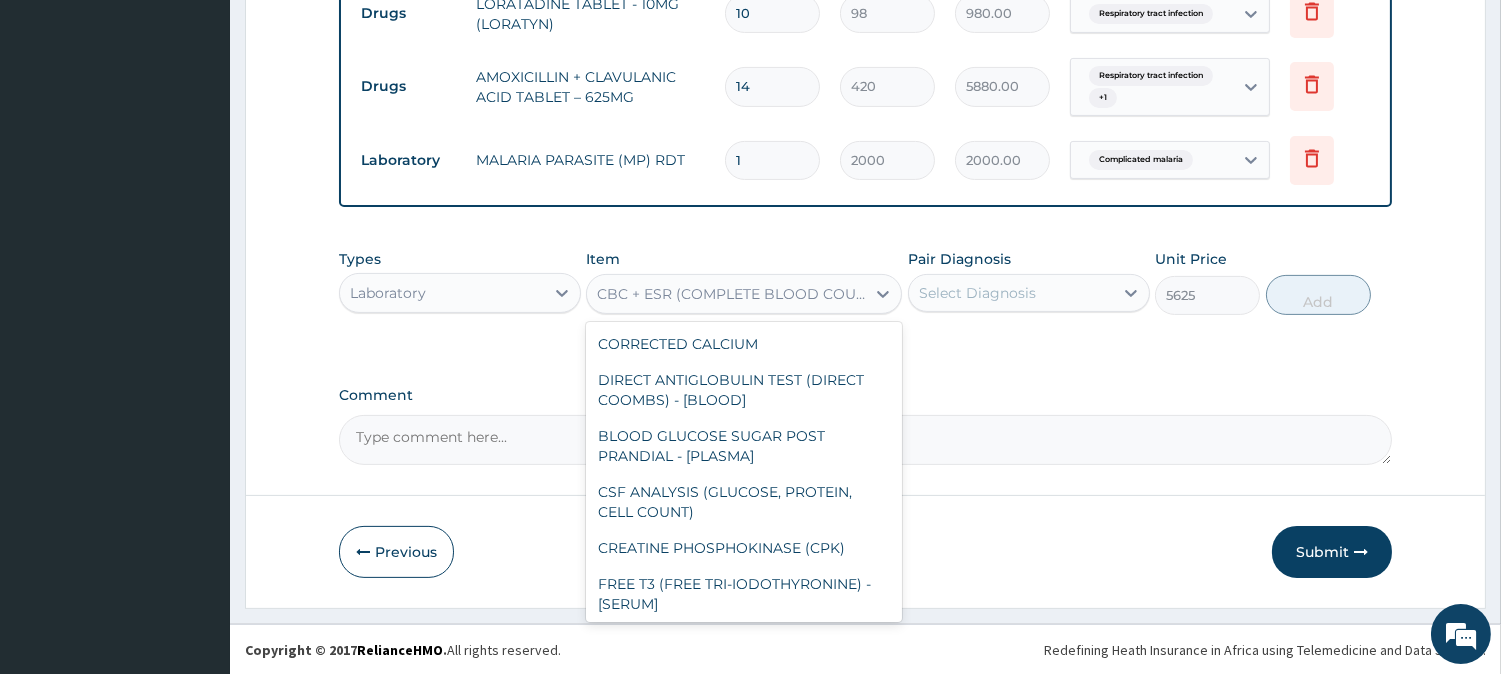 click on "CBC + ESR (COMPLETE BLOOD COUNT + ERYTHROCYTE SEDIMENTATION RATE" at bounding box center [732, 294] 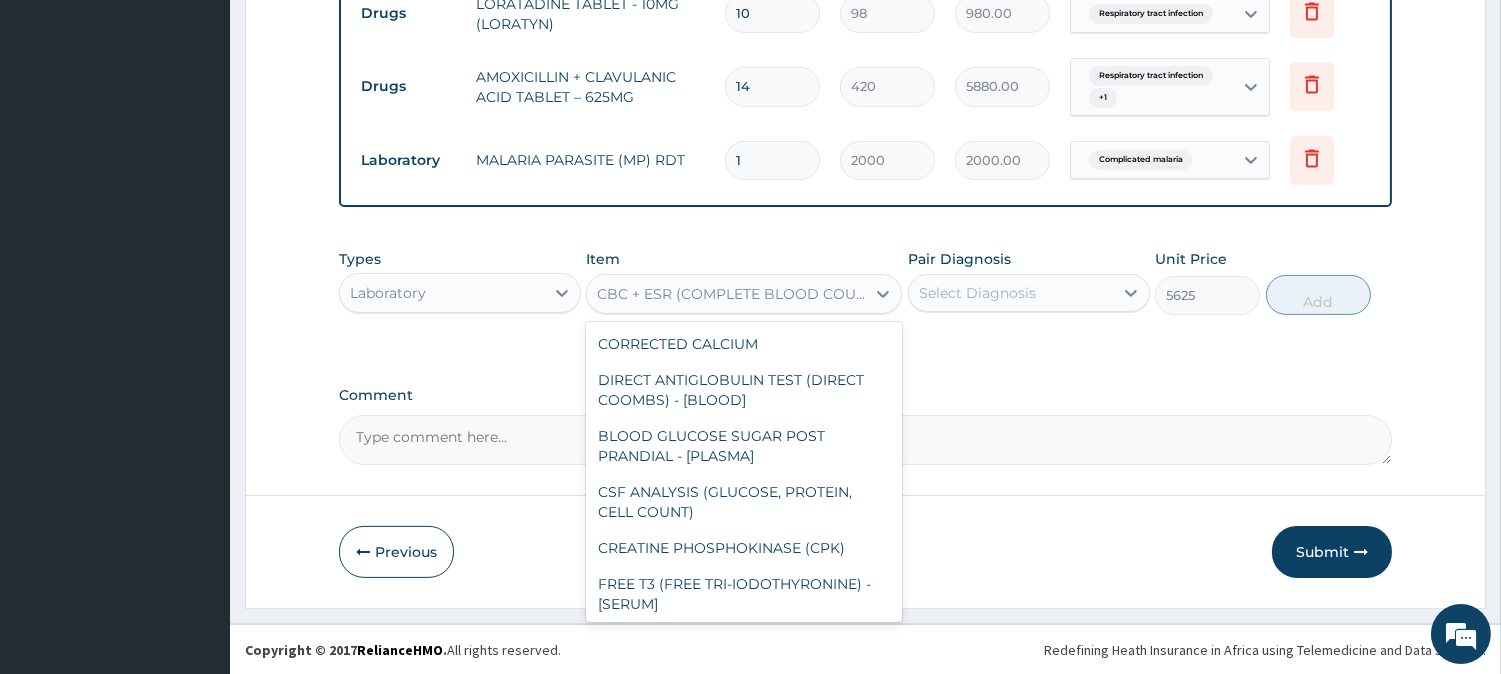 click on "CBC + ESR (COMPLETE BLOOD COUNT + ERYTHROCYTE SEDIMENTATION RATE" at bounding box center [732, 294] 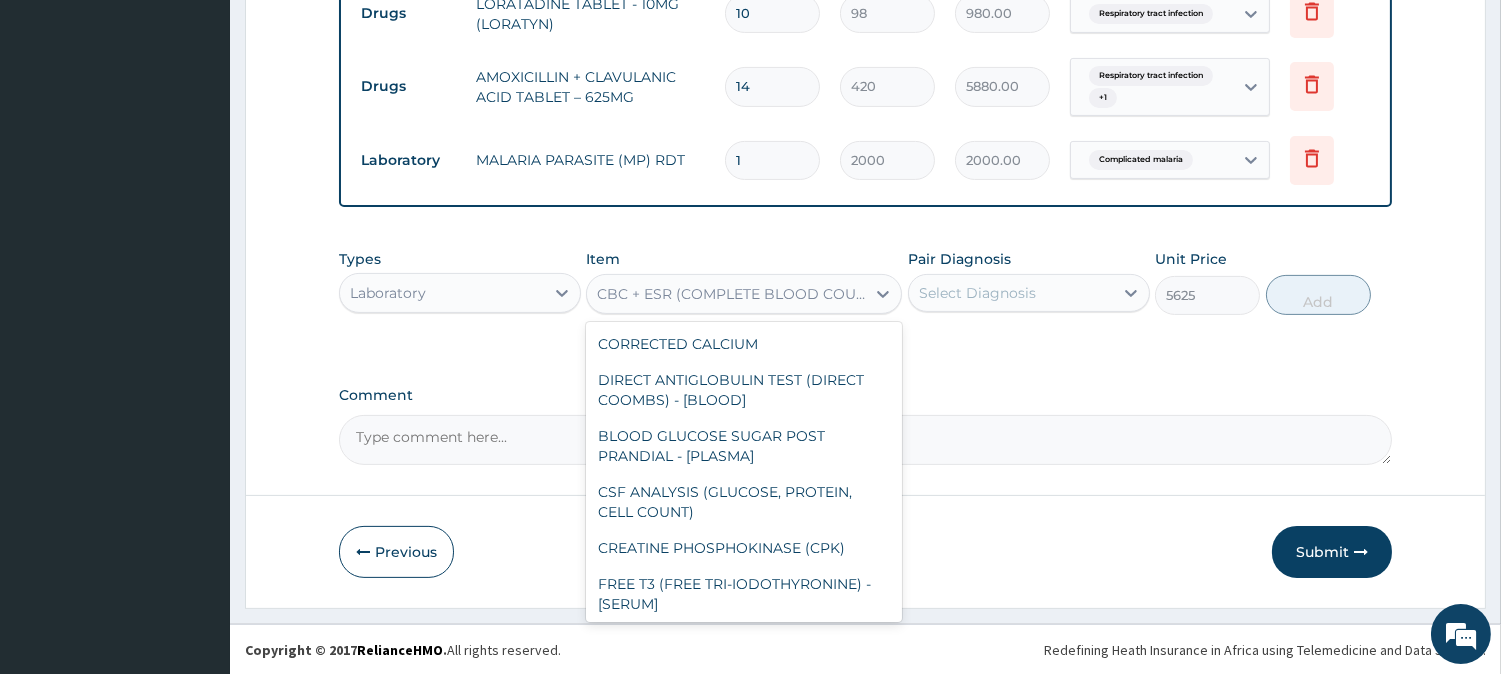 click on "CBC + ESR (COMPLETE BLOOD COUNT + ERYTHROCYTE SEDIMENTATION RATE" at bounding box center (732, 294) 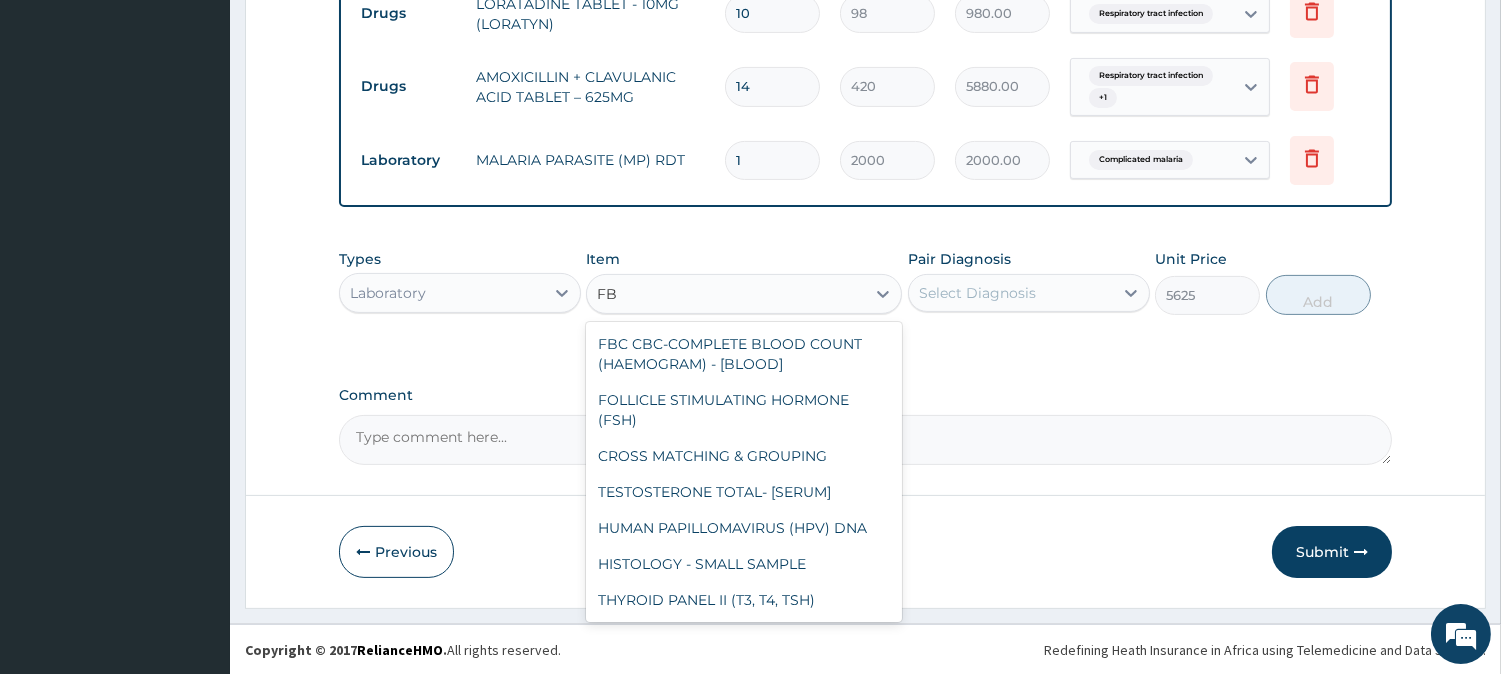 scroll, scrollTop: 1246, scrollLeft: 0, axis: vertical 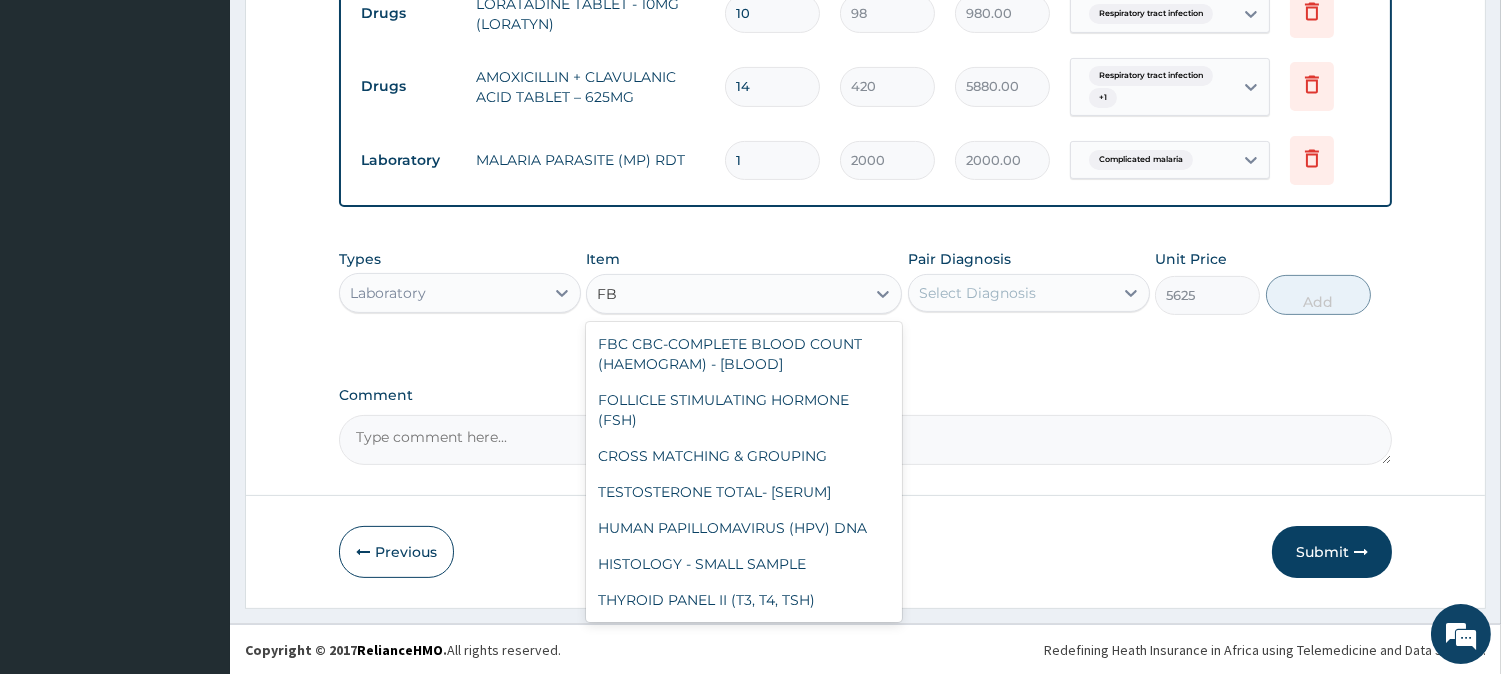 type on "FBC" 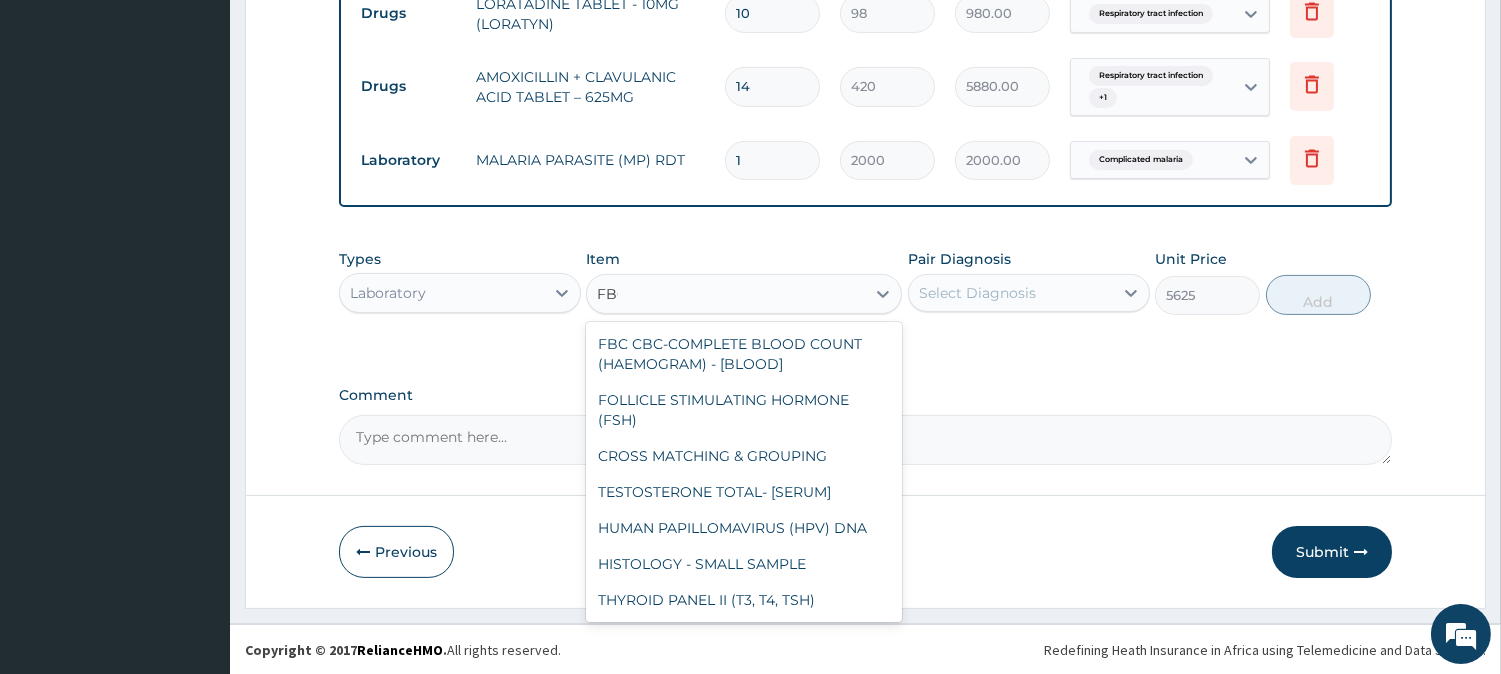 scroll, scrollTop: 0, scrollLeft: 0, axis: both 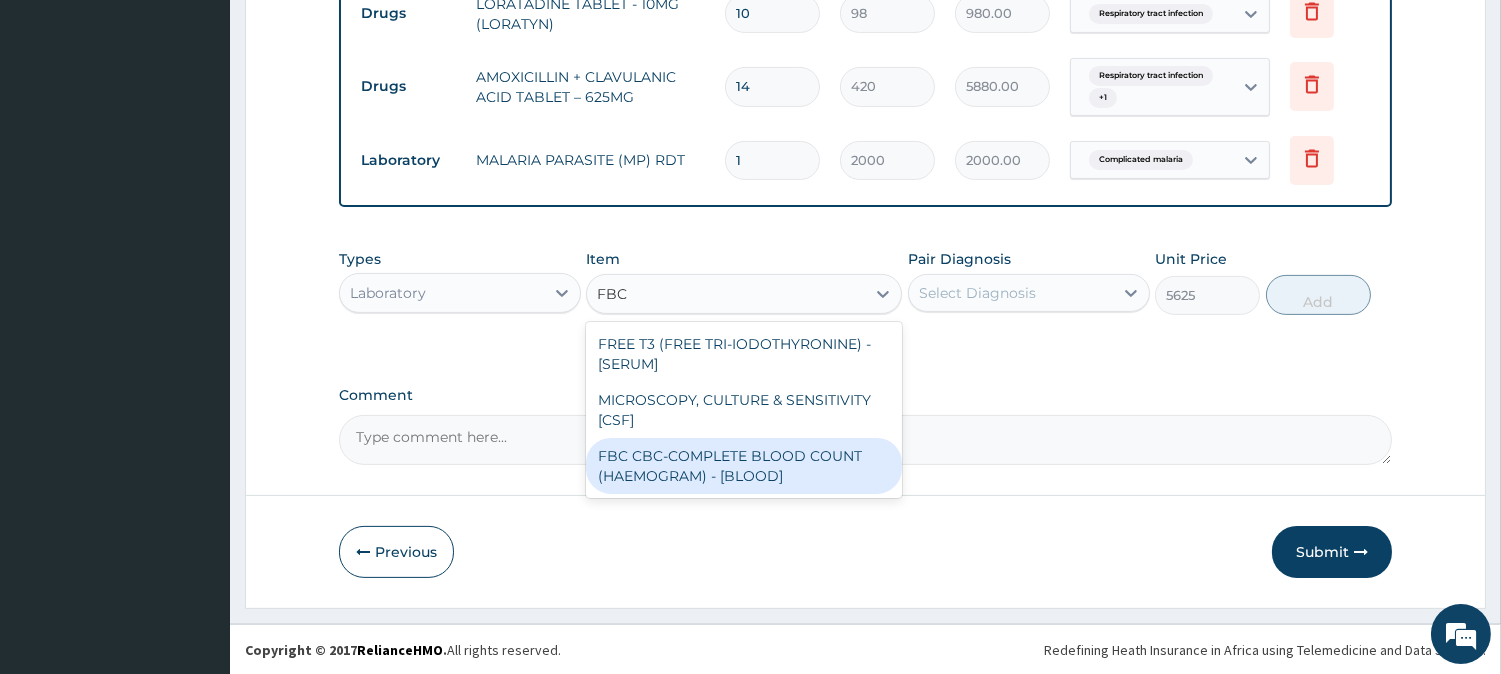 click on "FBC CBC-COMPLETE BLOOD COUNT (HAEMOGRAM) - [BLOOD]" at bounding box center [744, 466] 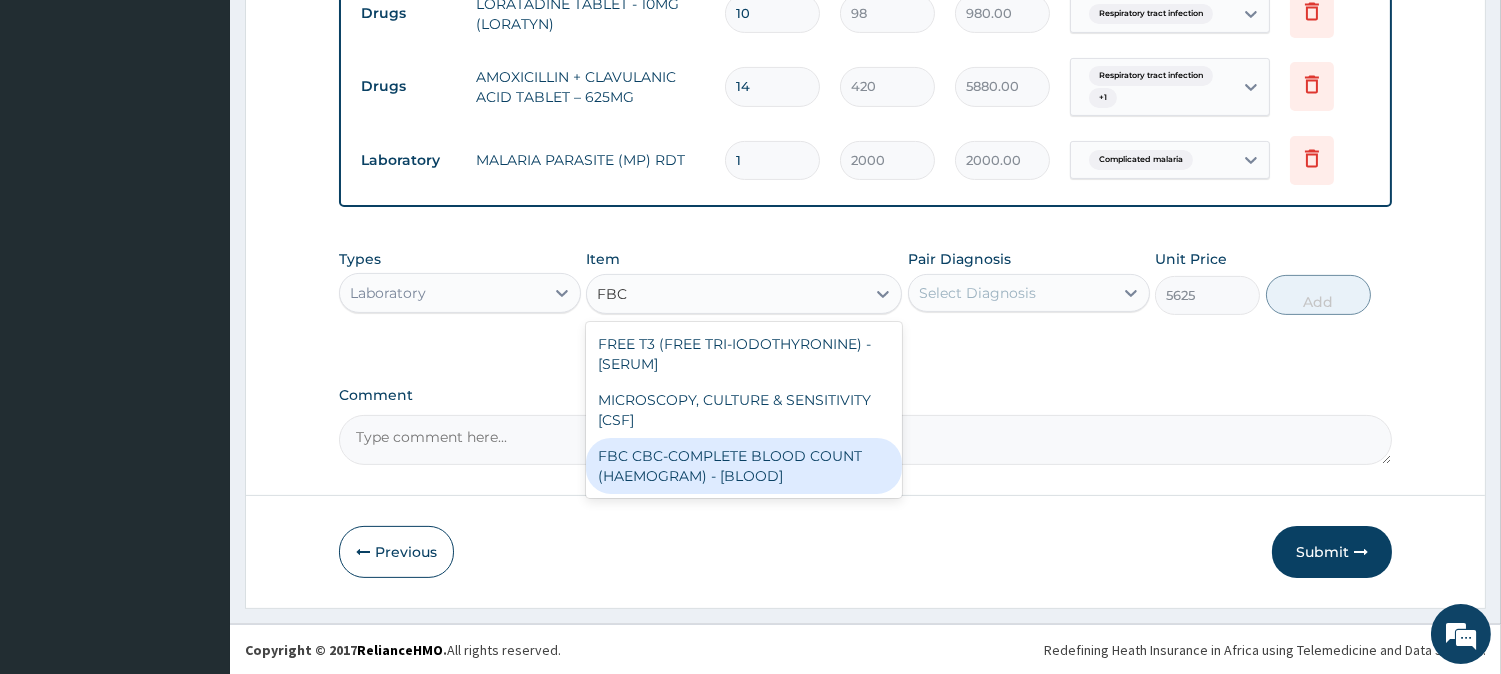 type 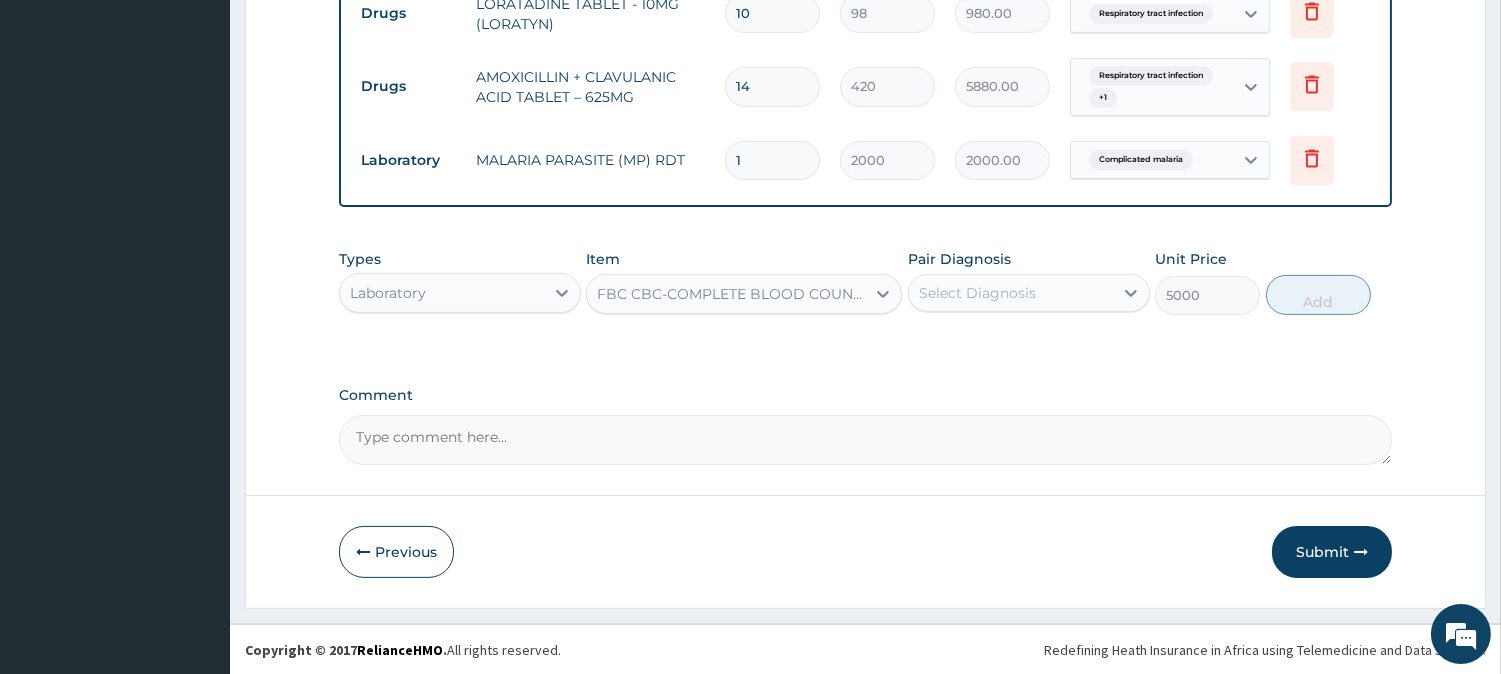click on "Select Diagnosis" at bounding box center (1011, 293) 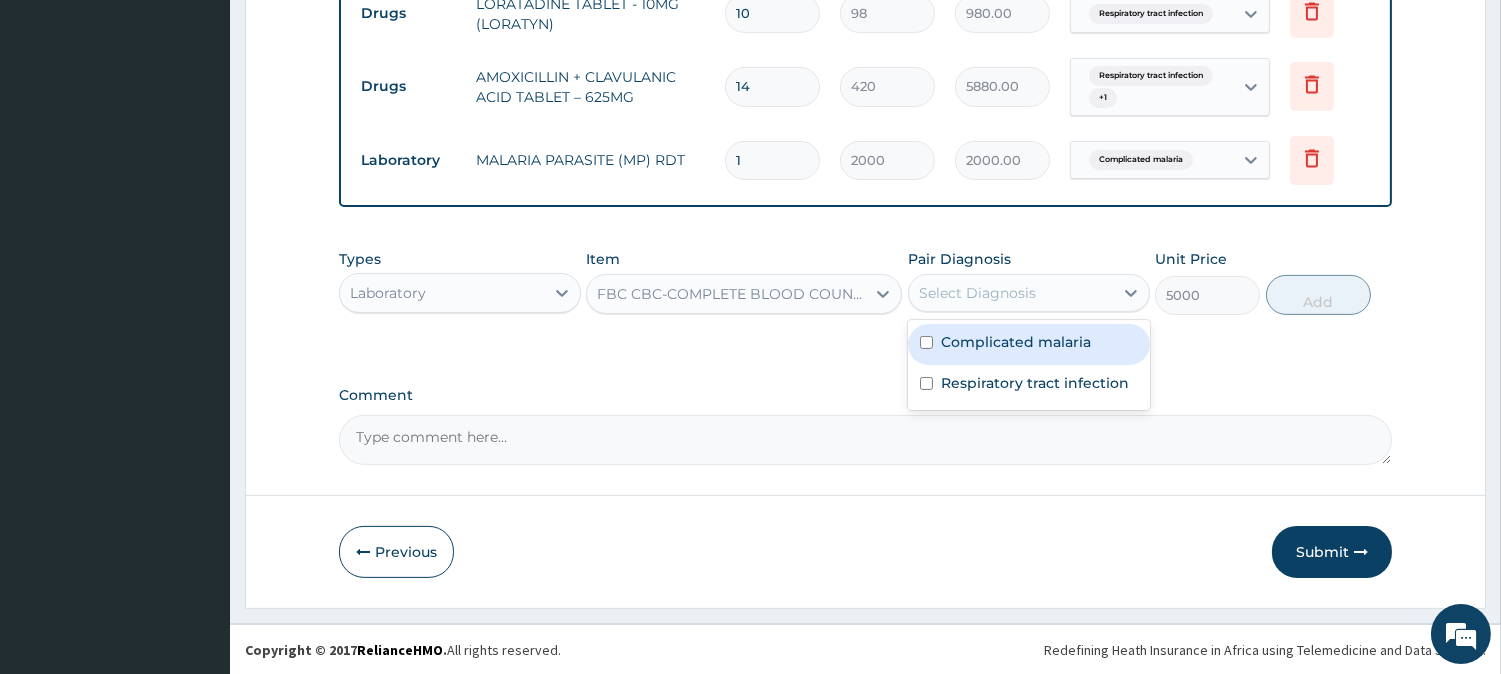 click on "Select Diagnosis" at bounding box center (1011, 293) 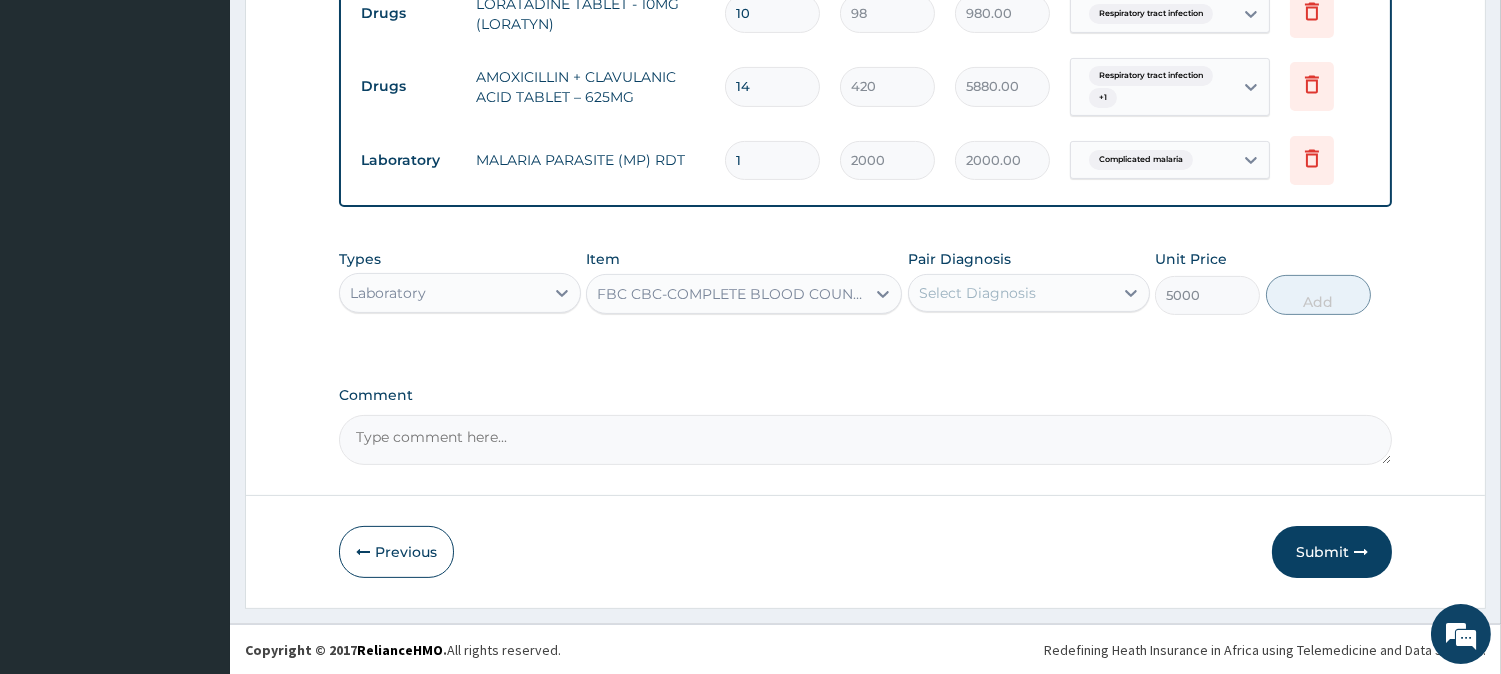 click on "Select Diagnosis" at bounding box center (1011, 293) 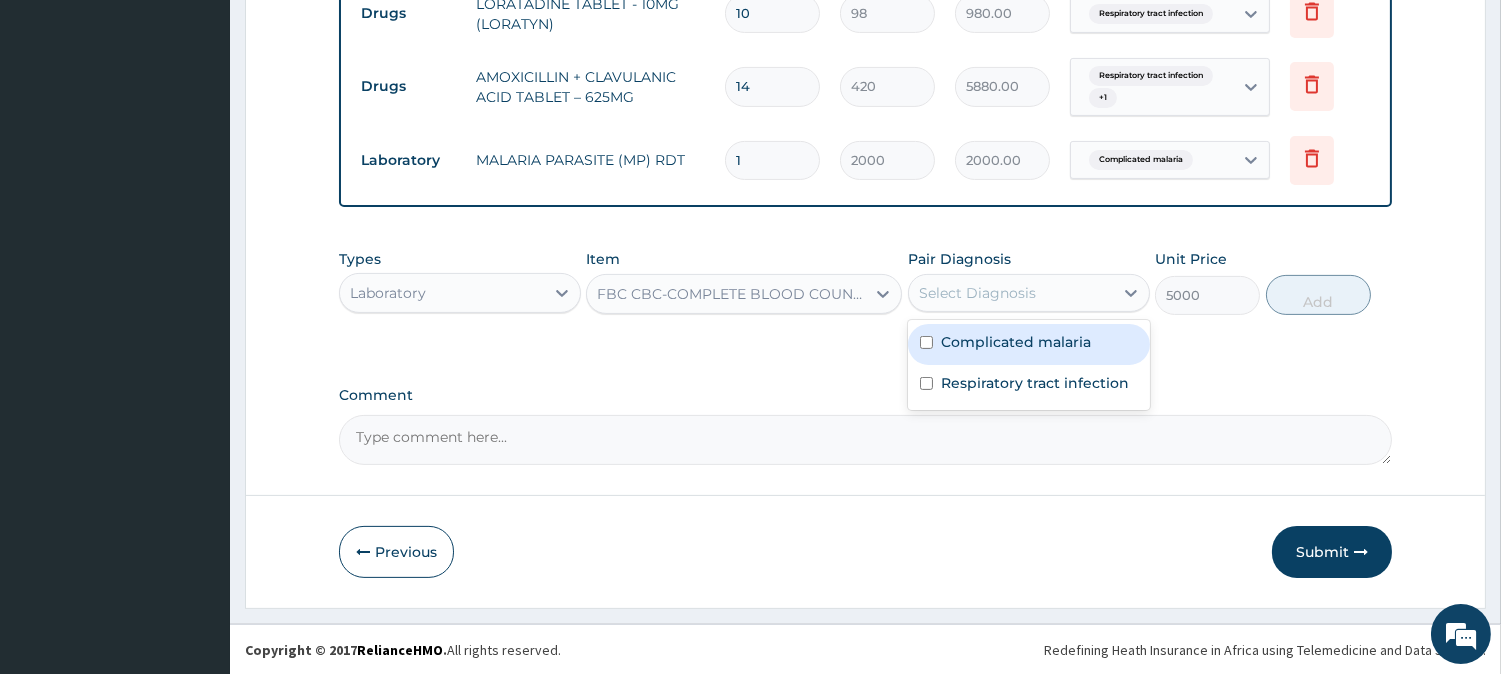 click on "Complicated malaria" at bounding box center [1016, 342] 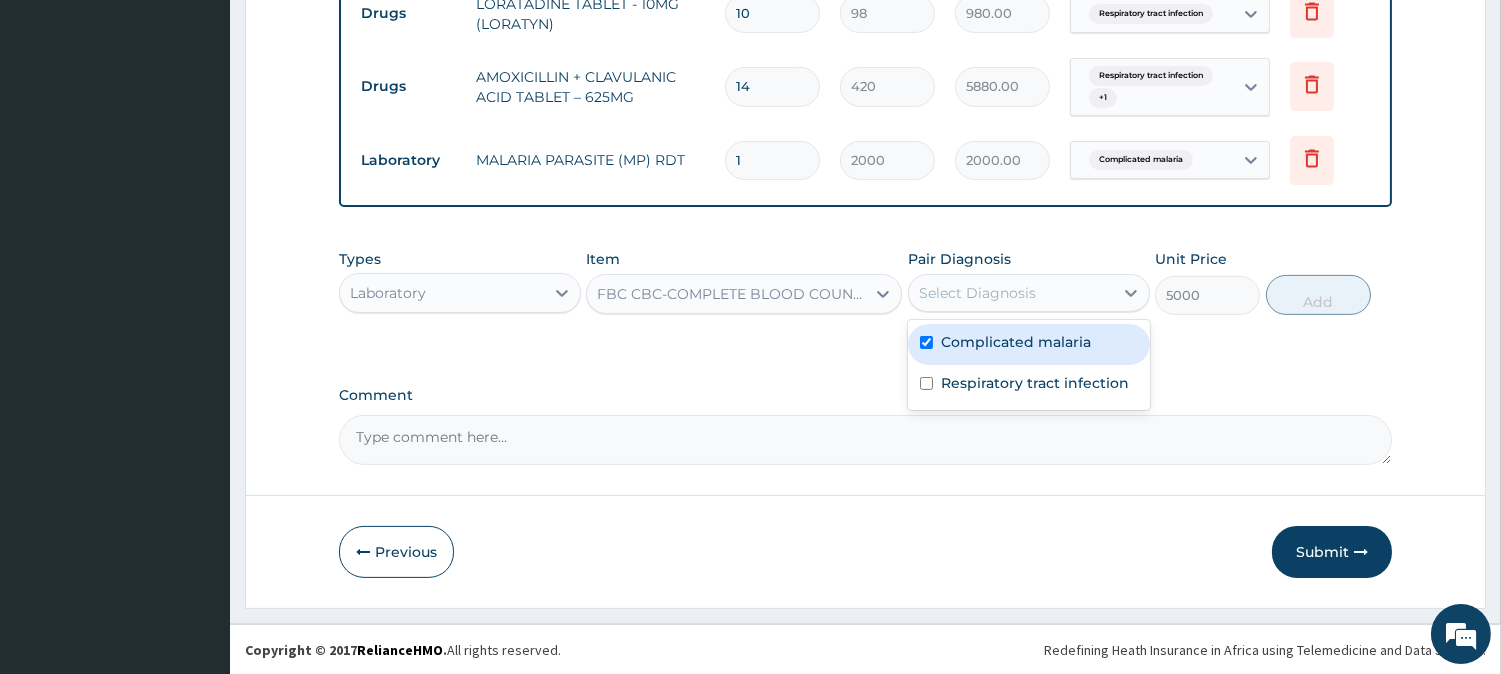 checkbox on "true" 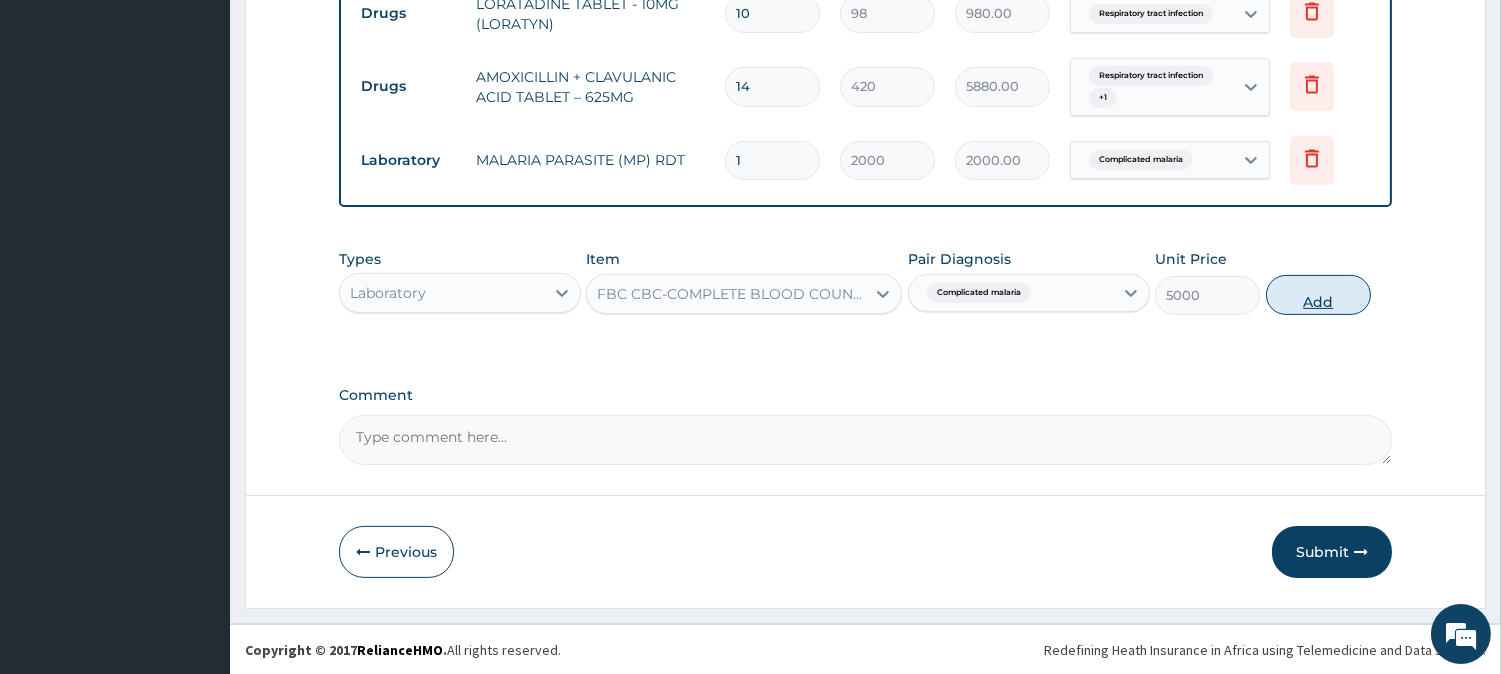 click on "Add" at bounding box center (1318, 295) 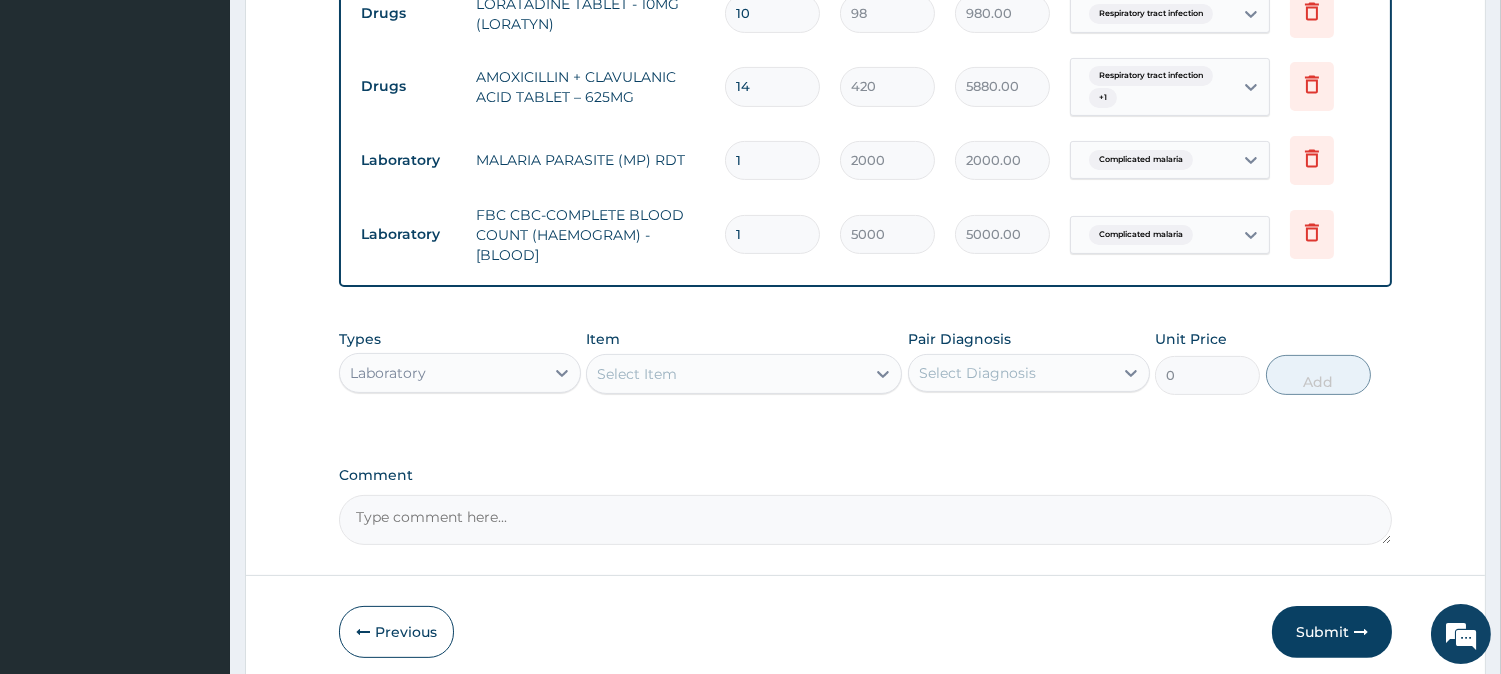 click on "Select Item" at bounding box center [726, 374] 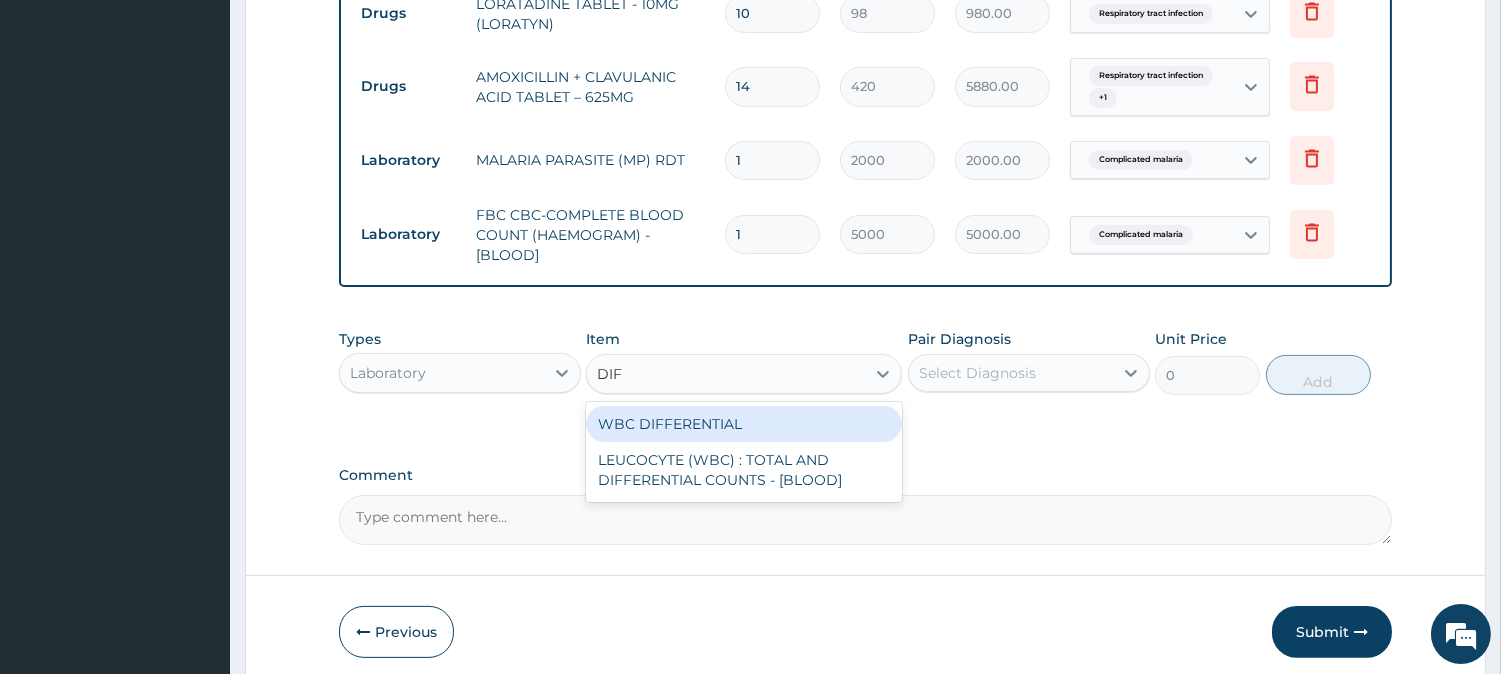 type on "DIFF" 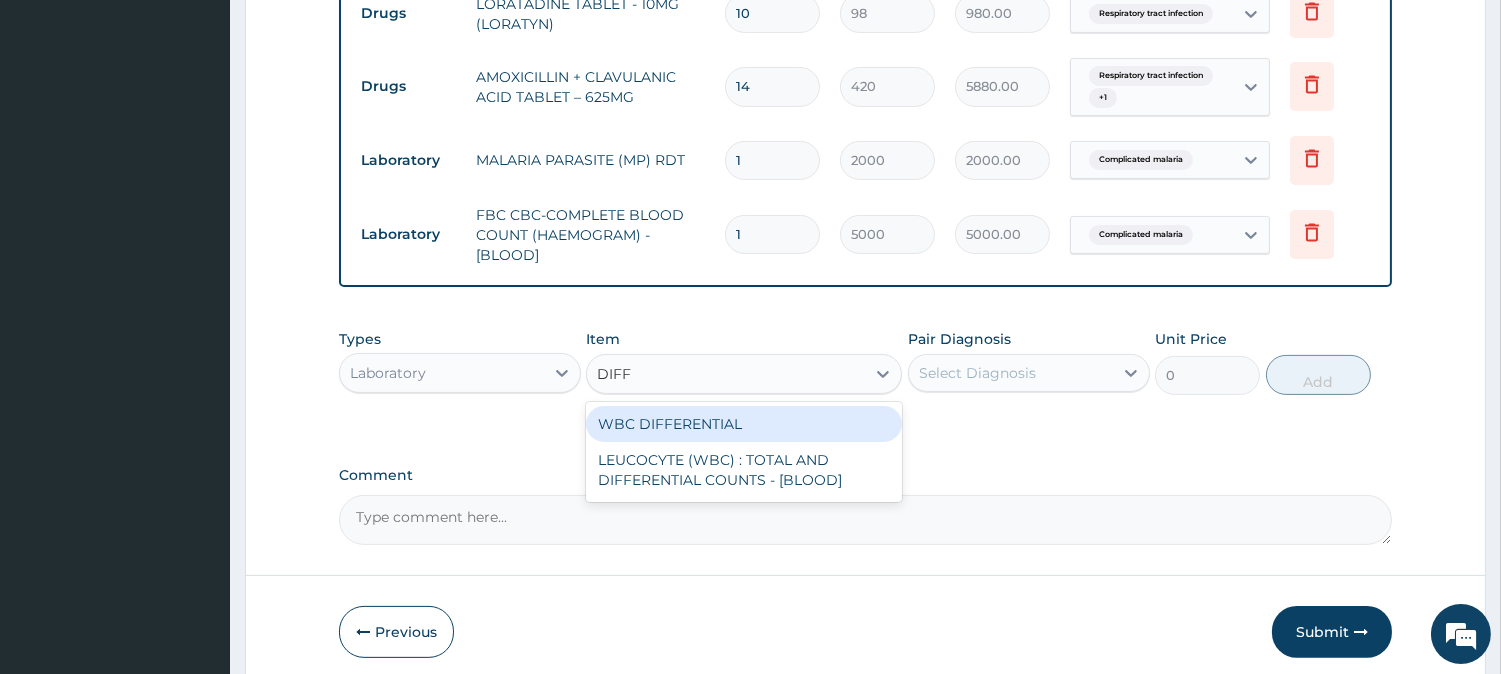 click on "WBC DIFFERENTIAL" at bounding box center [744, 424] 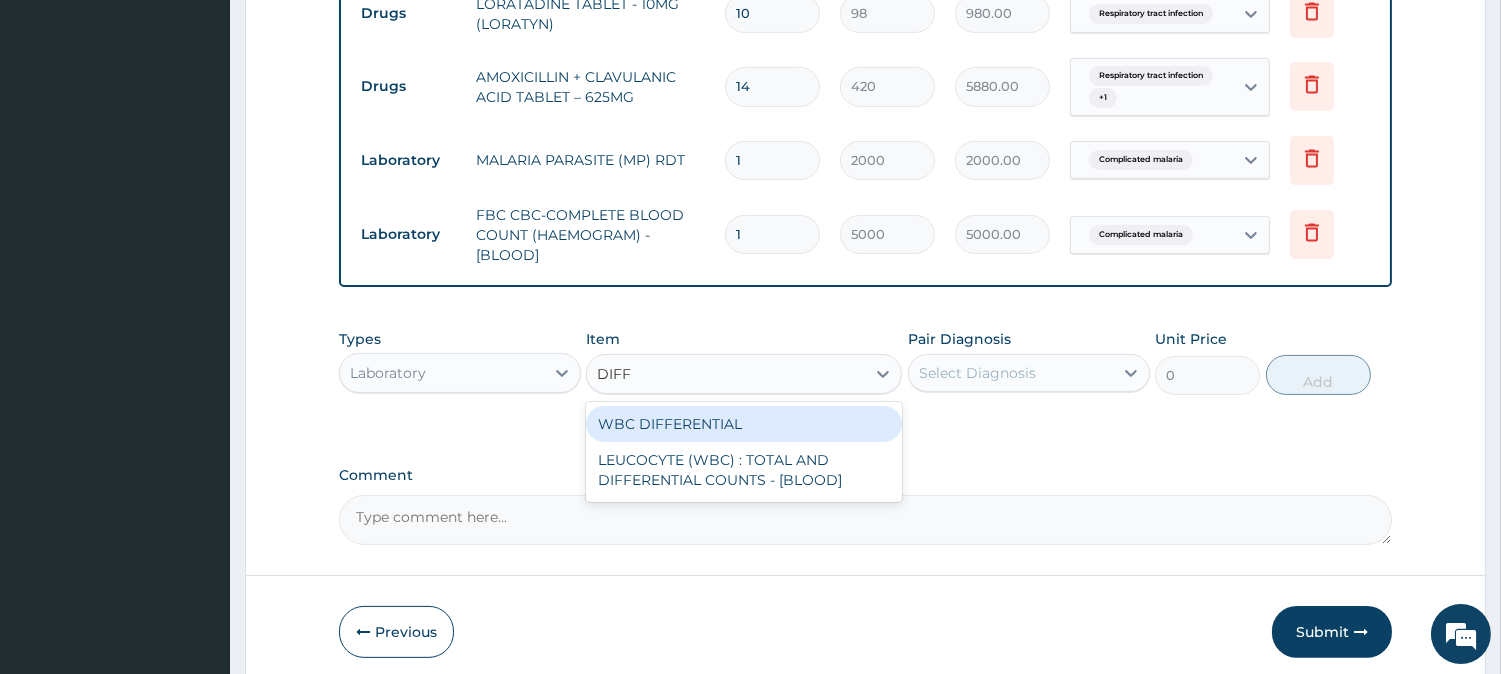type 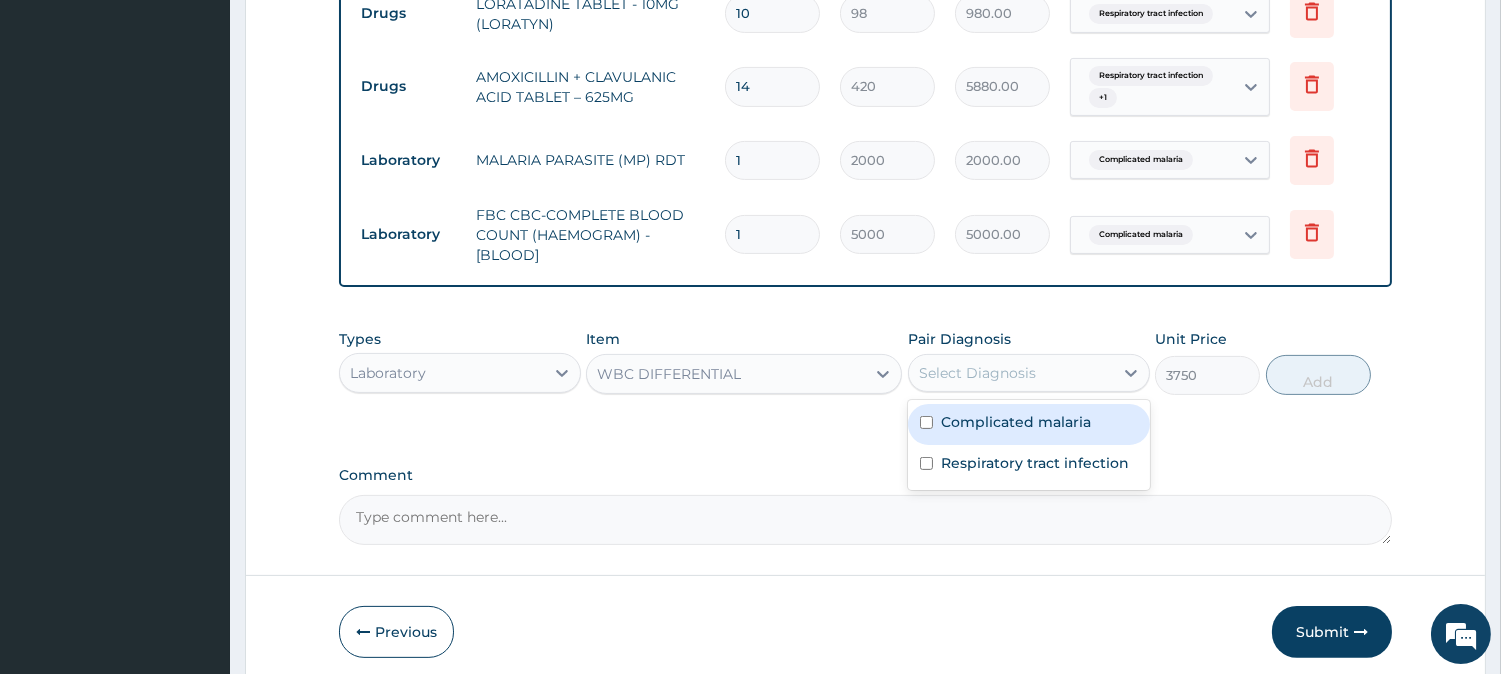 click on "Select Diagnosis" at bounding box center [1011, 373] 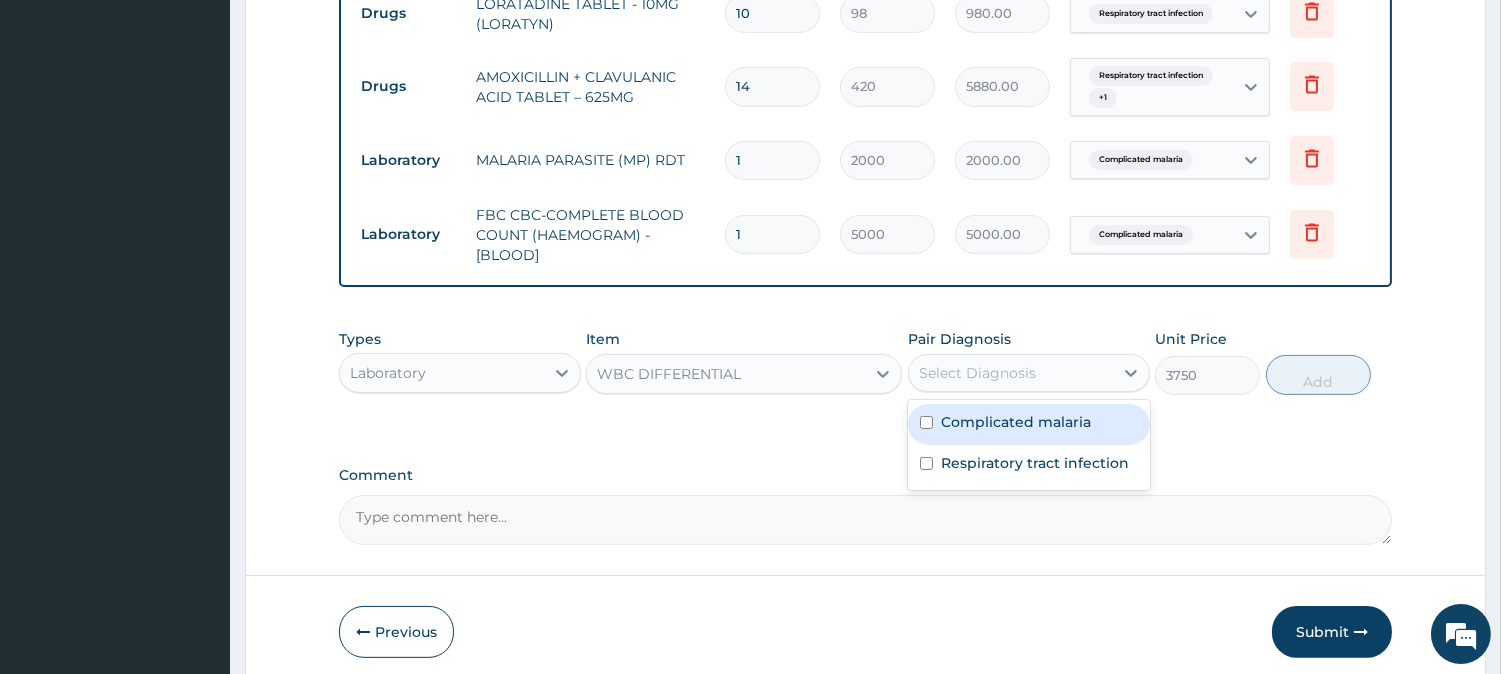 click on "Complicated malaria" at bounding box center (1016, 422) 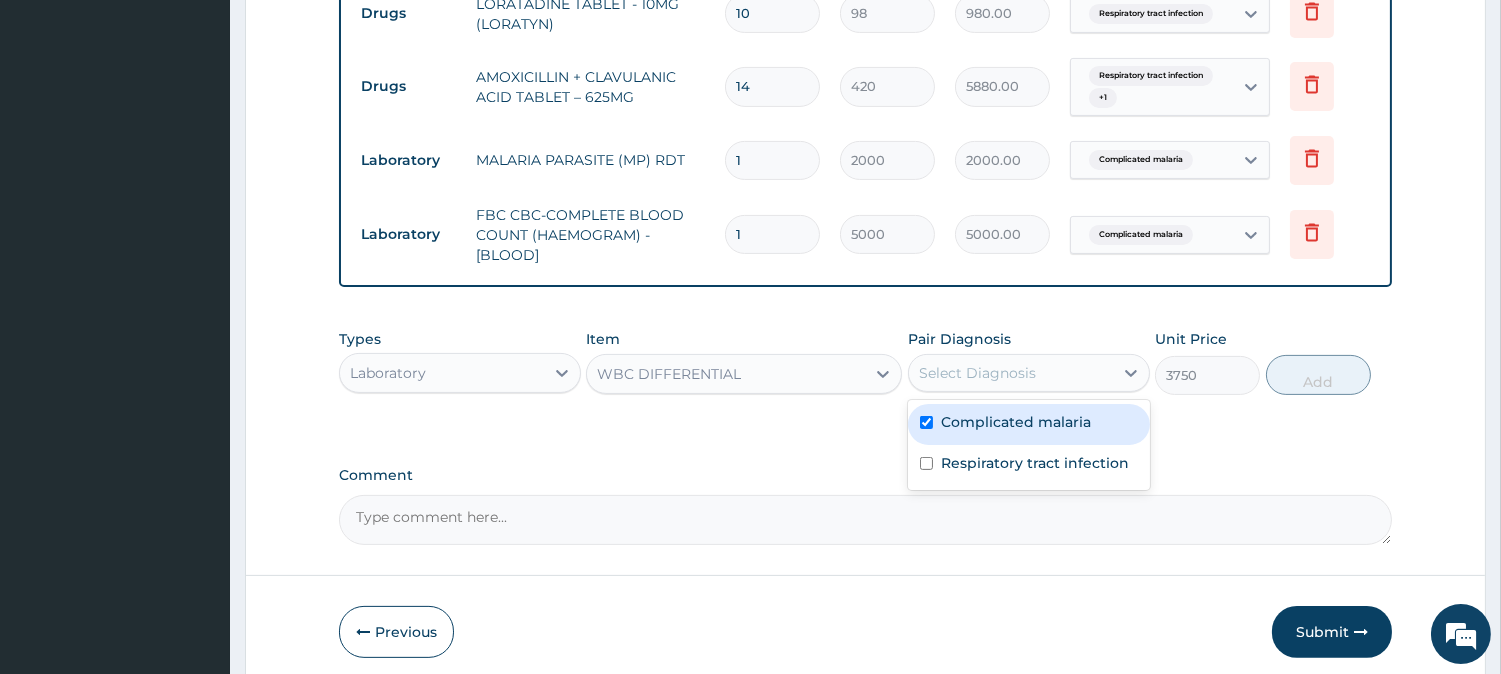 checkbox on "true" 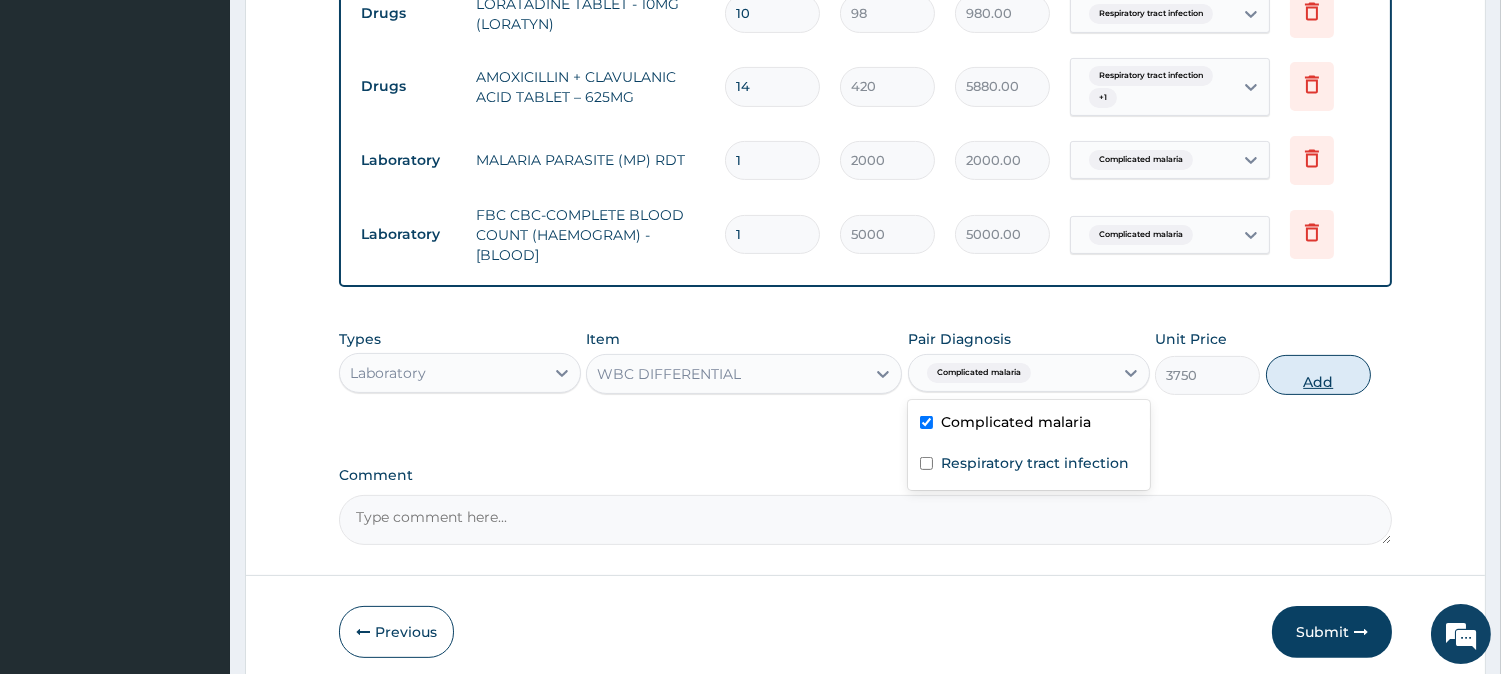 click on "Add" at bounding box center [1318, 375] 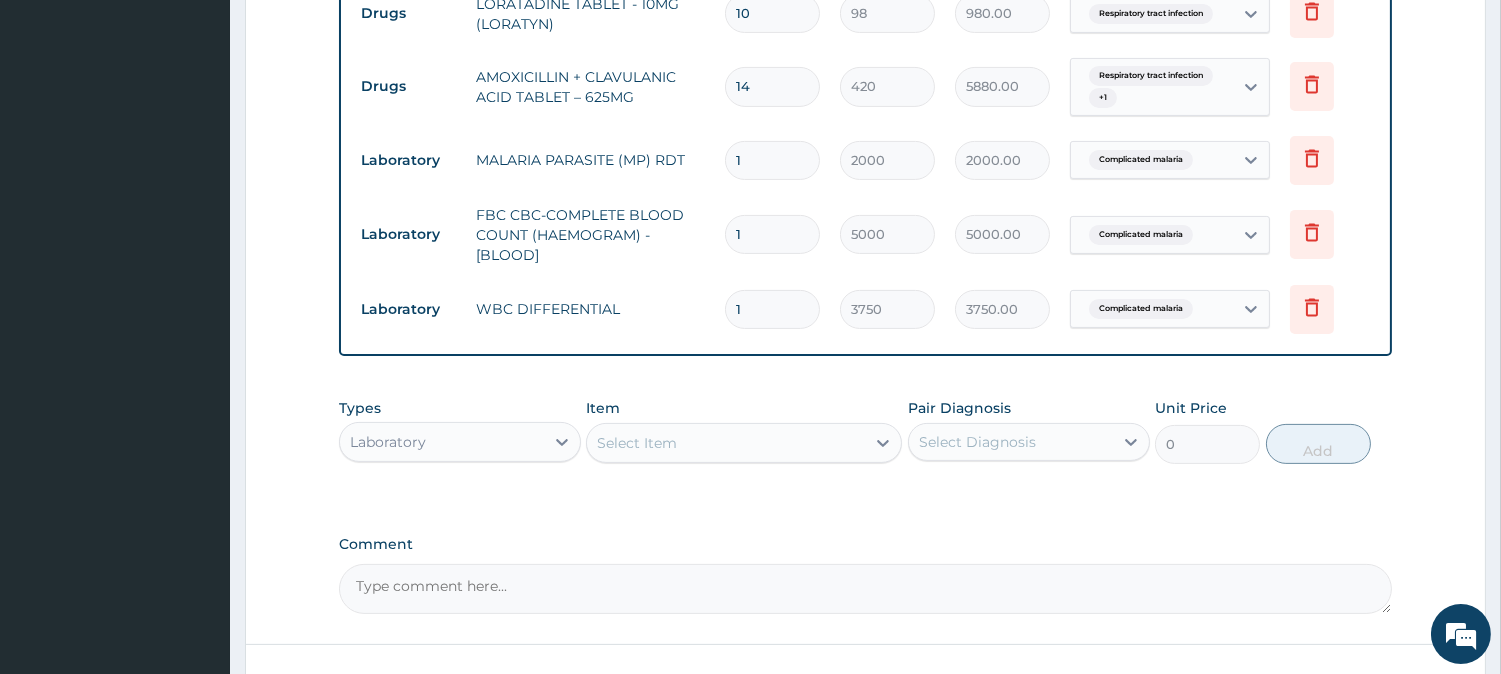 click on "PA Code / Prescription Code Enter Code(Secondary Care Only) Encounter Date [DATE] Important Notice Please enter PA codes before entering items that are not attached to a PA code All diagnoses entered must be linked to a claim item. Diagnosis & Claim Items that are visible but inactive cannot be edited because they were imported from an already approved PA code. Diagnosis Complicated malaria Confirmed Respiratory tract infection Confirmed NB: All diagnosis must be linked to a claim item Claim Items Type Name Quantity Unit Price Total Price Pair Diagnosis Actions Drugs AREETHER (@-B)INJECTION - 150MG (E-MAL) 3 1680 5040.00 Complicated malaria Delete Drugs ARTEMETER + LUMEFANTRINE TABLET - 80/480MG (LONART DS) 6 588 3528.00 Complicated malaria Delete Drugs PARACETAMOL TABLET - 500MG 18 33.599999999999994 604.80 Complicated malaria + 1 Delete Drugs LORATADINE TABLET - 10MG (LORATYN) 10 98 980.00 Respiratory tract infection Delete Drugs AMOXICILLIN + CLAVULANIC ACID TABLET – 625MG 14 420 5880.00 + 1 1 1" at bounding box center [865, -120] 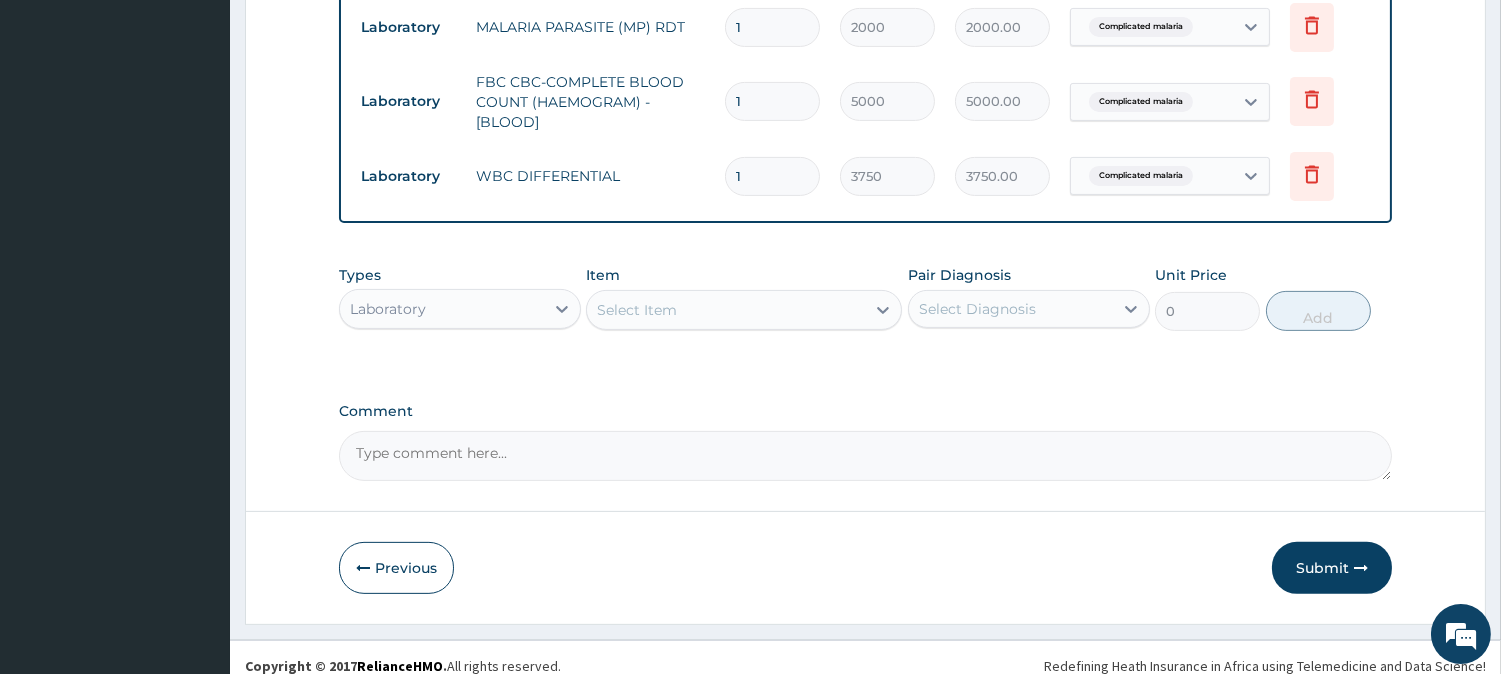 scroll, scrollTop: 1195, scrollLeft: 0, axis: vertical 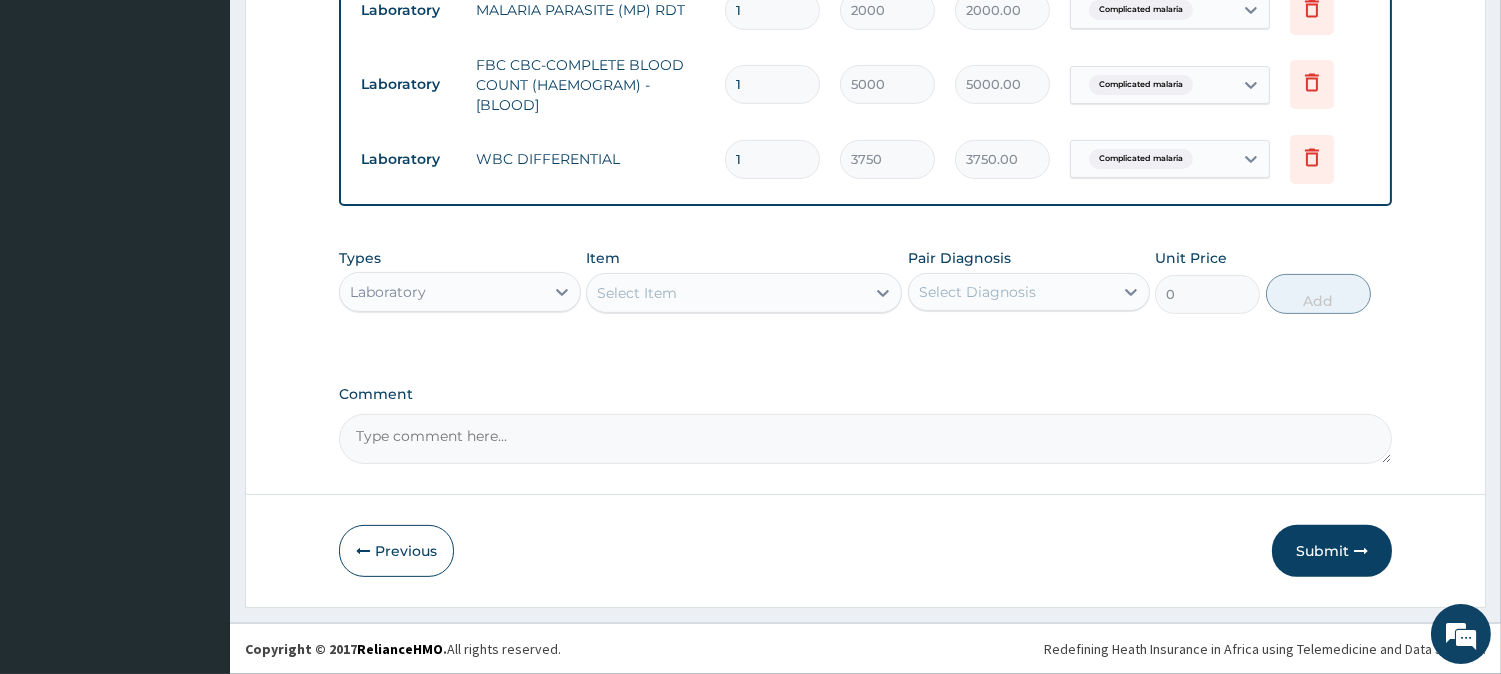 click on "Select Item" at bounding box center (726, 293) 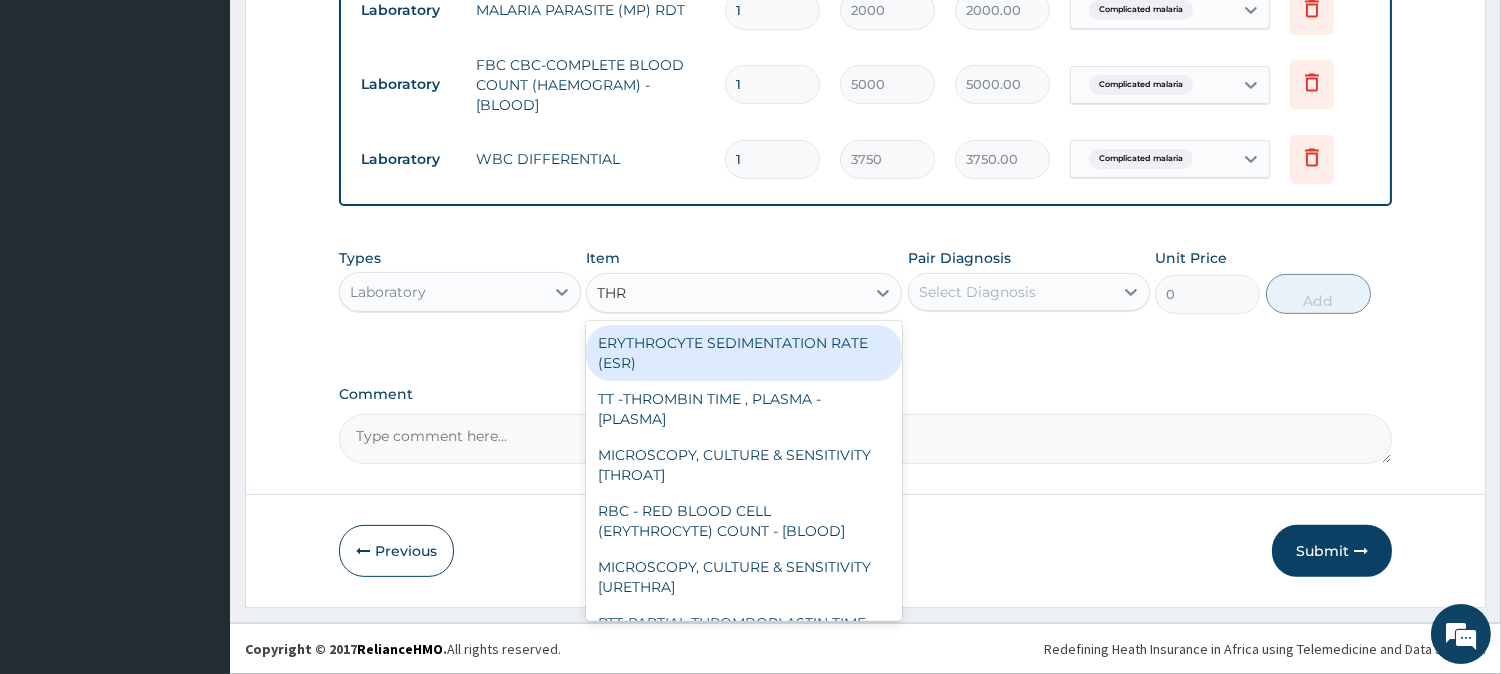type on "THRO" 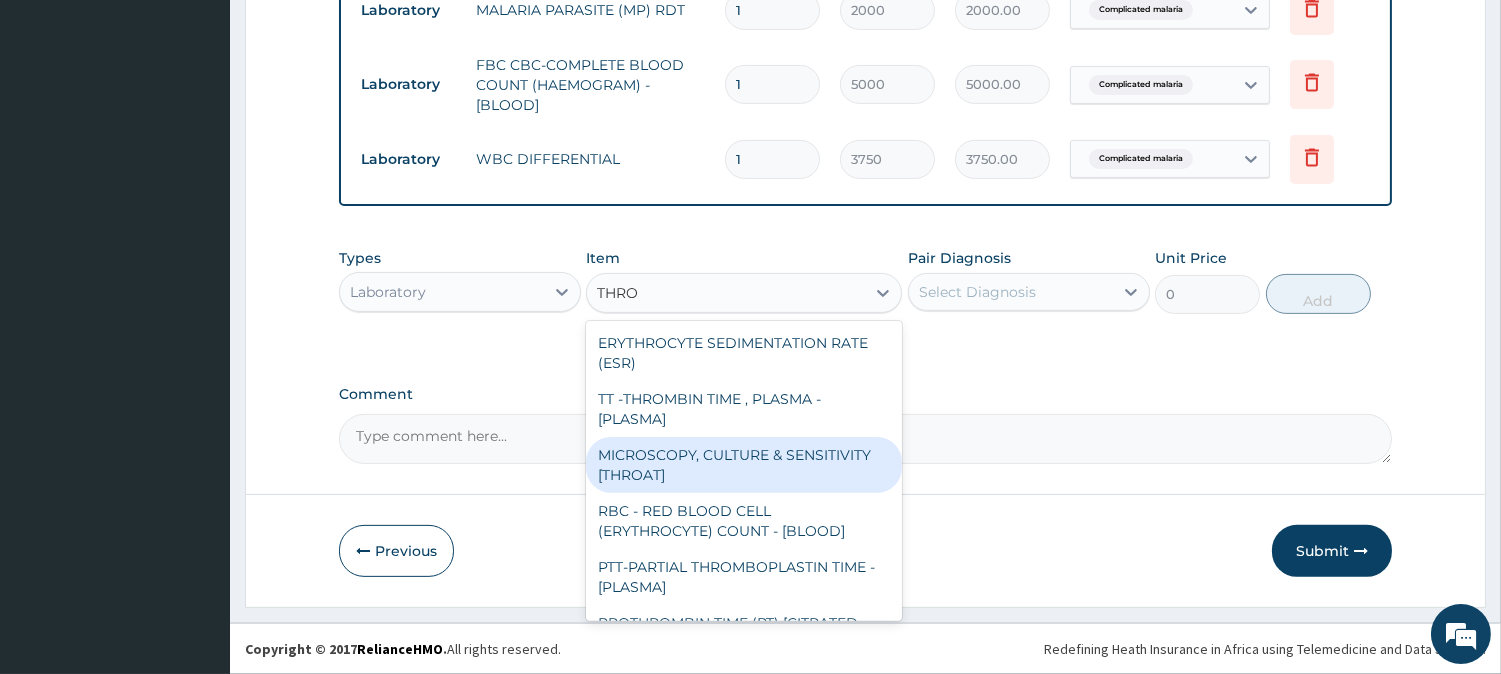 click on "MICROSCOPY, CULTURE & SENSITIVITY [THROAT]" at bounding box center (744, 465) 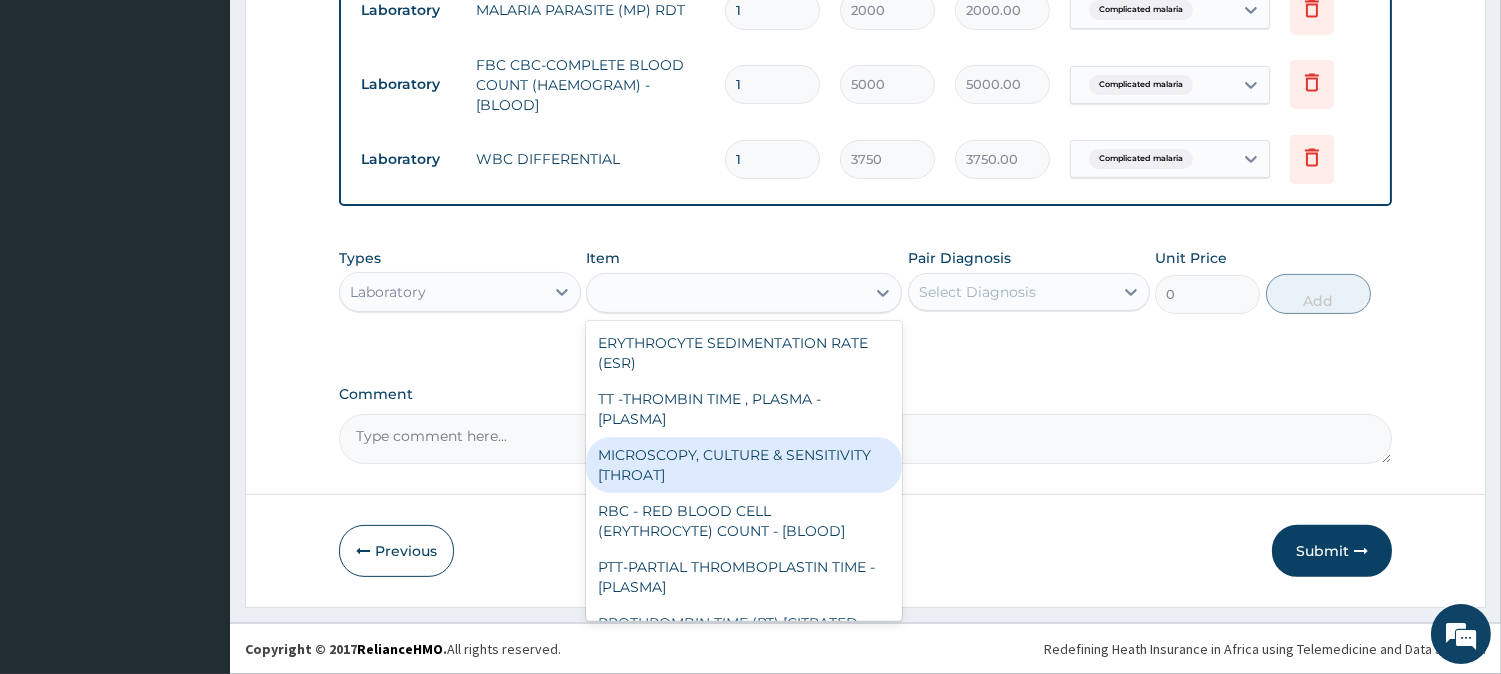 type on "5000" 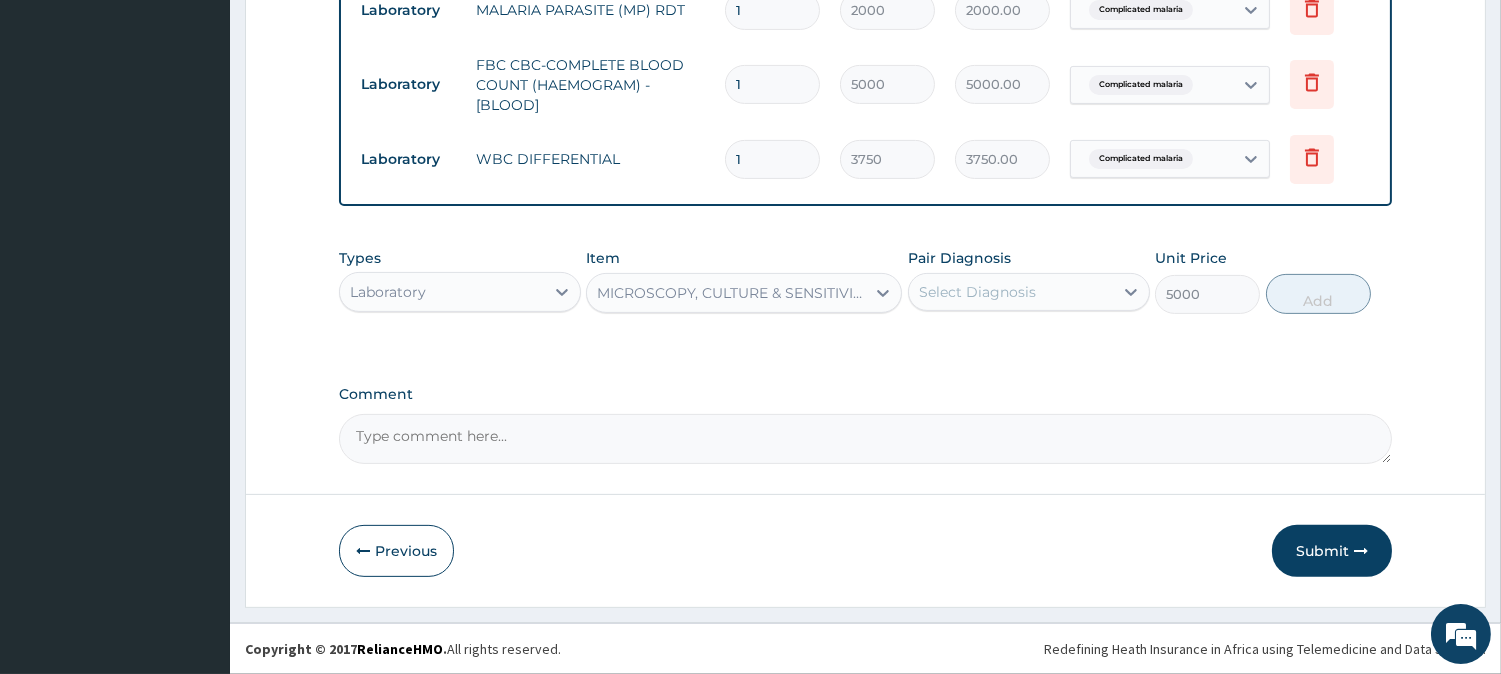 click on "Select Diagnosis" at bounding box center (977, 292) 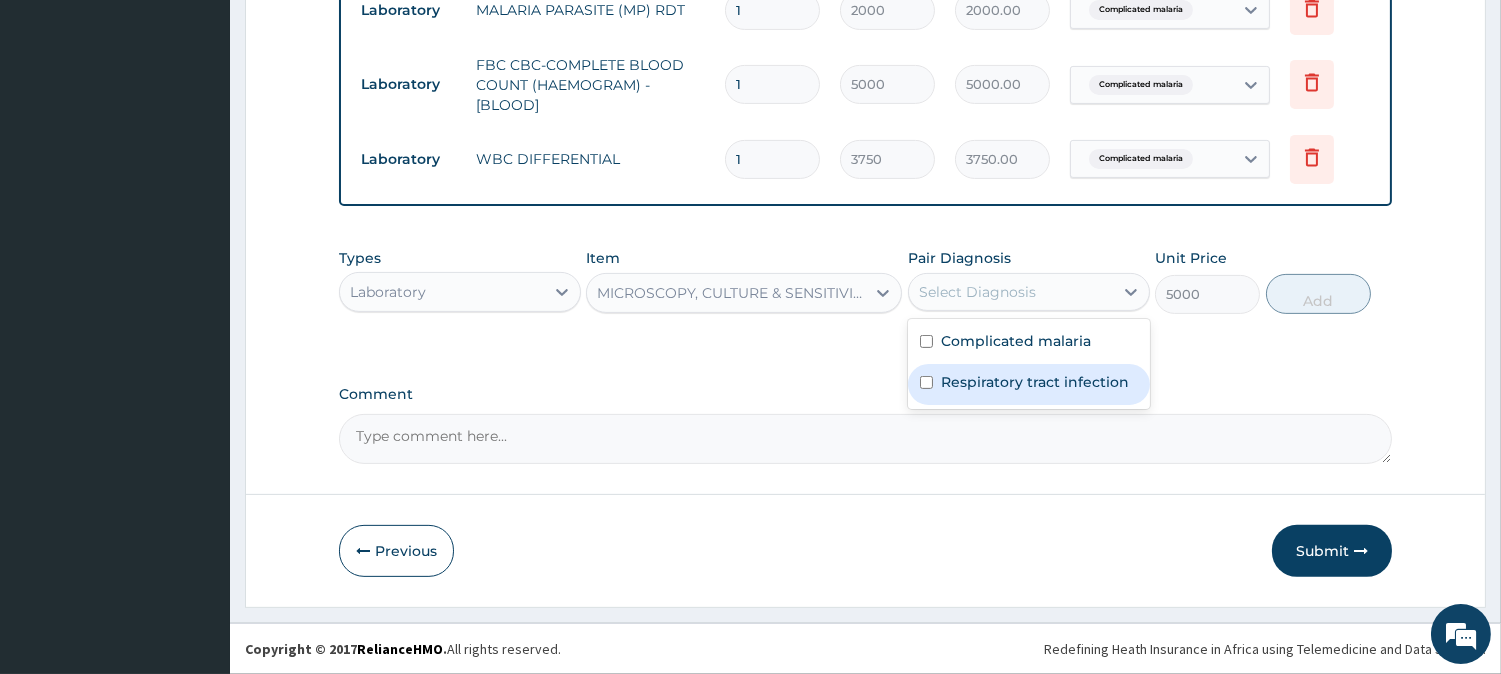 click on "Respiratory tract infection" at bounding box center (1035, 382) 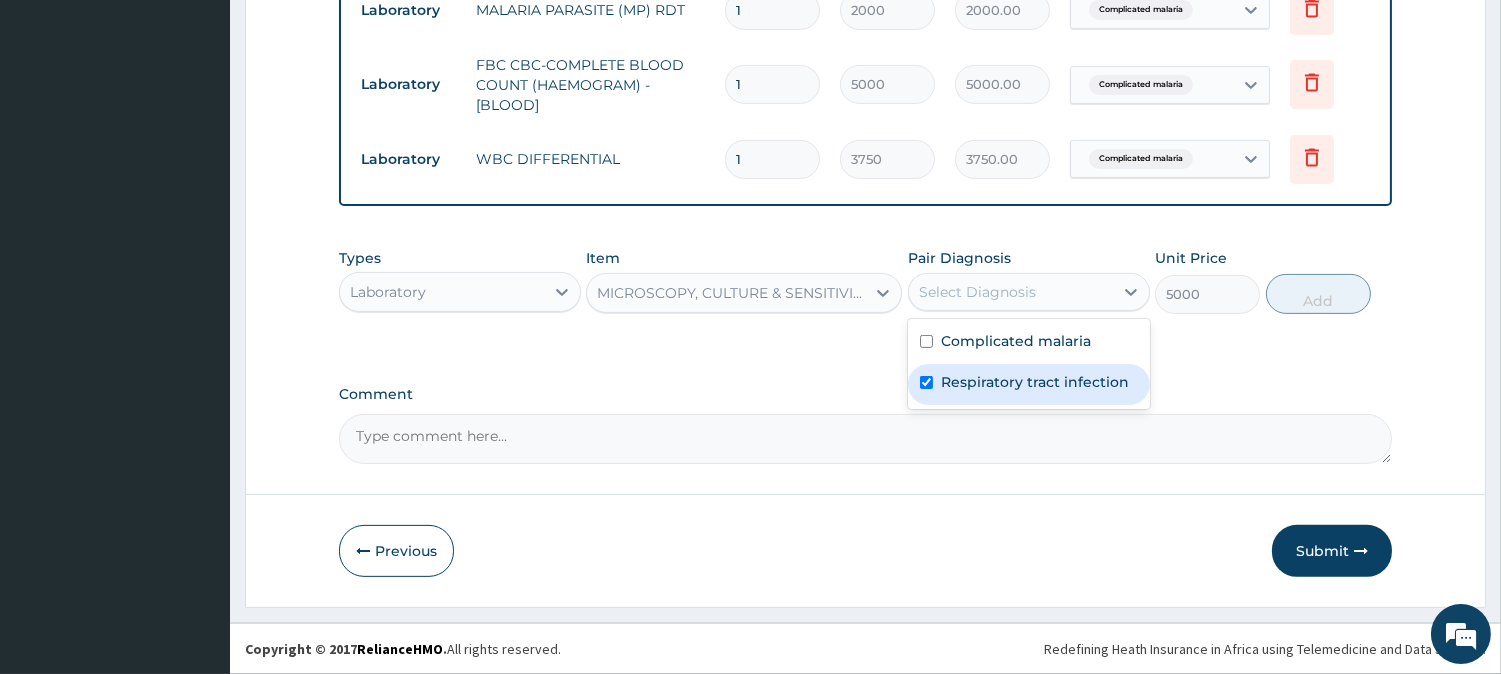 checkbox on "true" 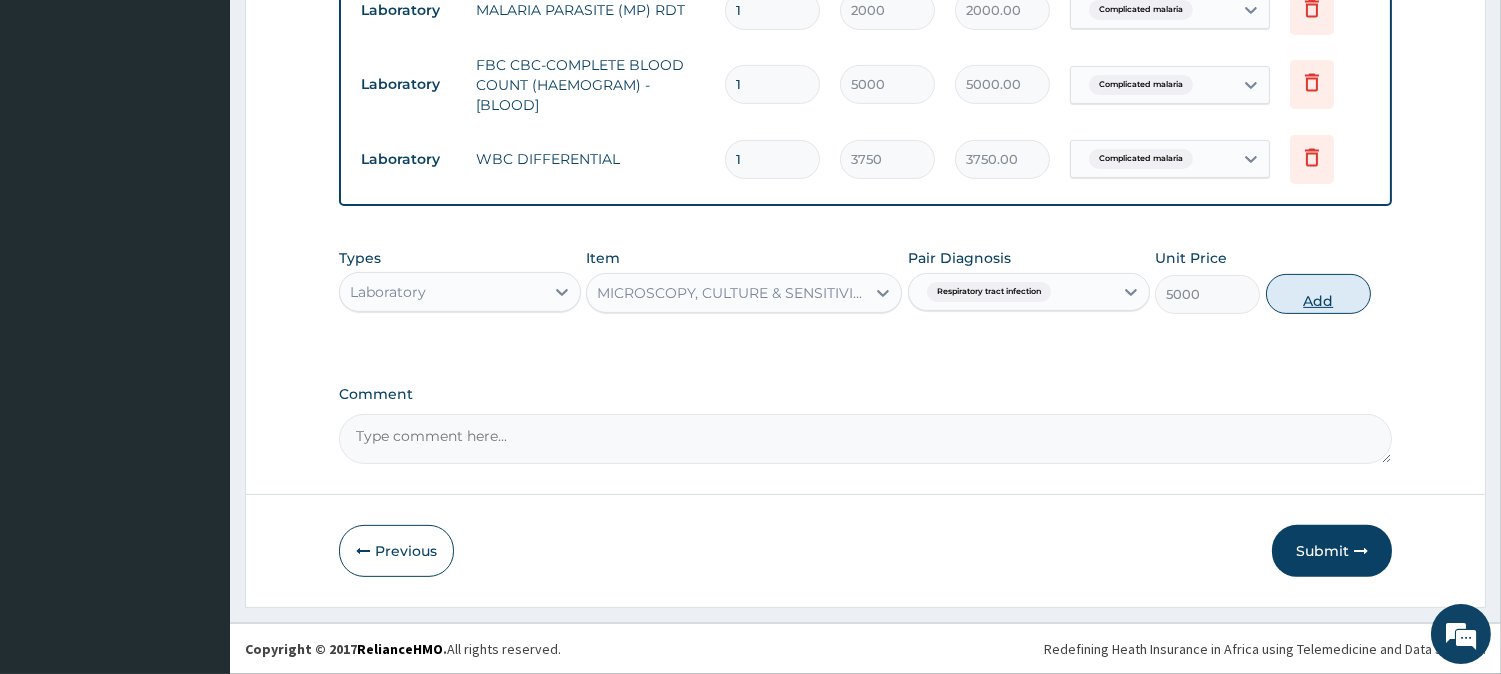 click on "Add" at bounding box center (1318, 294) 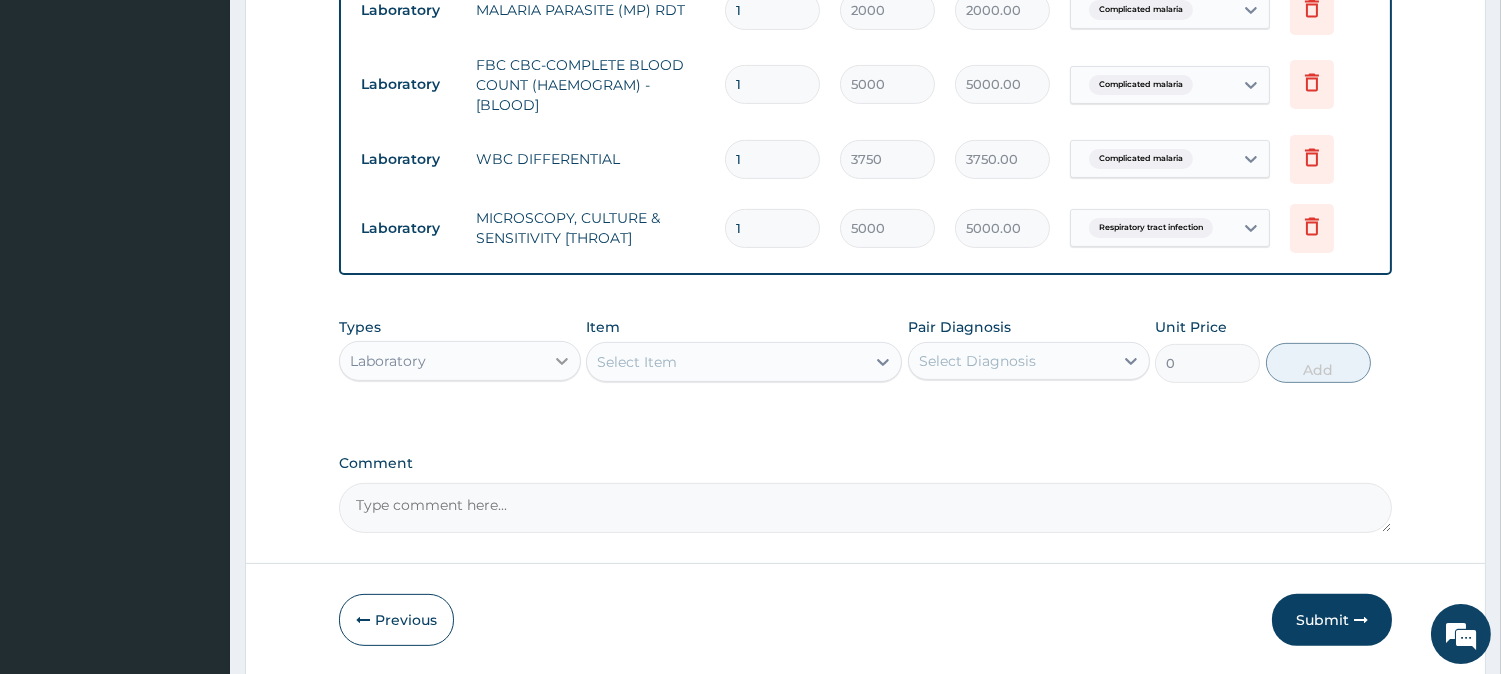 click at bounding box center [562, 361] 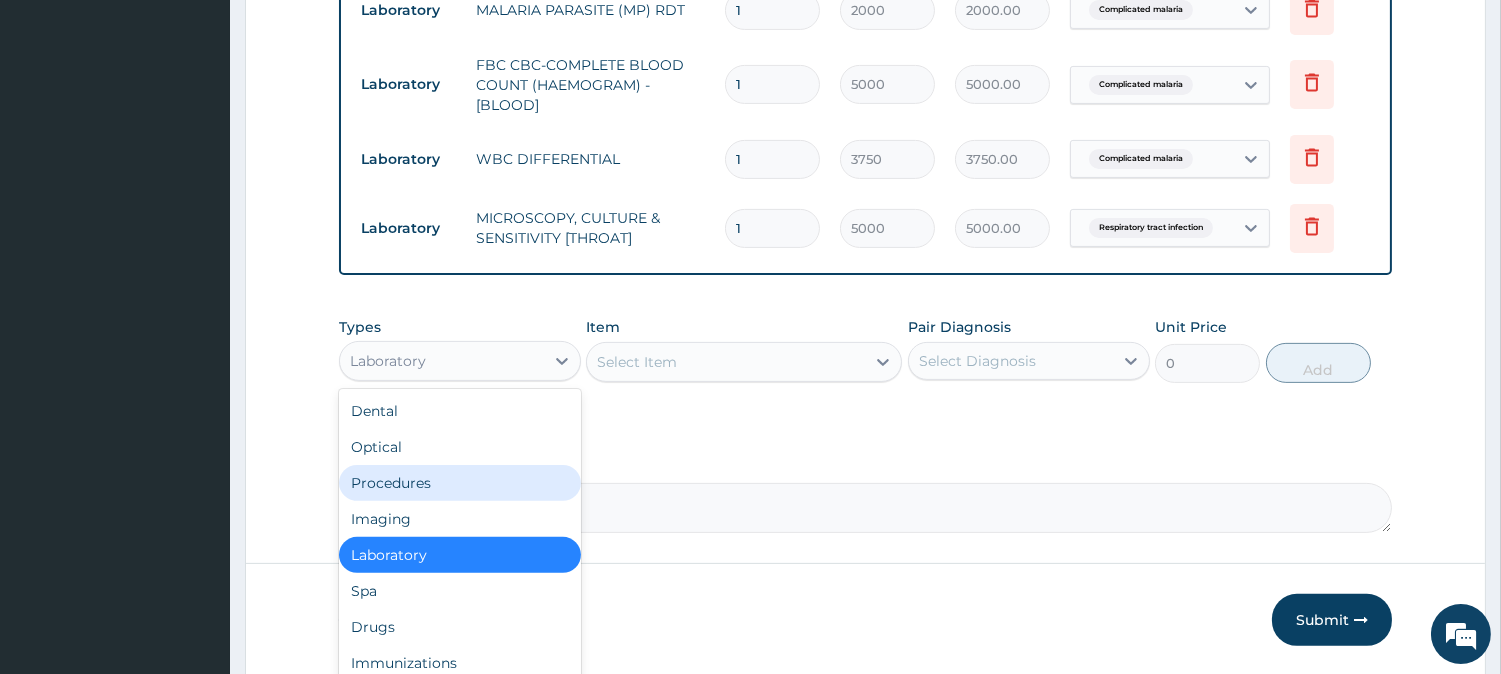 click on "Procedures" at bounding box center (460, 483) 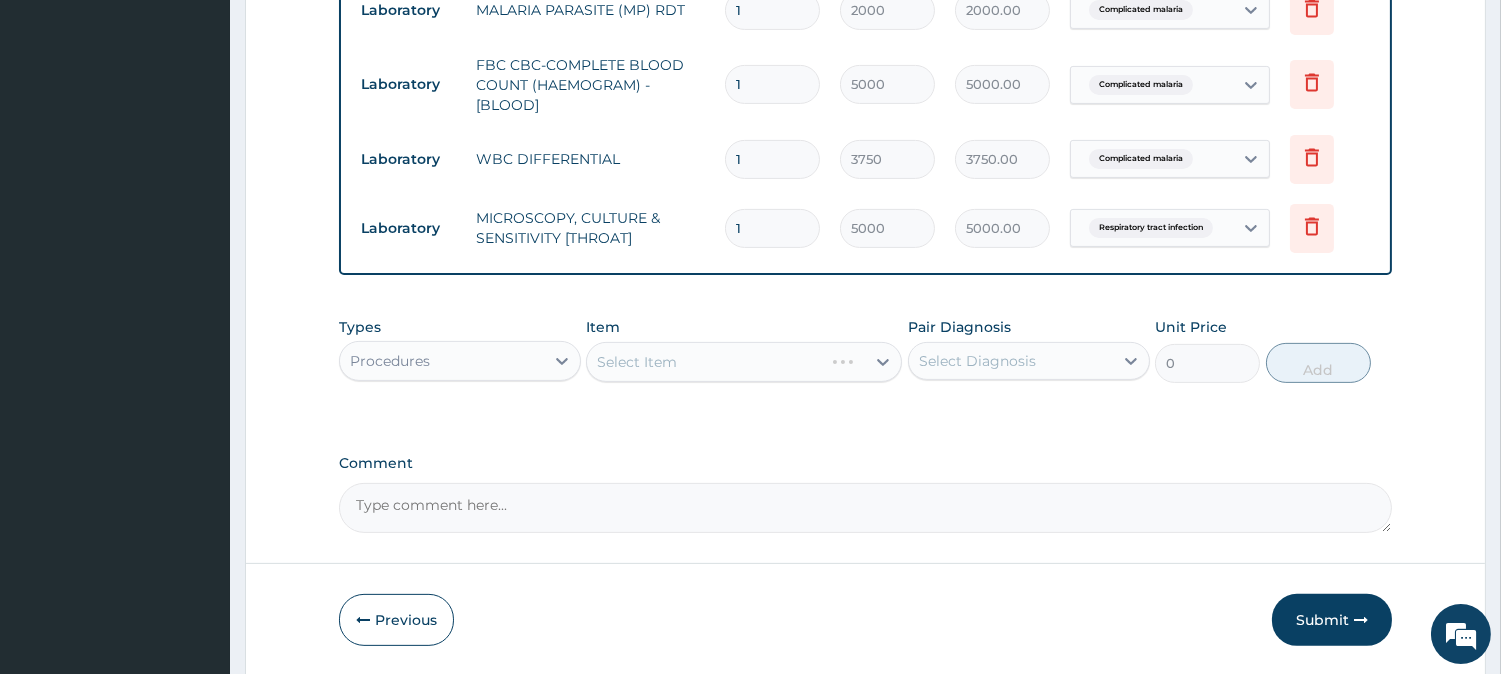 click on "Select Item" at bounding box center (744, 362) 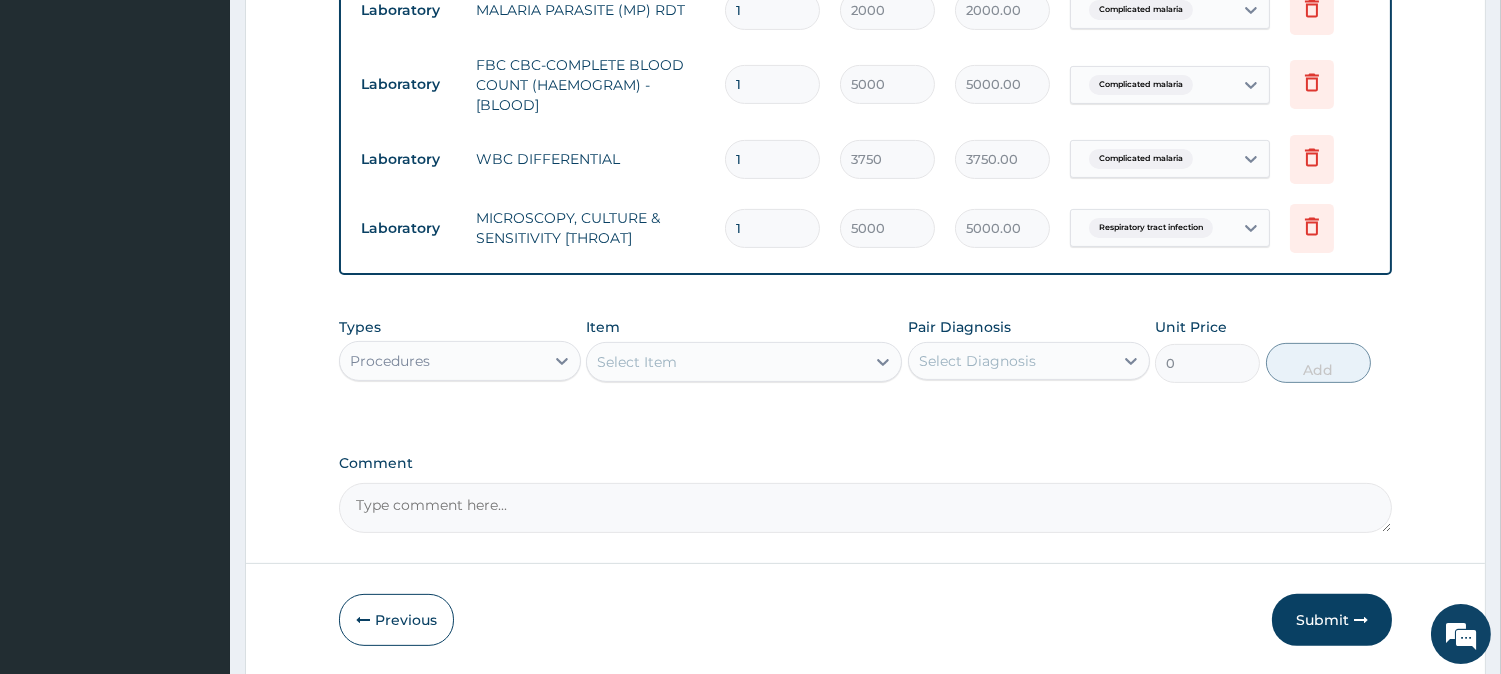 click 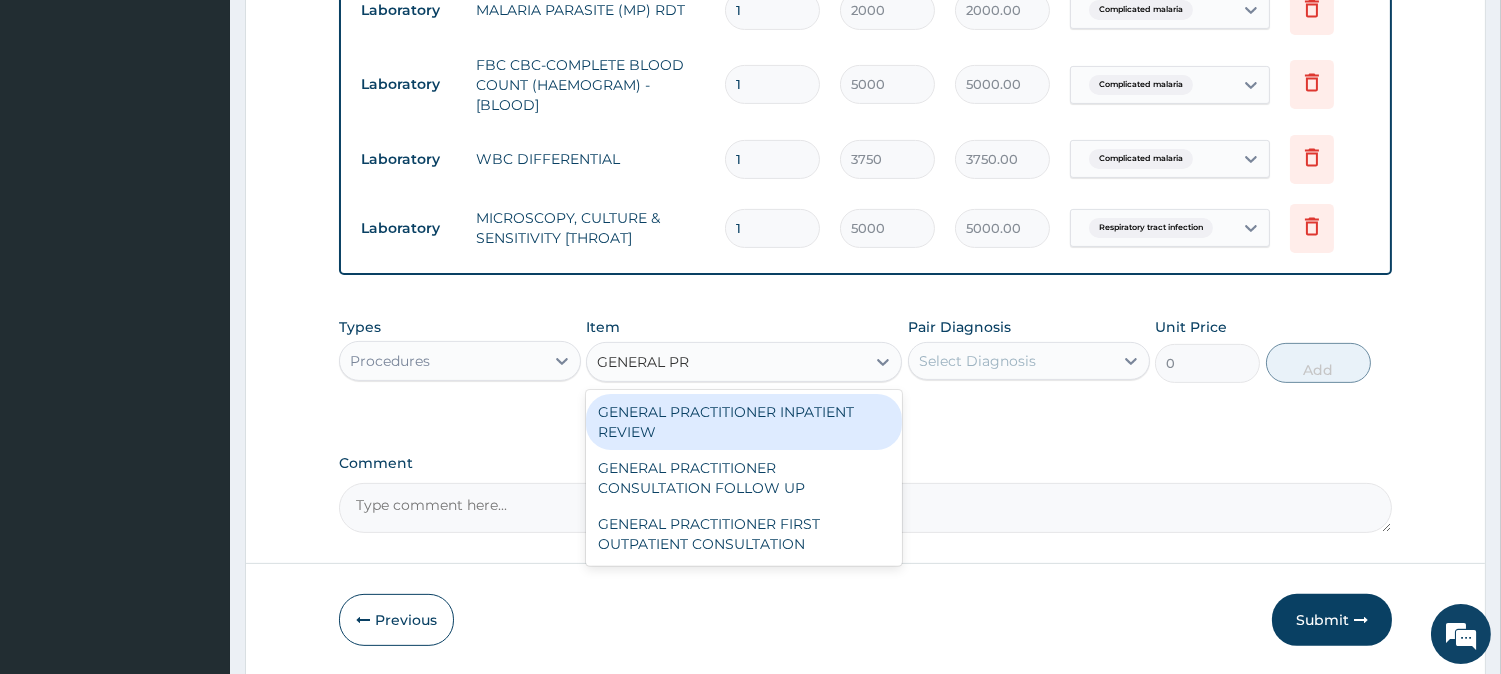 type on "GENERAL PRA" 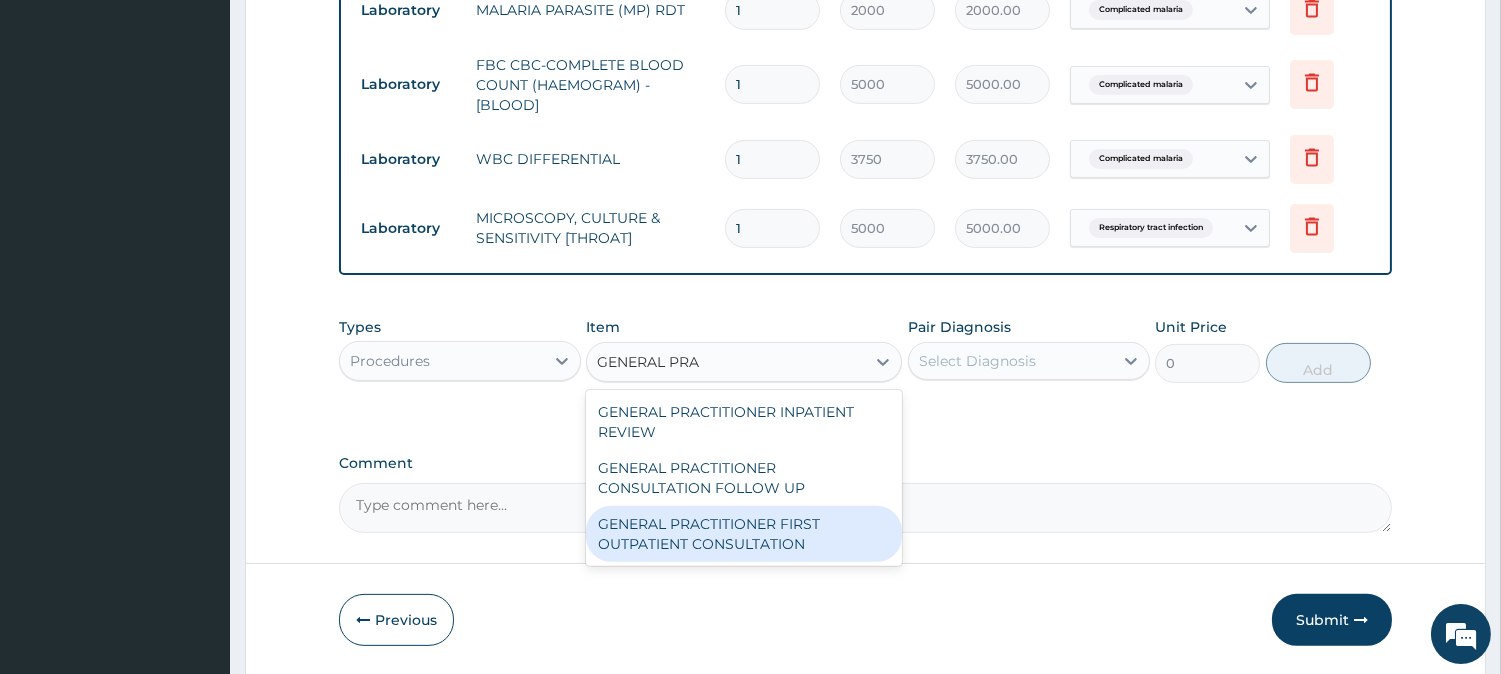 click on "GENERAL PRACTITIONER FIRST OUTPATIENT CONSULTATION" at bounding box center [744, 534] 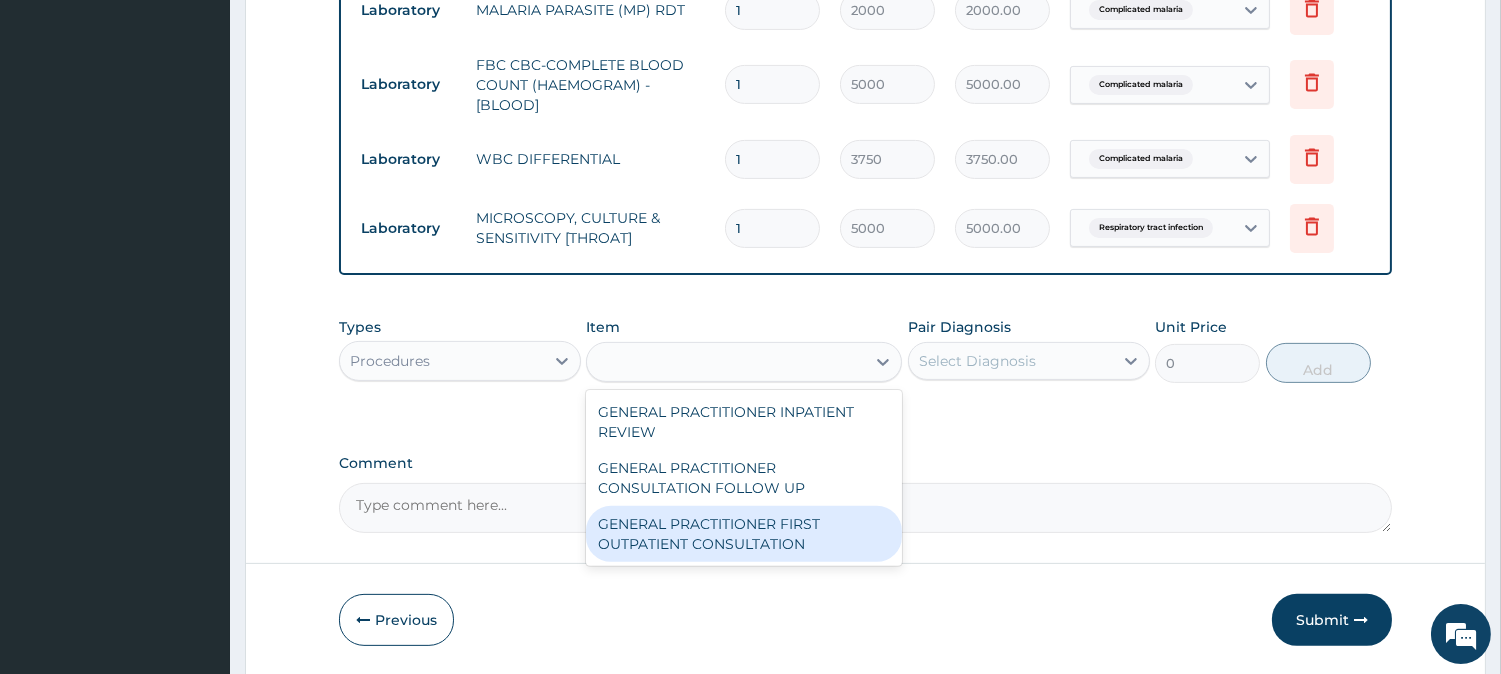 type on "3750" 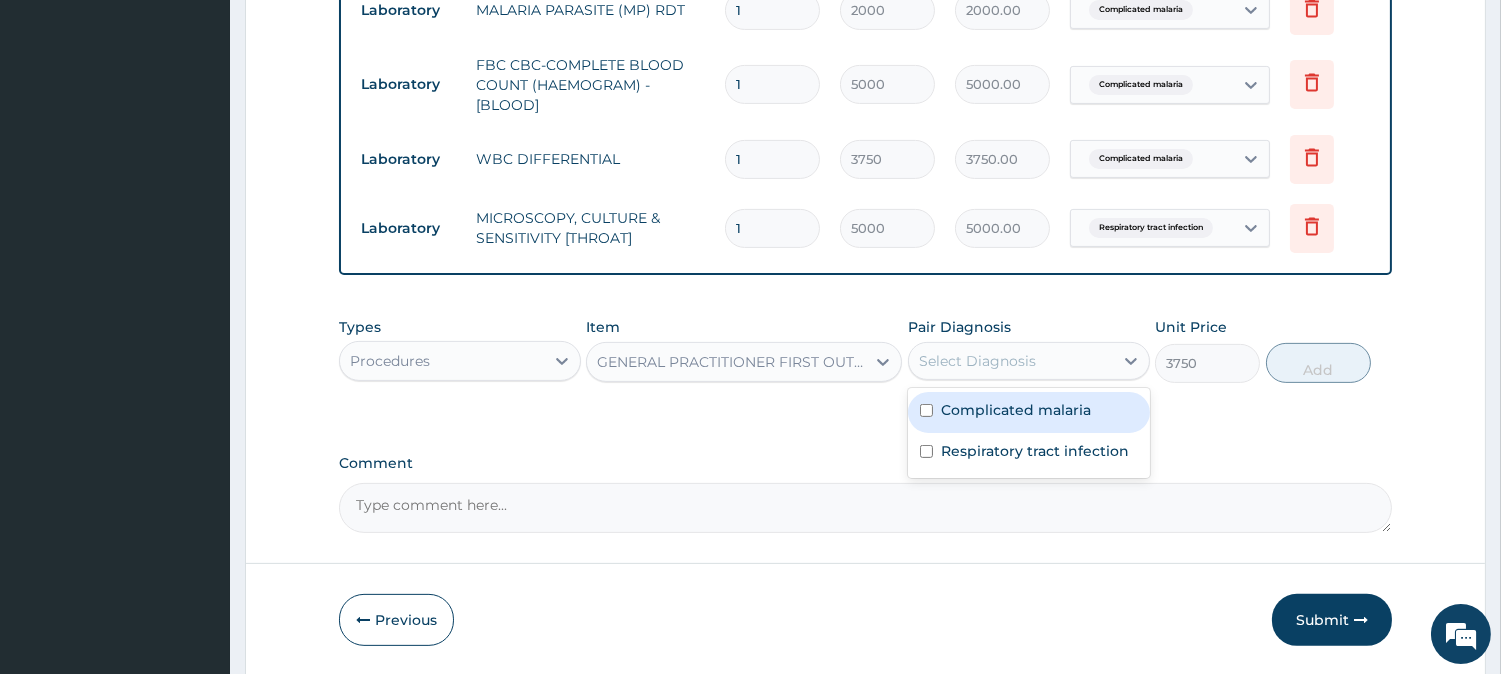 click on "Select Diagnosis" at bounding box center (977, 361) 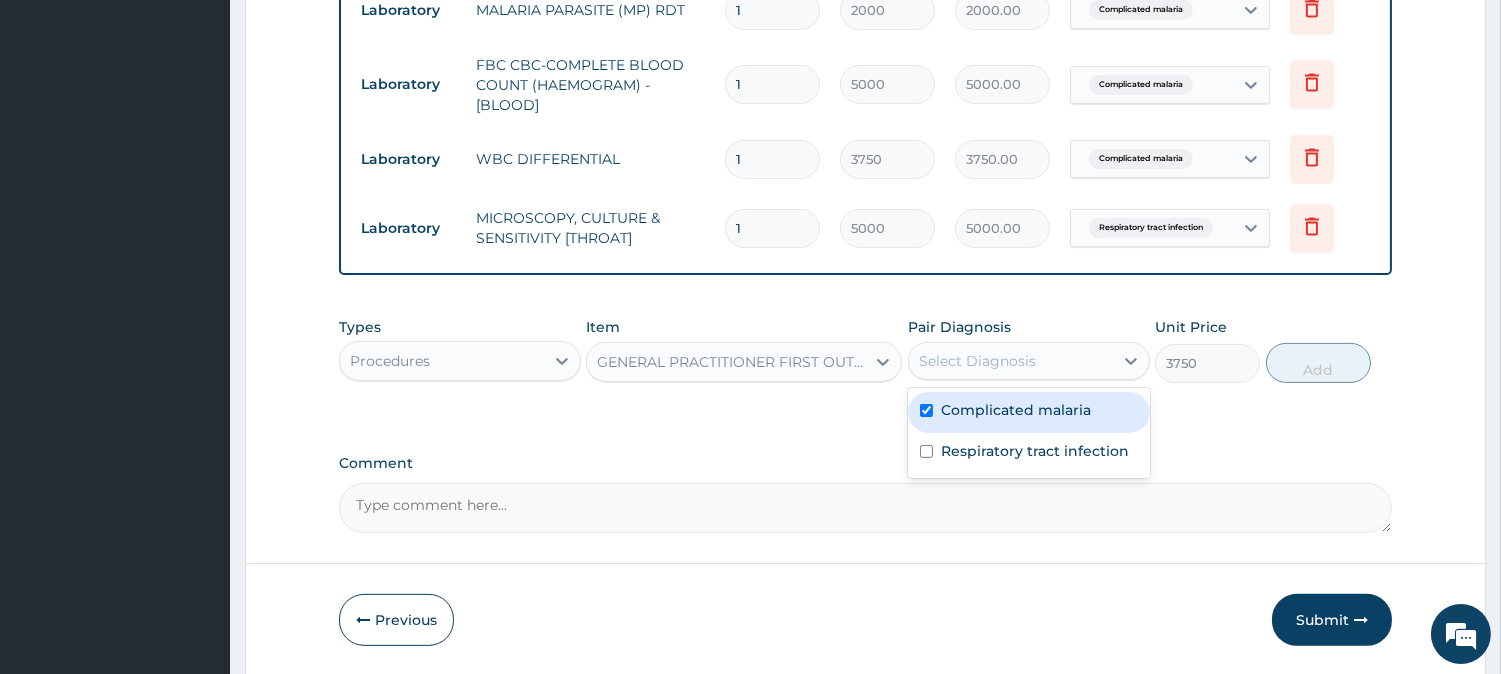 checkbox on "true" 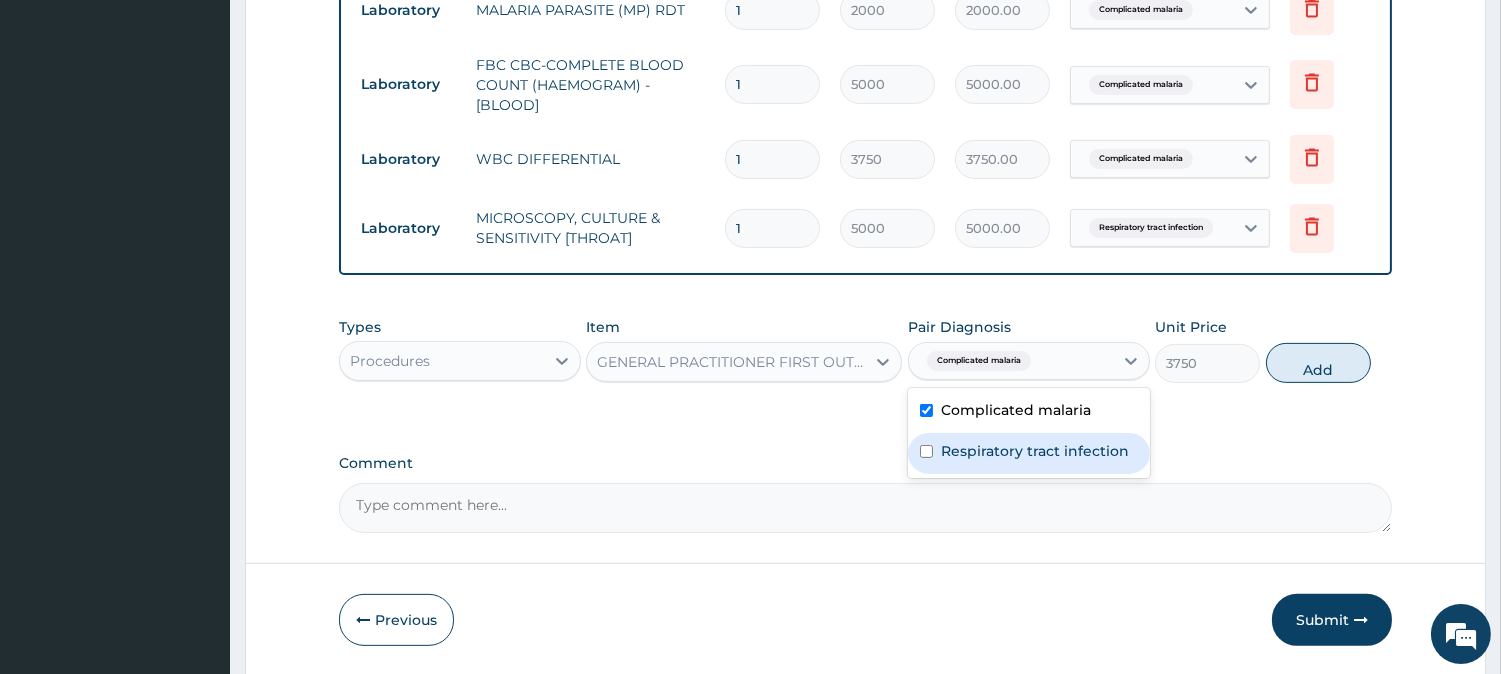 click on "Respiratory tract infection" at bounding box center [1035, 451] 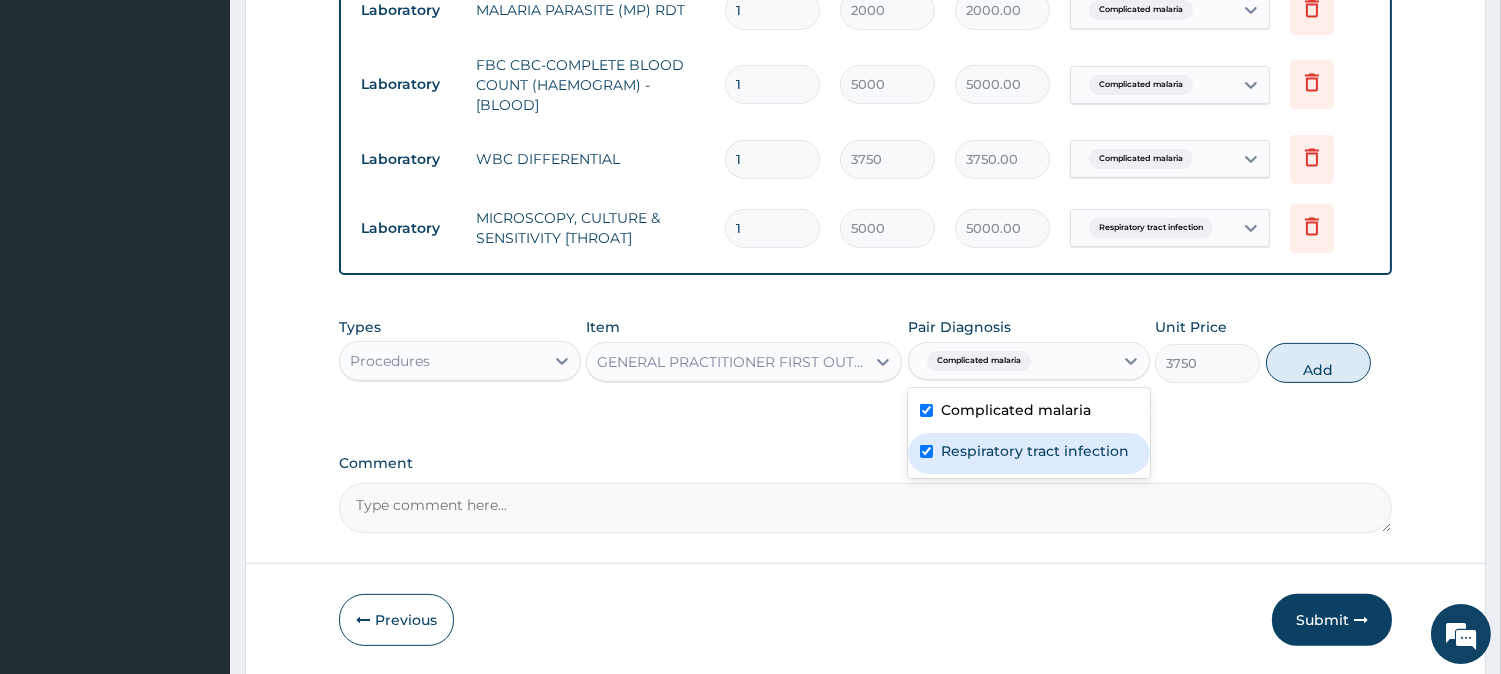 checkbox on "true" 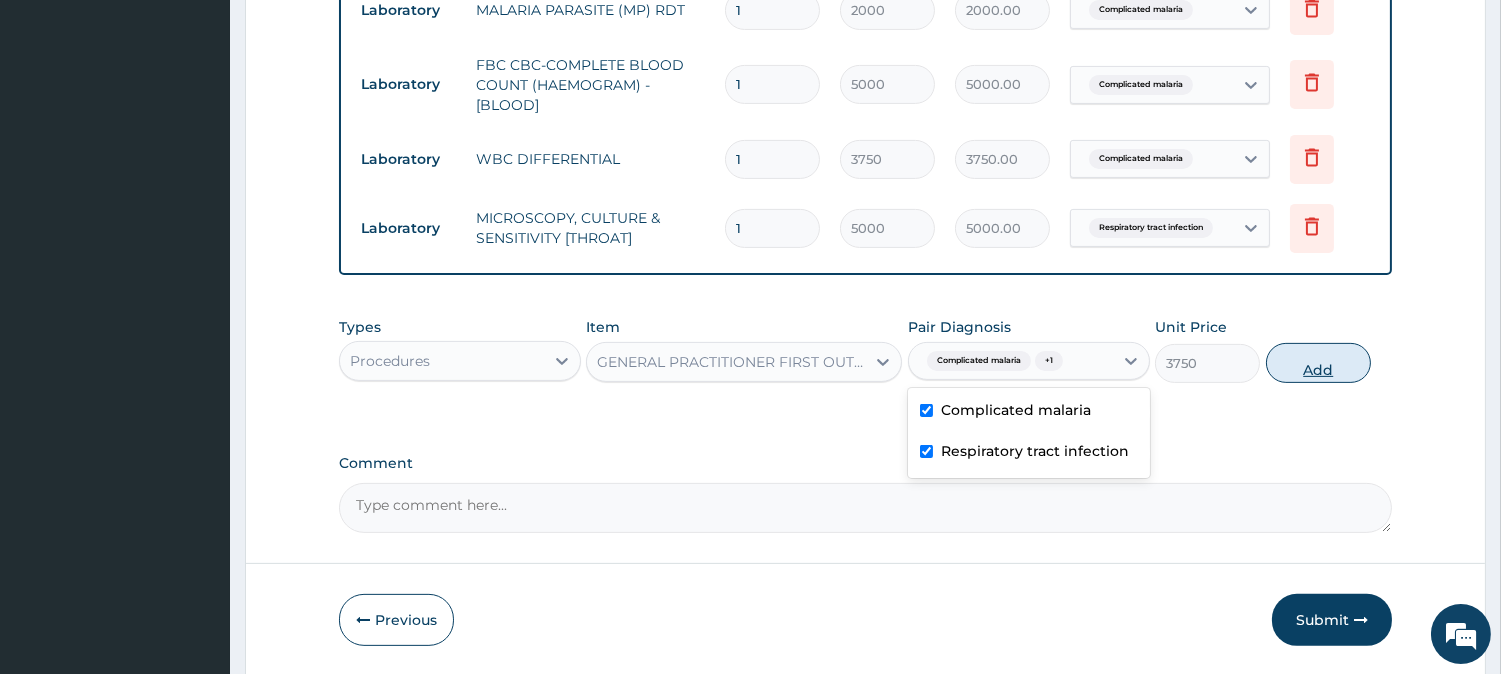 click on "Add" at bounding box center (1318, 363) 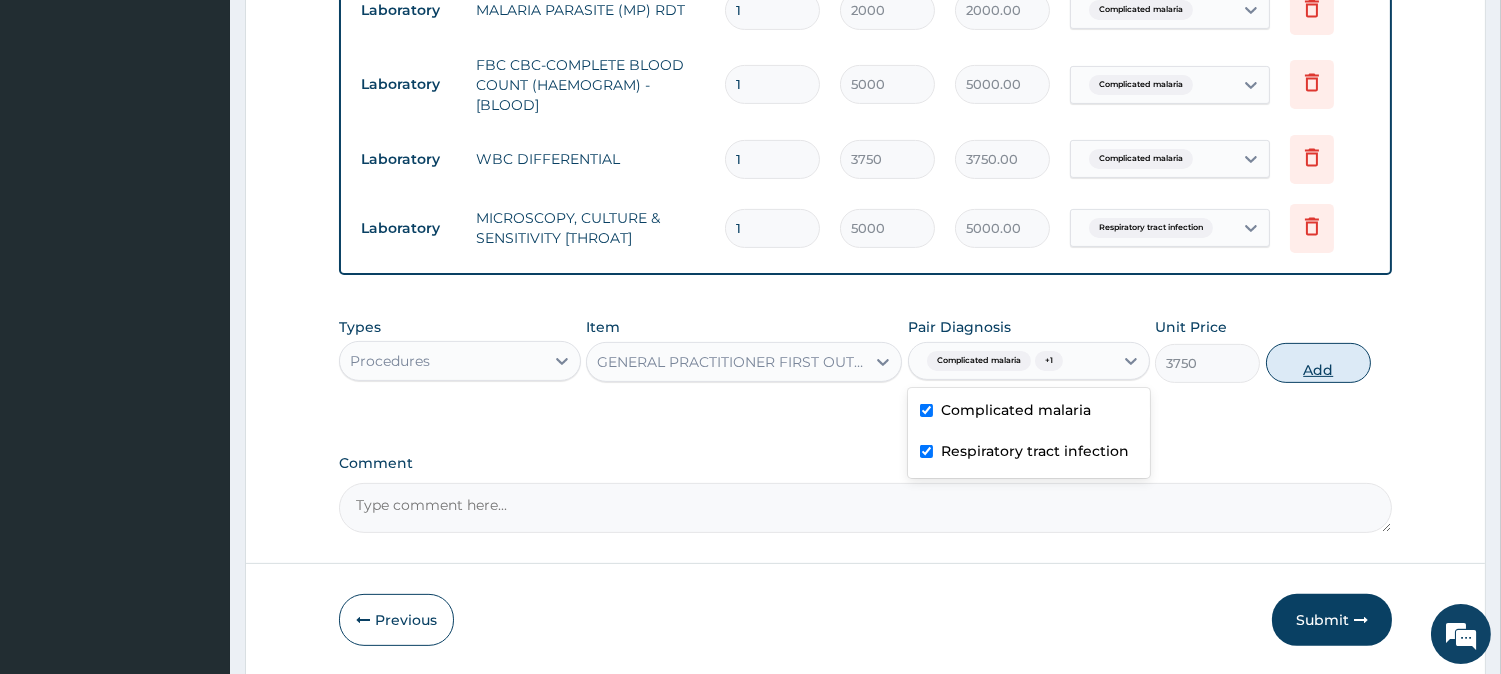 type on "0" 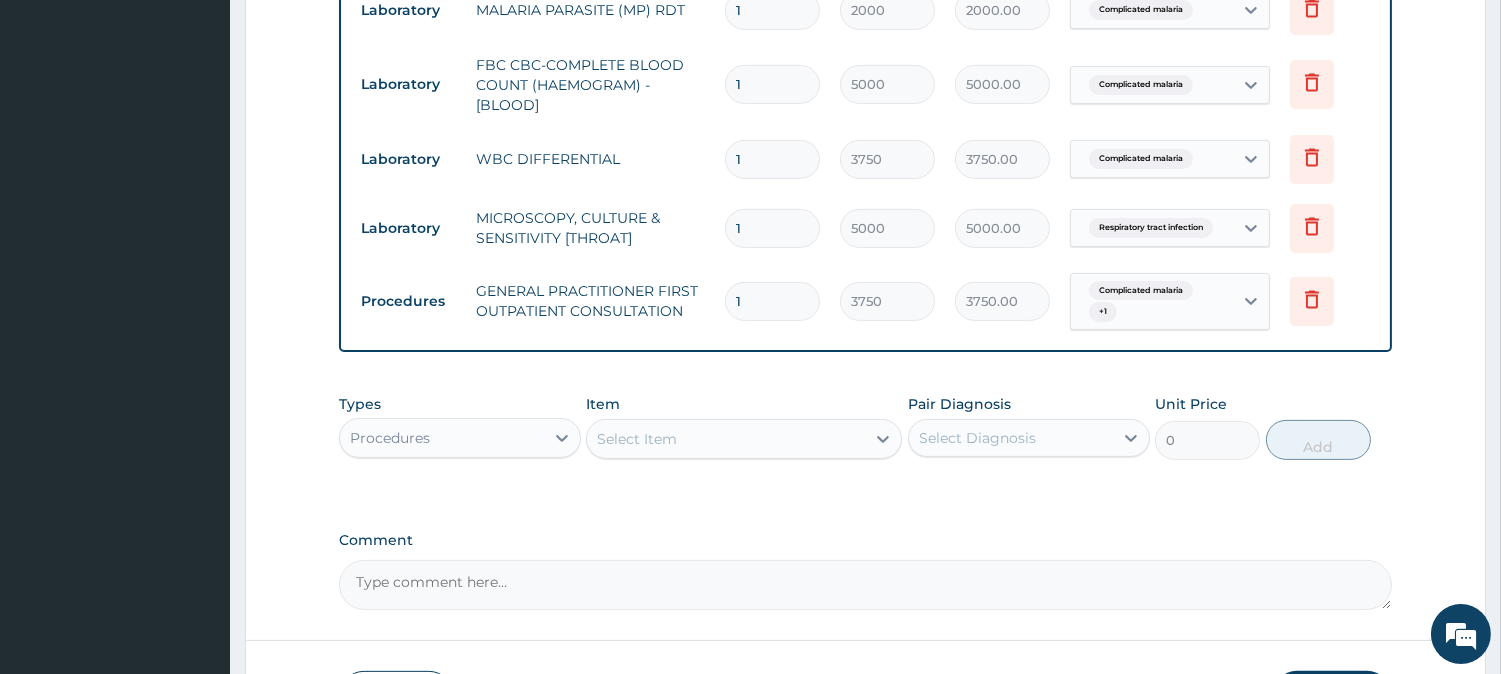 click on "Select Item" at bounding box center (637, 439) 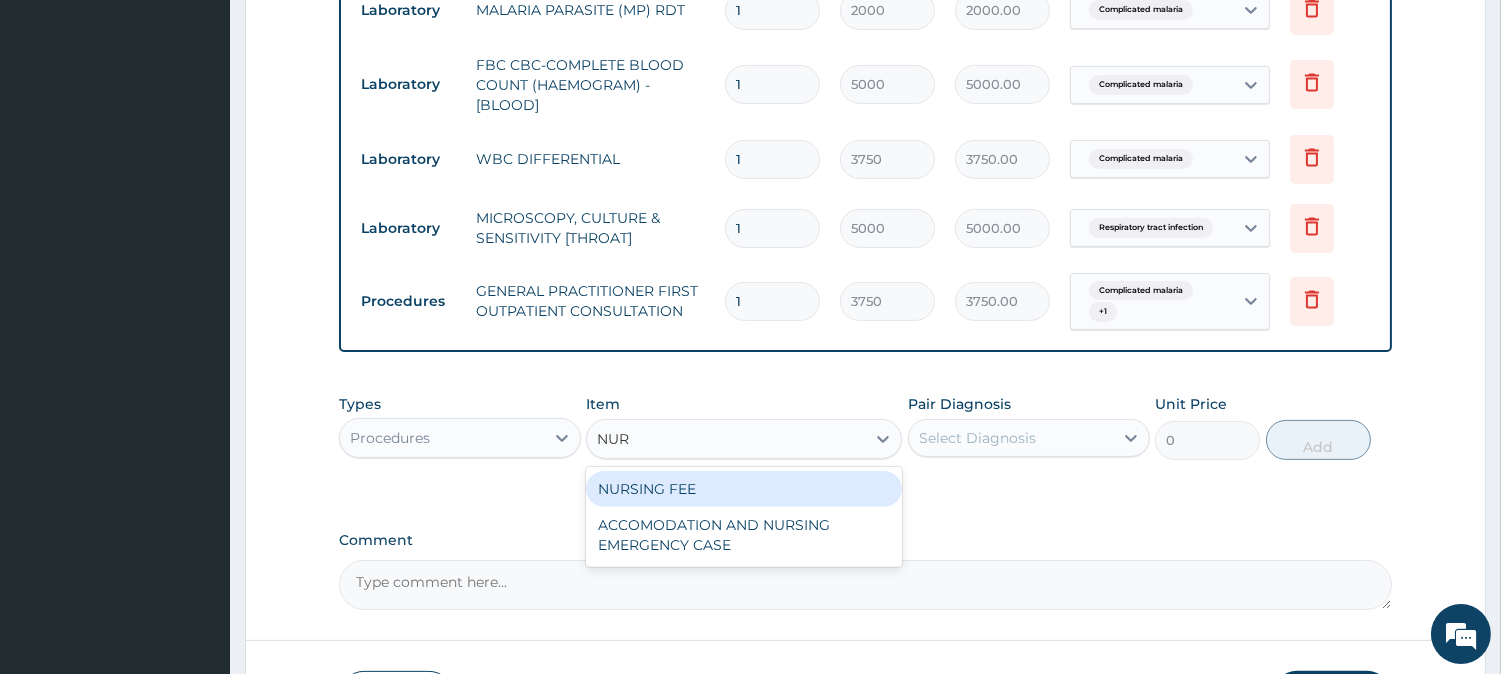 type on "NURS" 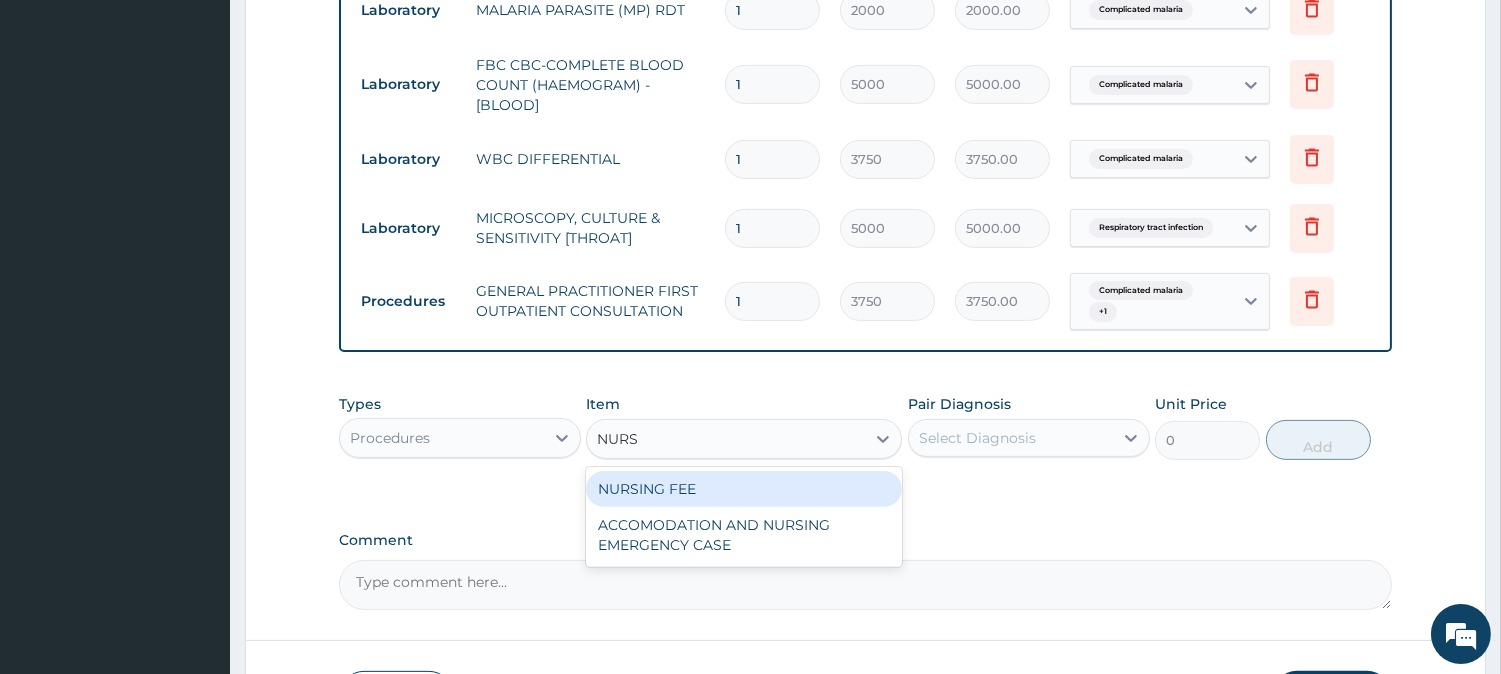 click on "NURSING FEE" at bounding box center [744, 489] 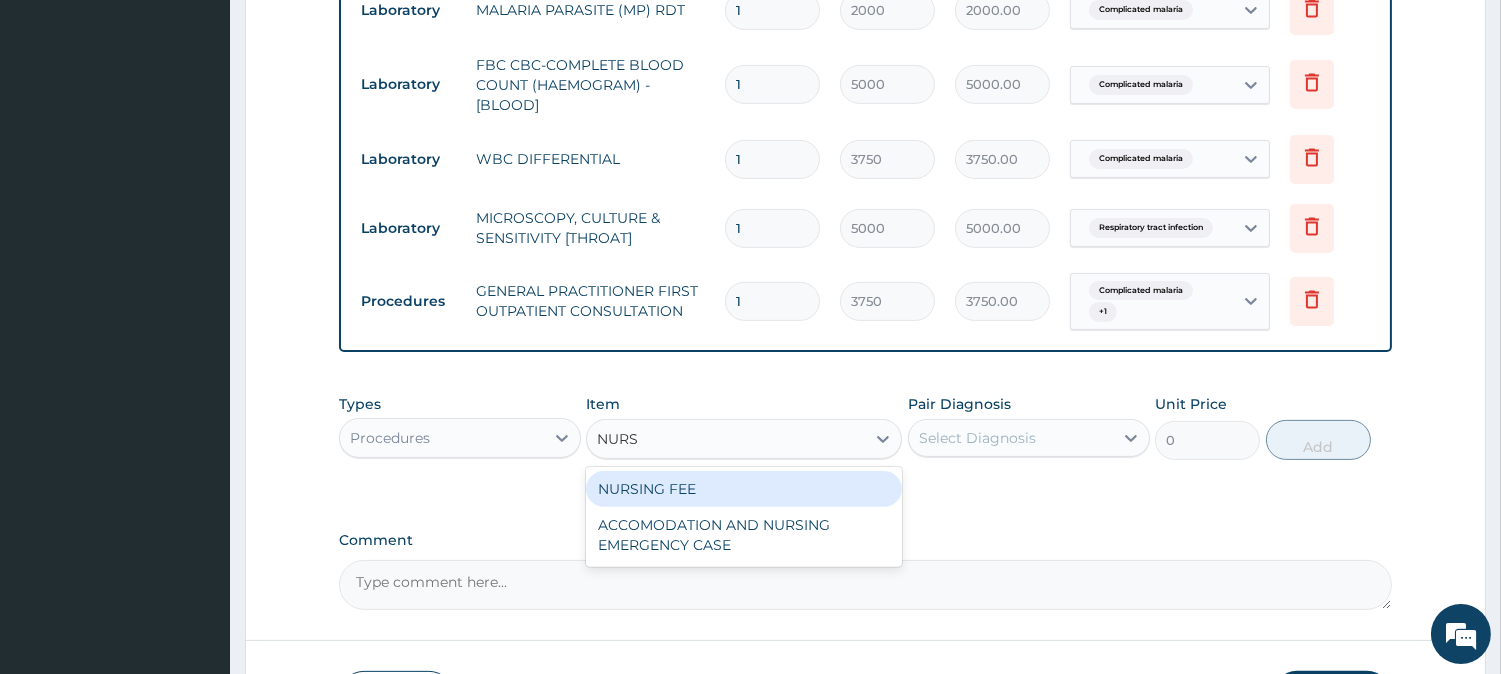 type 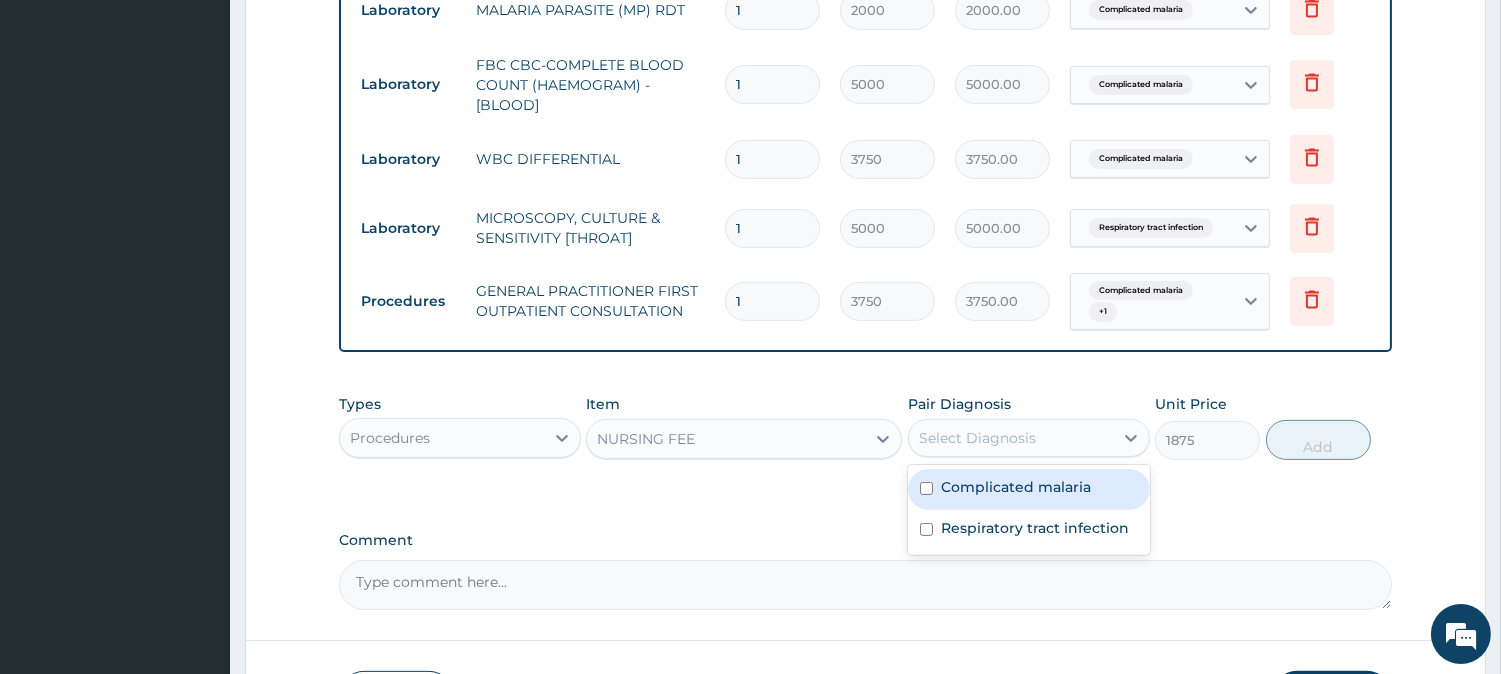 click on "Select Diagnosis" at bounding box center (1011, 438) 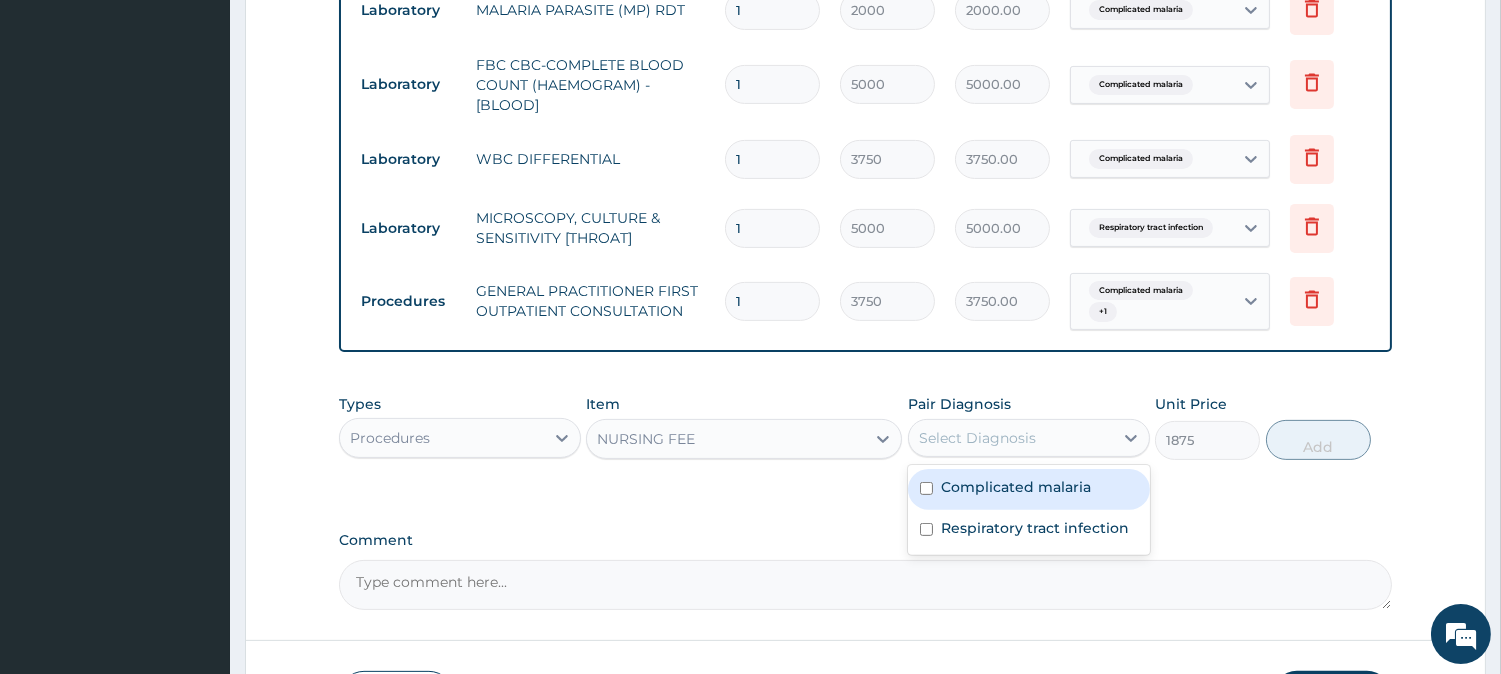 click on "Complicated malaria" at bounding box center [1016, 487] 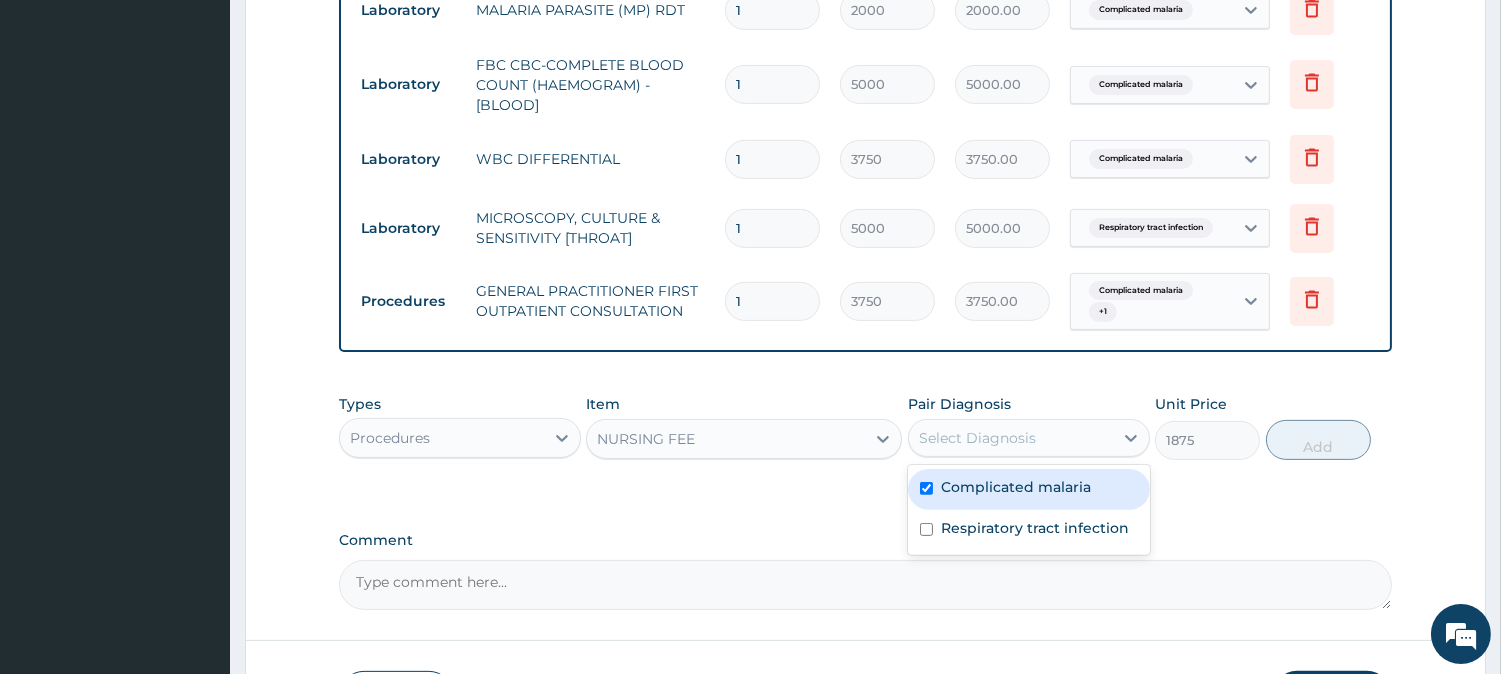 checkbox on "true" 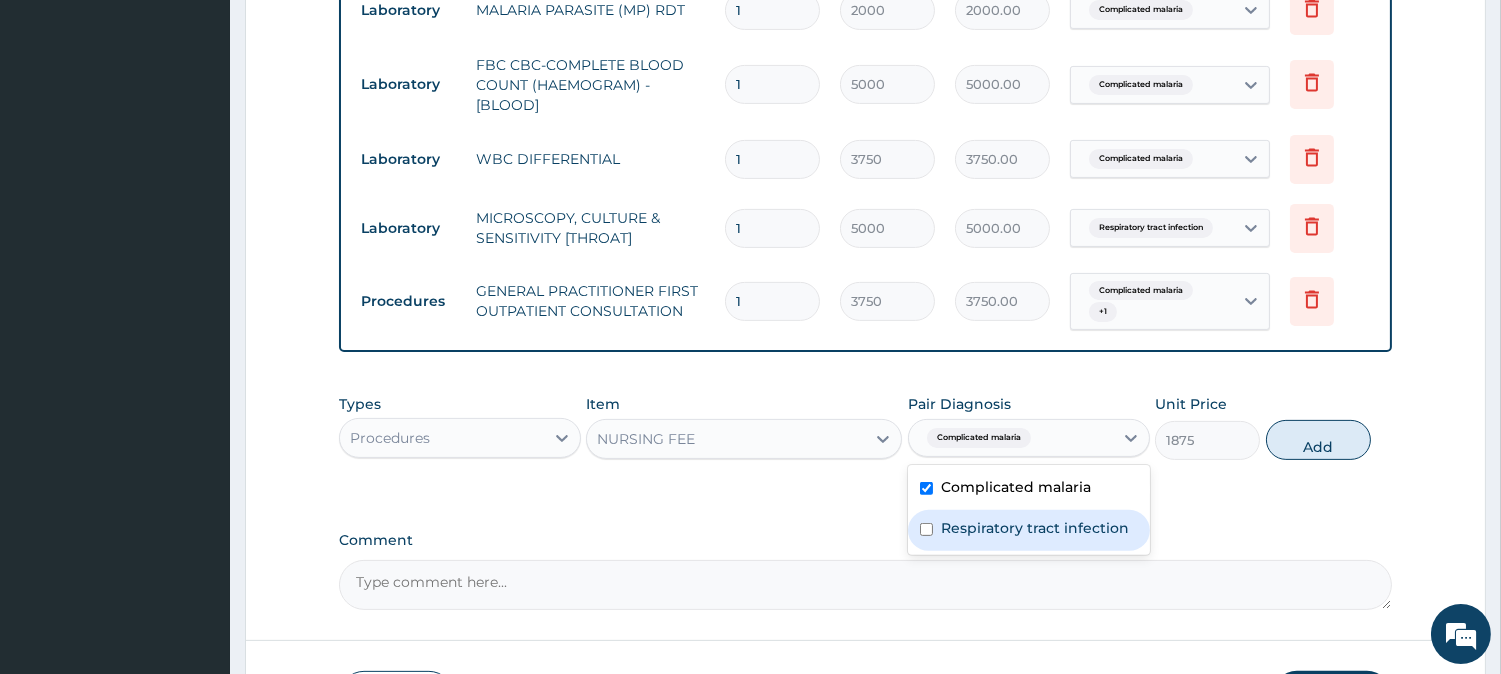 click on "Respiratory tract infection" at bounding box center [1035, 528] 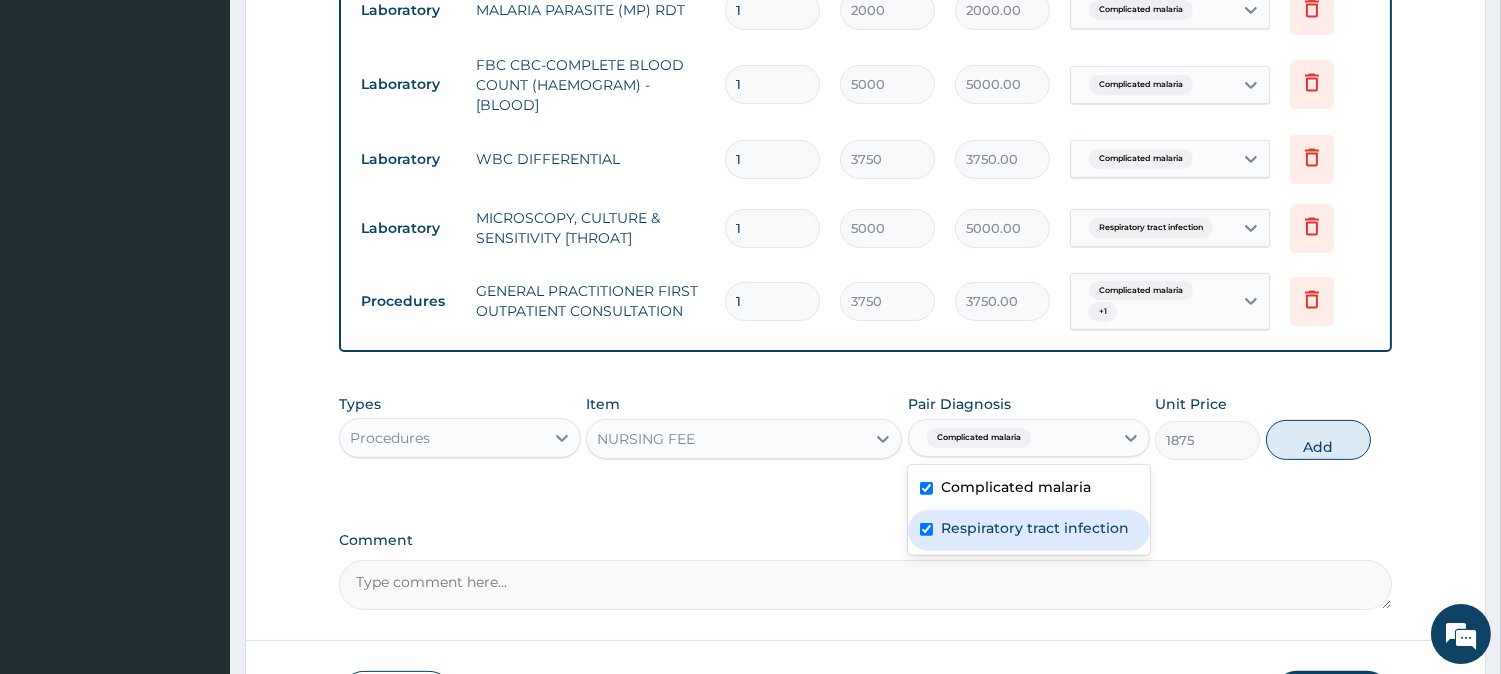 checkbox on "true" 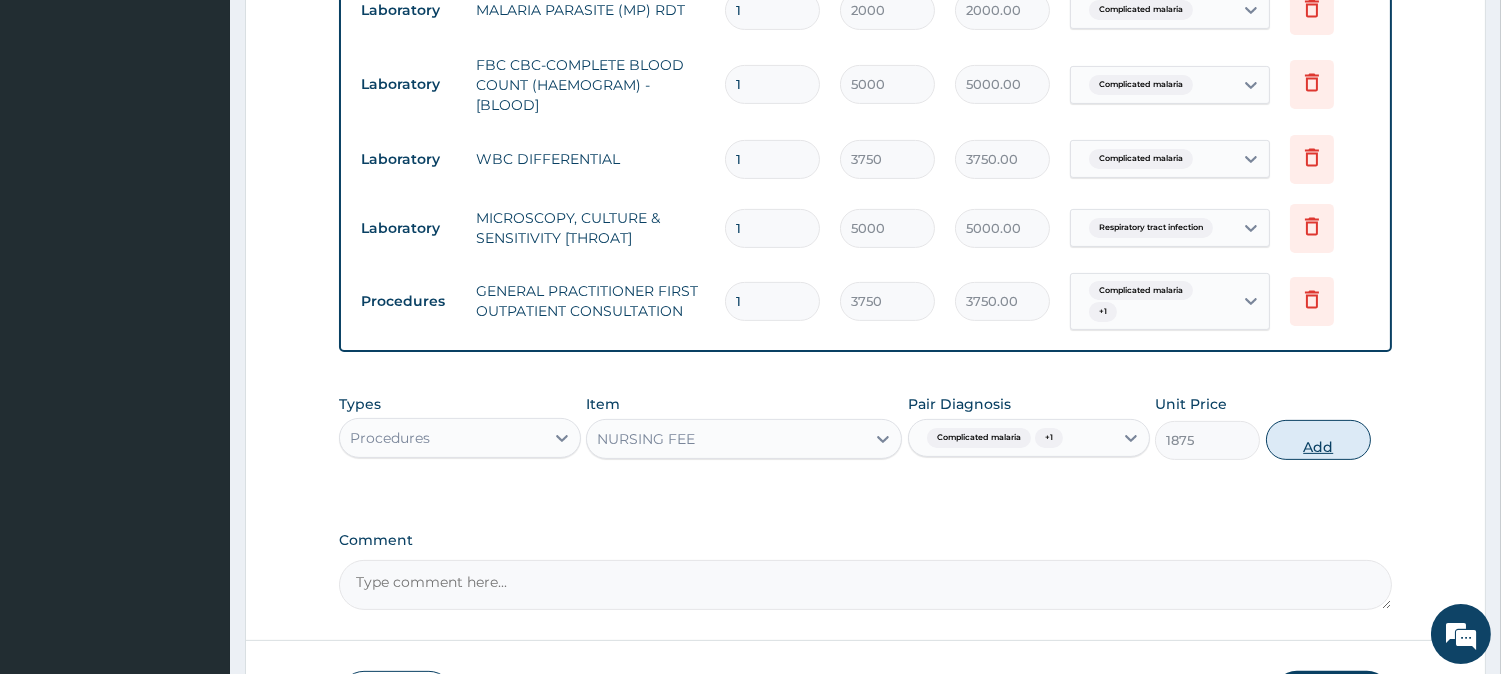 click on "Add" at bounding box center (1318, 440) 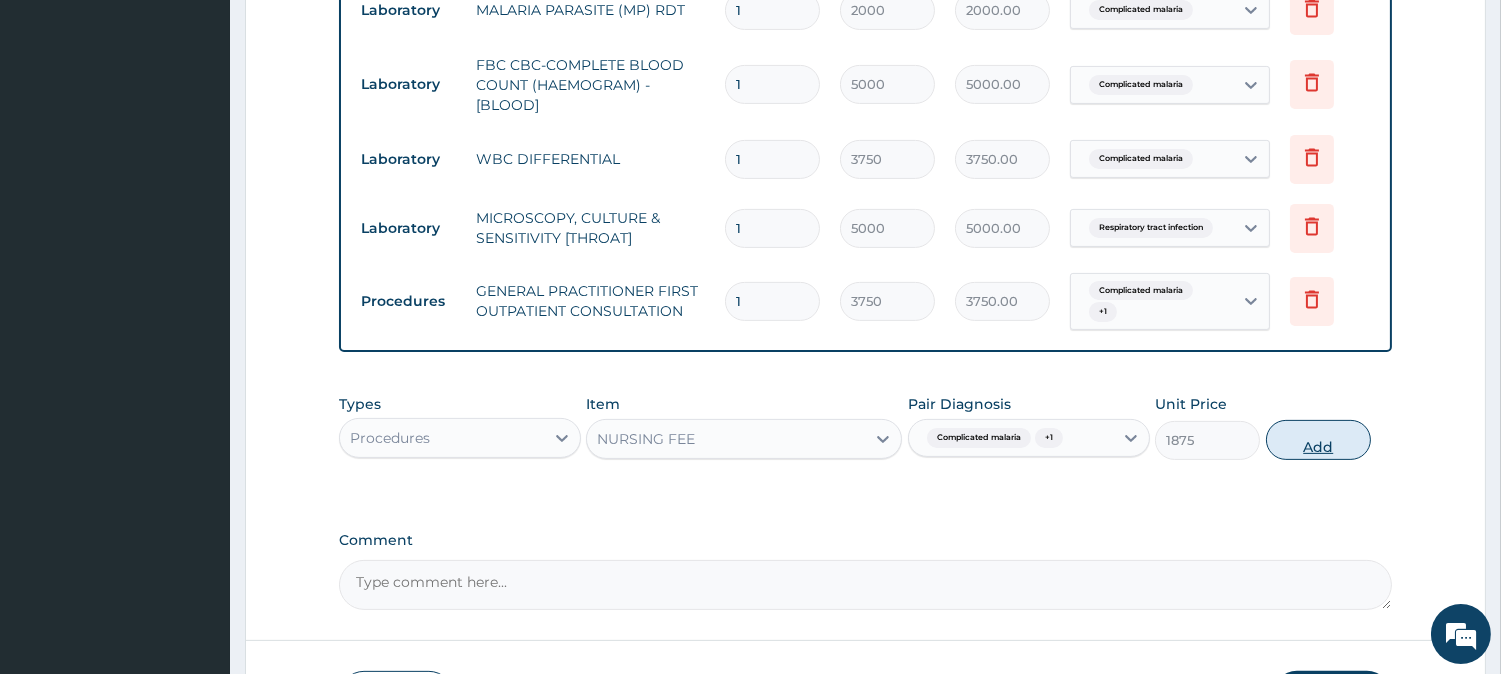 type on "0" 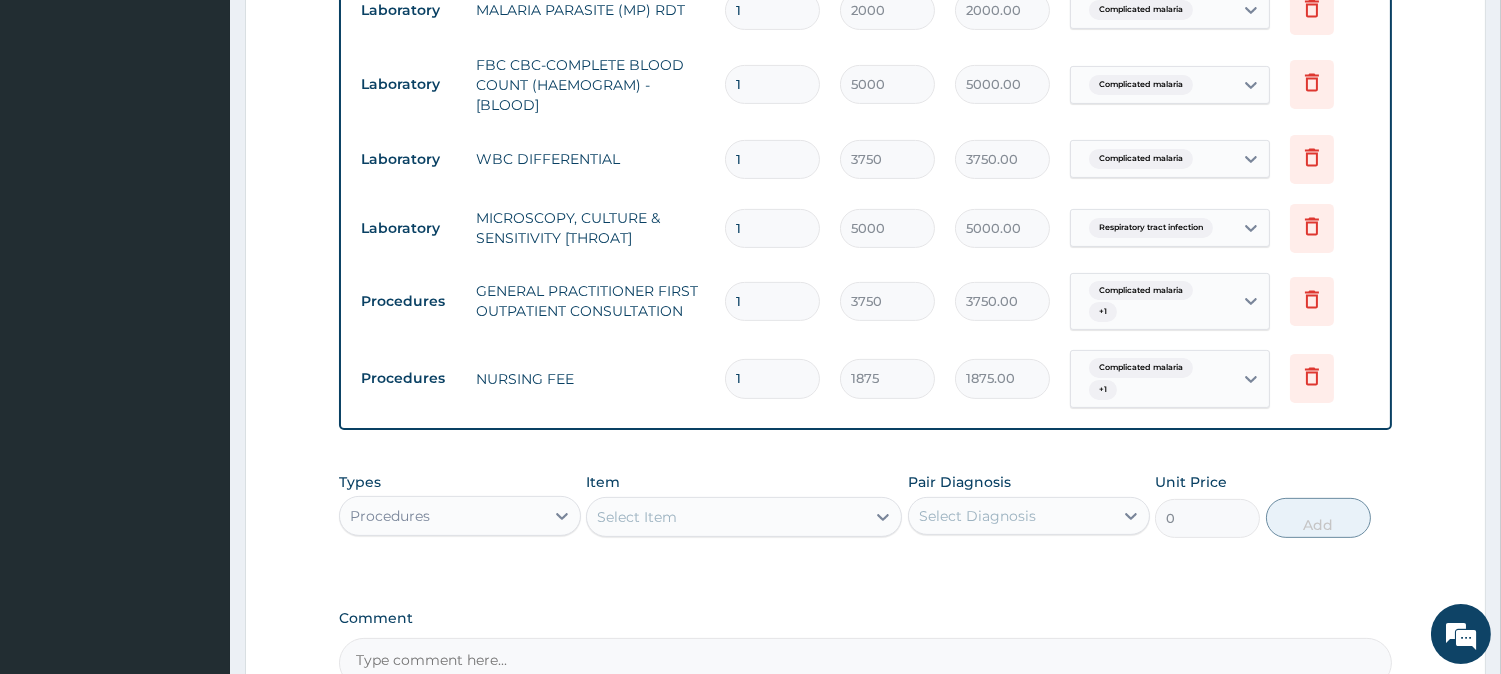 click on "Select Item" at bounding box center [637, 517] 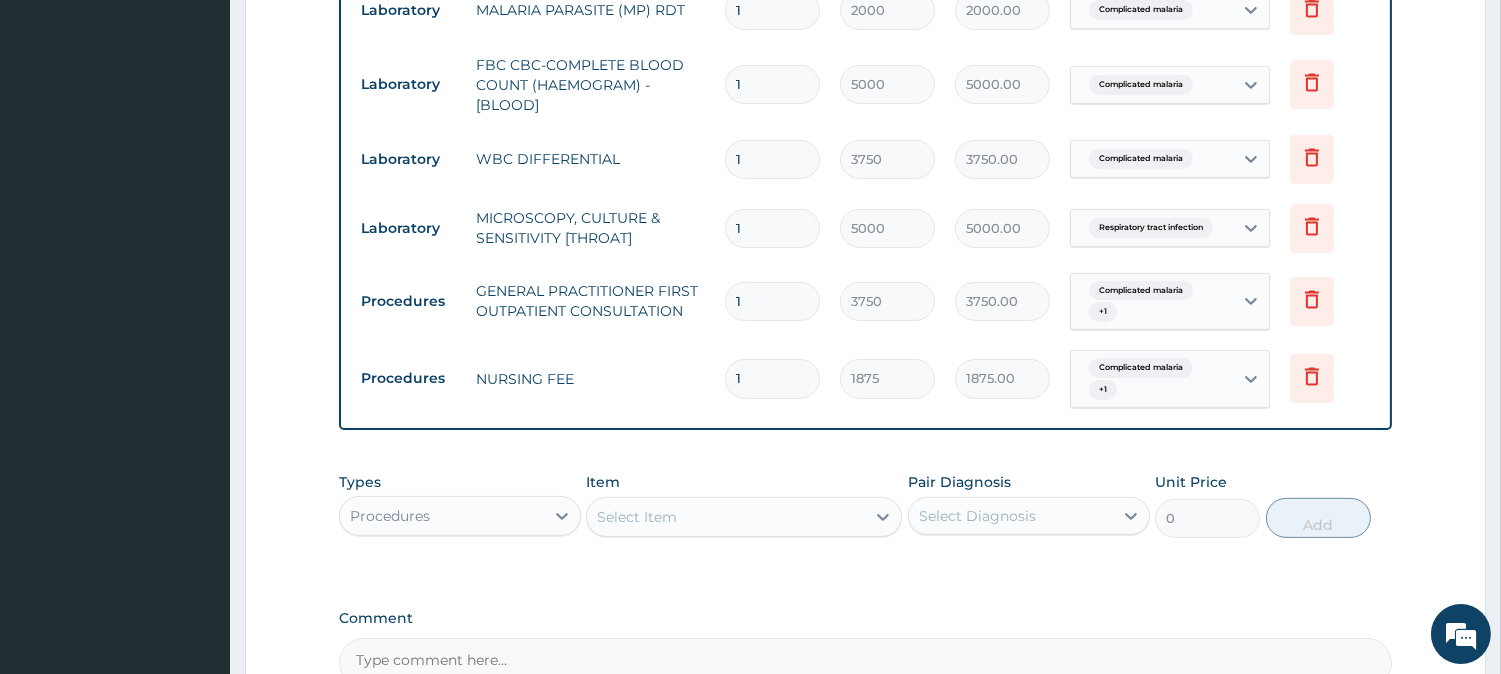 click on "PA Code / Prescription Code Enter Code(Secondary Care Only) Encounter Date [DATE] Important Notice Please enter PA codes before entering items that are not attached to a PA code All diagnoses entered must be linked to a claim item. Diagnosis & Claim Items that are visible but inactive cannot be edited because they were imported from an already approved PA code. Diagnosis Complicated malaria Confirmed Respiratory tract infection Confirmed NB: All diagnosis must be linked to a claim item Claim Items Type Name Quantity Unit Price Total Price Pair Diagnosis Actions Drugs AREETHER (@-B)INJECTION - 150MG (E-MAL) 3 1680 5040.00 Complicated malaria Delete Drugs ARTEMETER + LUMEFANTRINE TABLET - 80/480MG (LONART DS) 6 588 3528.00 Complicated malaria Delete Drugs PARACETAMOL TABLET - 500MG 18 33.599999999999994 604.80 Complicated malaria + 1 Delete Drugs LORATADINE TABLET - 10MG (LORATYN) 10 98 980.00 Respiratory tract infection Delete Drugs AMOXICILLIN + CLAVULANIC ACID TABLET – 625MG 14 420 5880.00 + 1 1 1" at bounding box center (865, -158) 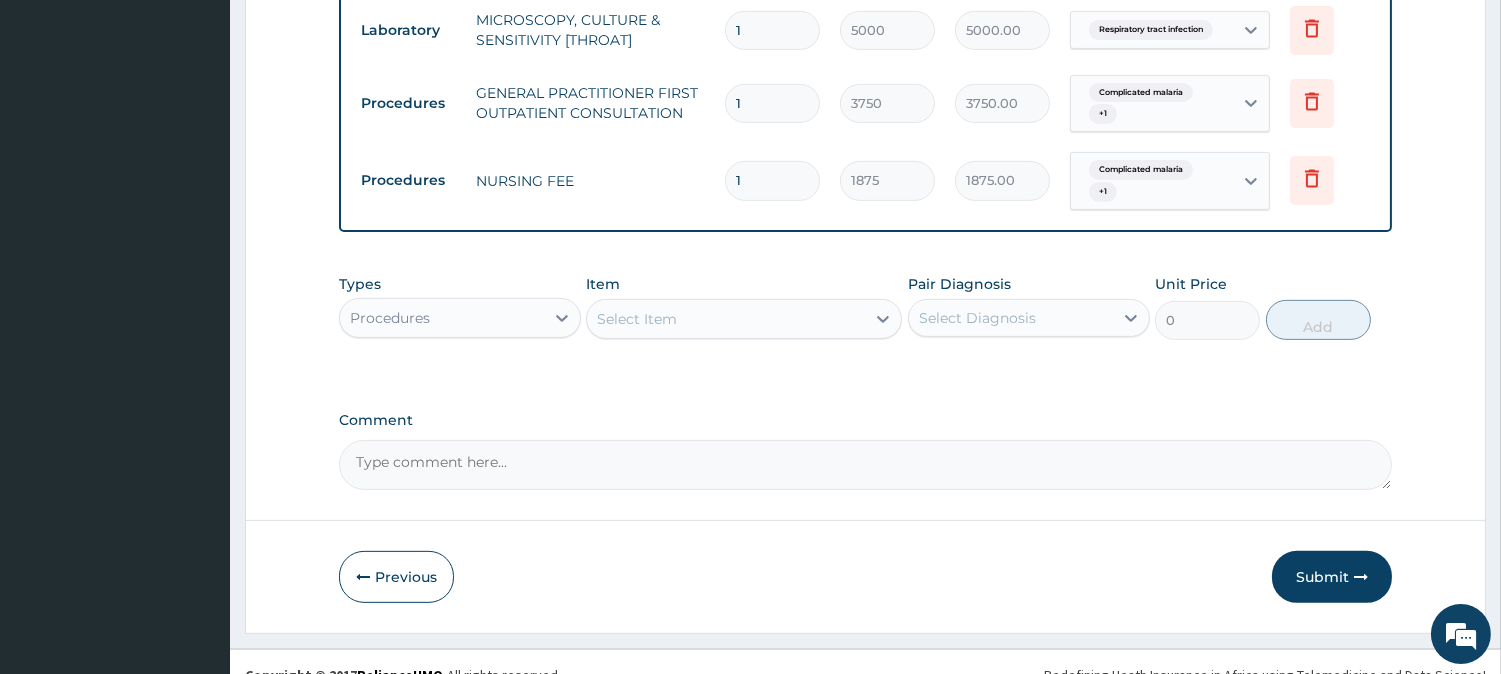 scroll, scrollTop: 1420, scrollLeft: 0, axis: vertical 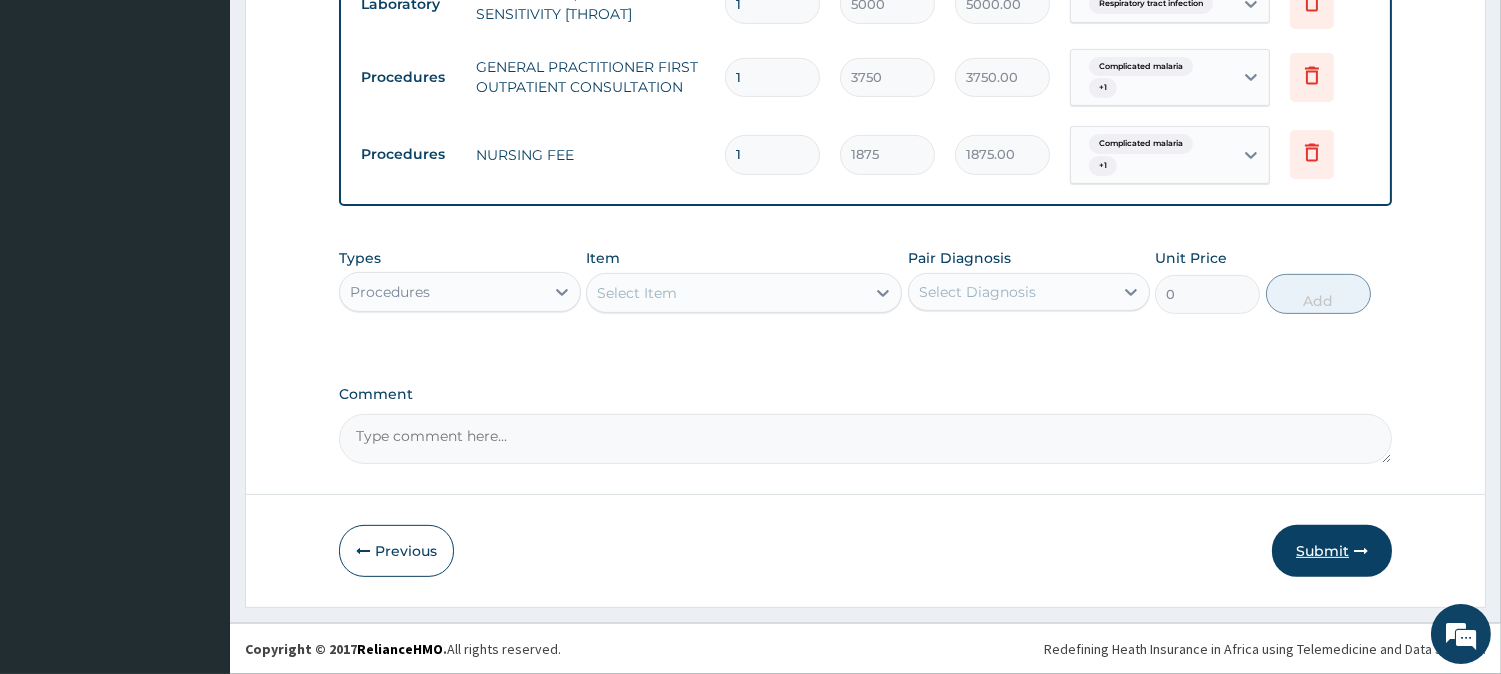 click on "Submit" at bounding box center [1332, 551] 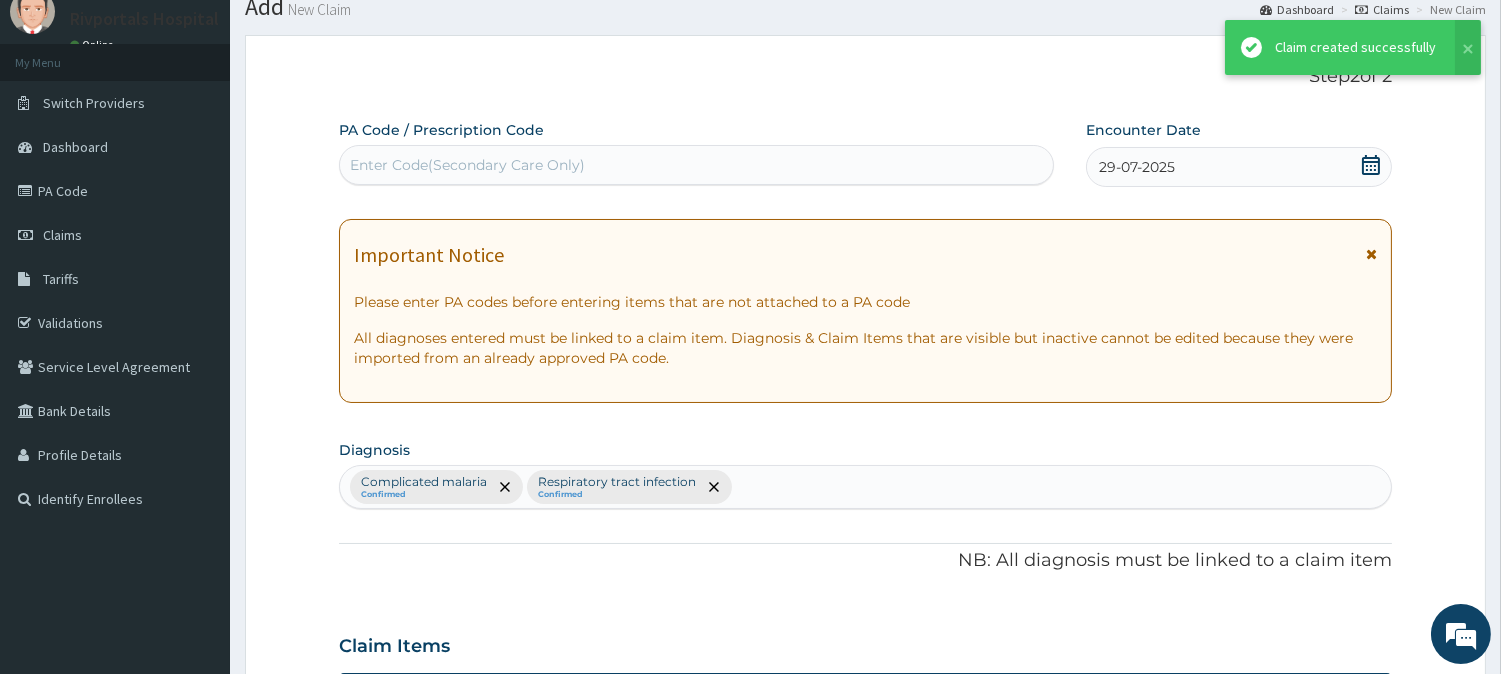 scroll, scrollTop: 1420, scrollLeft: 0, axis: vertical 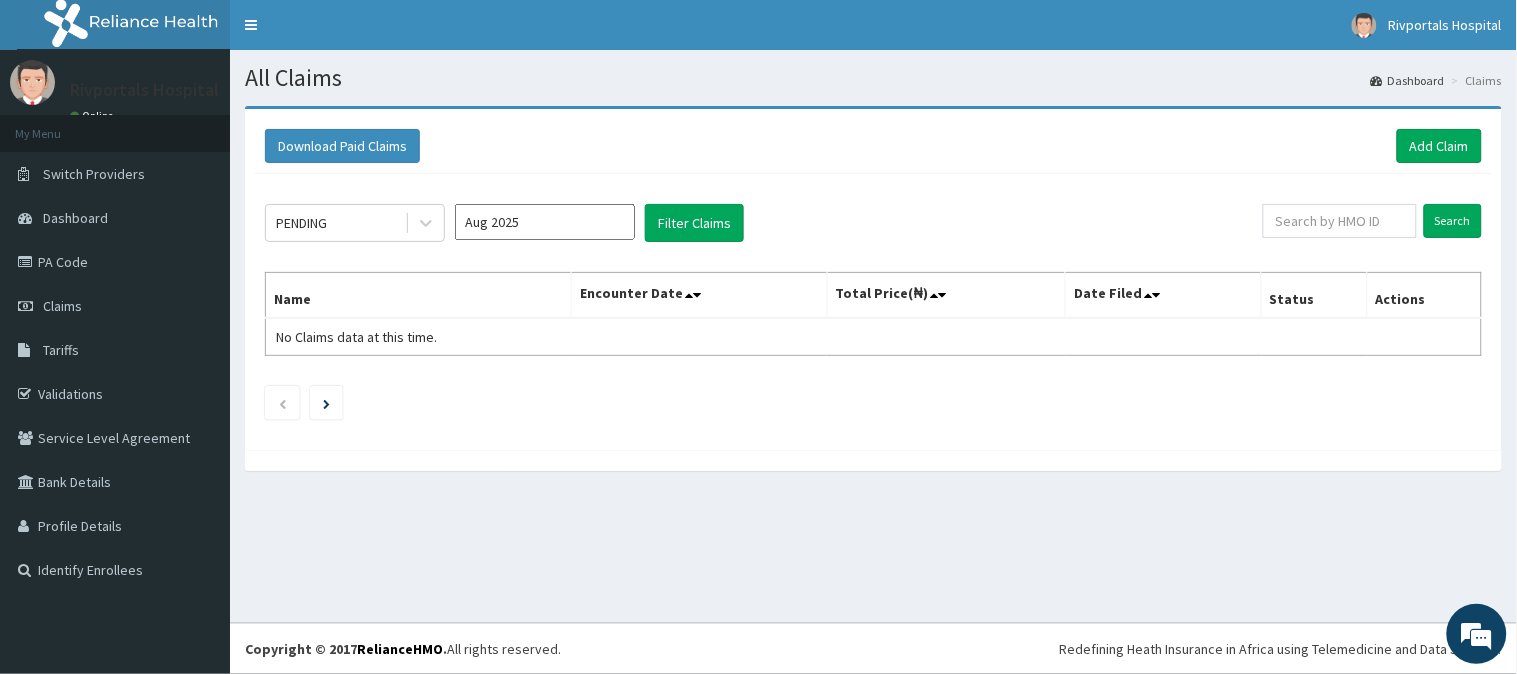 click on "Aug 2025" at bounding box center (545, 222) 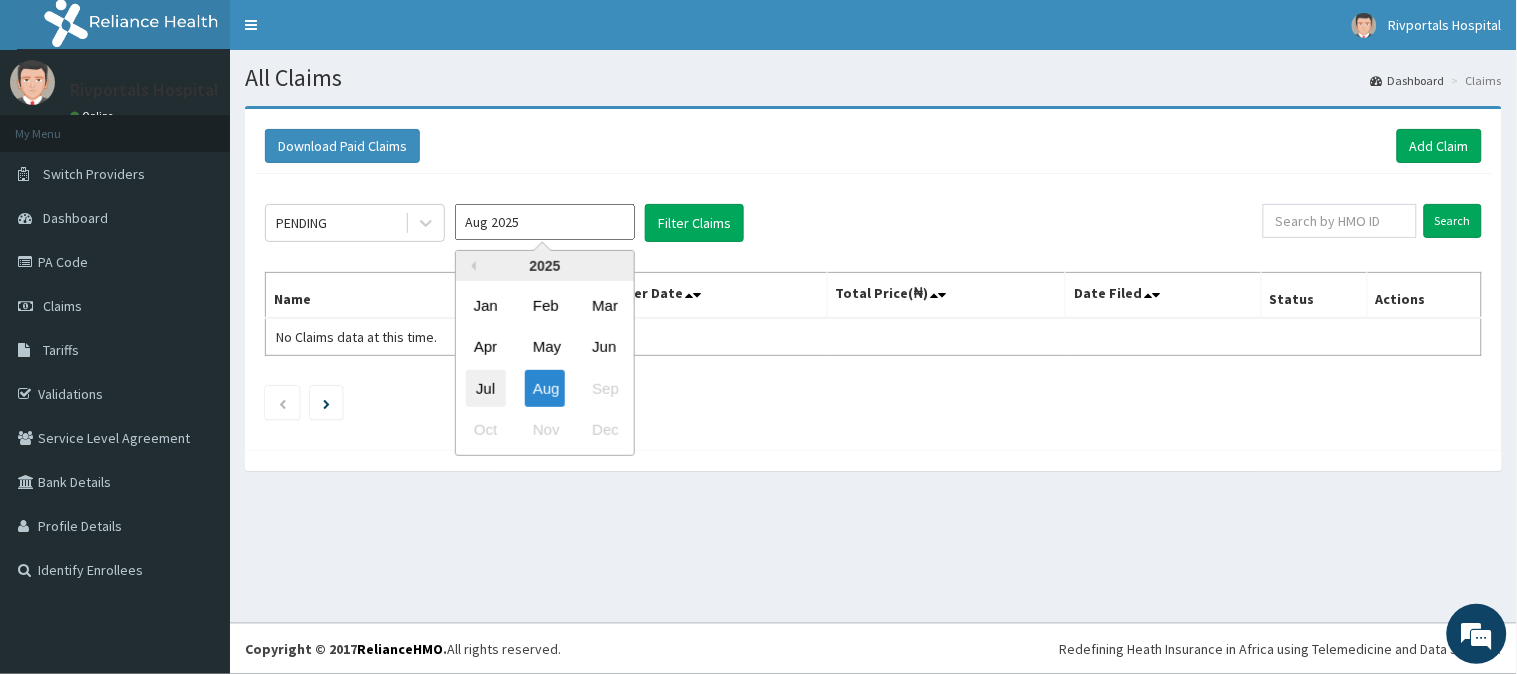 click on "Jul" at bounding box center (486, 388) 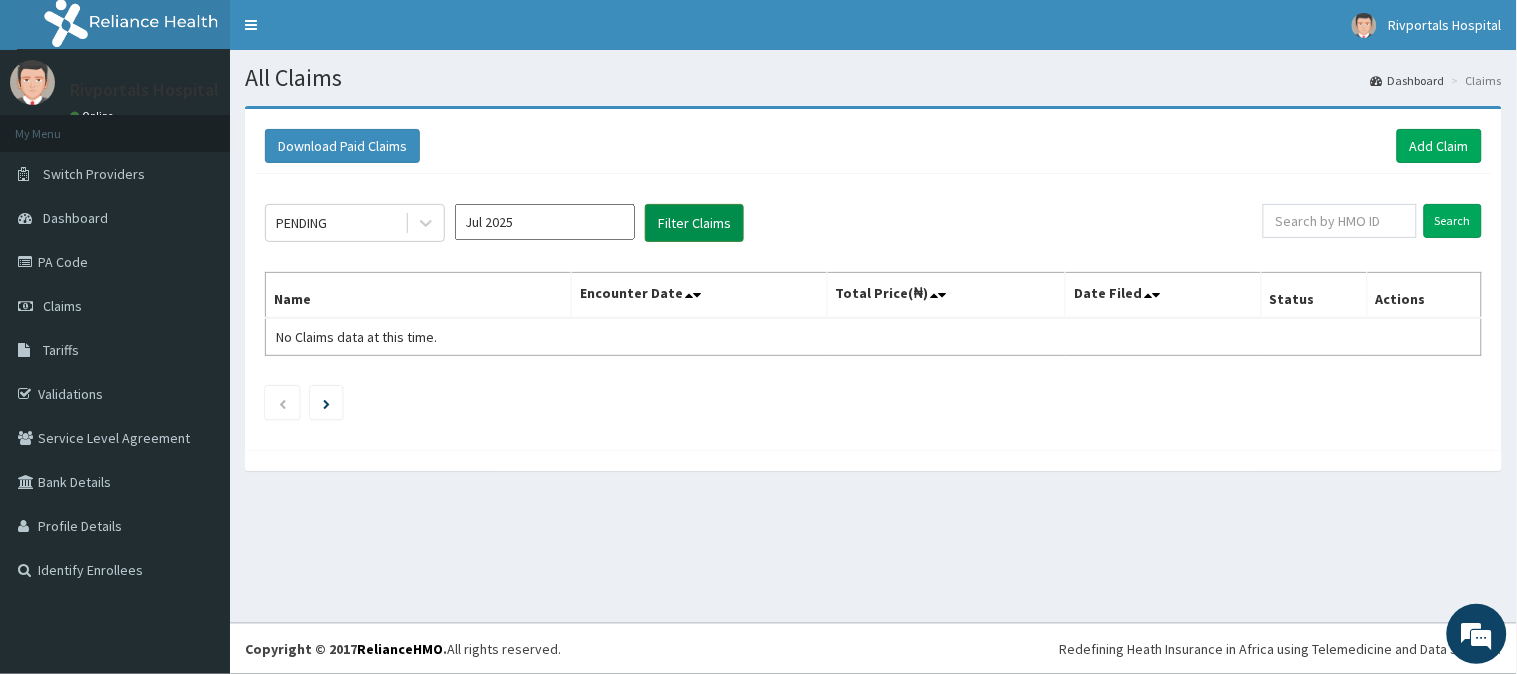 click on "Filter Claims" at bounding box center [694, 223] 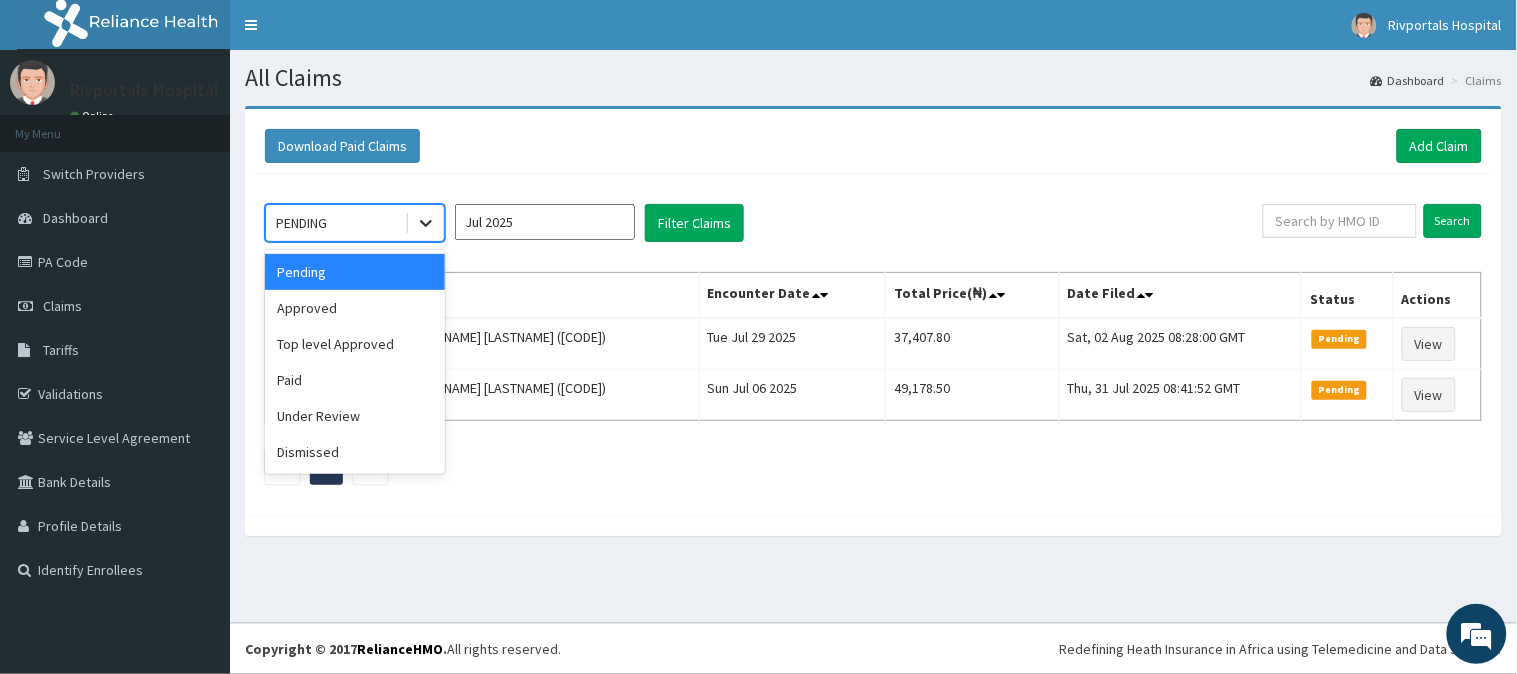click 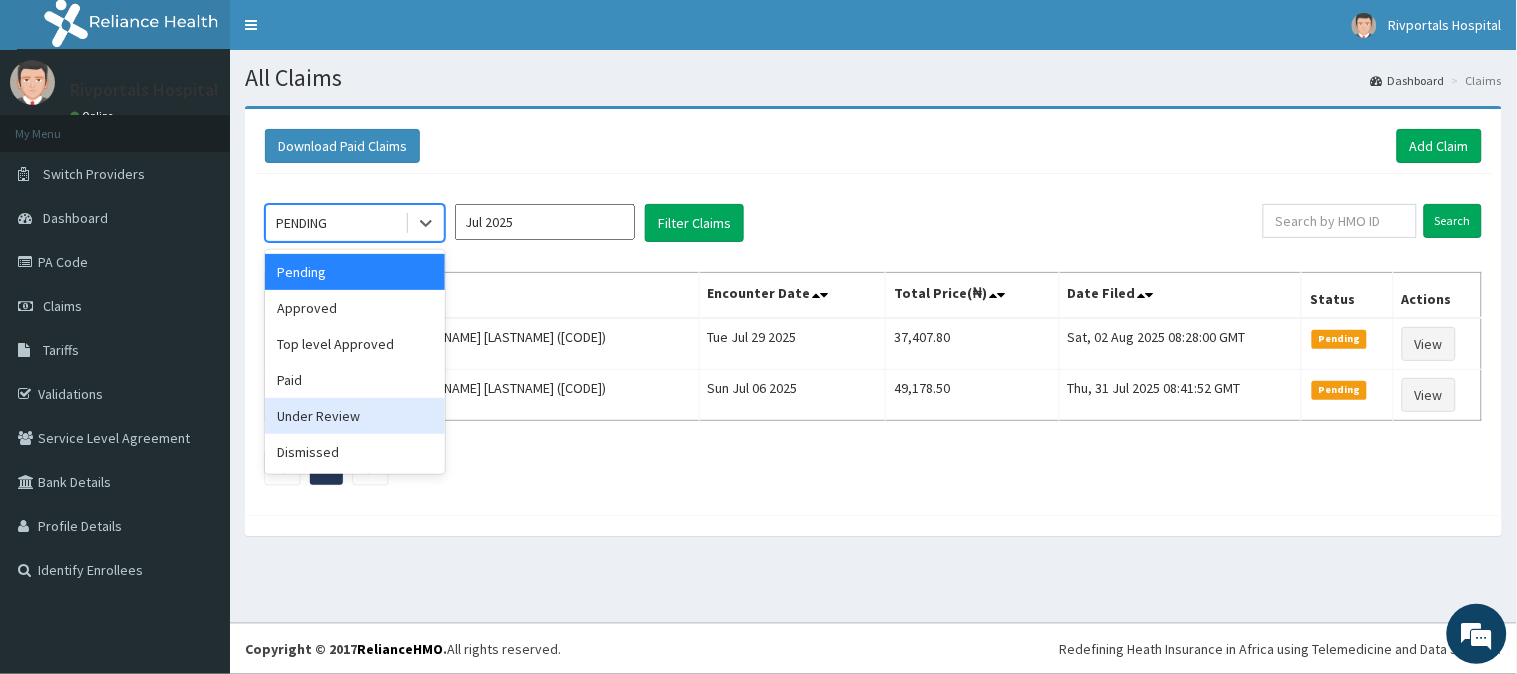 click on "Under Review" at bounding box center [355, 416] 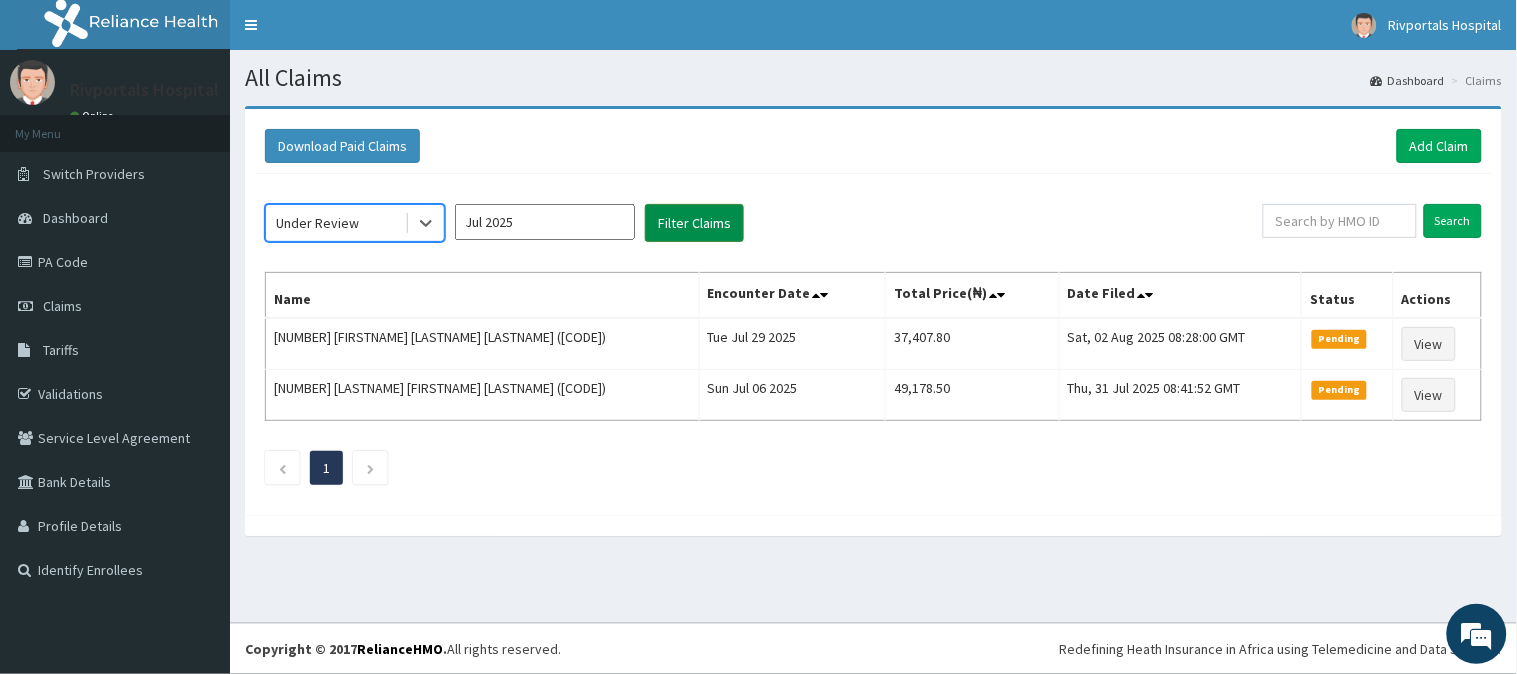 click on "Filter Claims" at bounding box center [694, 223] 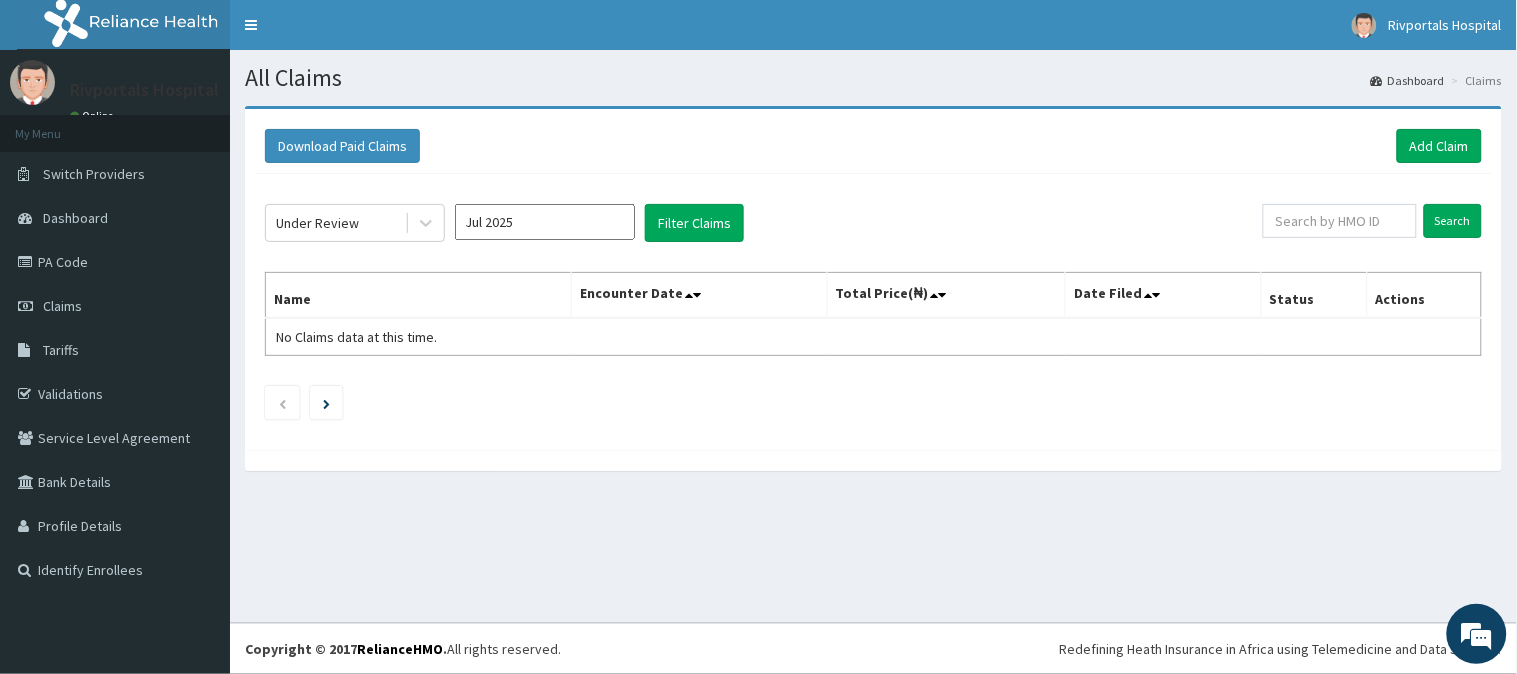 click on "Jul 2025" at bounding box center (545, 222) 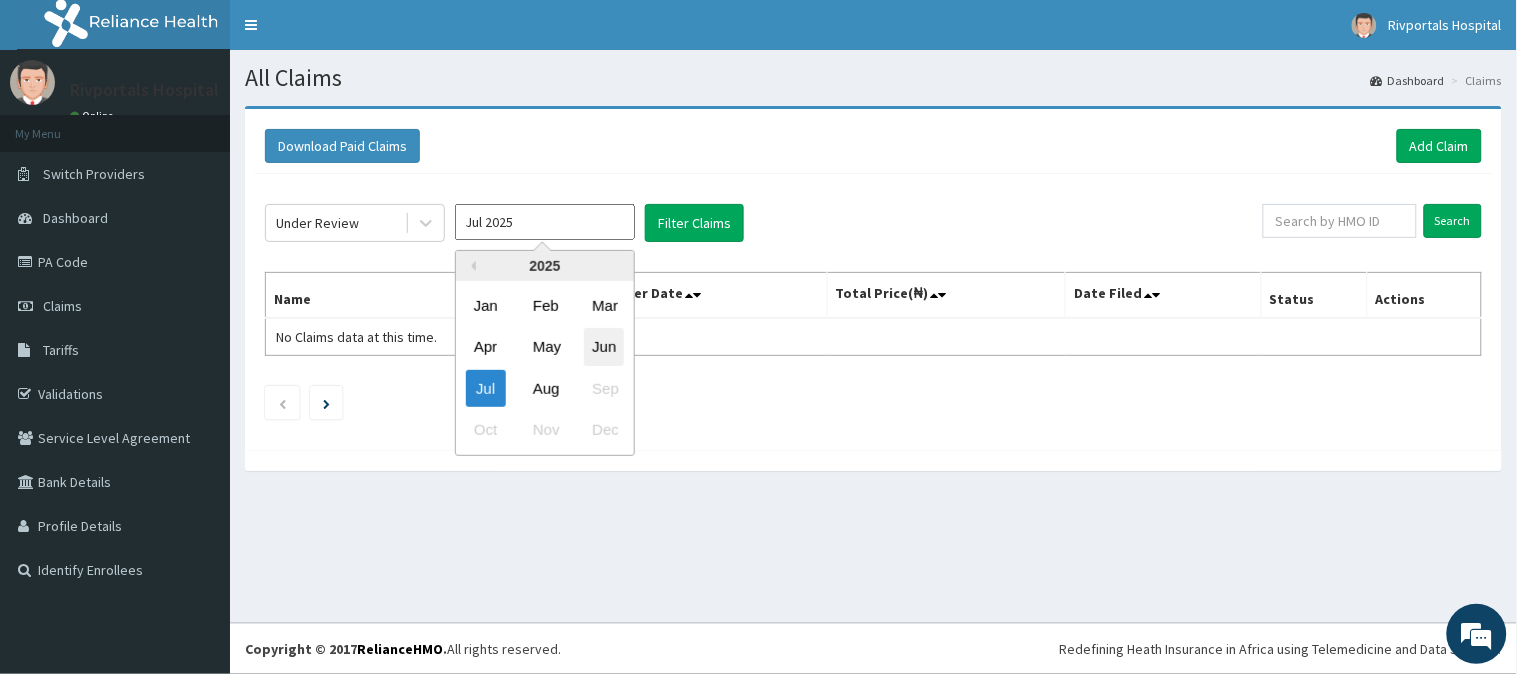 click on "Jun" at bounding box center [604, 347] 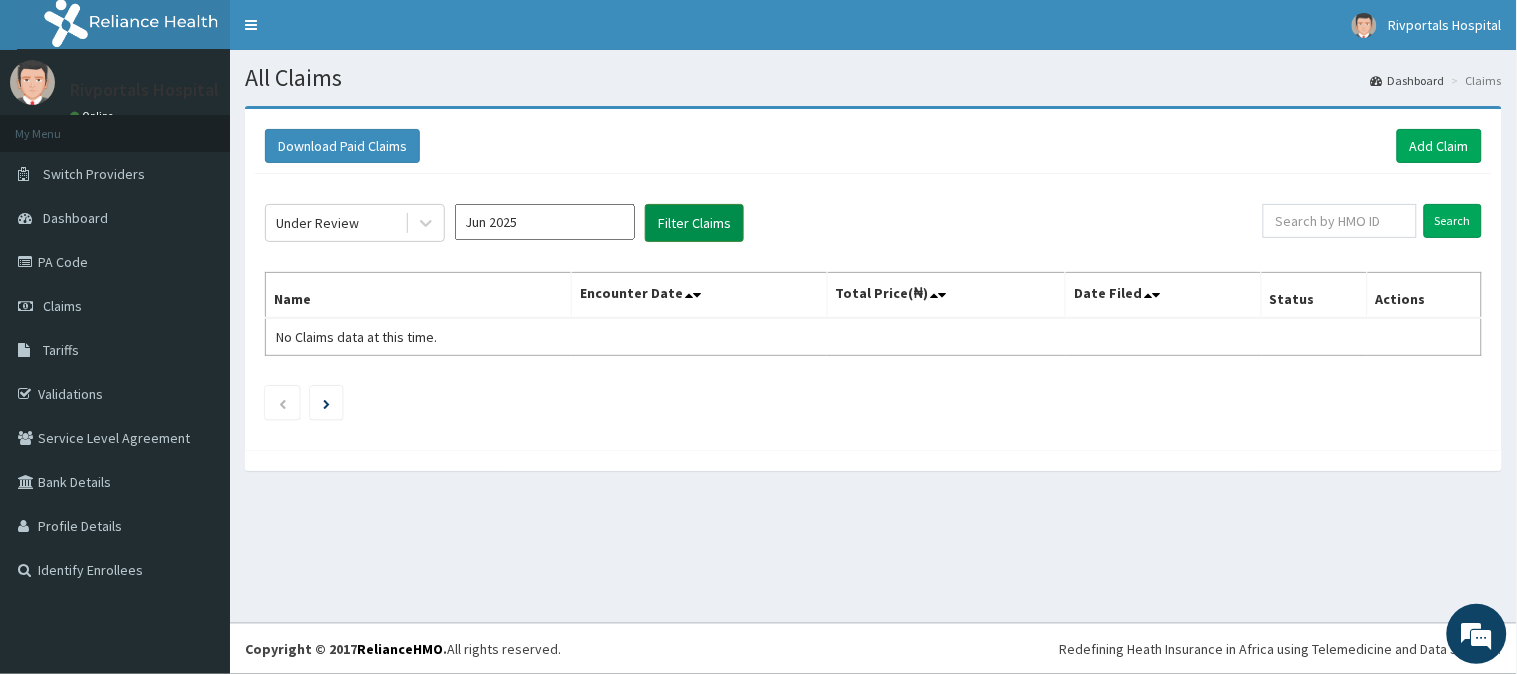 click on "Filter Claims" at bounding box center (694, 223) 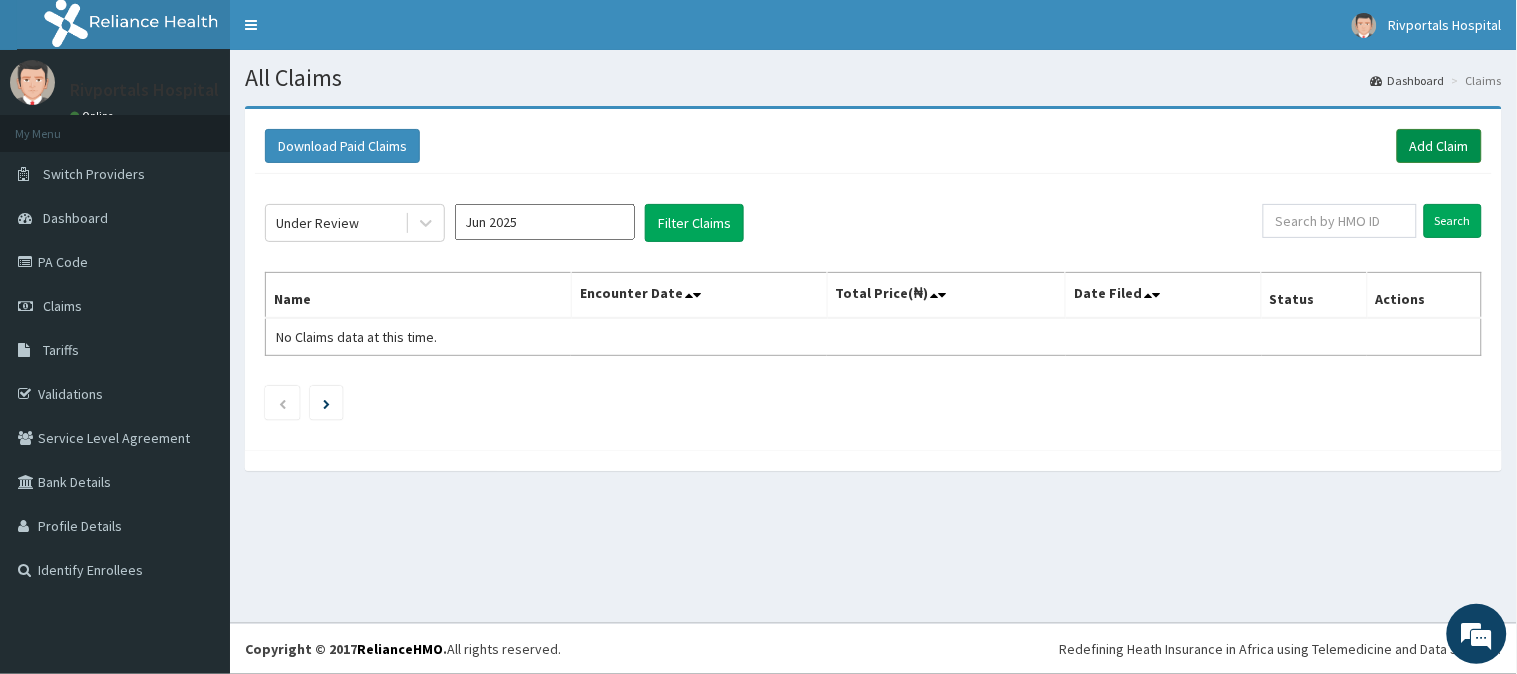 click on "Add Claim" at bounding box center (1439, 146) 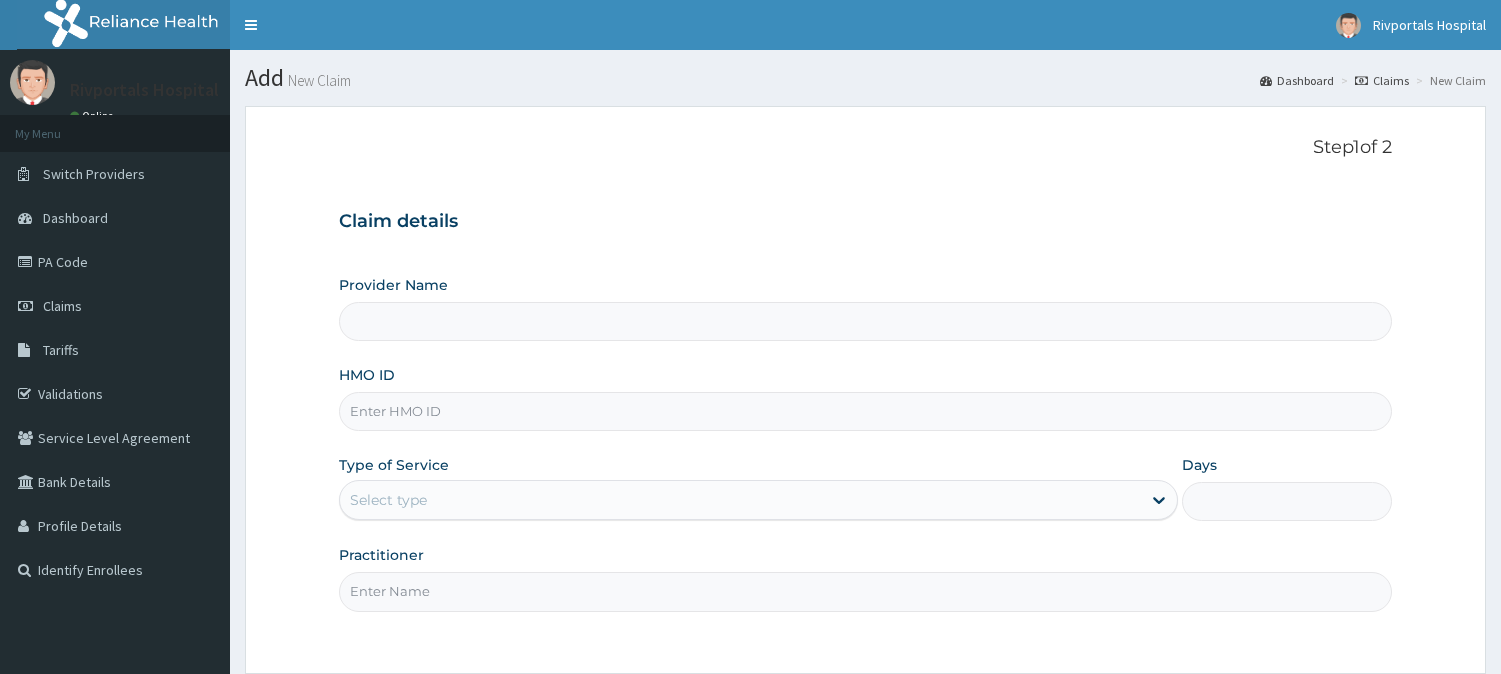 scroll, scrollTop: 0, scrollLeft: 0, axis: both 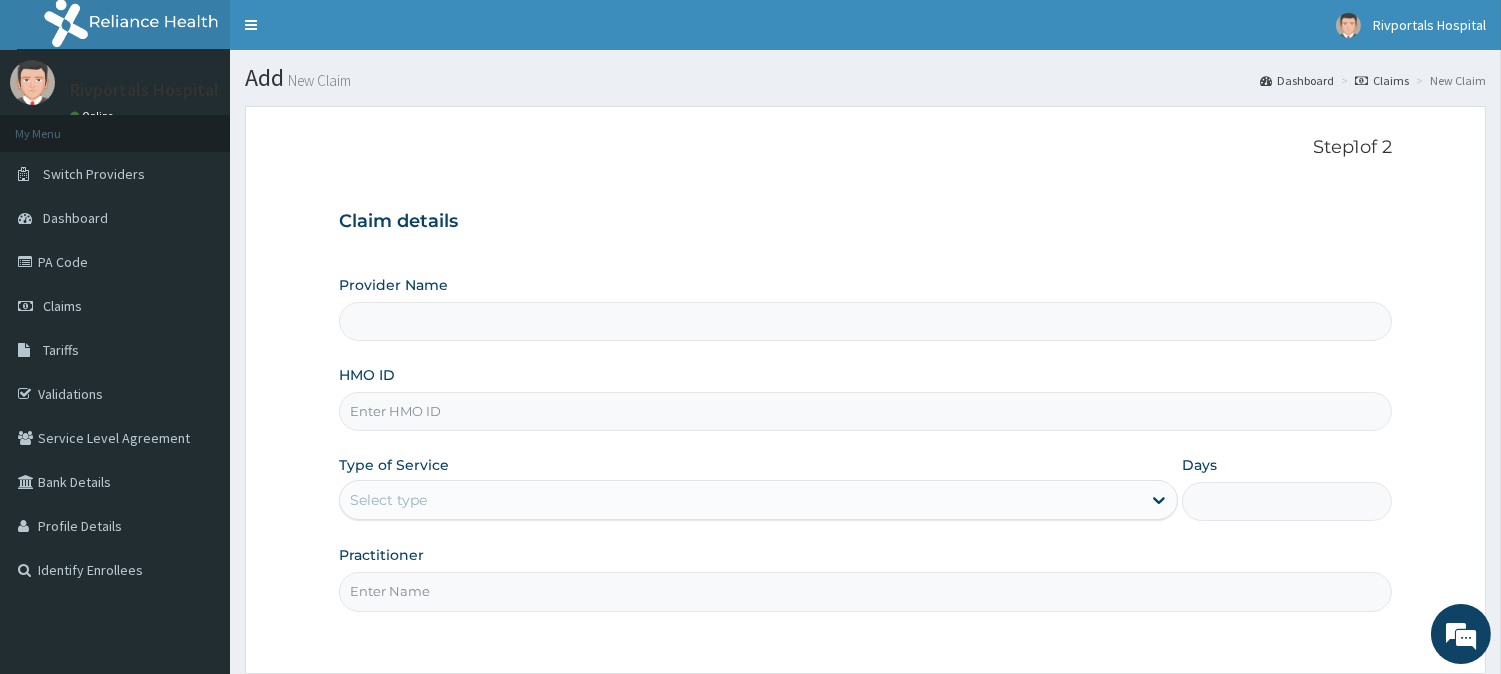 type on "Rivportals Hospital" 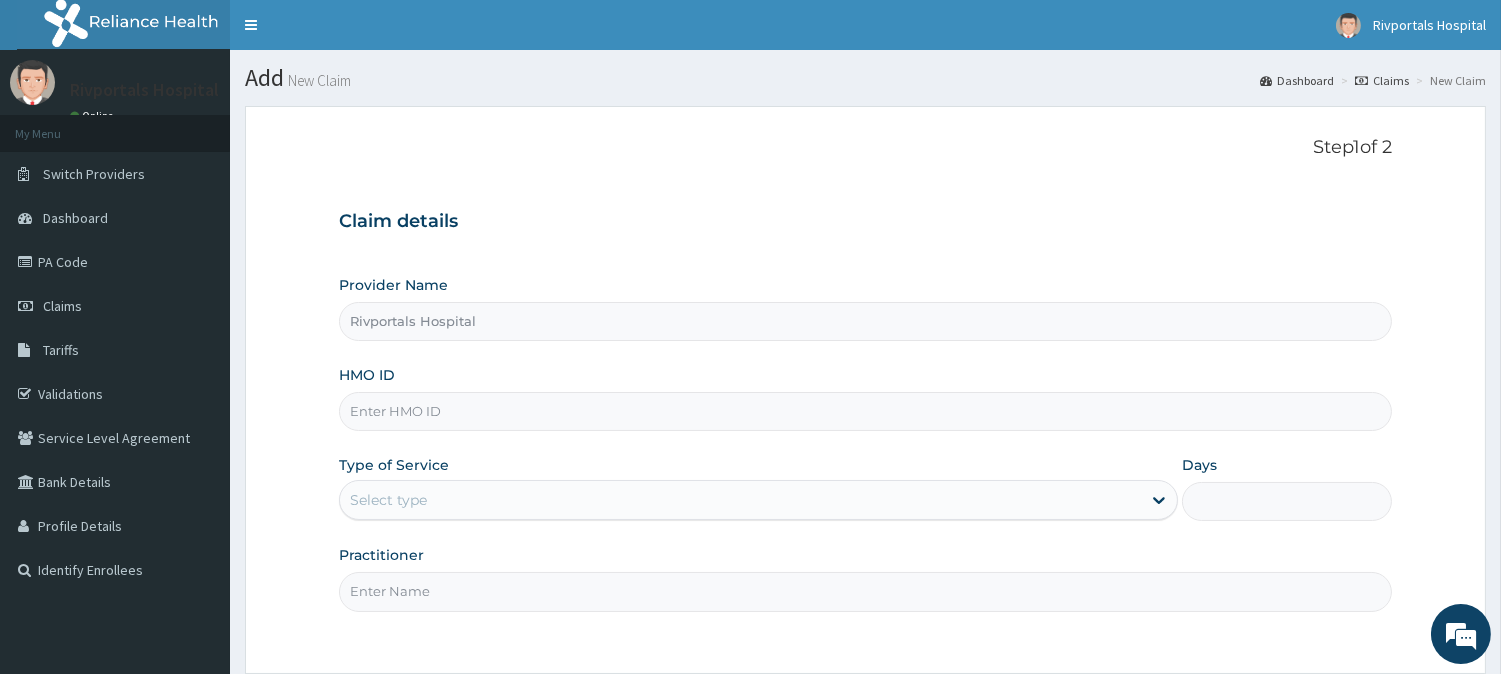 click on "HMO ID" at bounding box center [865, 411] 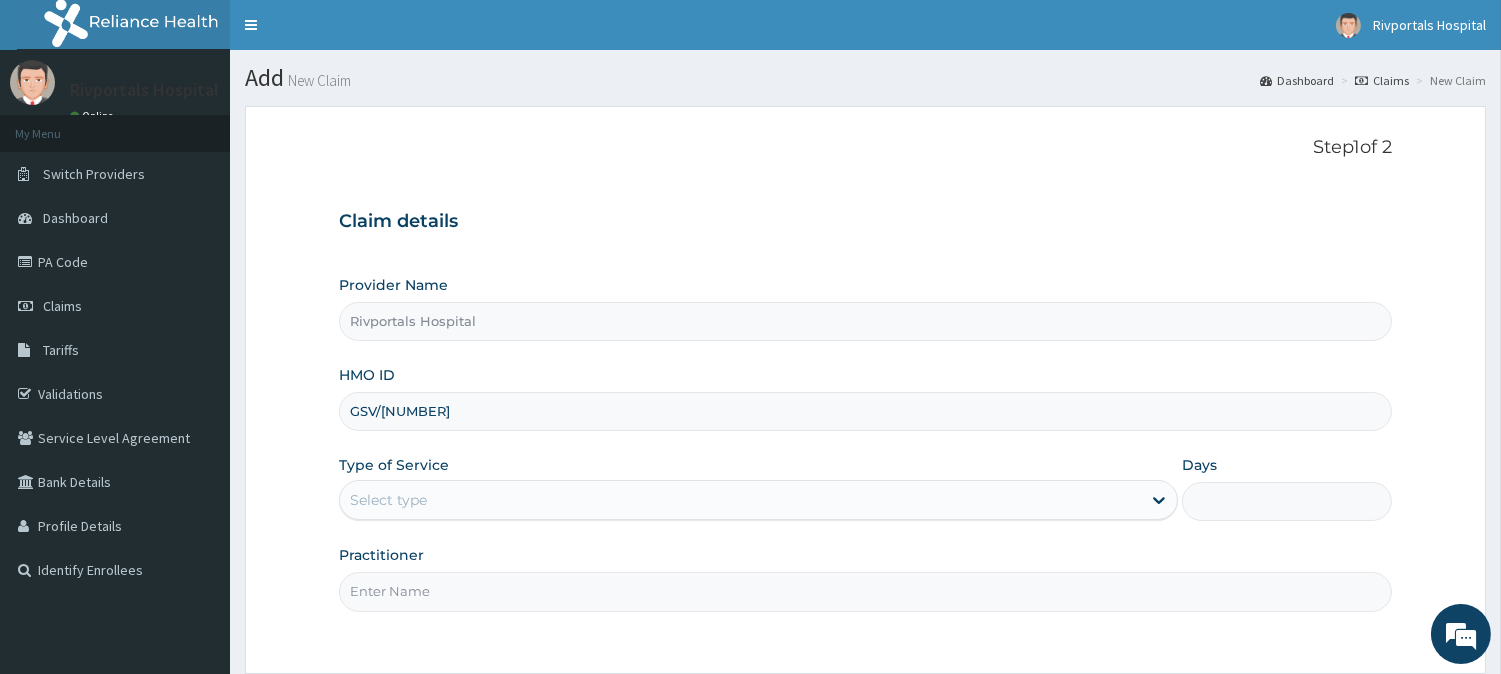 scroll, scrollTop: 0, scrollLeft: 0, axis: both 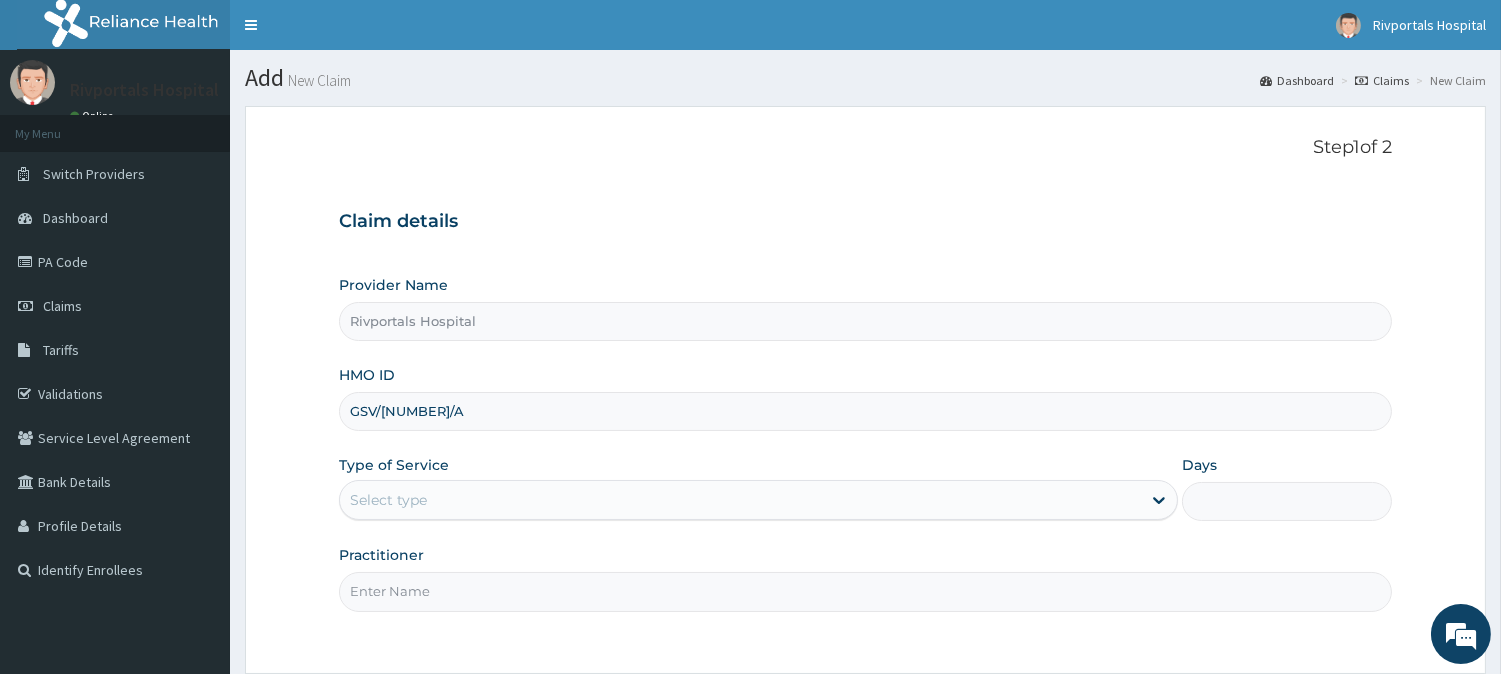 type on "GSV/[NUMBER]/A" 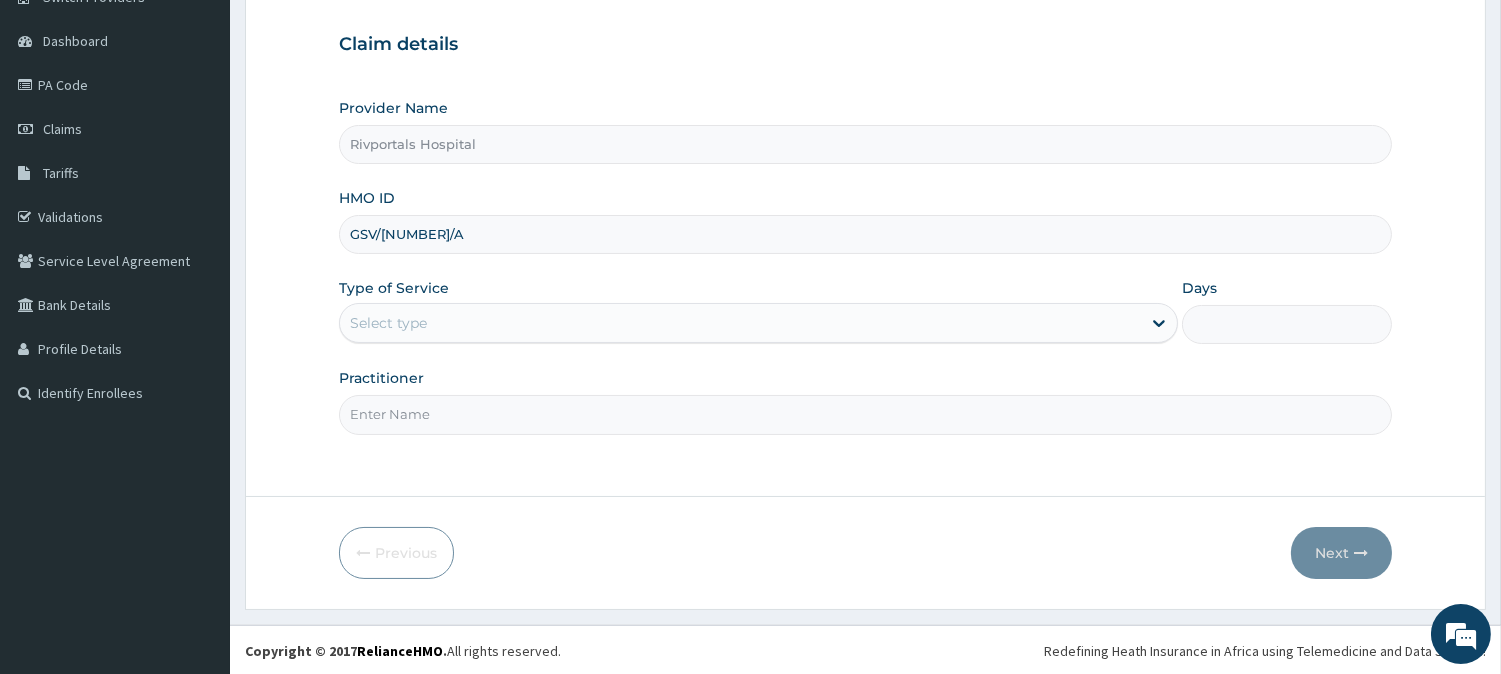 scroll, scrollTop: 178, scrollLeft: 0, axis: vertical 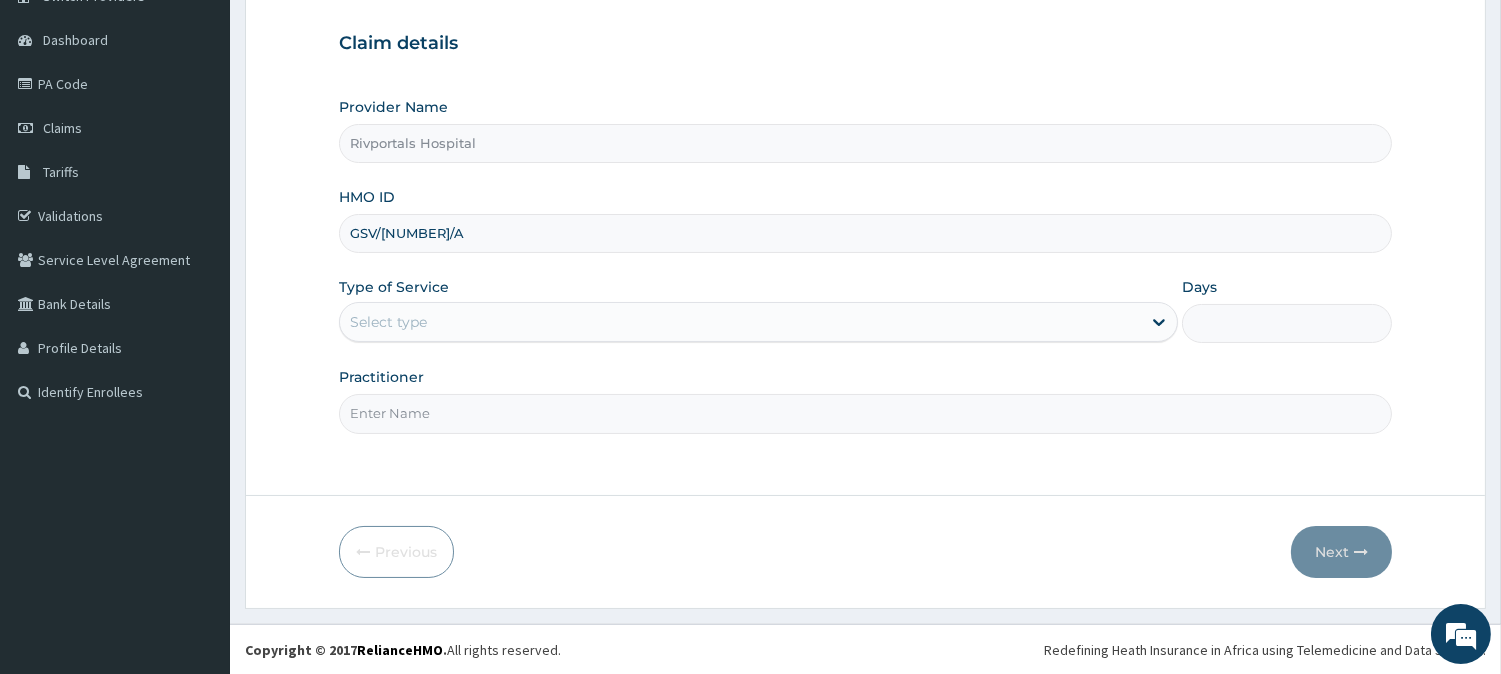 click on "Select type" at bounding box center [740, 322] 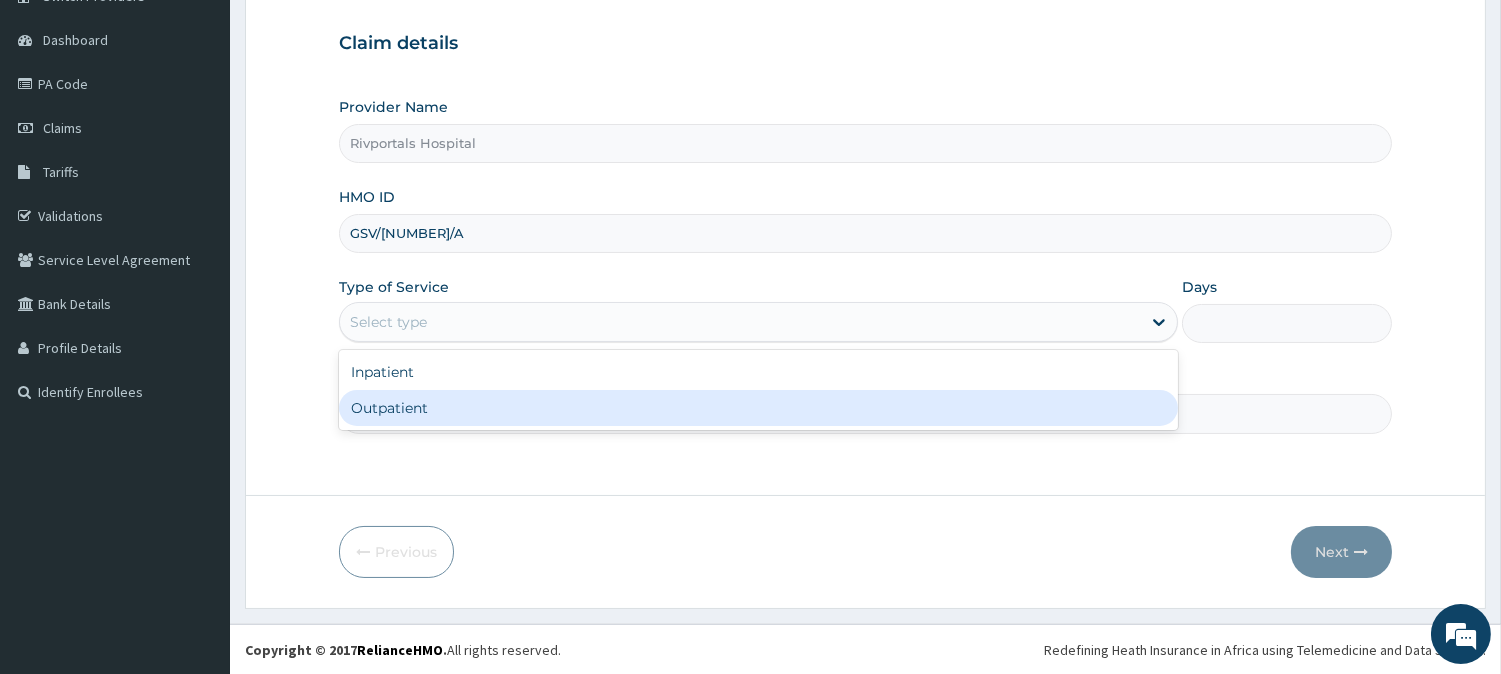 click on "Outpatient" at bounding box center [758, 408] 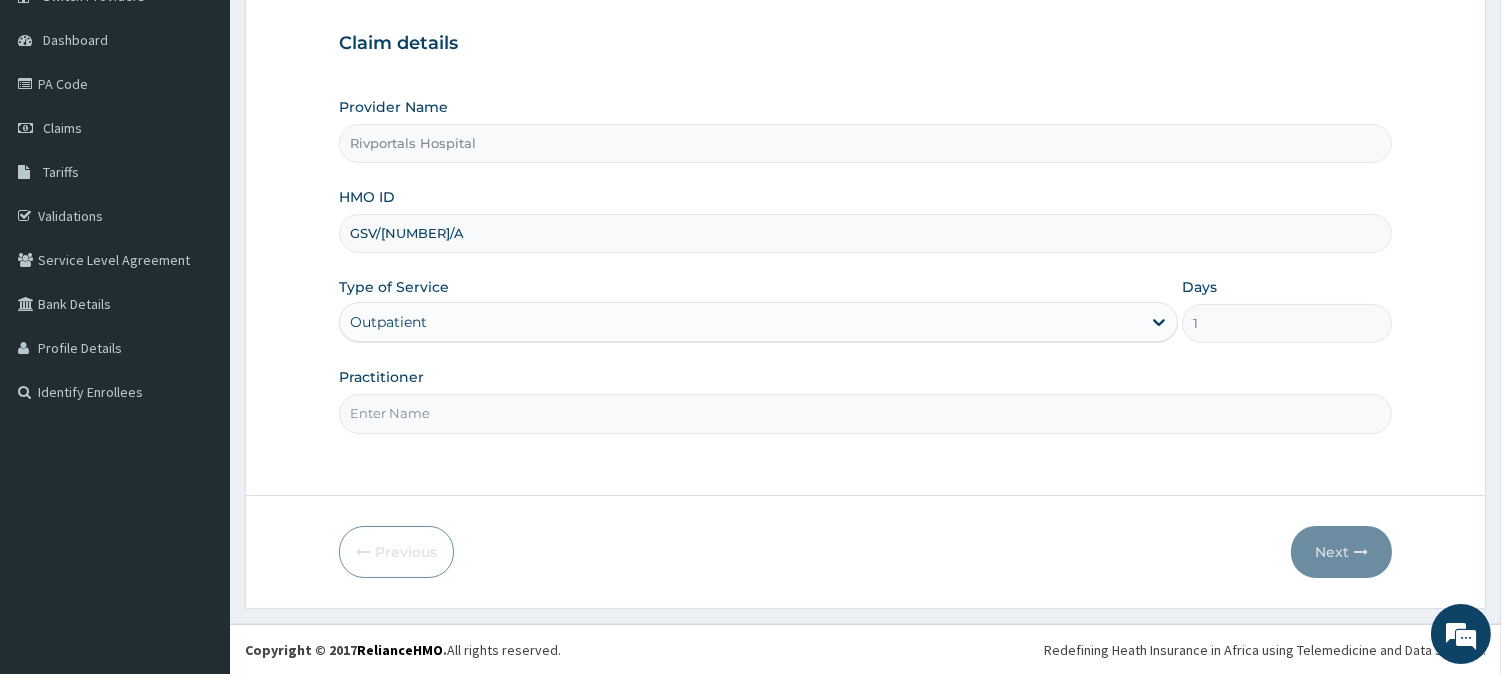 click on "Practitioner" at bounding box center (865, 413) 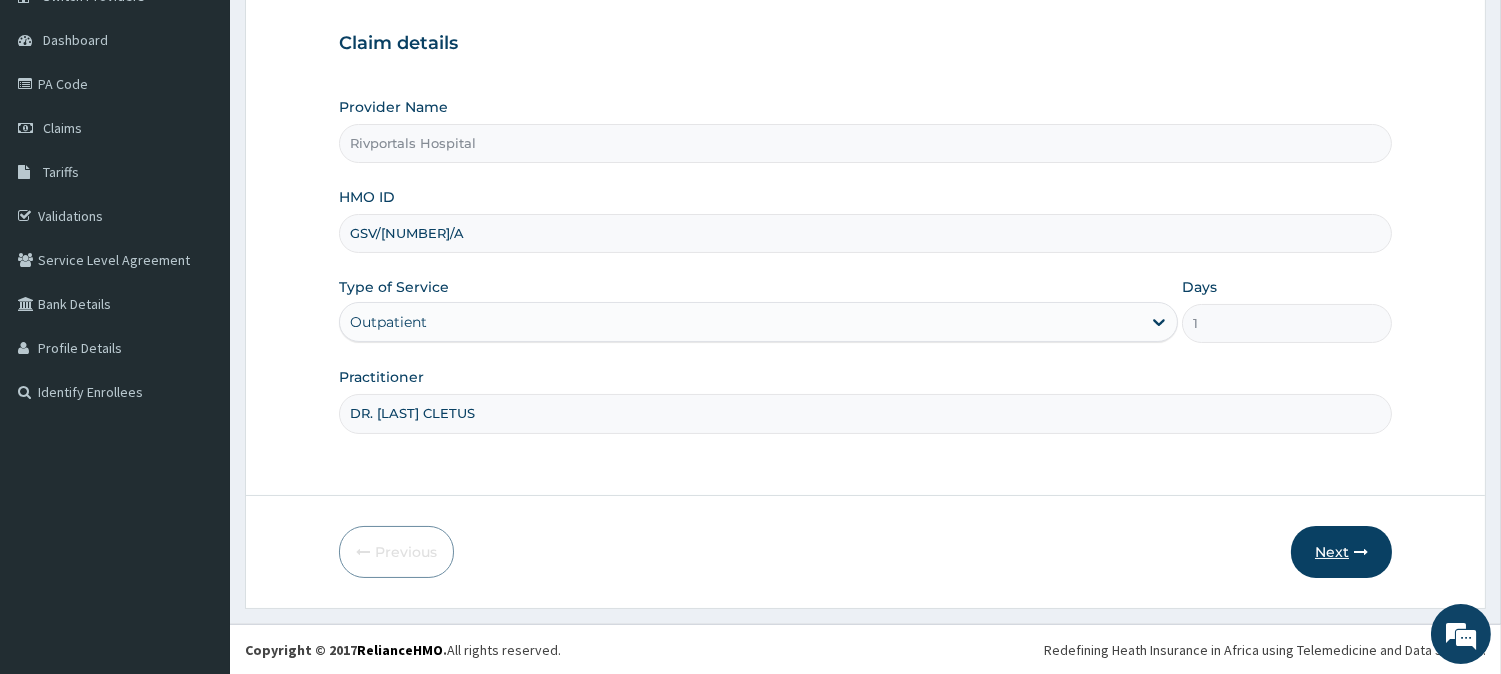 type on "DR. [LAST] CLETUS" 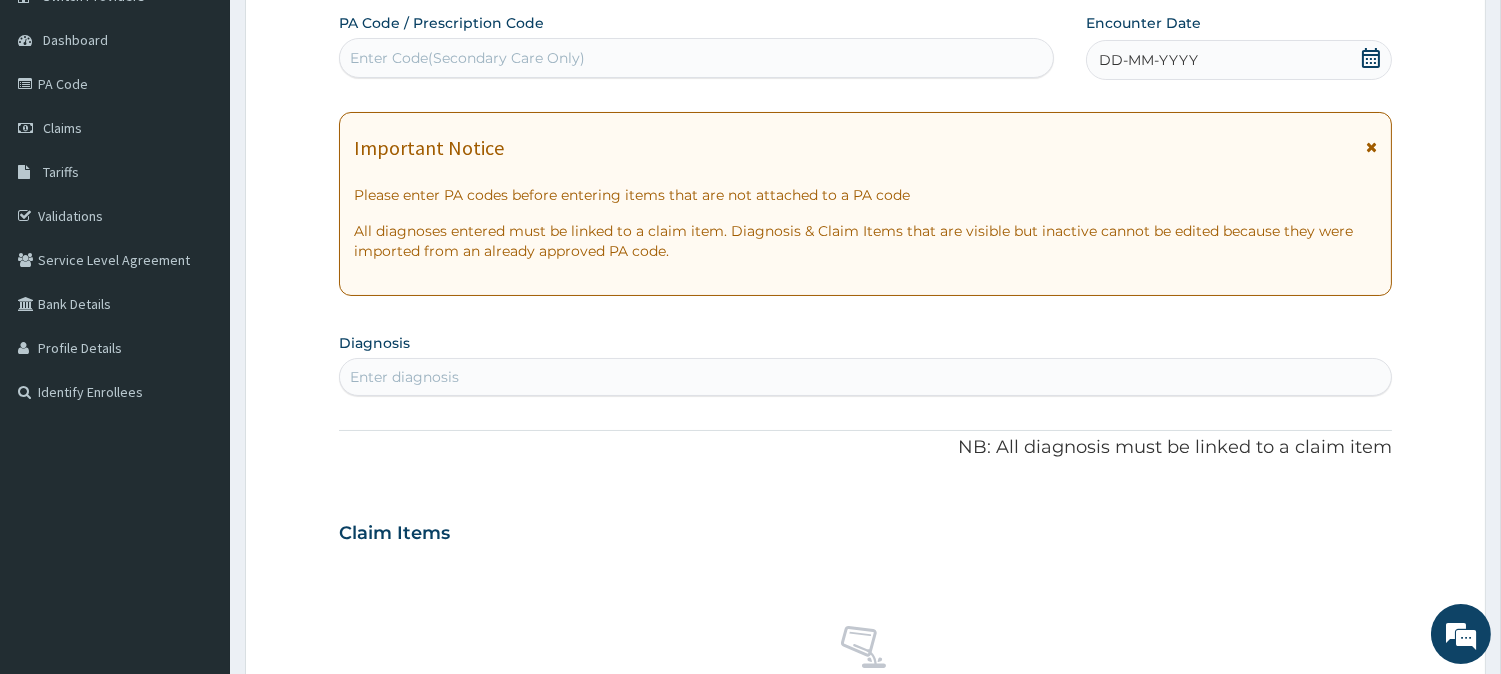 click on "DD-MM-YYYY" at bounding box center [1148, 60] 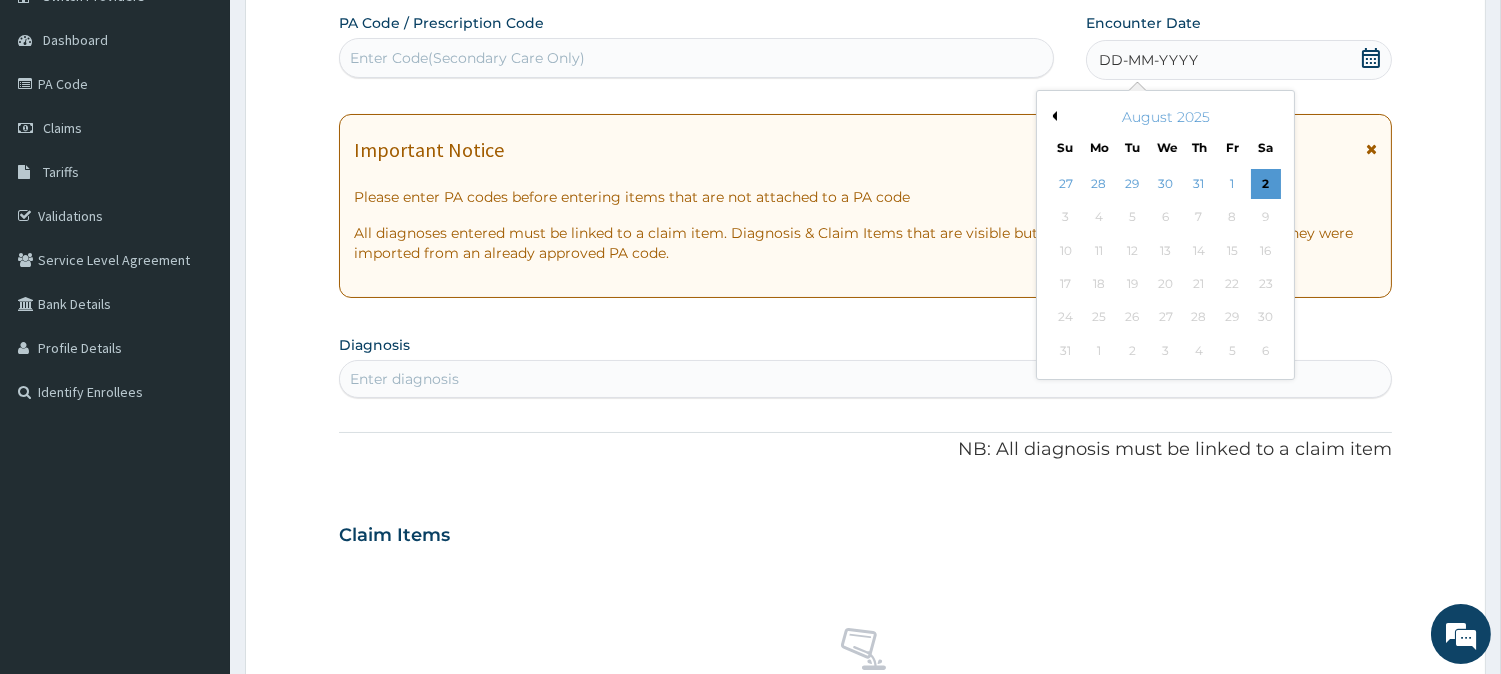 click on "Previous Month" at bounding box center (1052, 116) 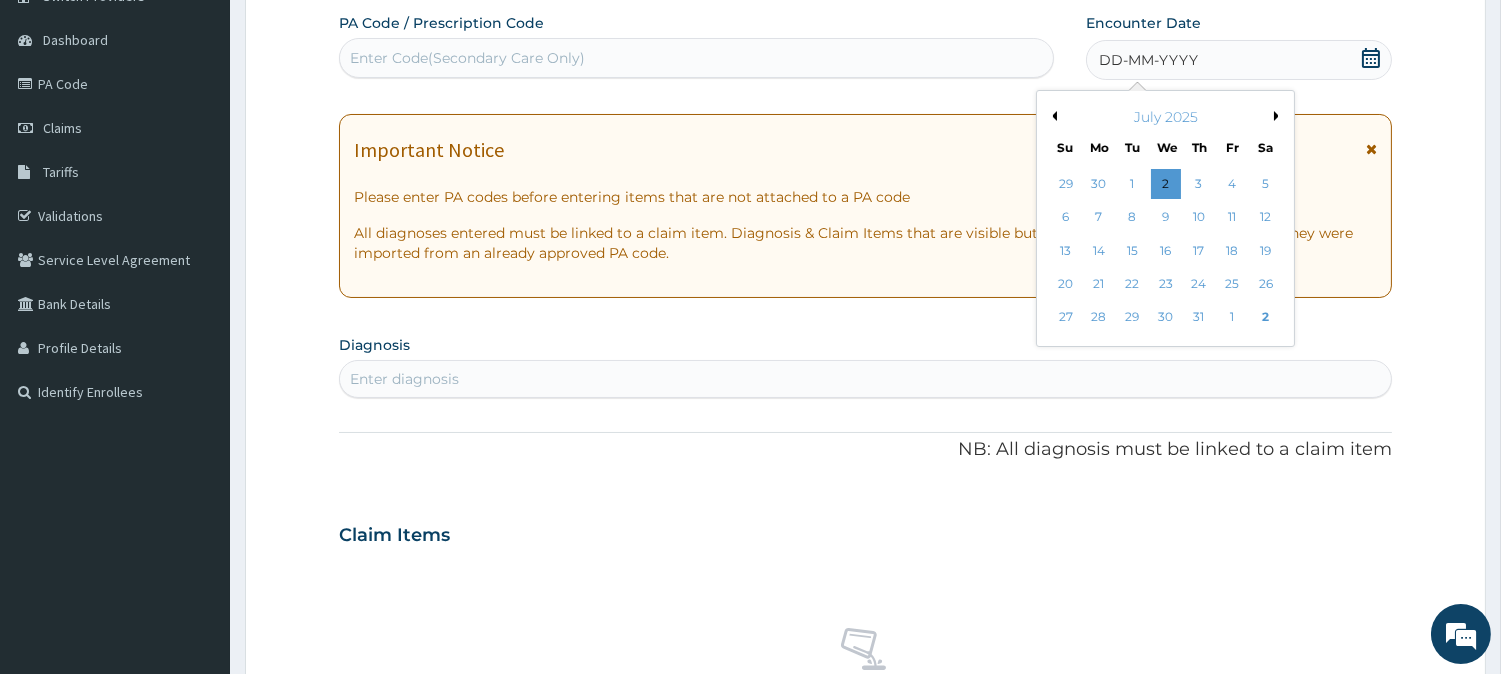 click on "Previous Month" at bounding box center (1052, 116) 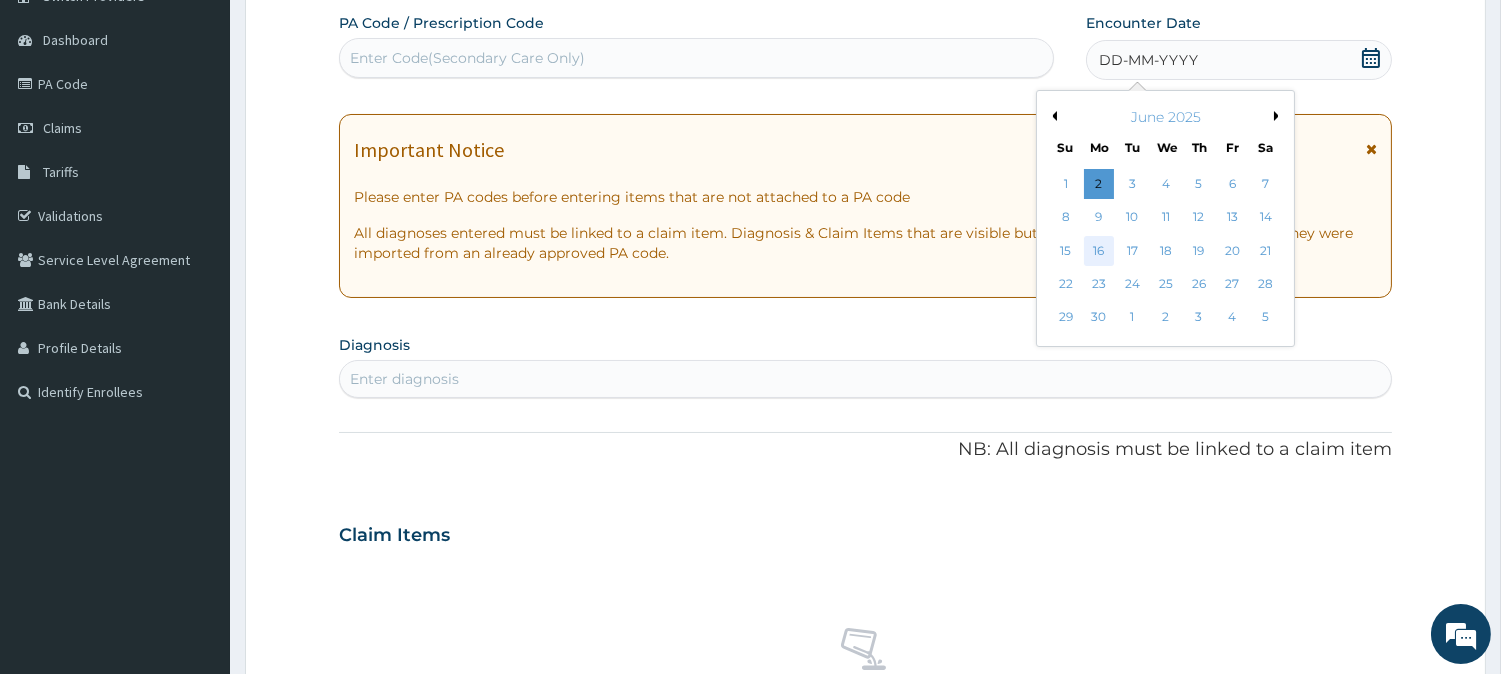 click on "16" at bounding box center (1099, 251) 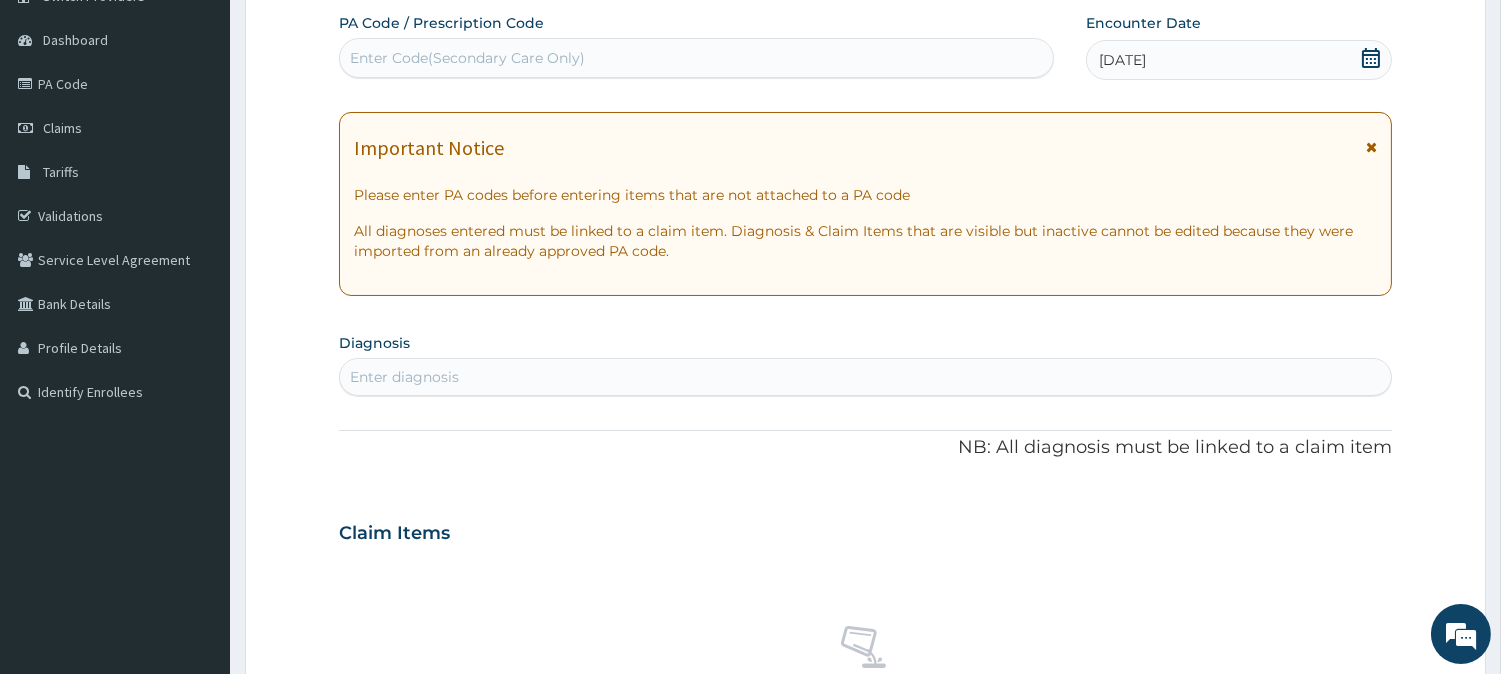 click on "Enter diagnosis" at bounding box center [865, 377] 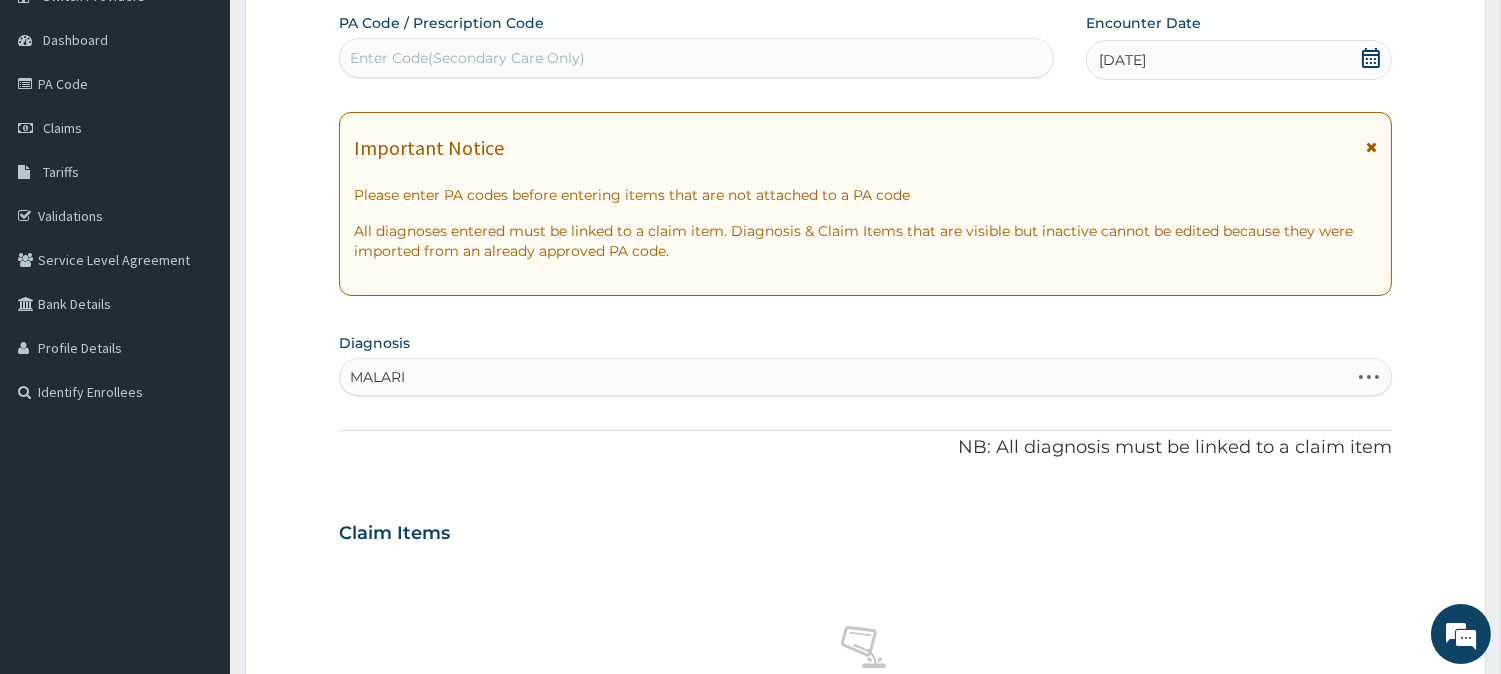 type on "MALARIA" 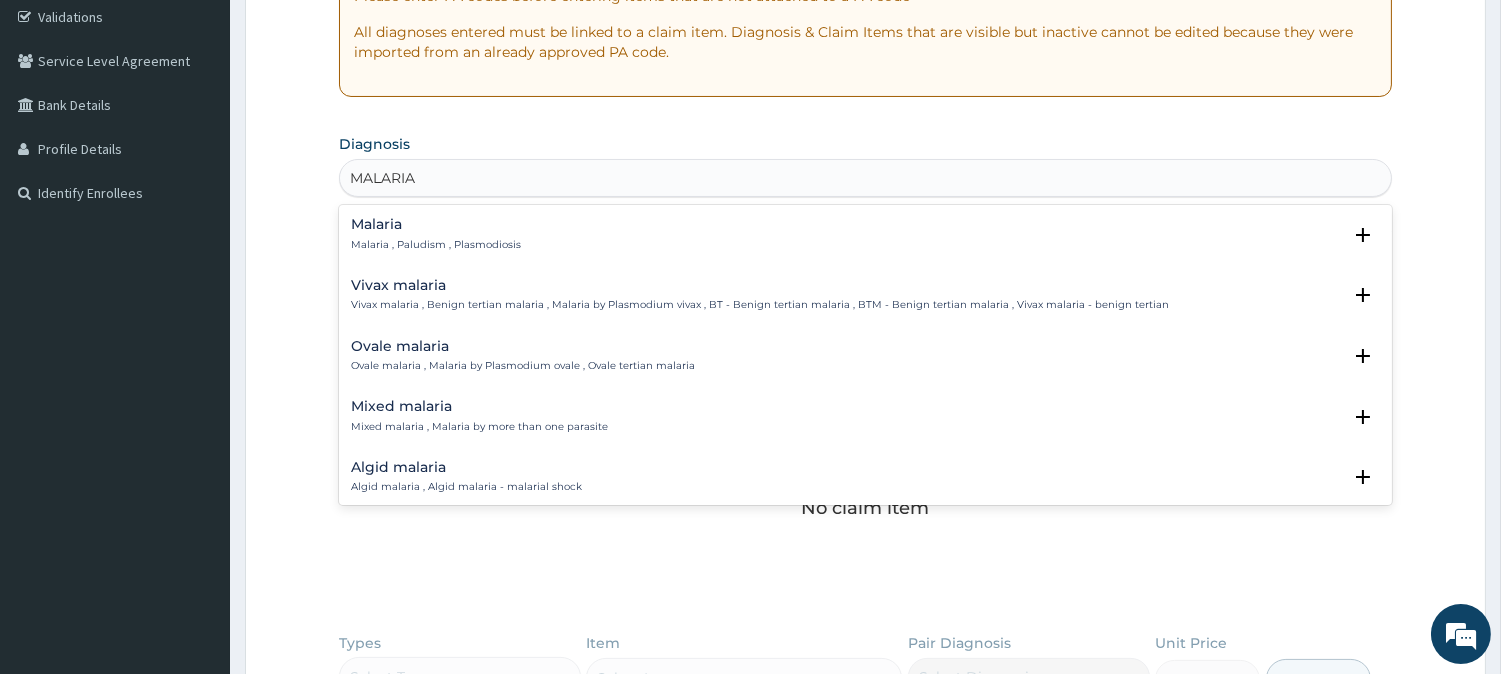 scroll, scrollTop: 401, scrollLeft: 0, axis: vertical 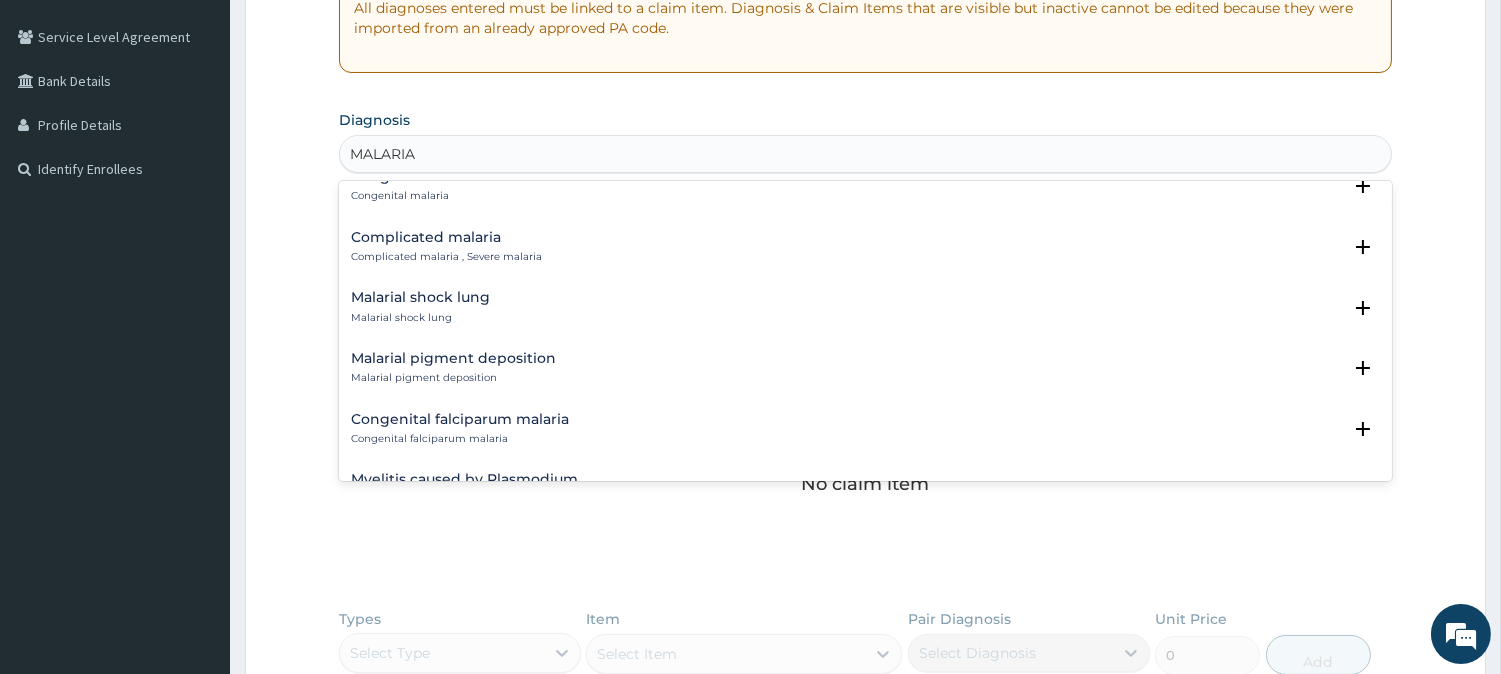 click on "Complicated malaria , Severe malaria" at bounding box center (446, 257) 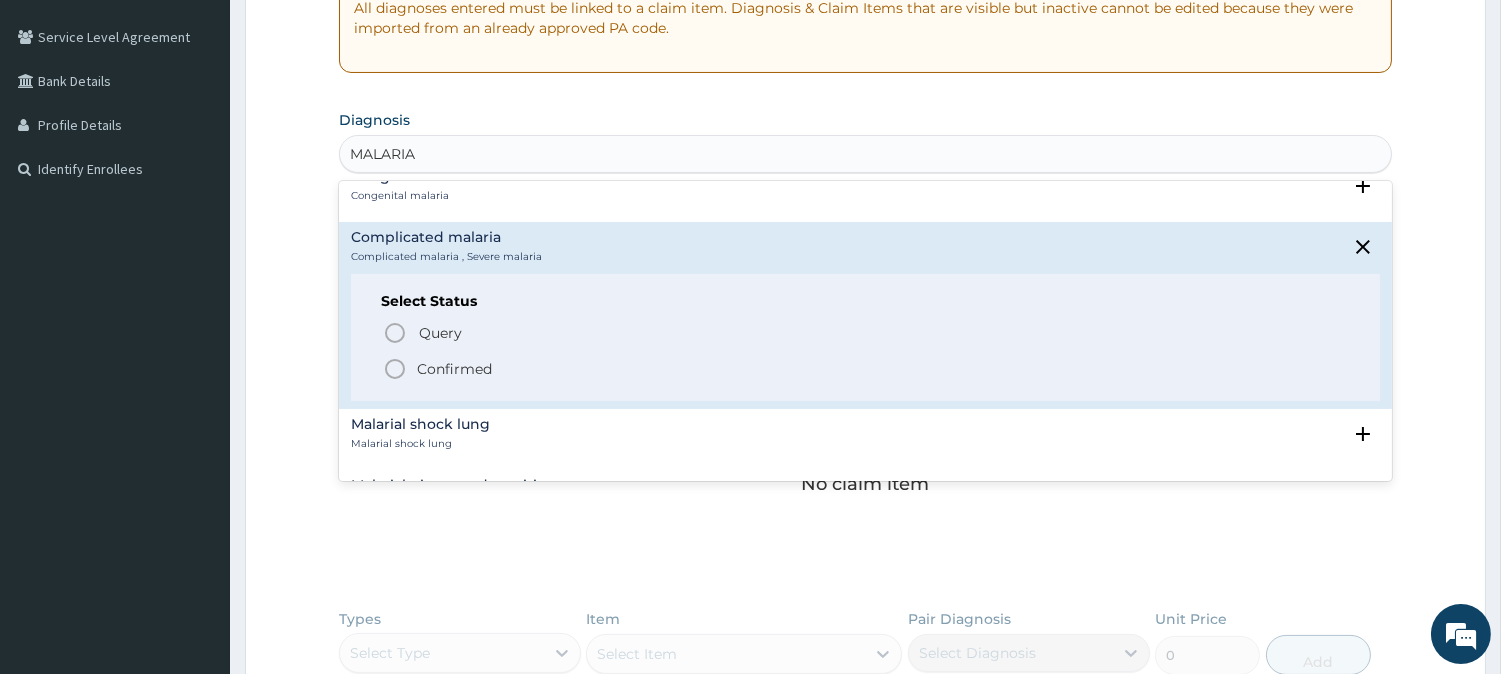 click on "Confirmed" at bounding box center [454, 369] 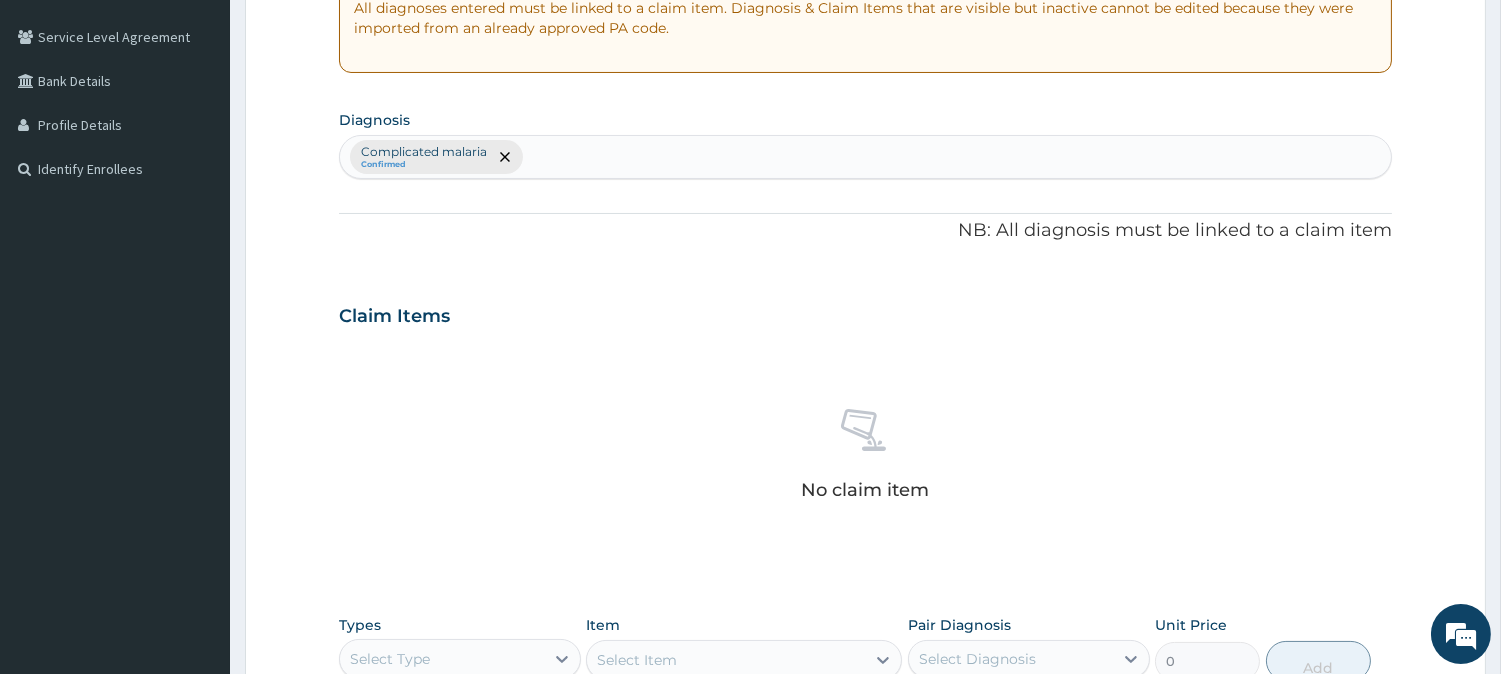 click on "No claim item" at bounding box center (865, 458) 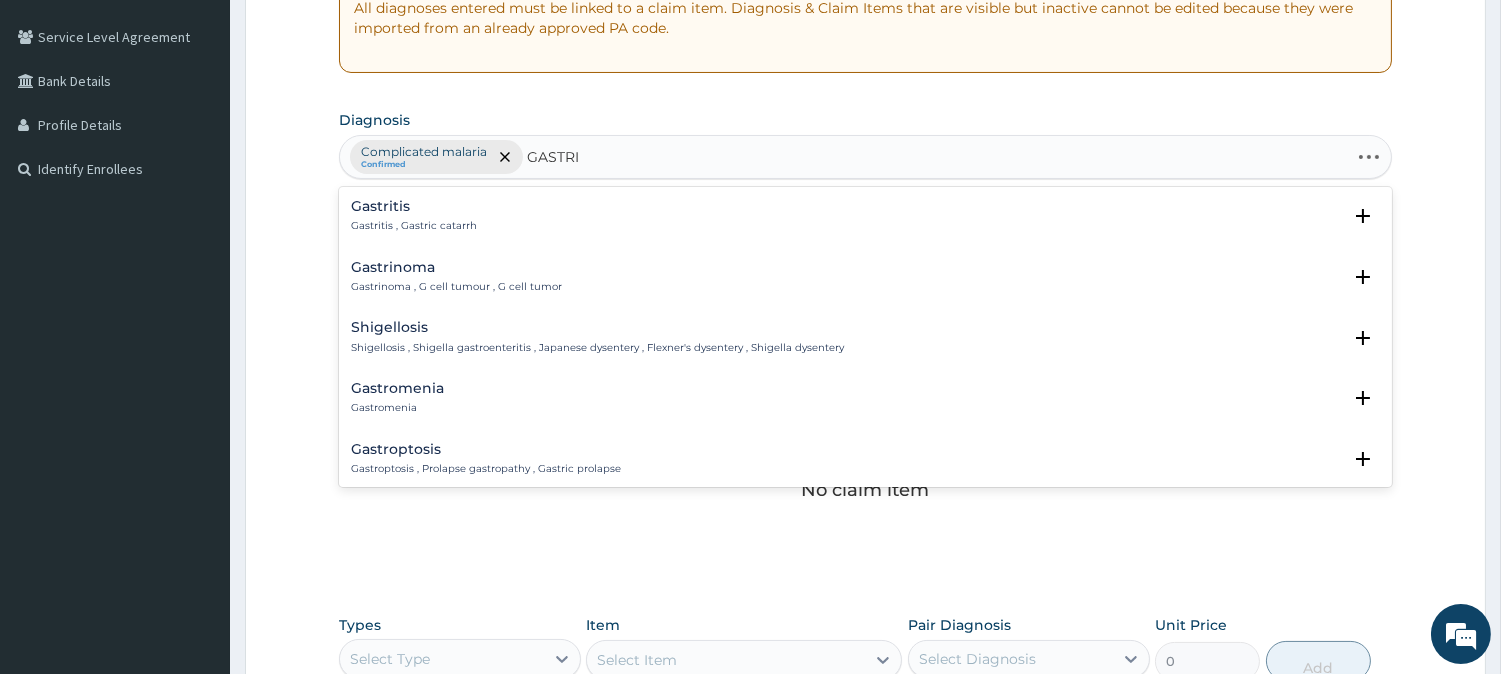 type on "GASTRIT" 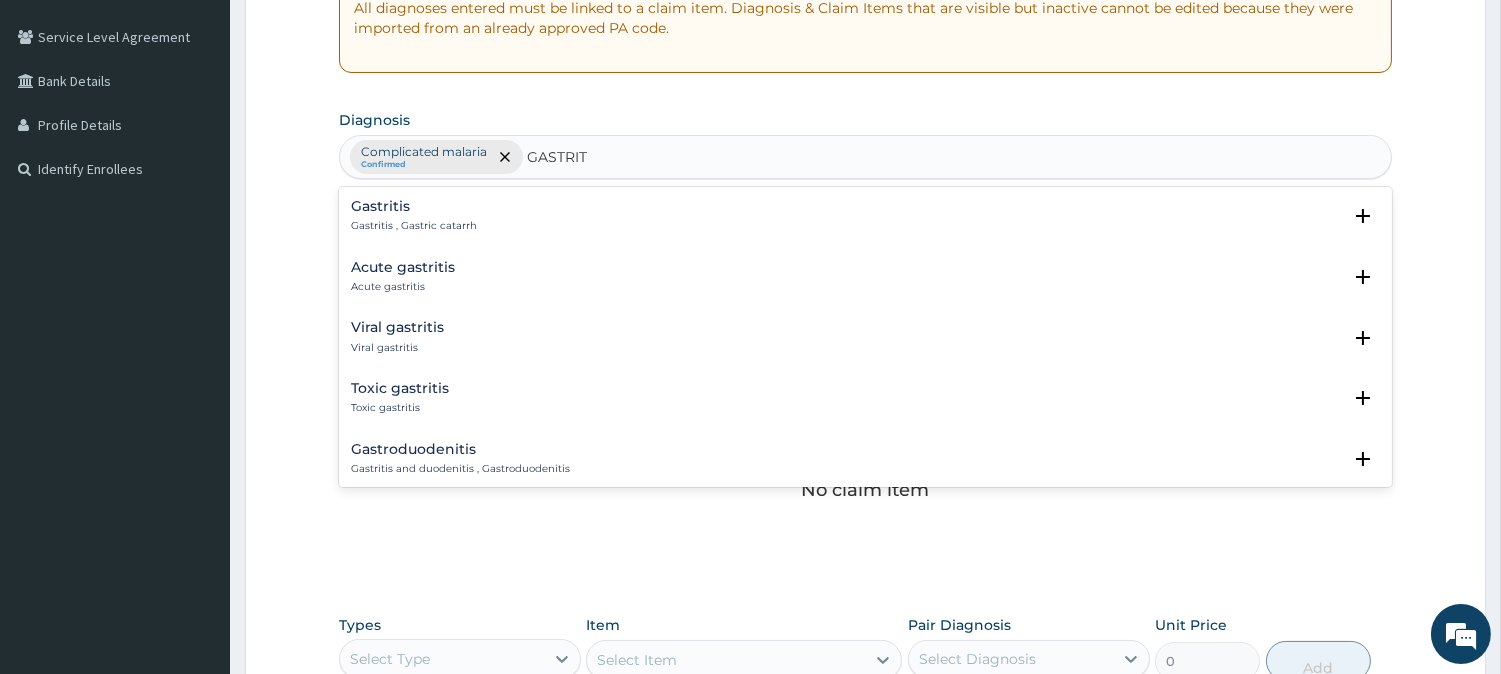 click on "Gastritis Gastritis , Gastric catarrh" at bounding box center [865, 216] 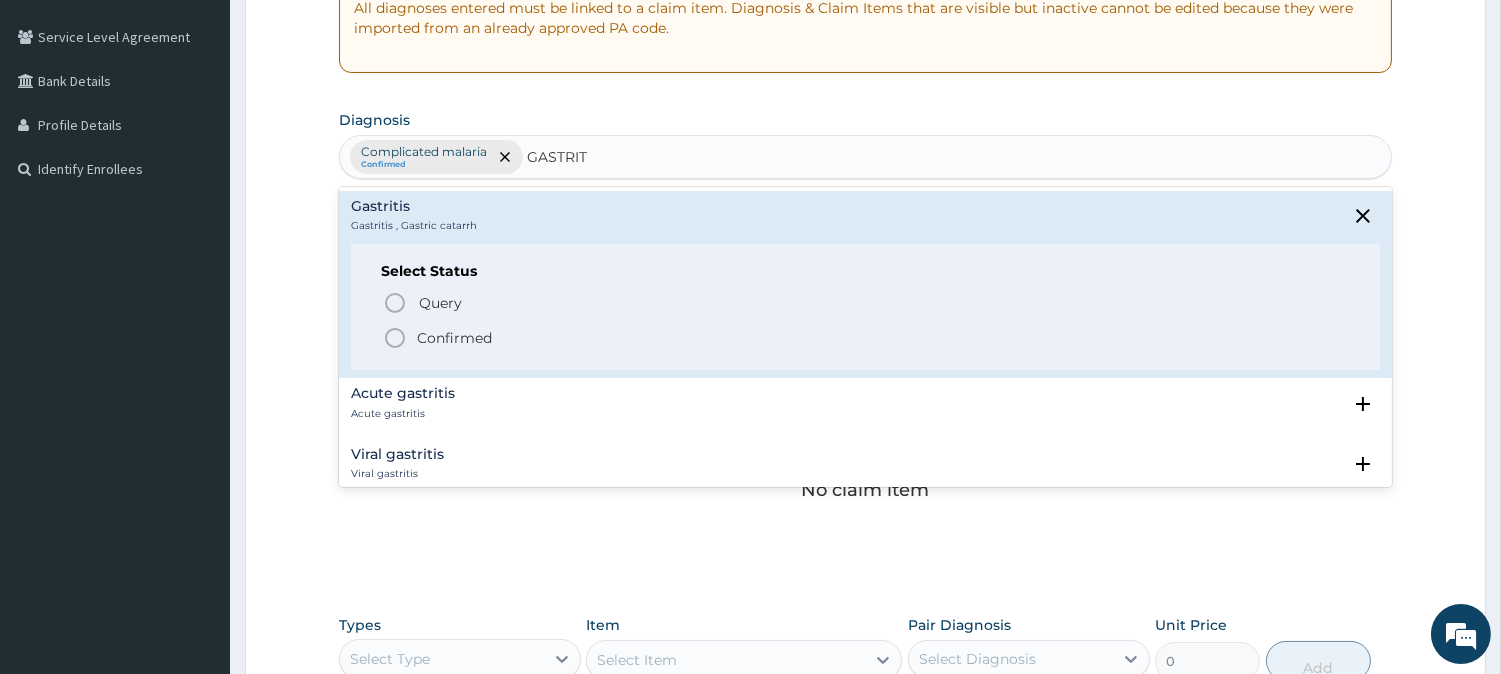 click on "Confirmed" at bounding box center [454, 338] 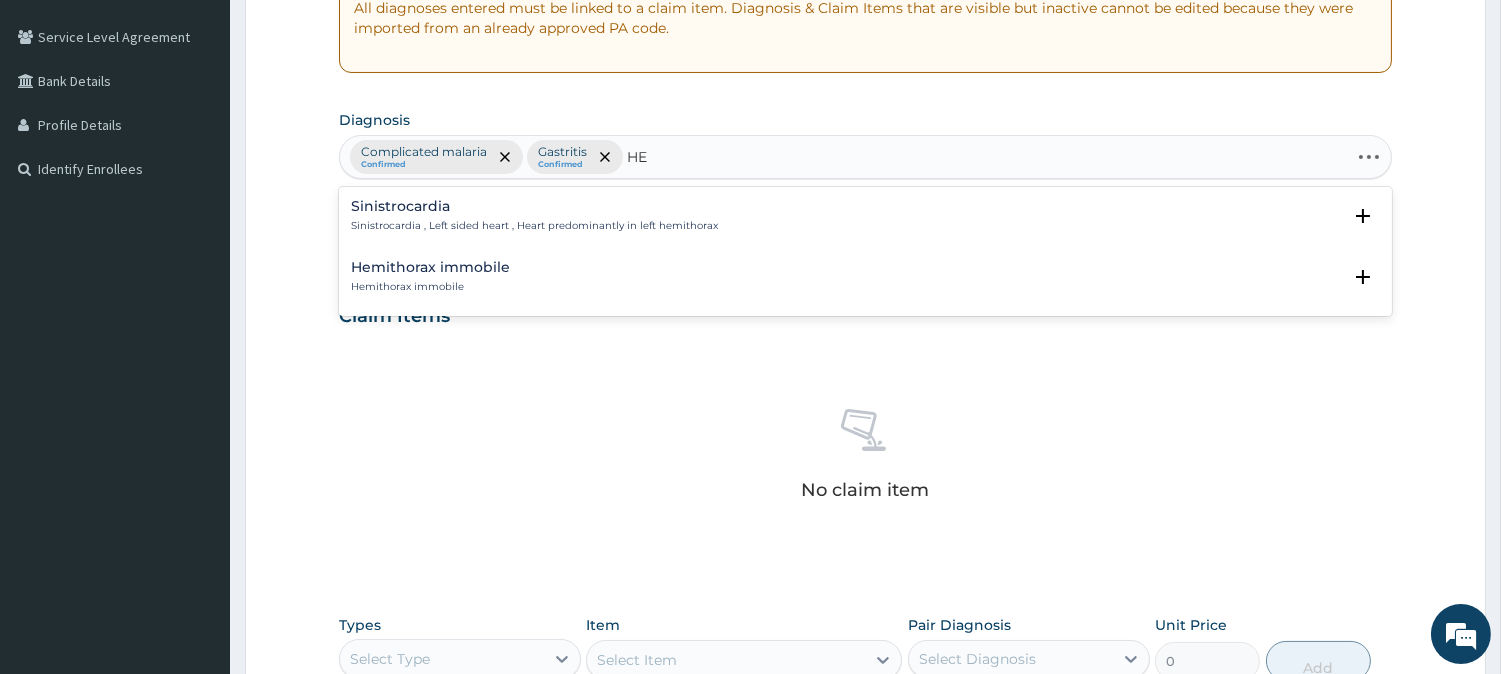 type on "H" 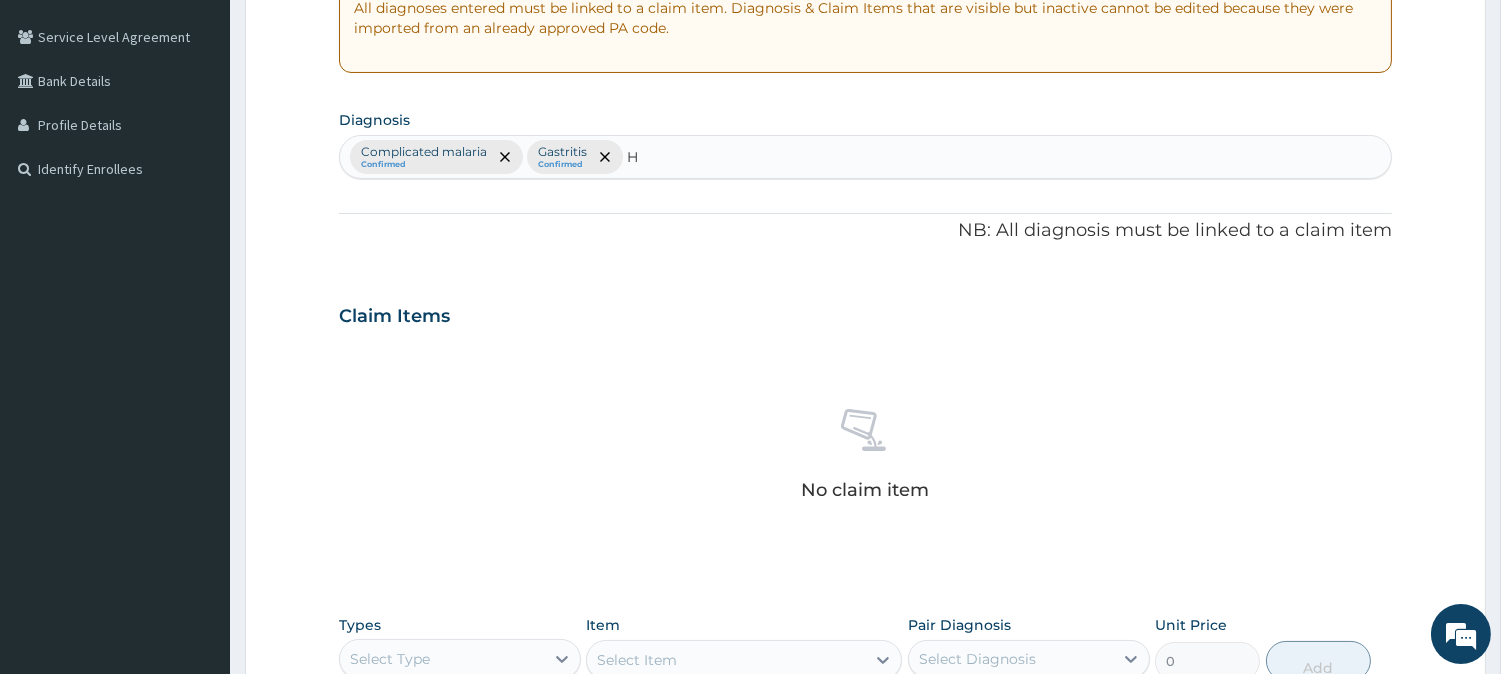 type 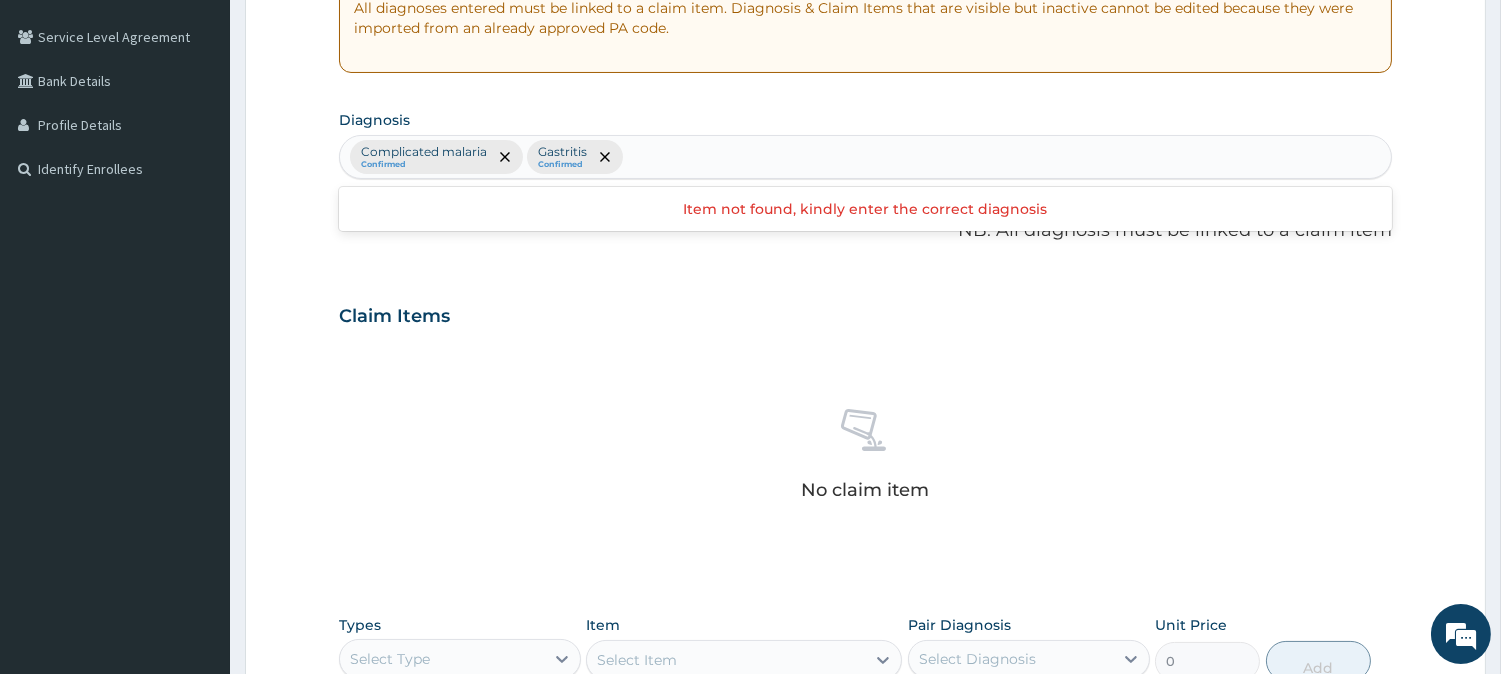 click on "Claim Items" at bounding box center (865, 312) 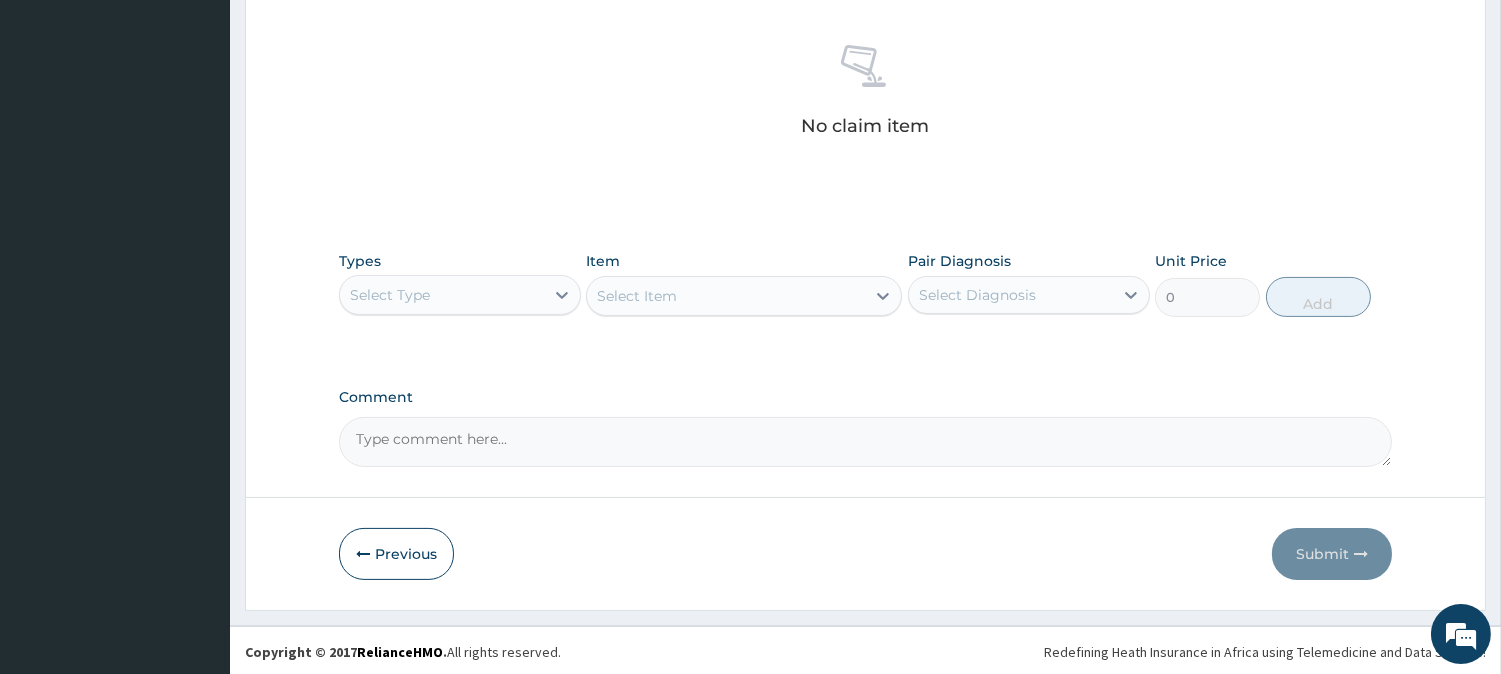 scroll, scrollTop: 767, scrollLeft: 0, axis: vertical 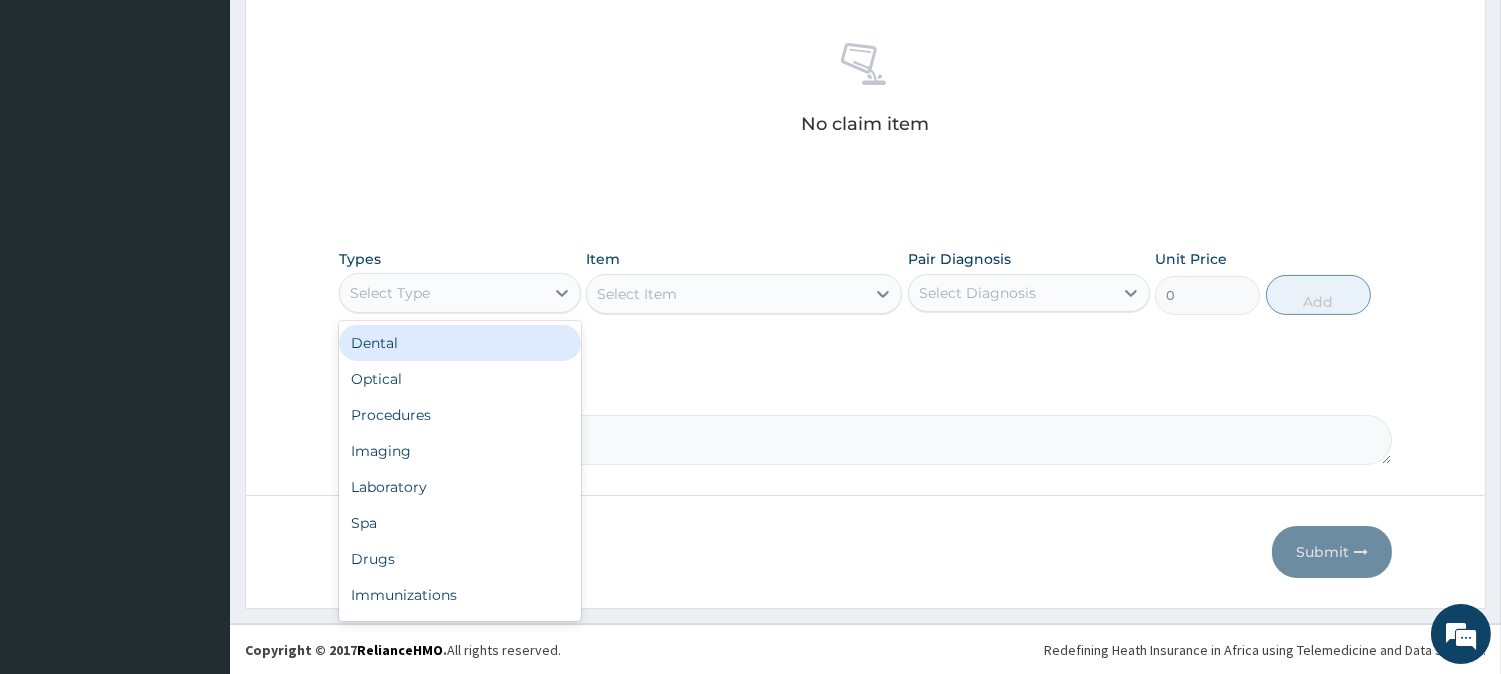 click on "Select Type" at bounding box center (442, 293) 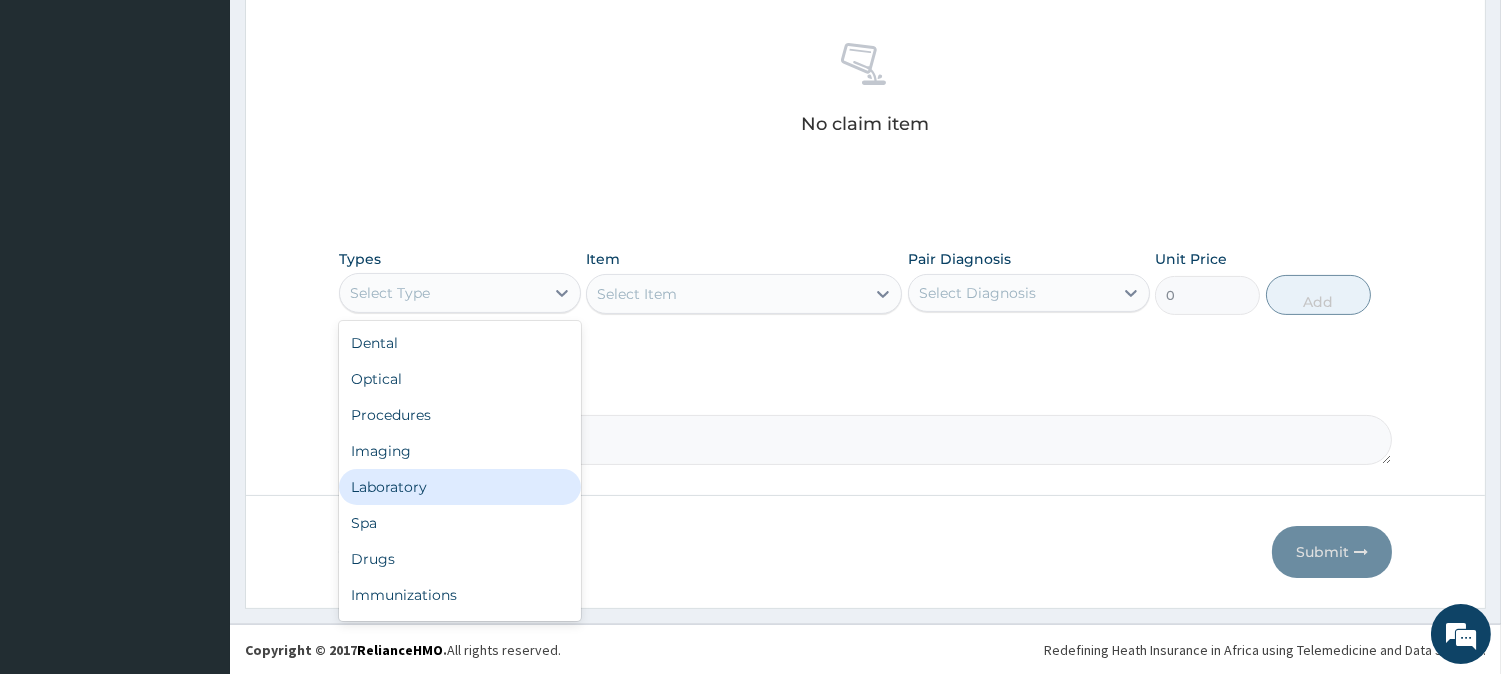 click on "Laboratory" at bounding box center [460, 487] 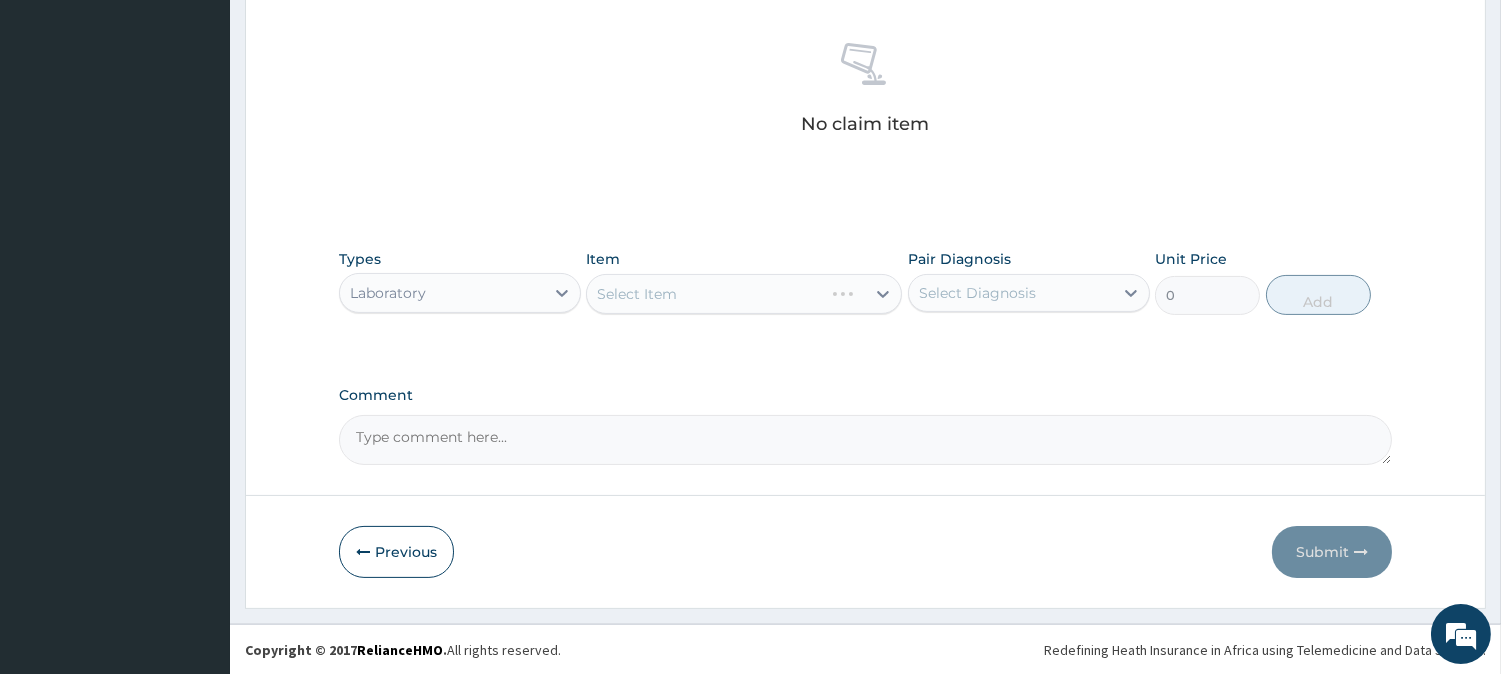 click on "Select Item" at bounding box center (744, 294) 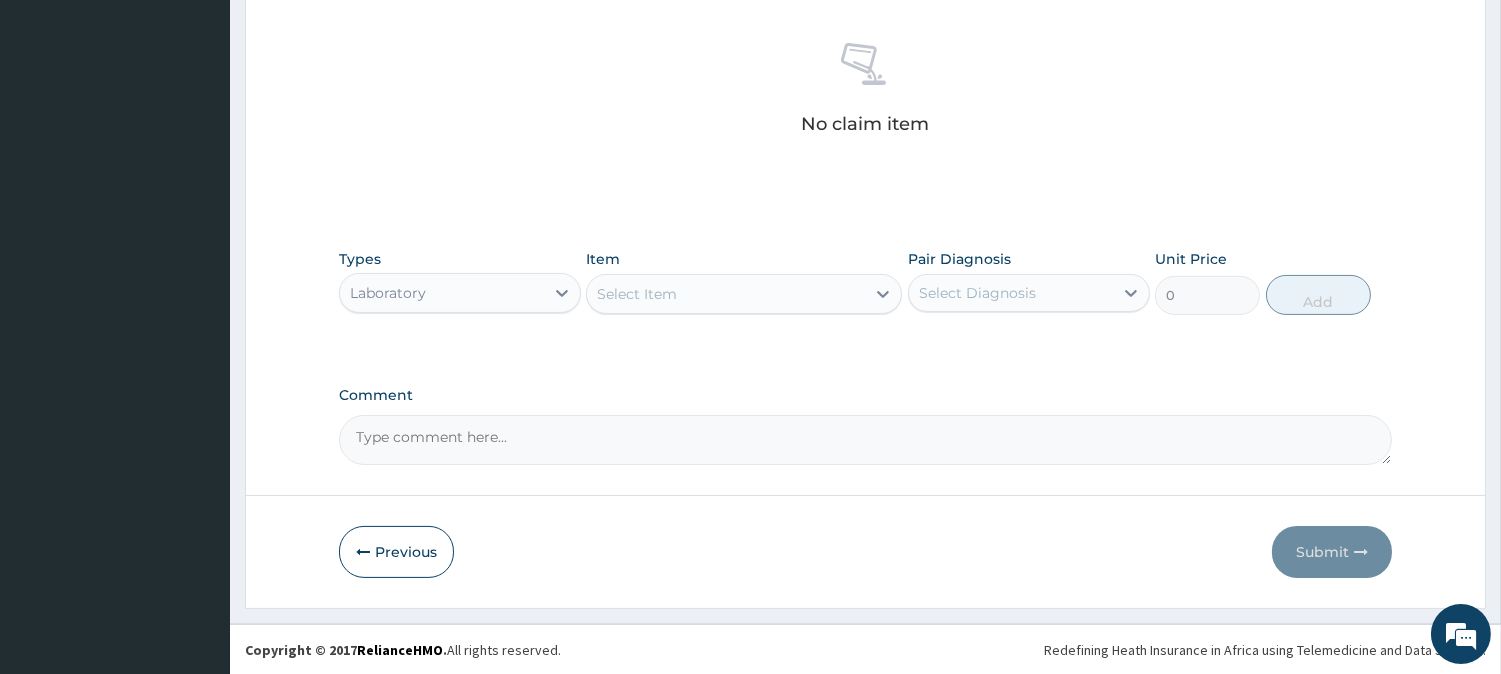 click at bounding box center [883, 294] 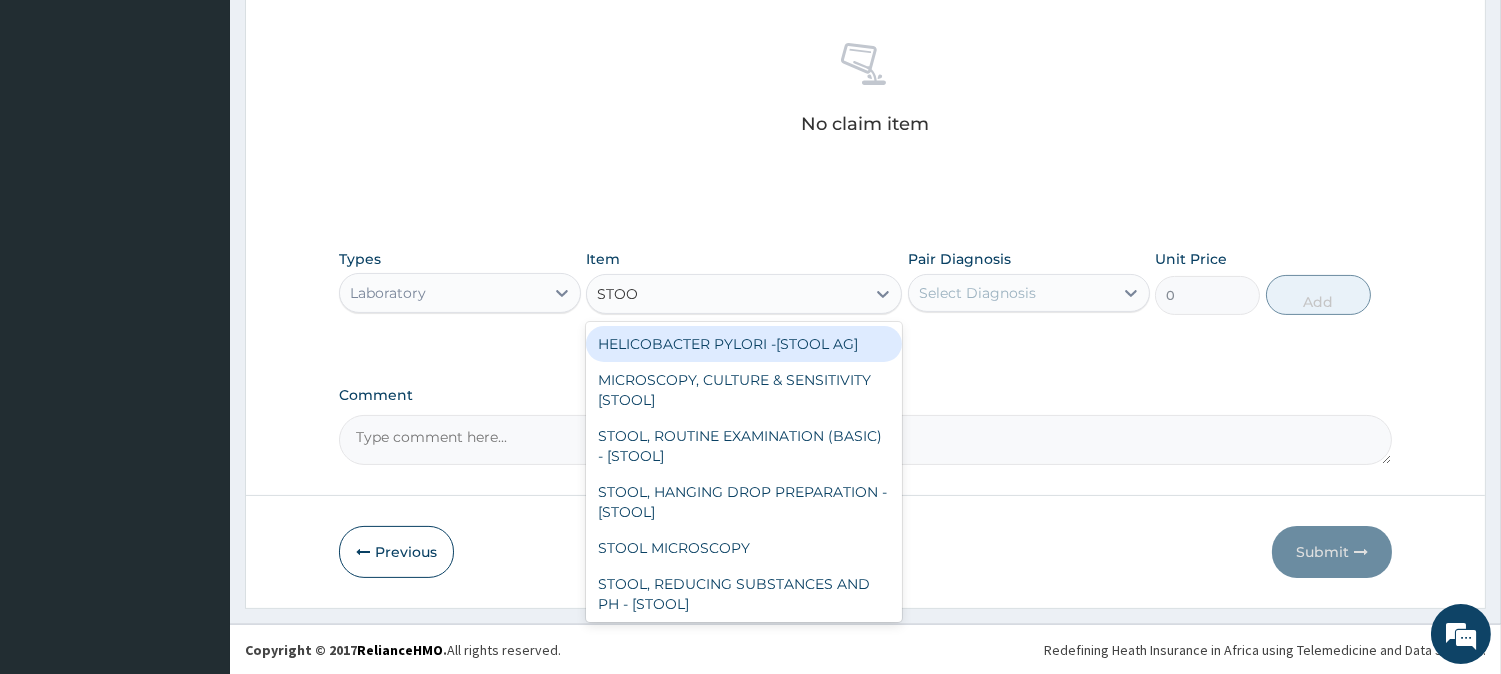 type on "STOOL" 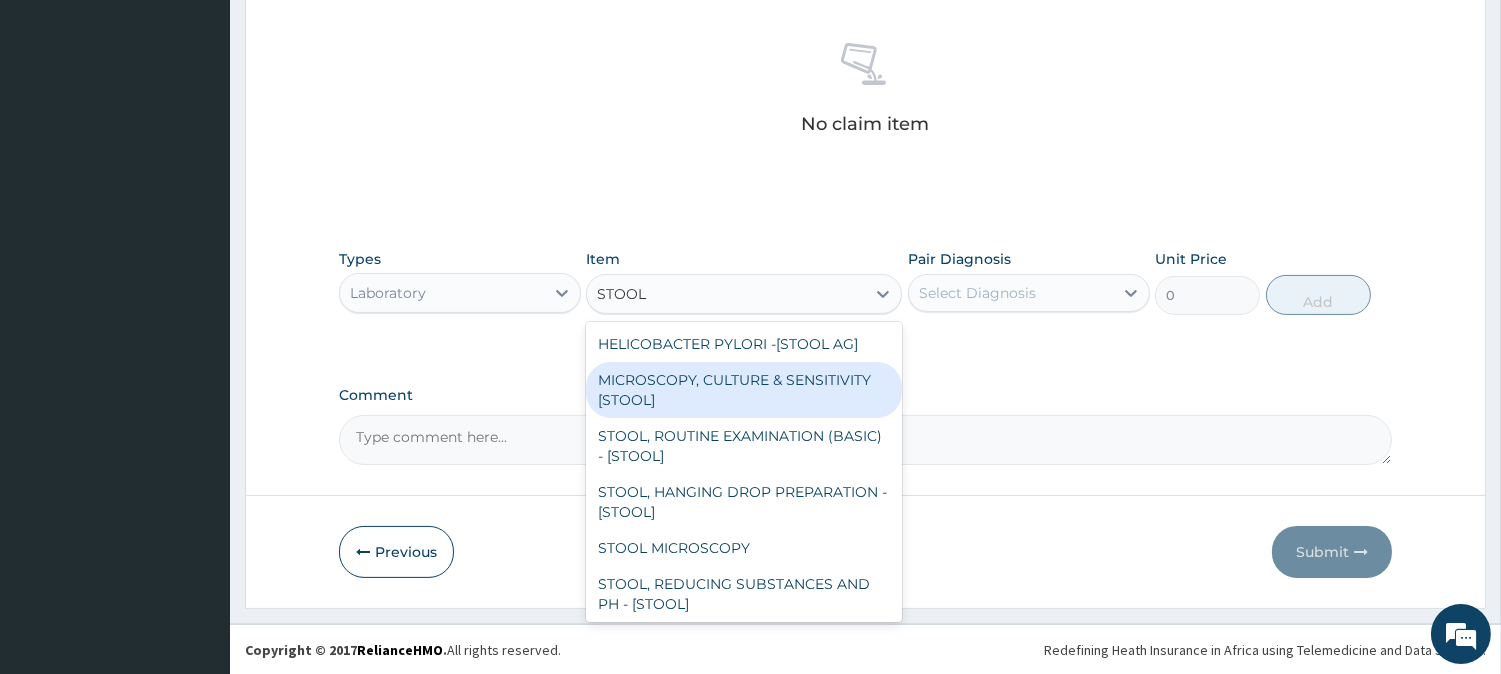 click on "MICROSCOPY, CULTURE & SENSITIVITY [STOOL]" at bounding box center (744, 390) 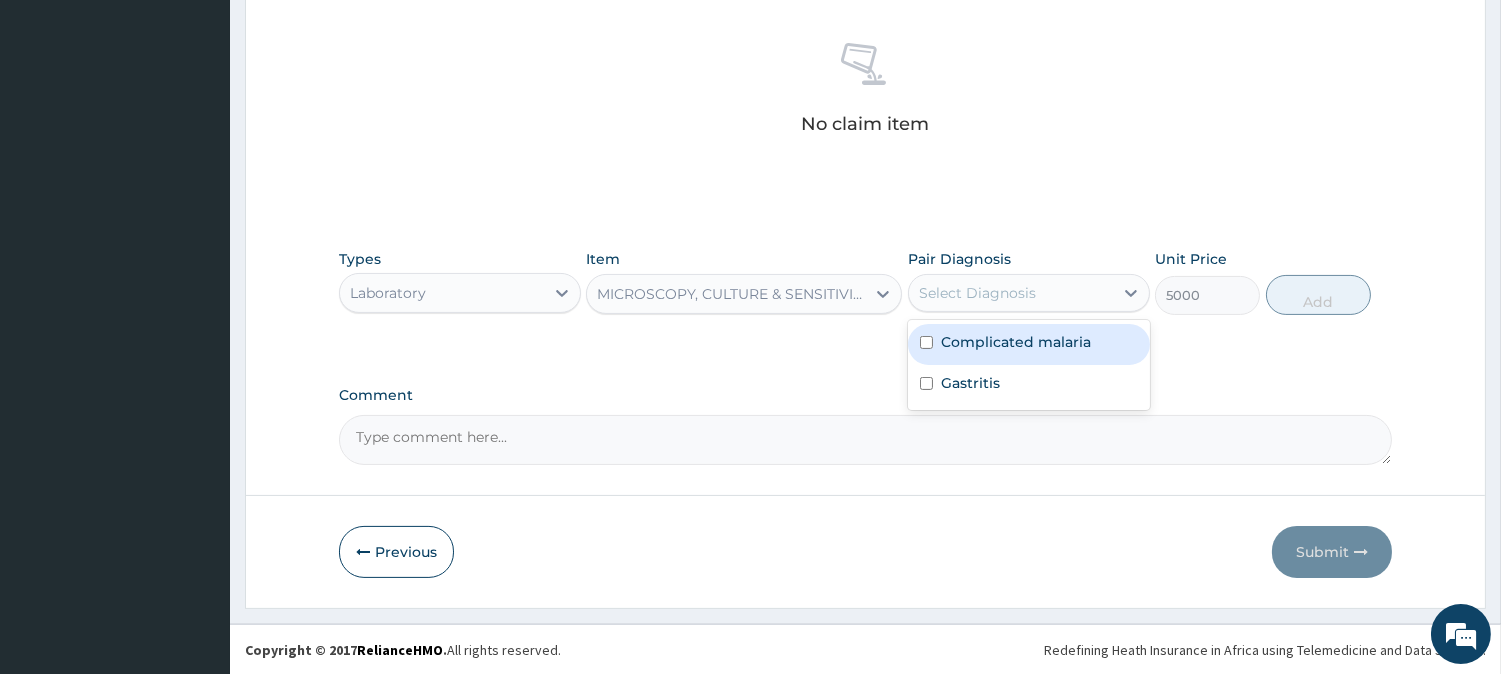 click on "Select Diagnosis" at bounding box center [977, 293] 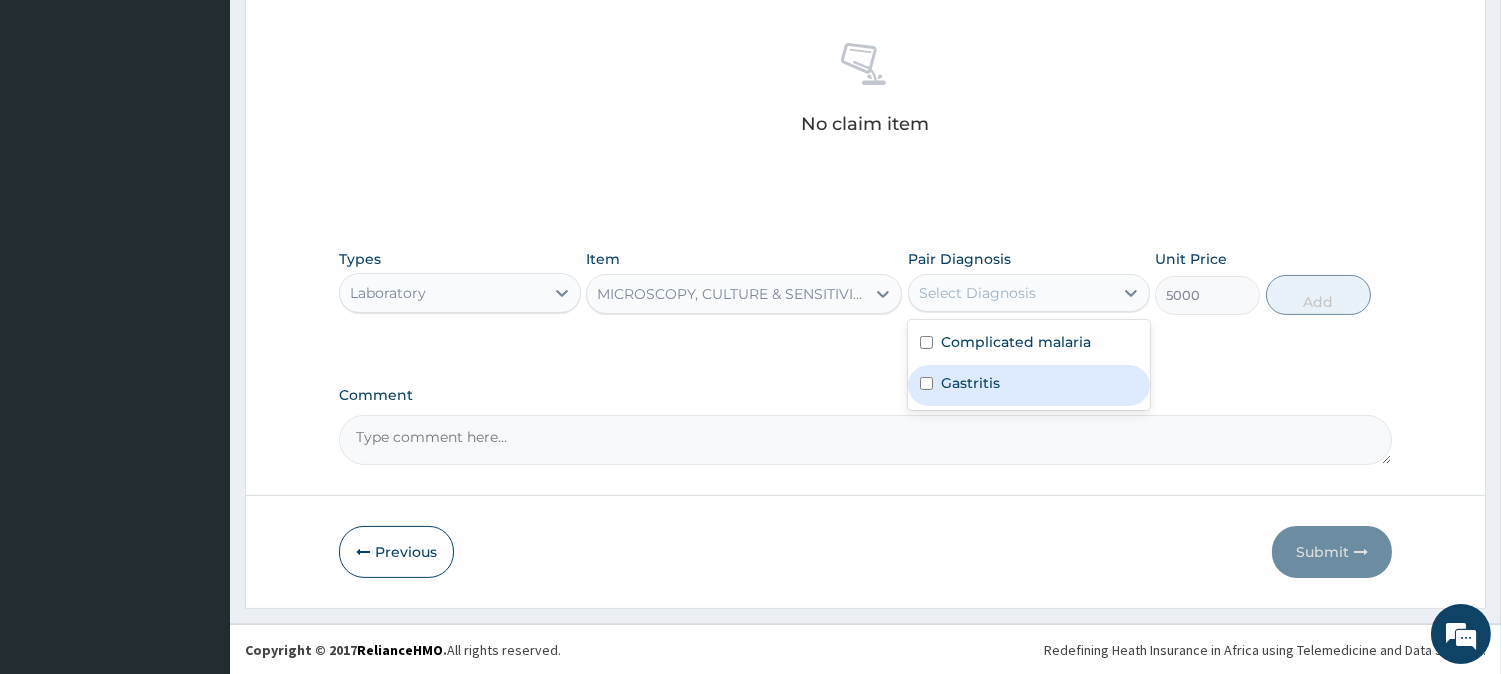 click on "Gastritis" at bounding box center [1029, 385] 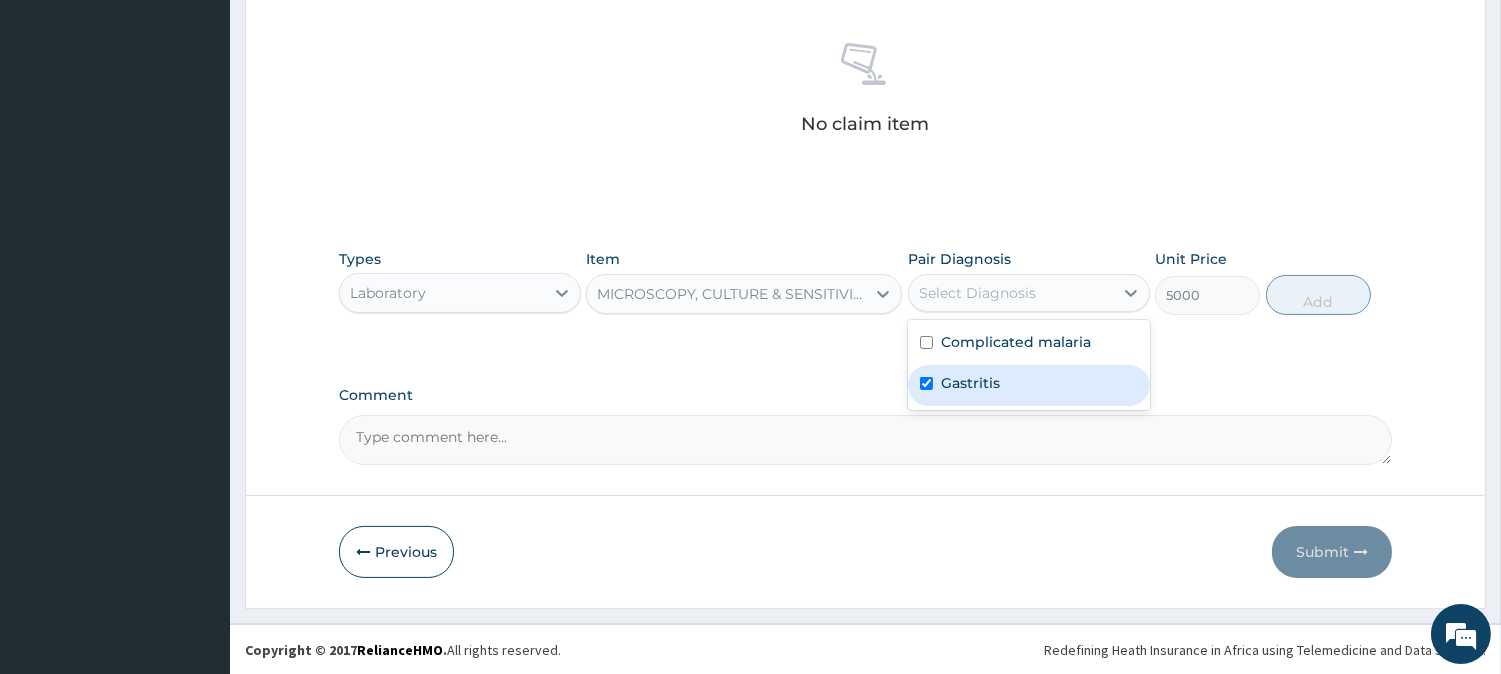 checkbox on "true" 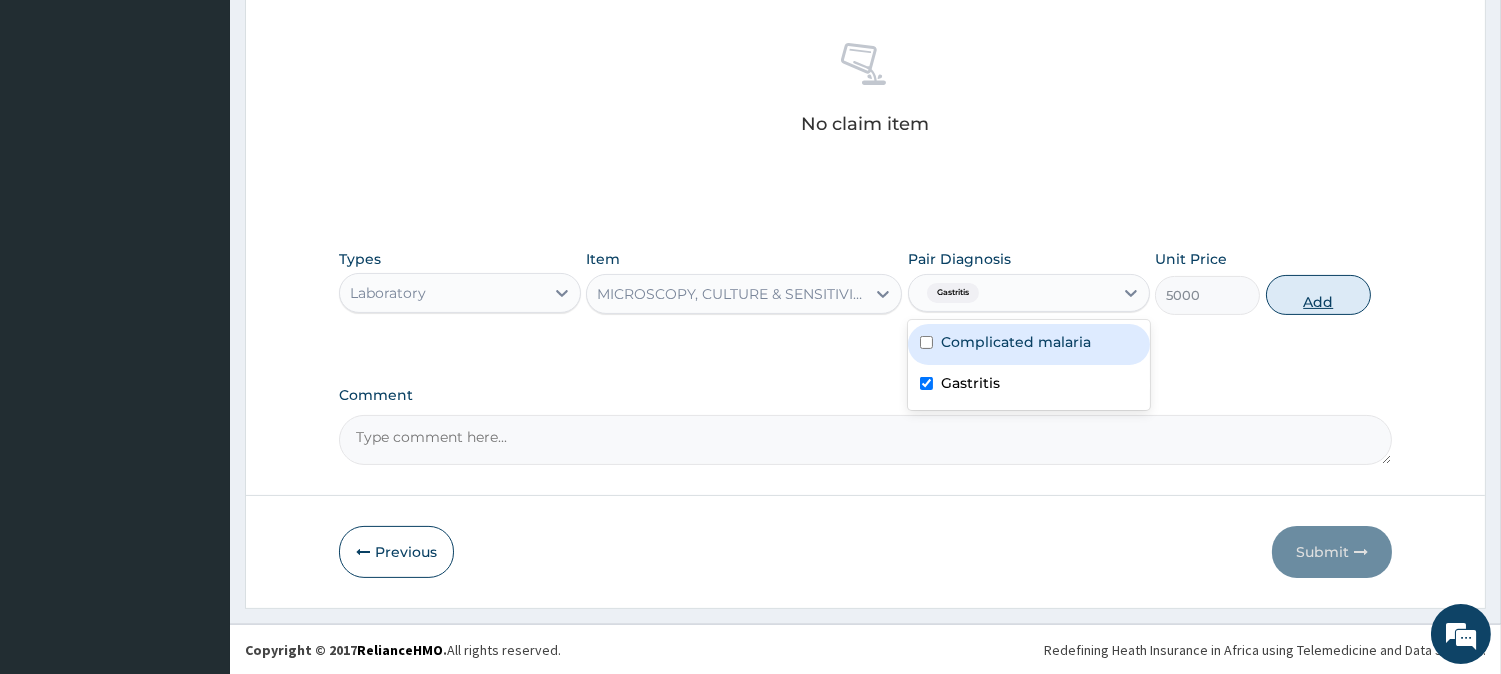 click on "Add" at bounding box center [1318, 295] 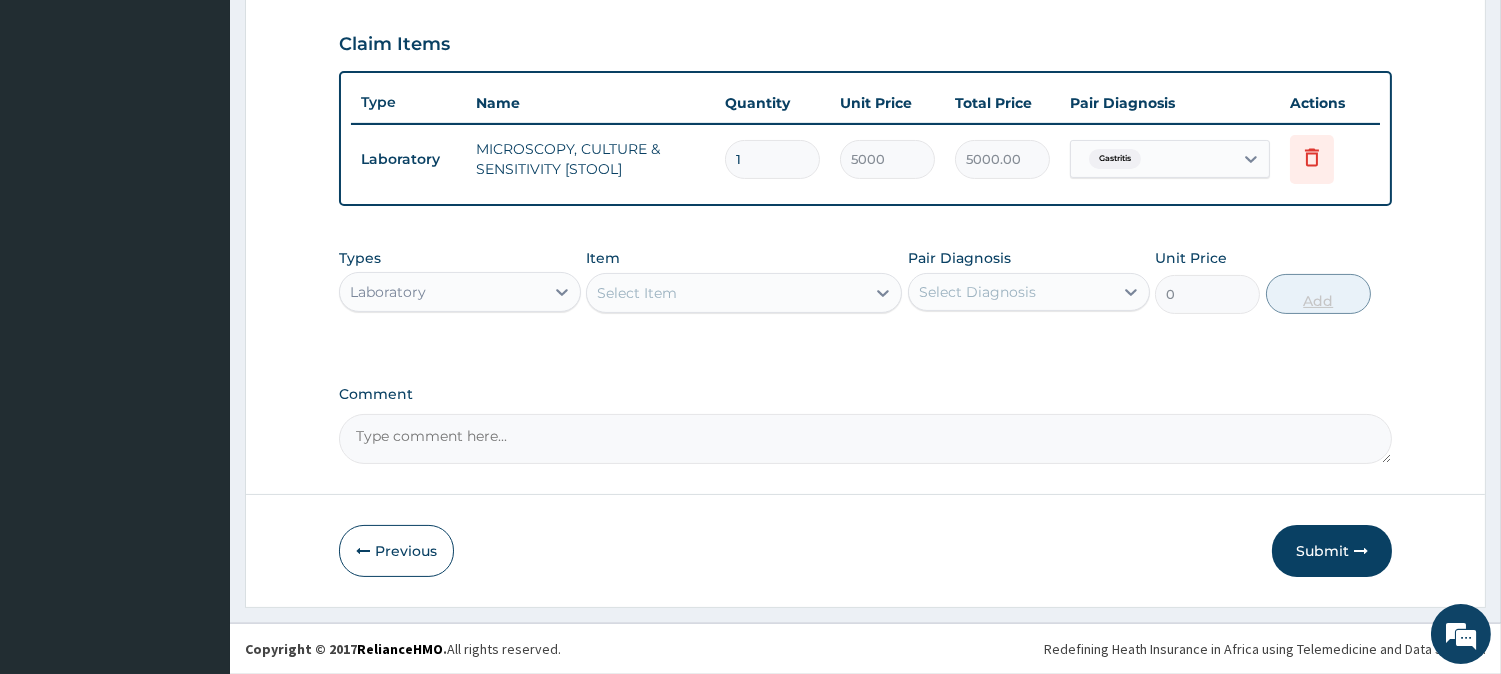 scroll, scrollTop: 671, scrollLeft: 0, axis: vertical 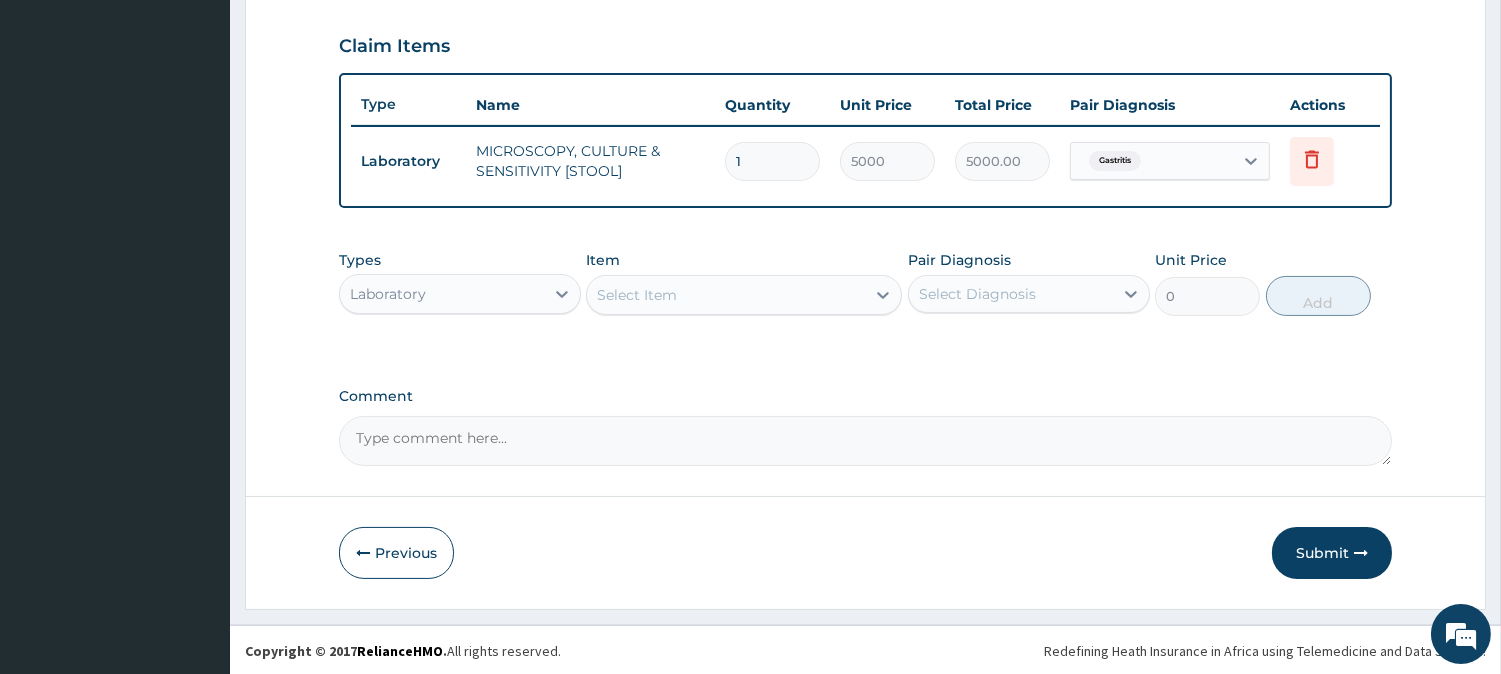 click on "Select Item" at bounding box center (726, 295) 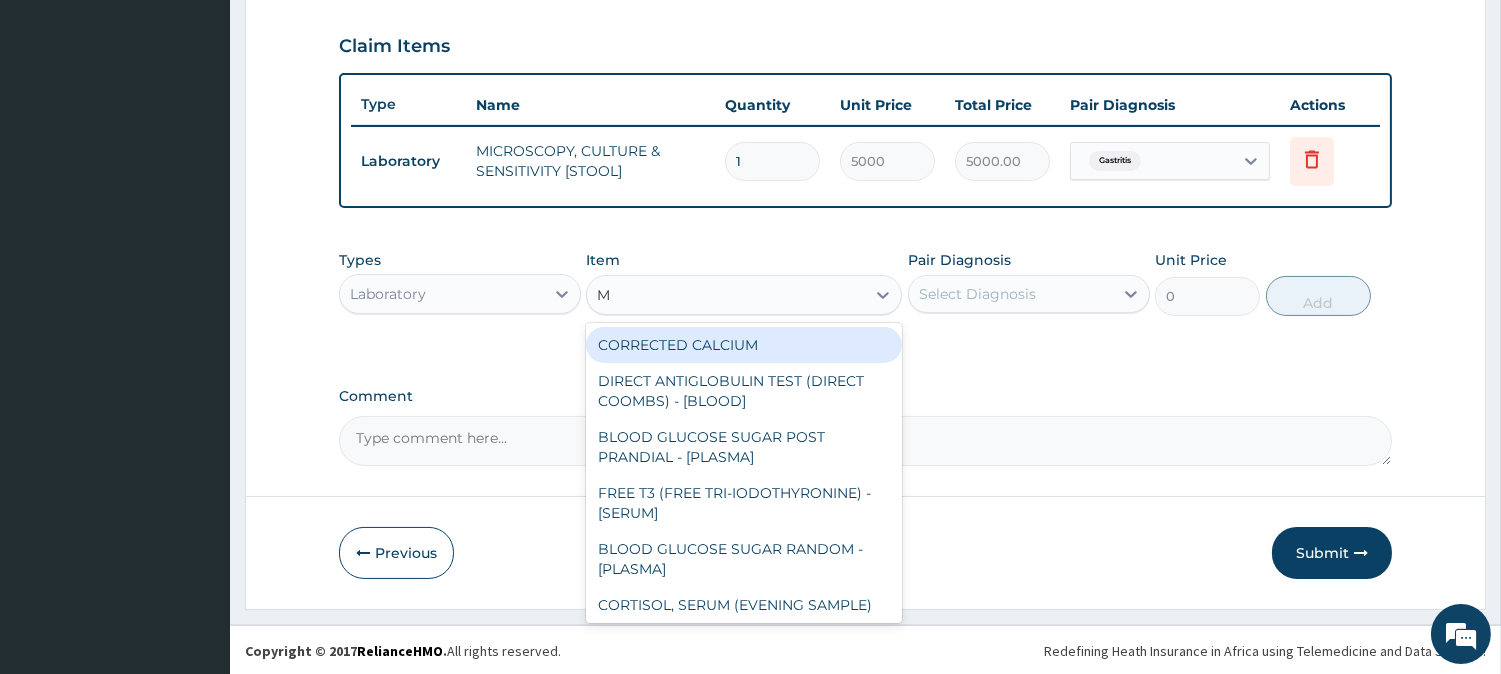 type on "MP" 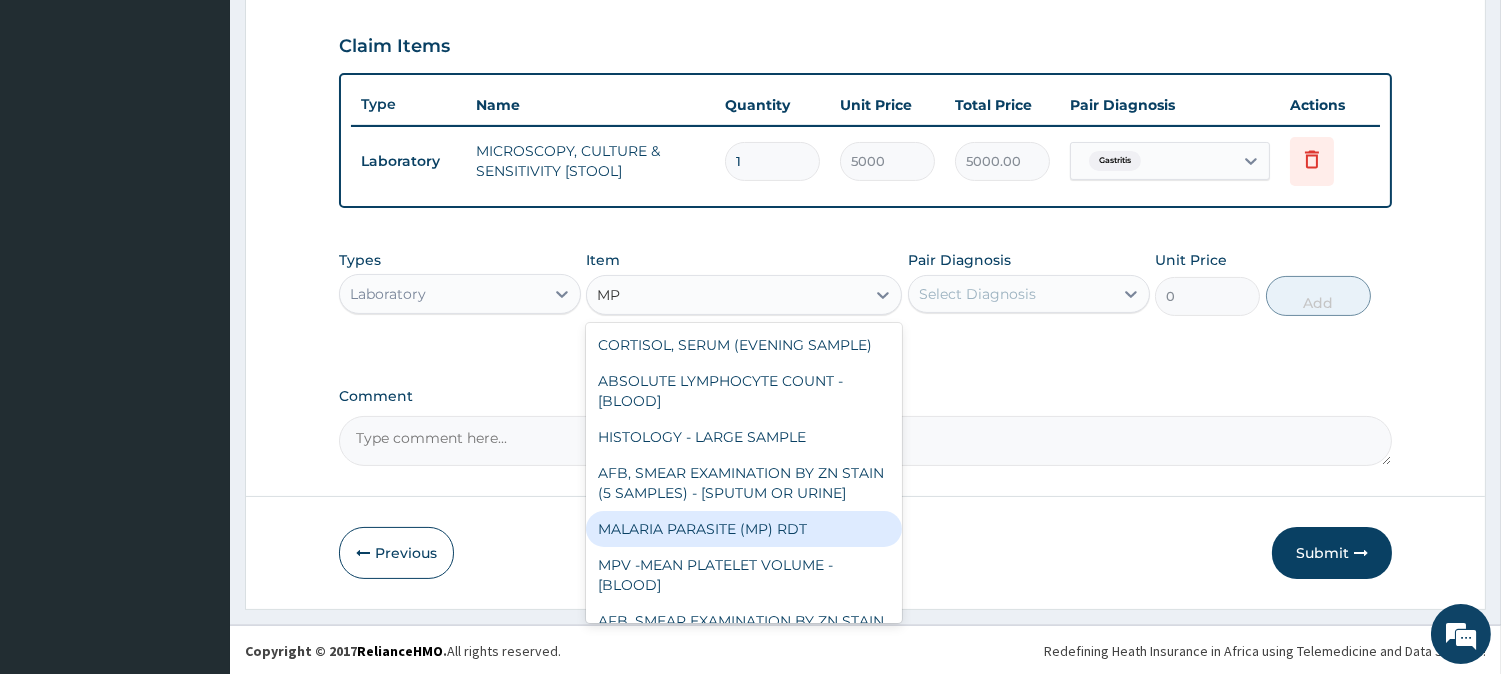 click on "MALARIA PARASITE (MP) RDT" at bounding box center [744, 529] 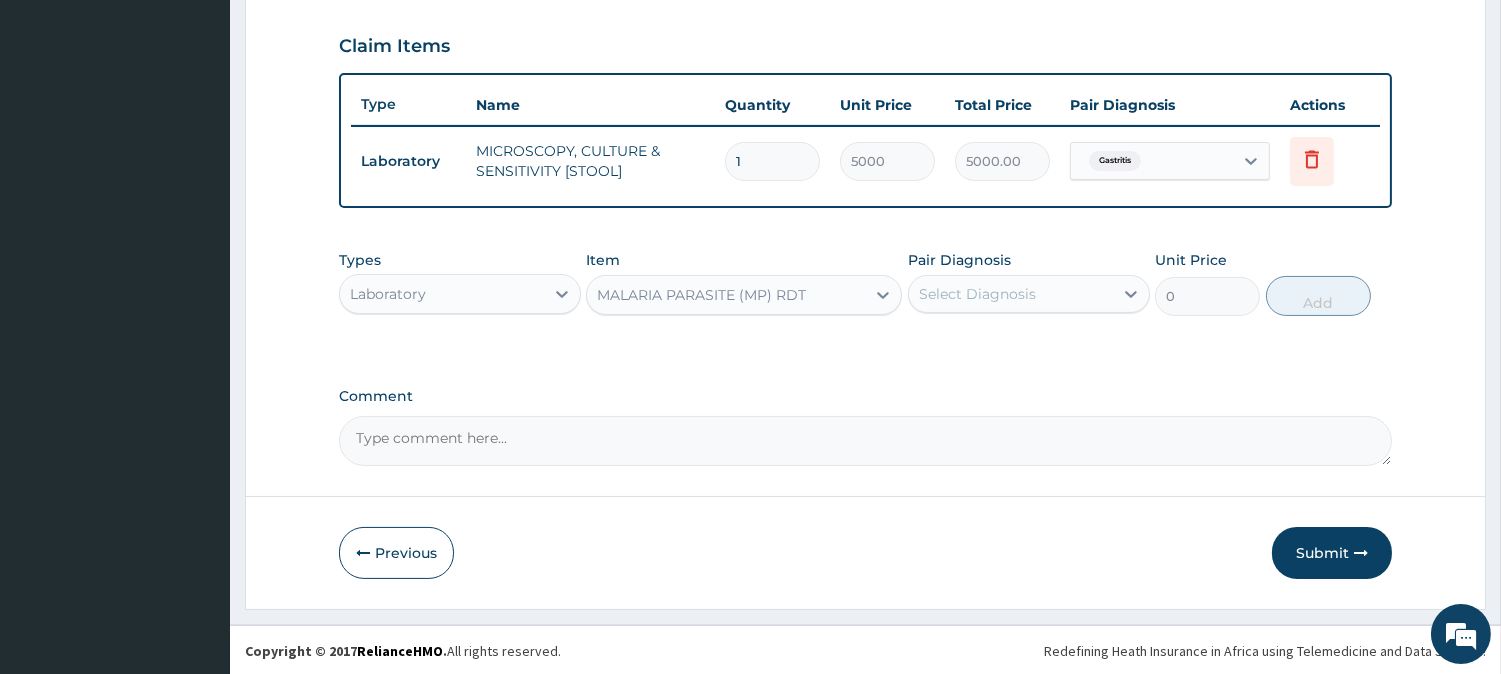 type 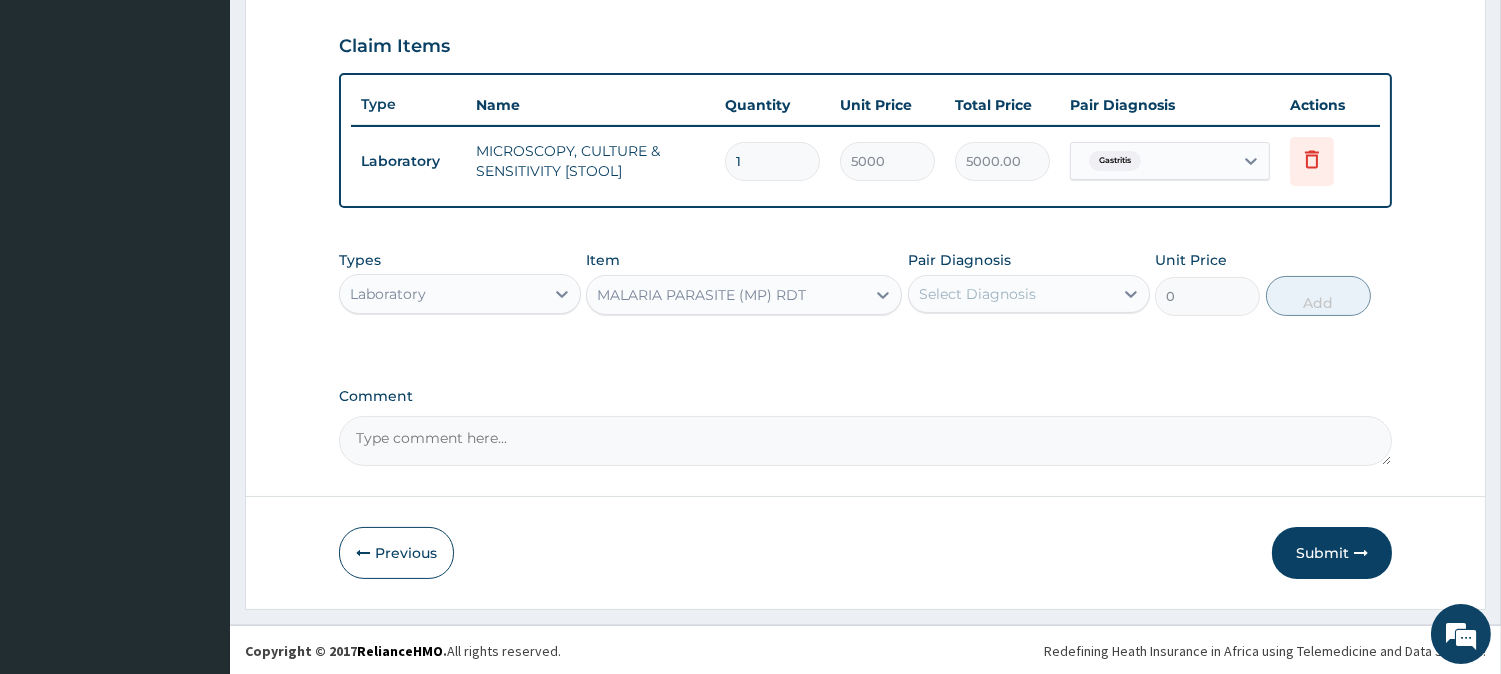 type on "2000" 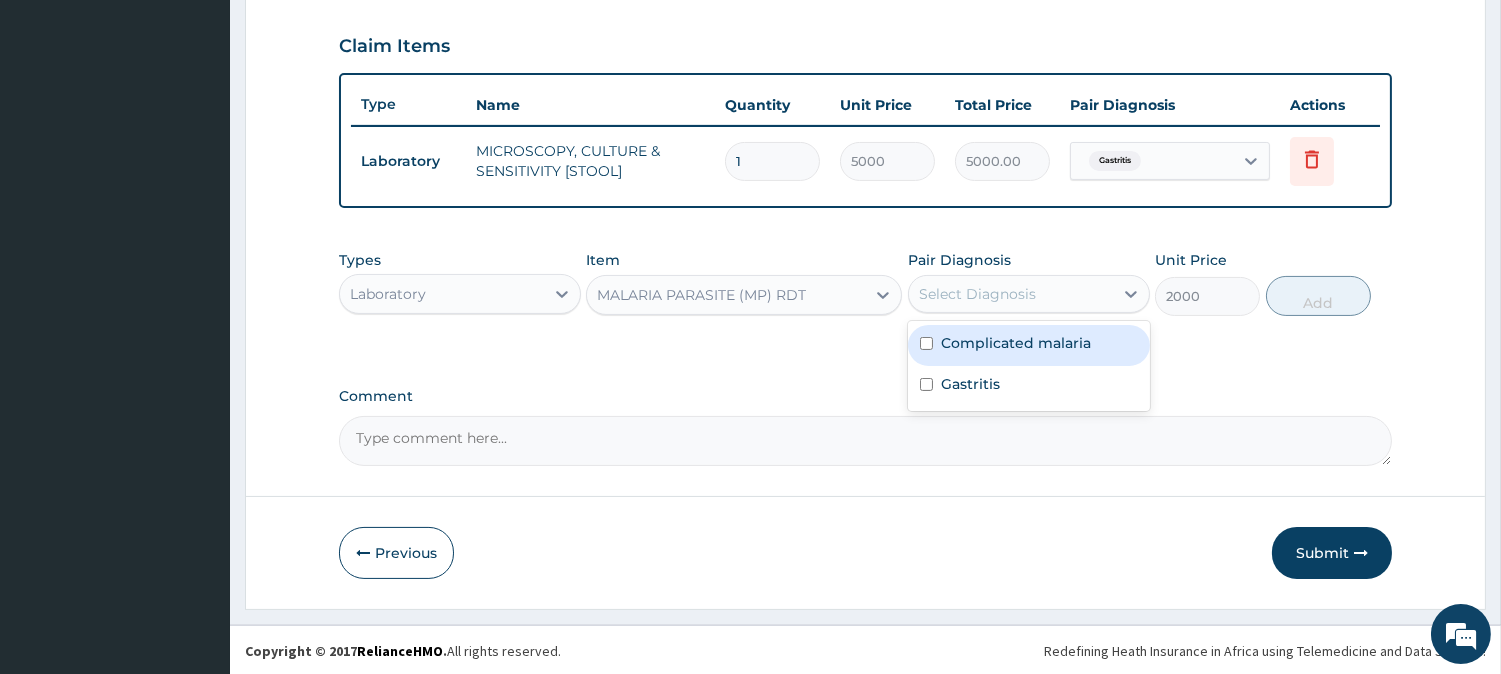 click on "Select Diagnosis" at bounding box center (977, 294) 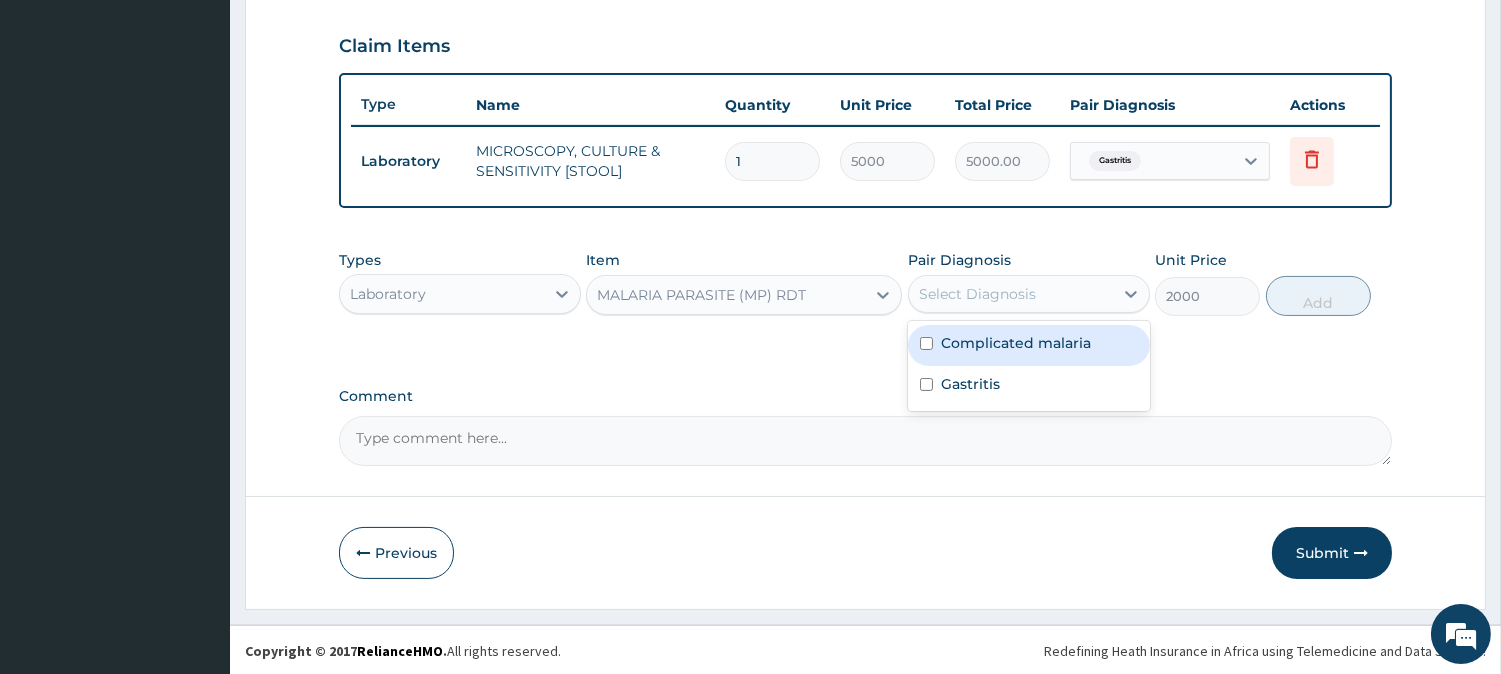 click on "Complicated malaria" at bounding box center [1016, 343] 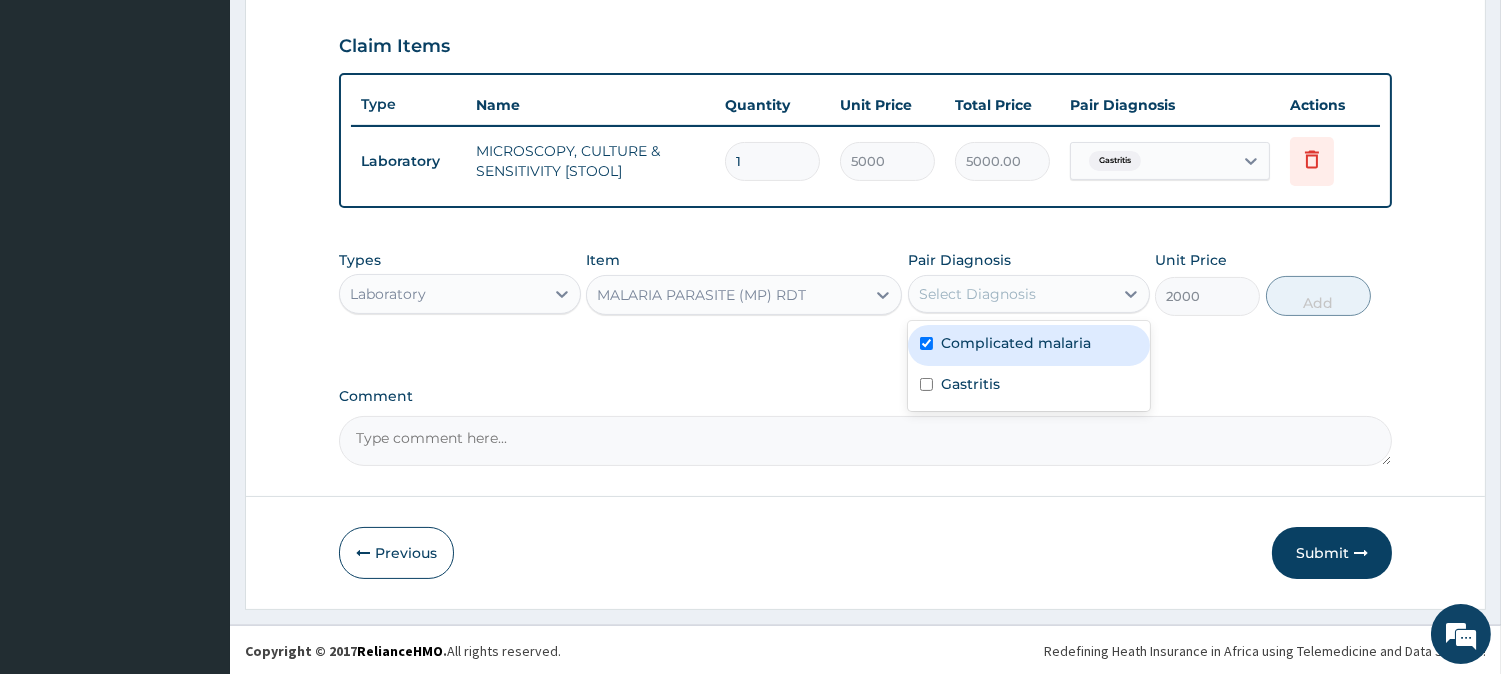 checkbox on "true" 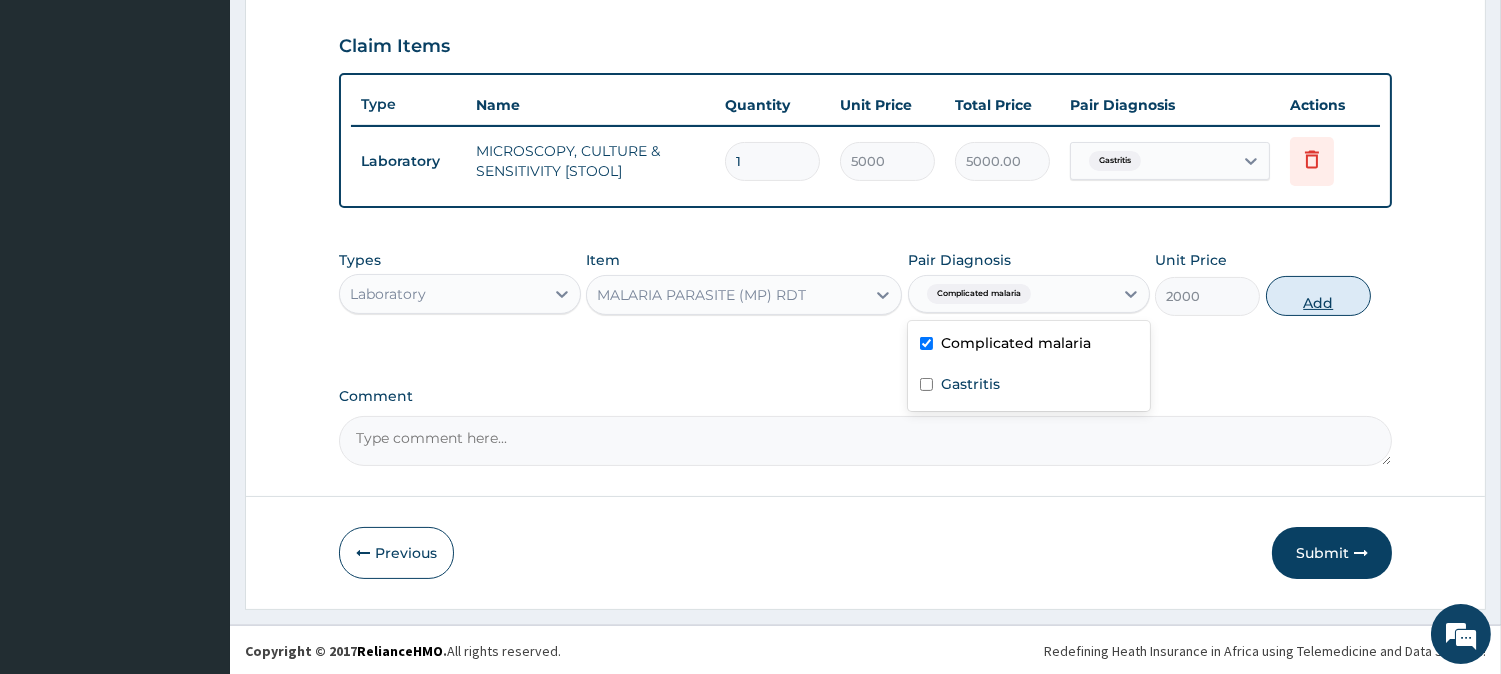click on "Add" at bounding box center (1318, 296) 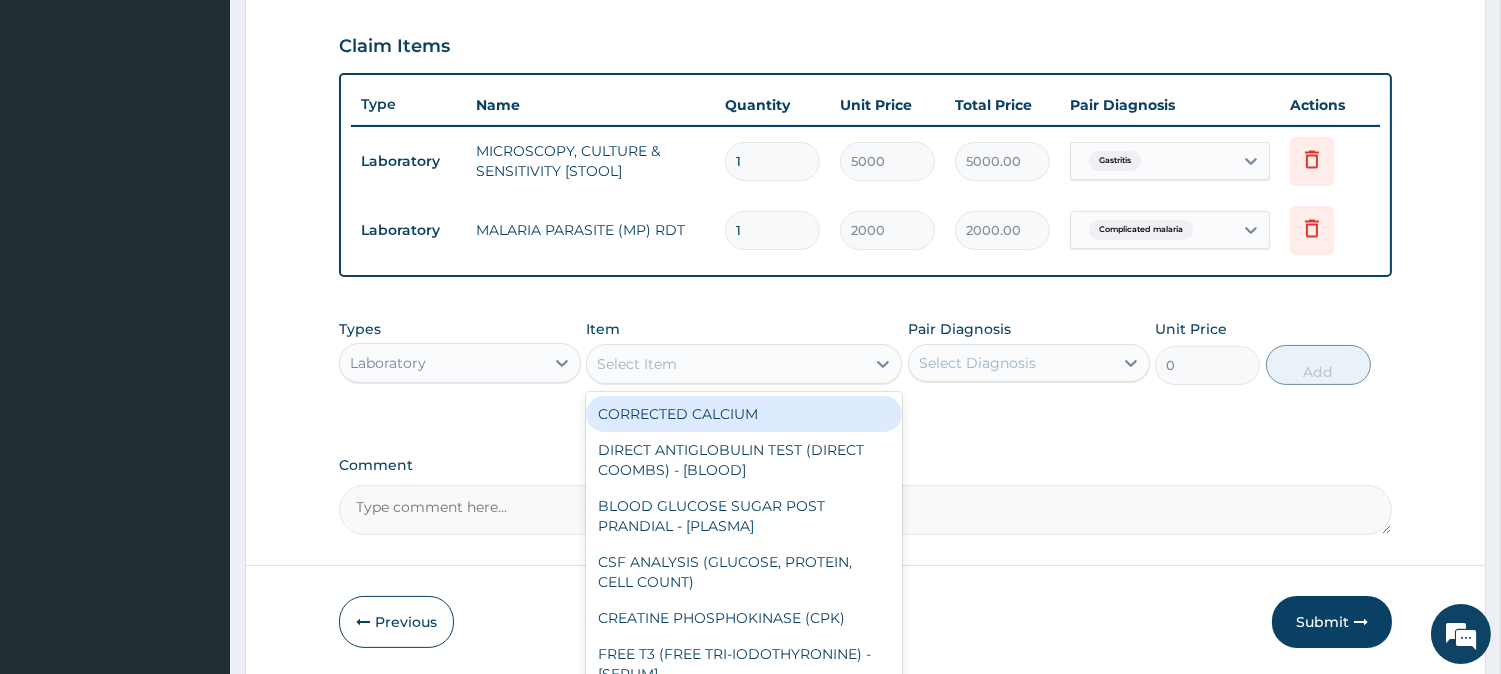 click on "Select Item" at bounding box center (726, 364) 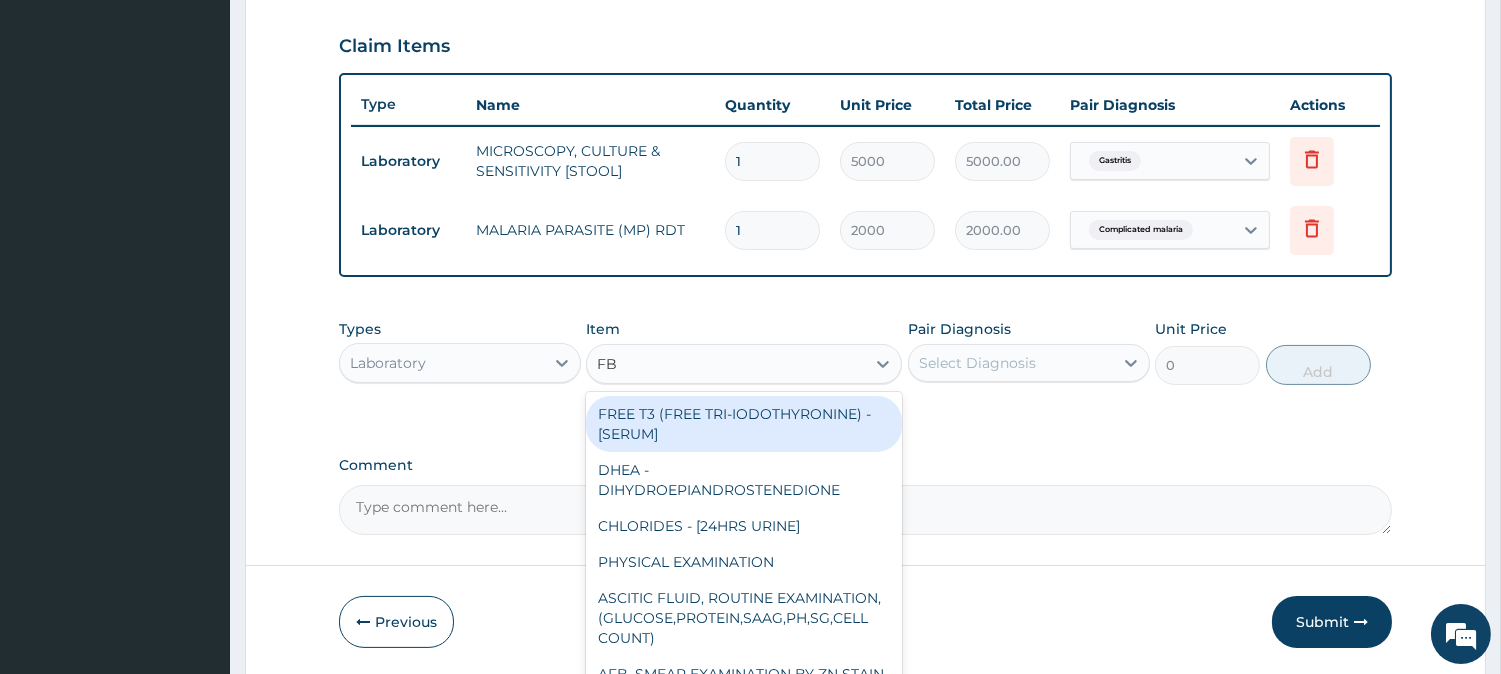 type on "FBC" 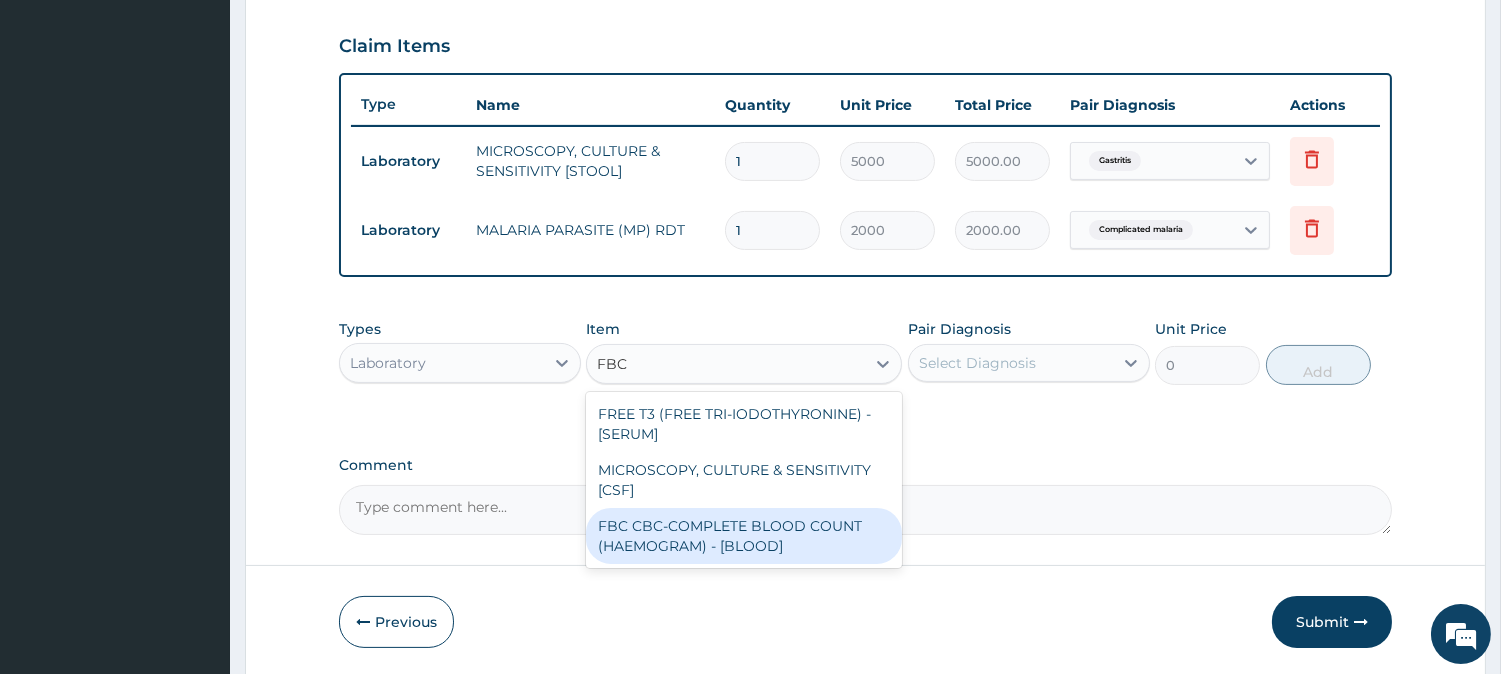 click on "FBC CBC-COMPLETE BLOOD COUNT (HAEMOGRAM) - [BLOOD]" at bounding box center (744, 536) 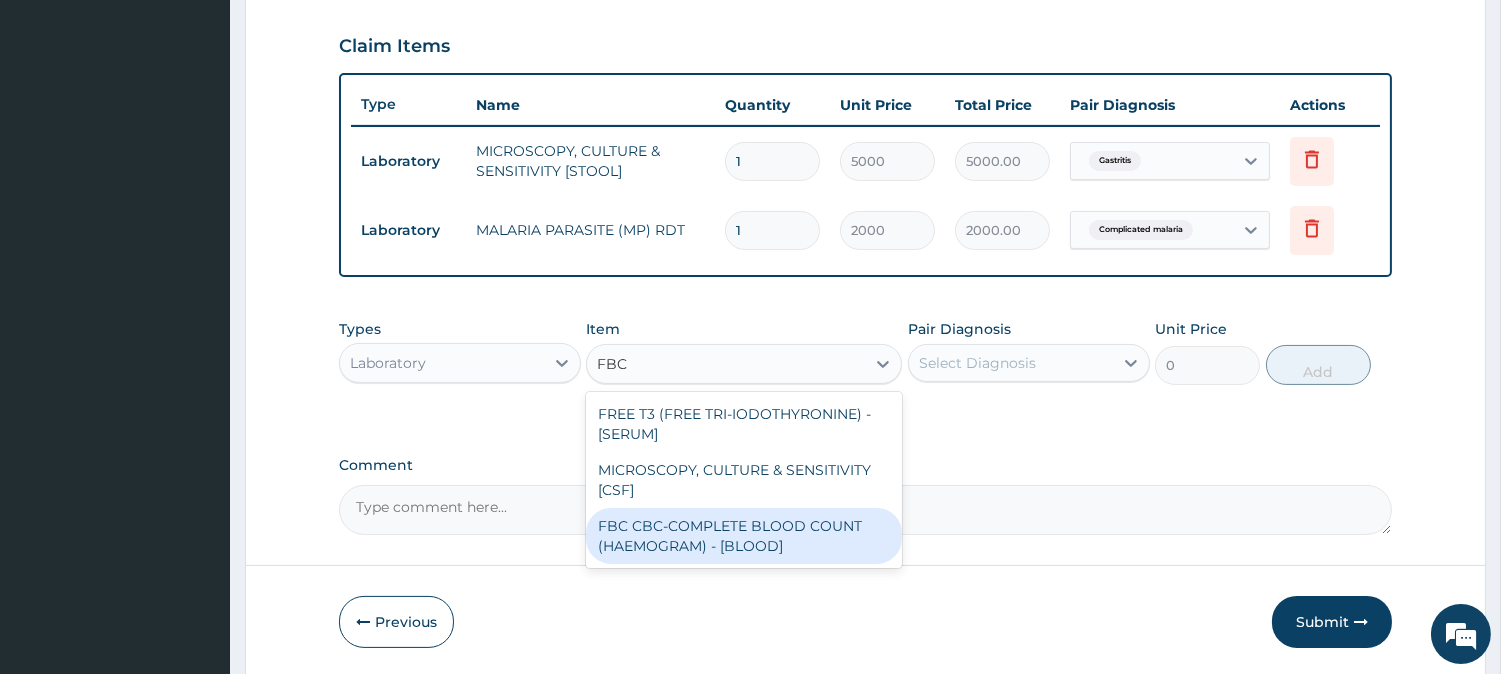 type 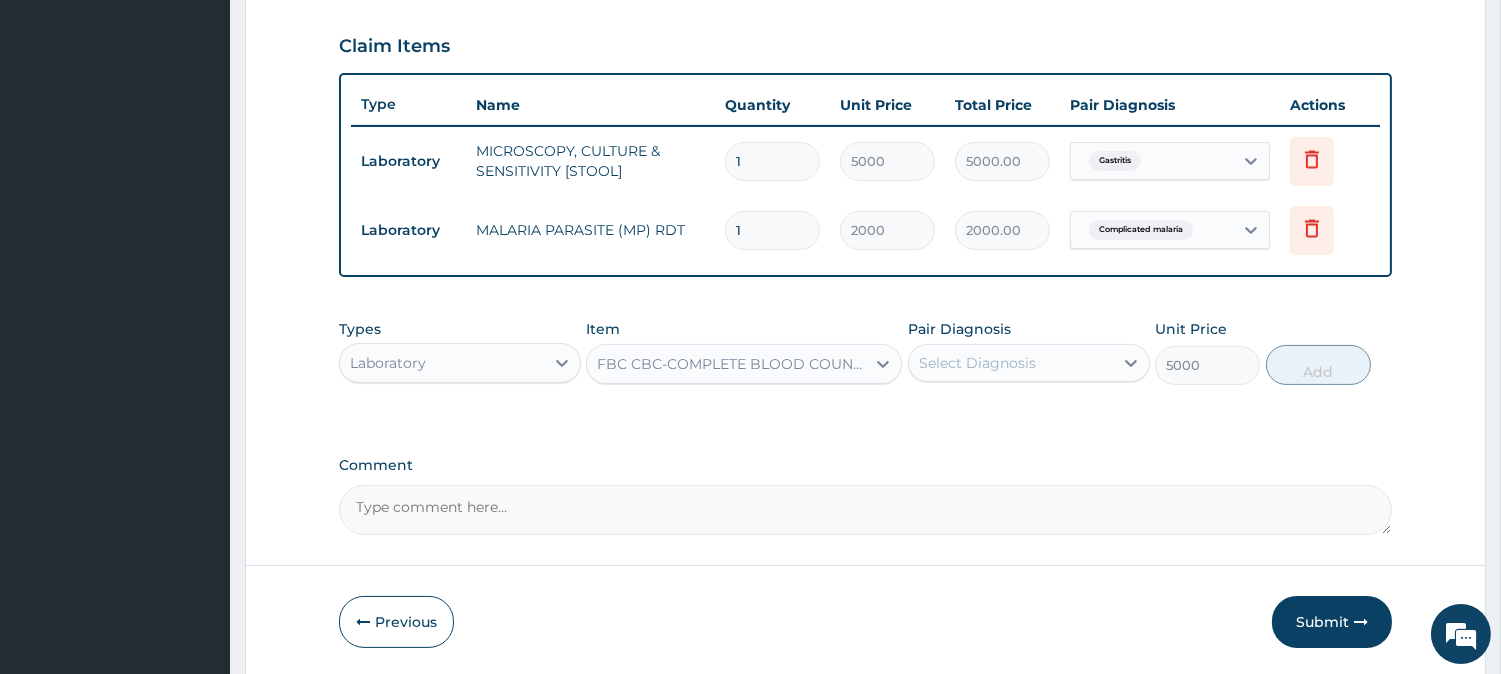 click on "Select Diagnosis" at bounding box center (977, 363) 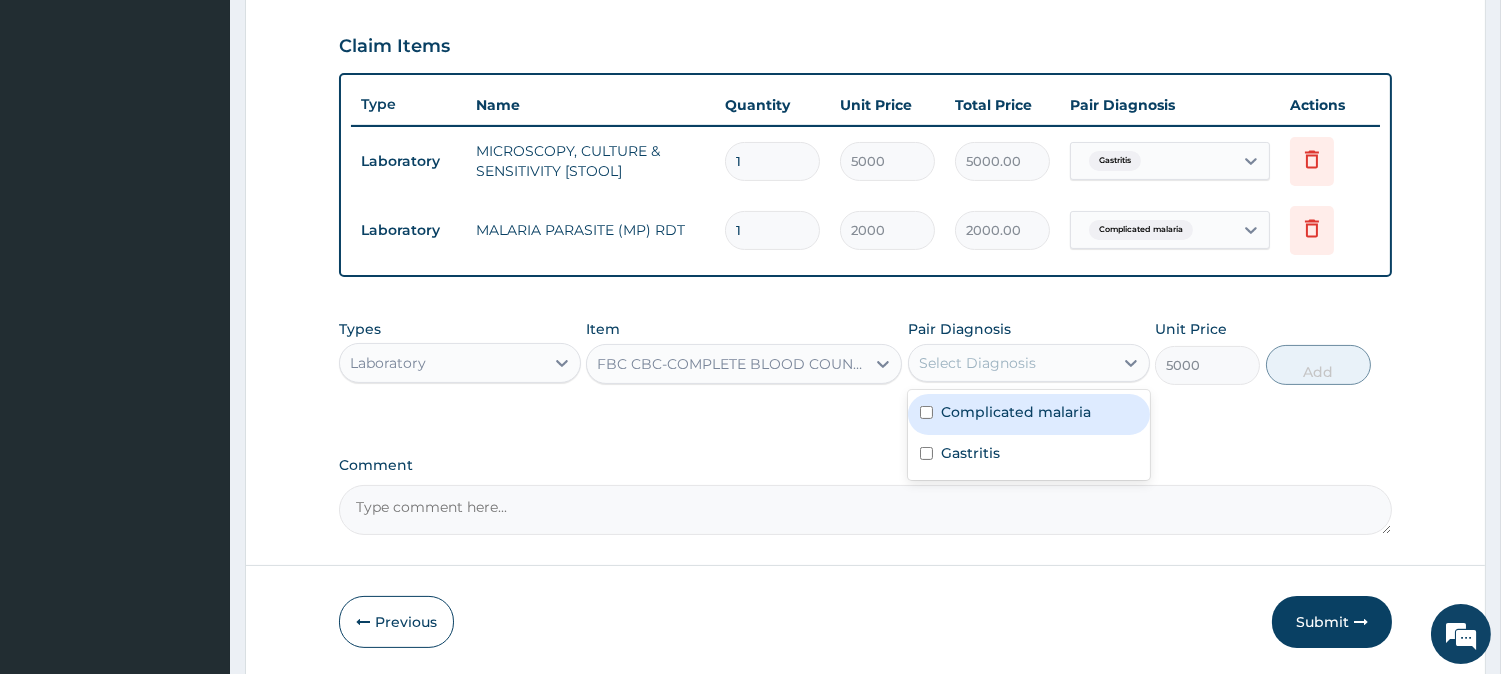 click on "Complicated malaria" at bounding box center (1016, 412) 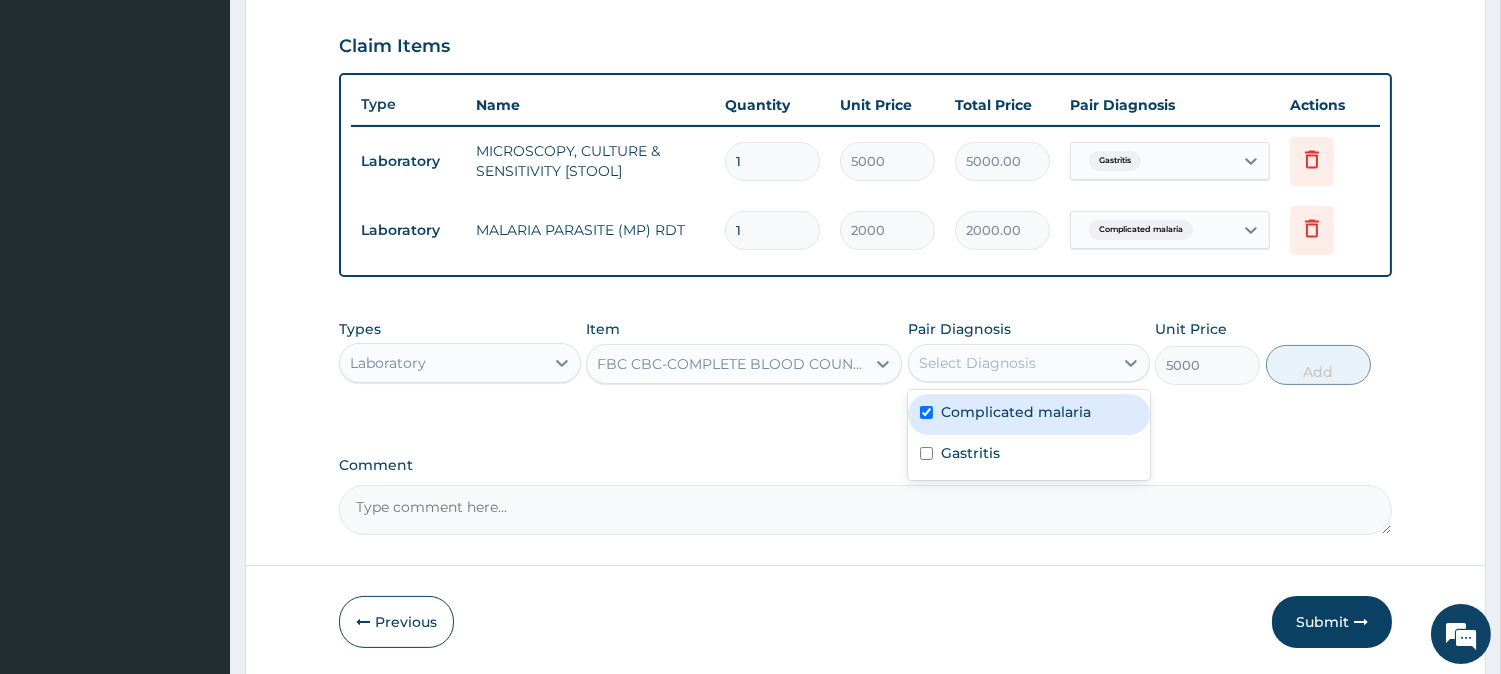 checkbox on "true" 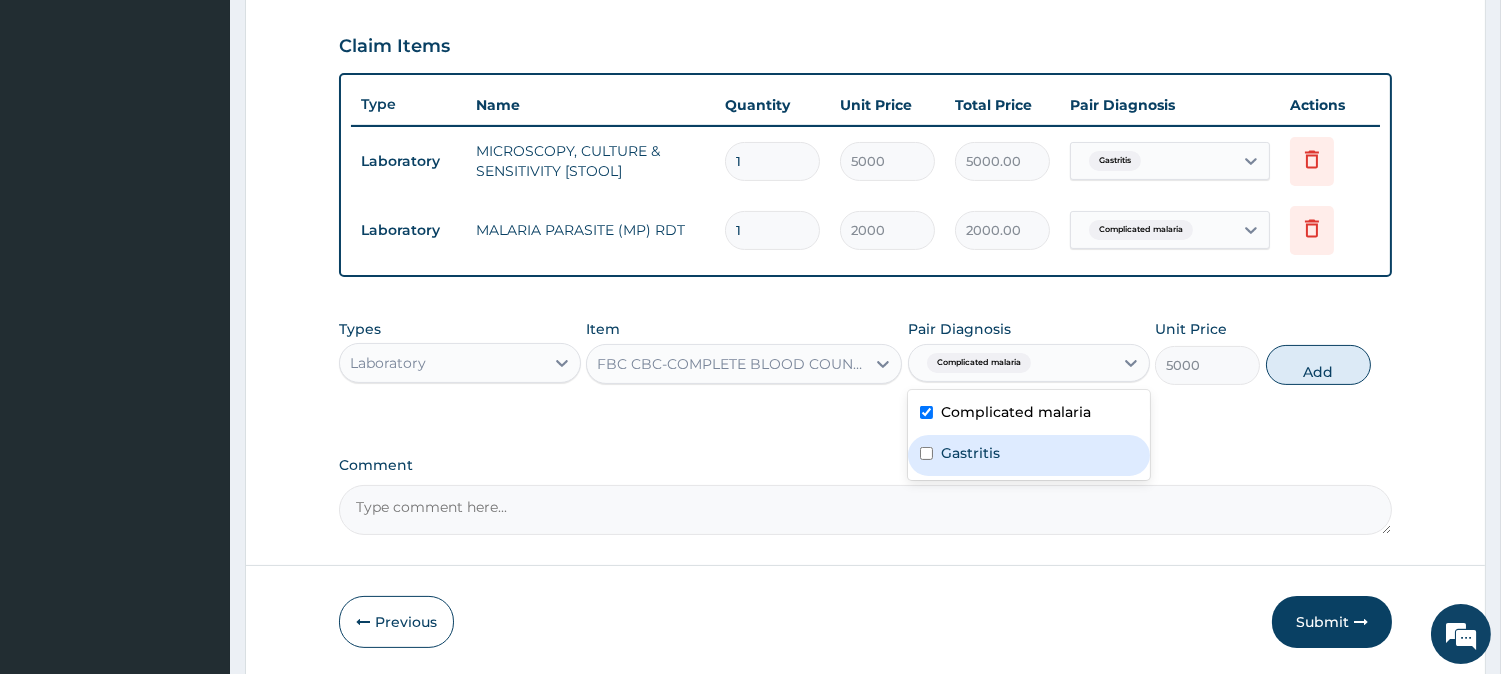 click on "Gastritis" at bounding box center (1029, 455) 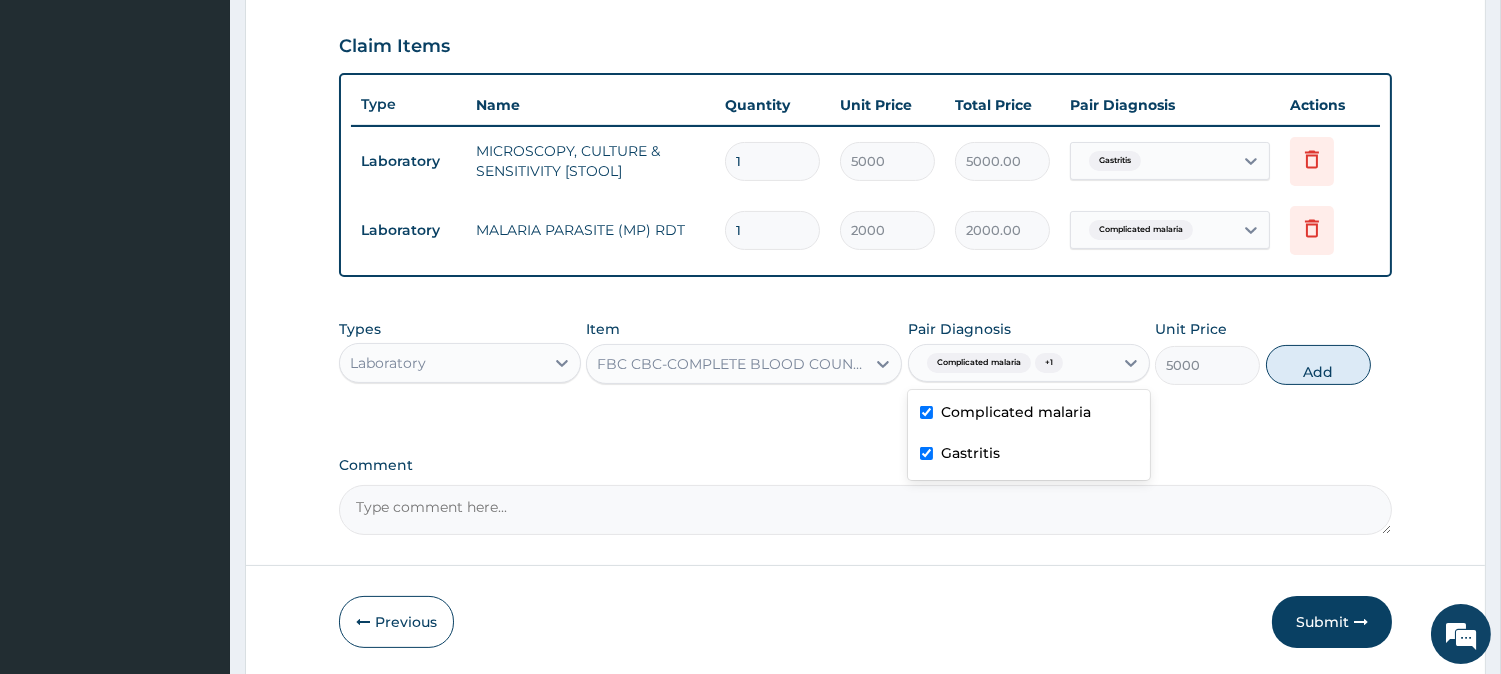 checkbox on "true" 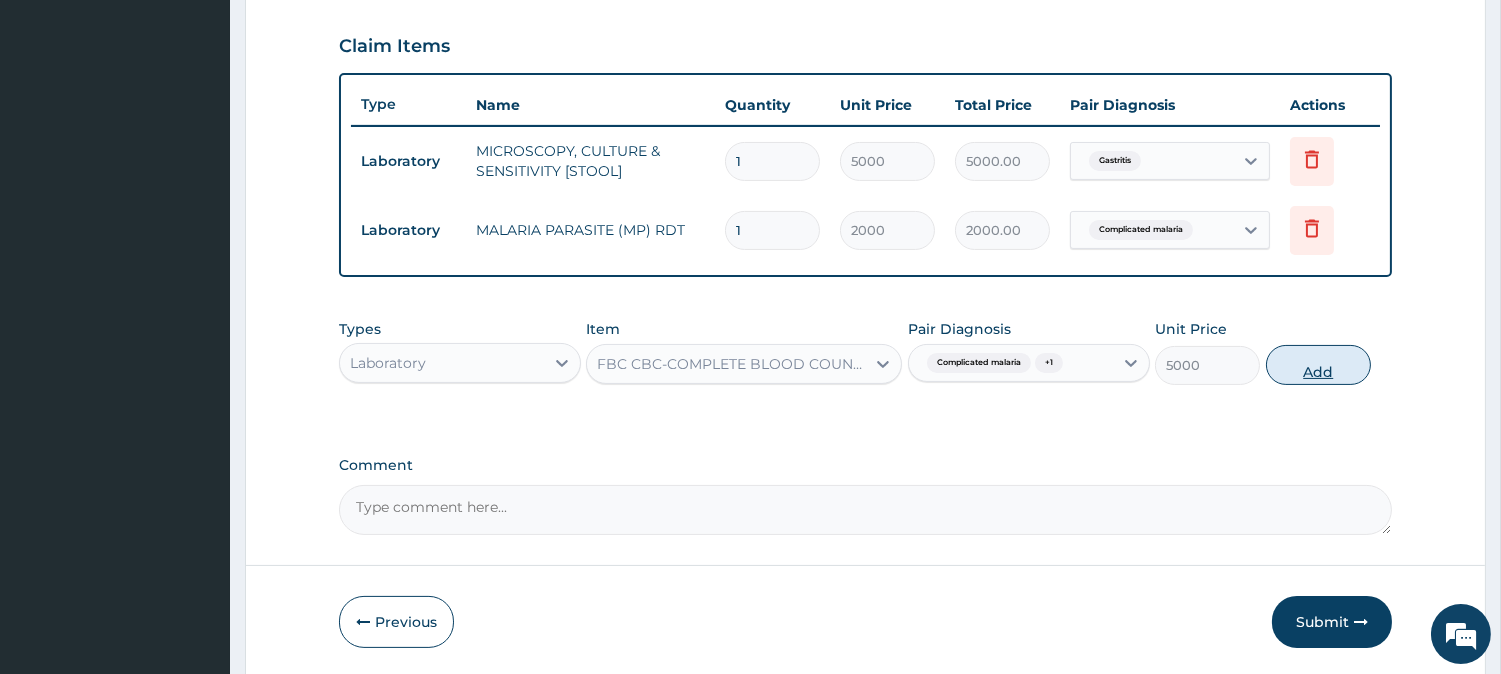 click on "Add" at bounding box center (1318, 365) 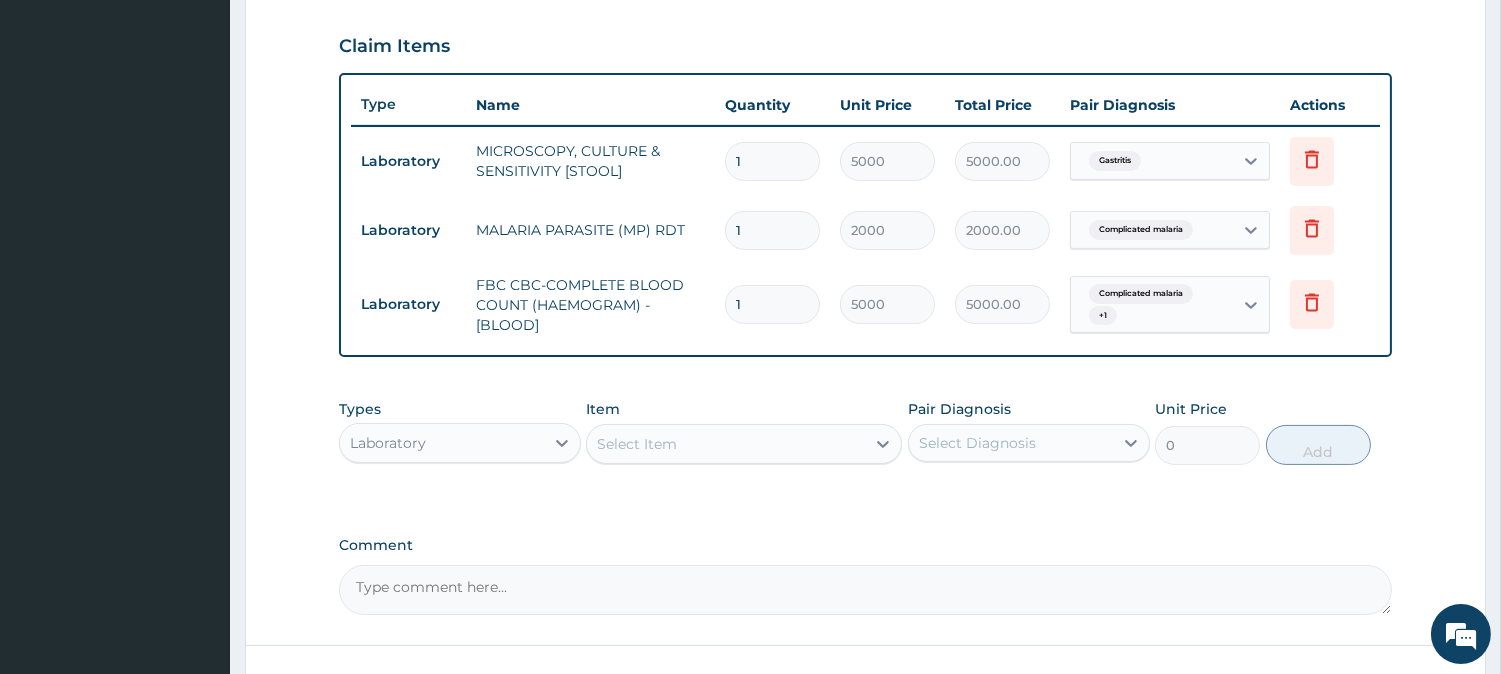 click on "Laboratory" at bounding box center [442, 443] 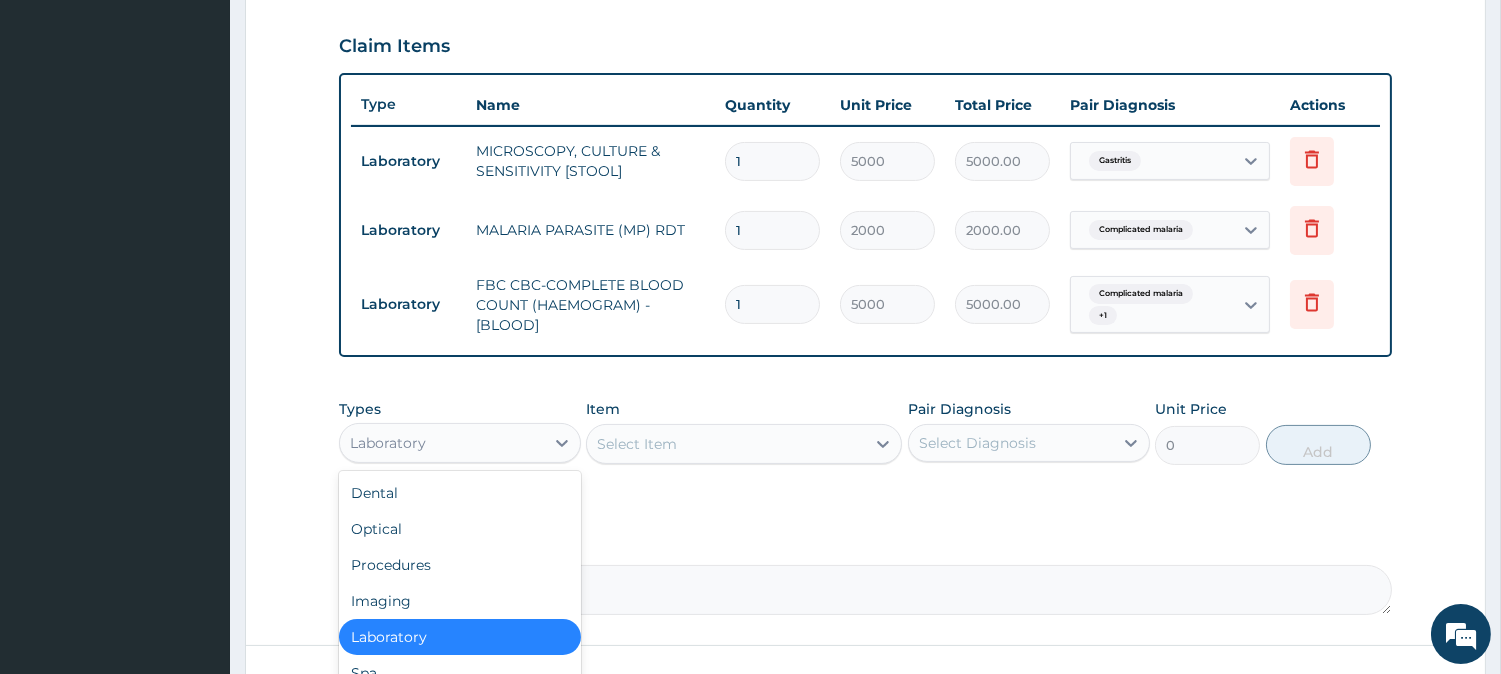 click on "Laboratory" at bounding box center [460, 637] 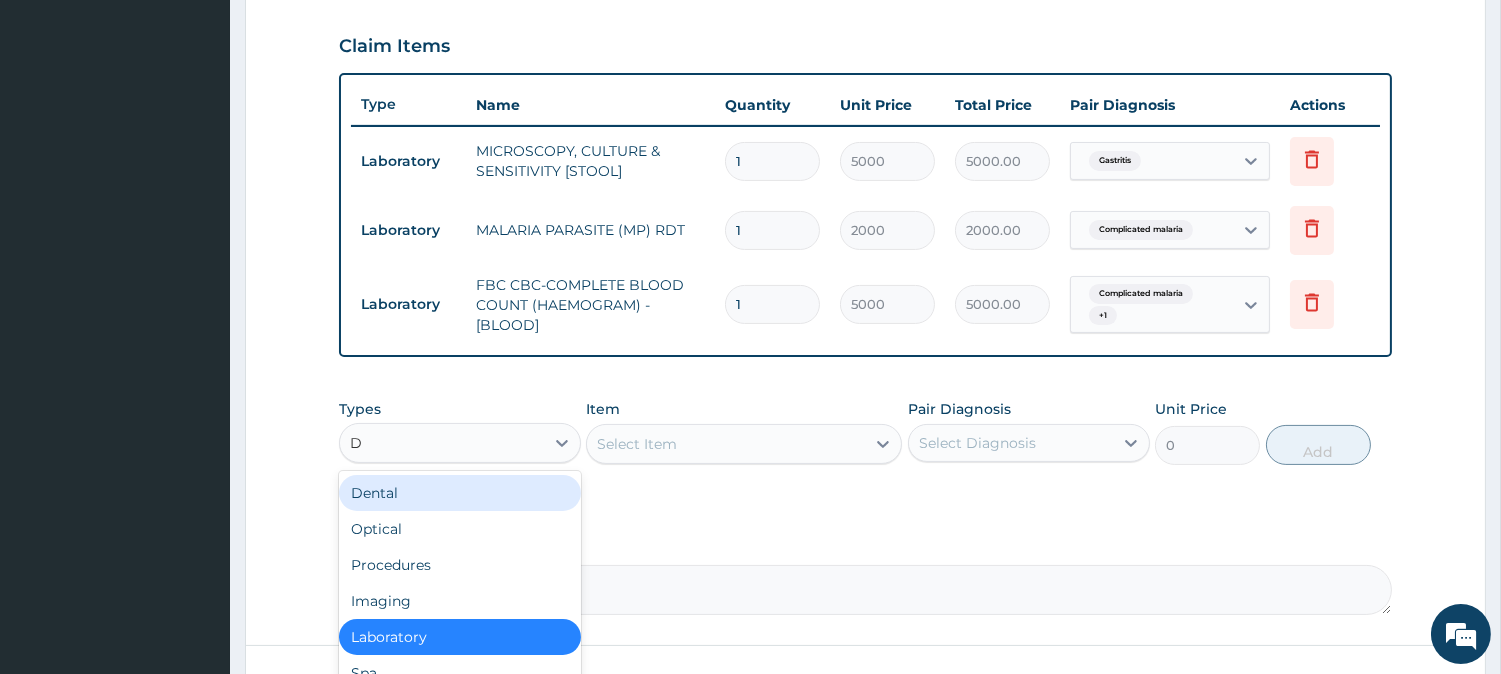 type on "DR" 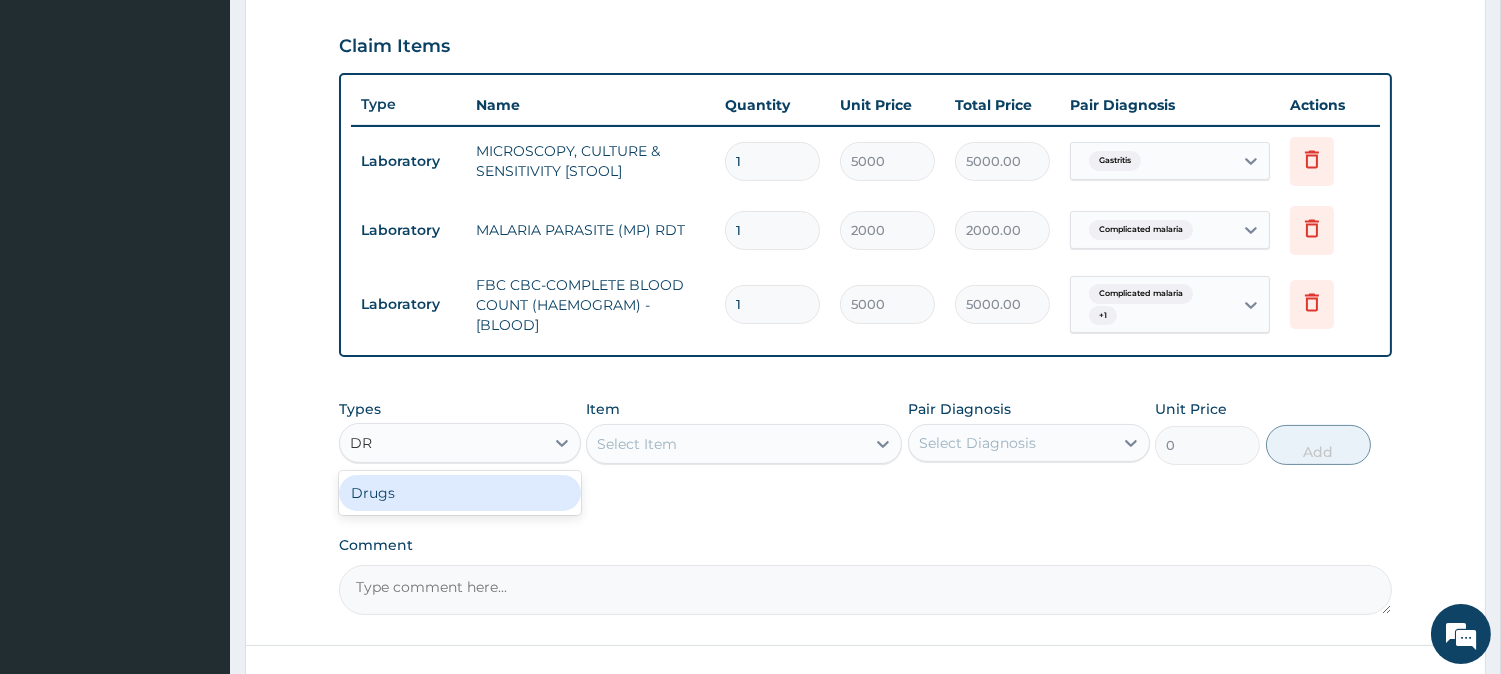 click on "Drugs" at bounding box center [460, 493] 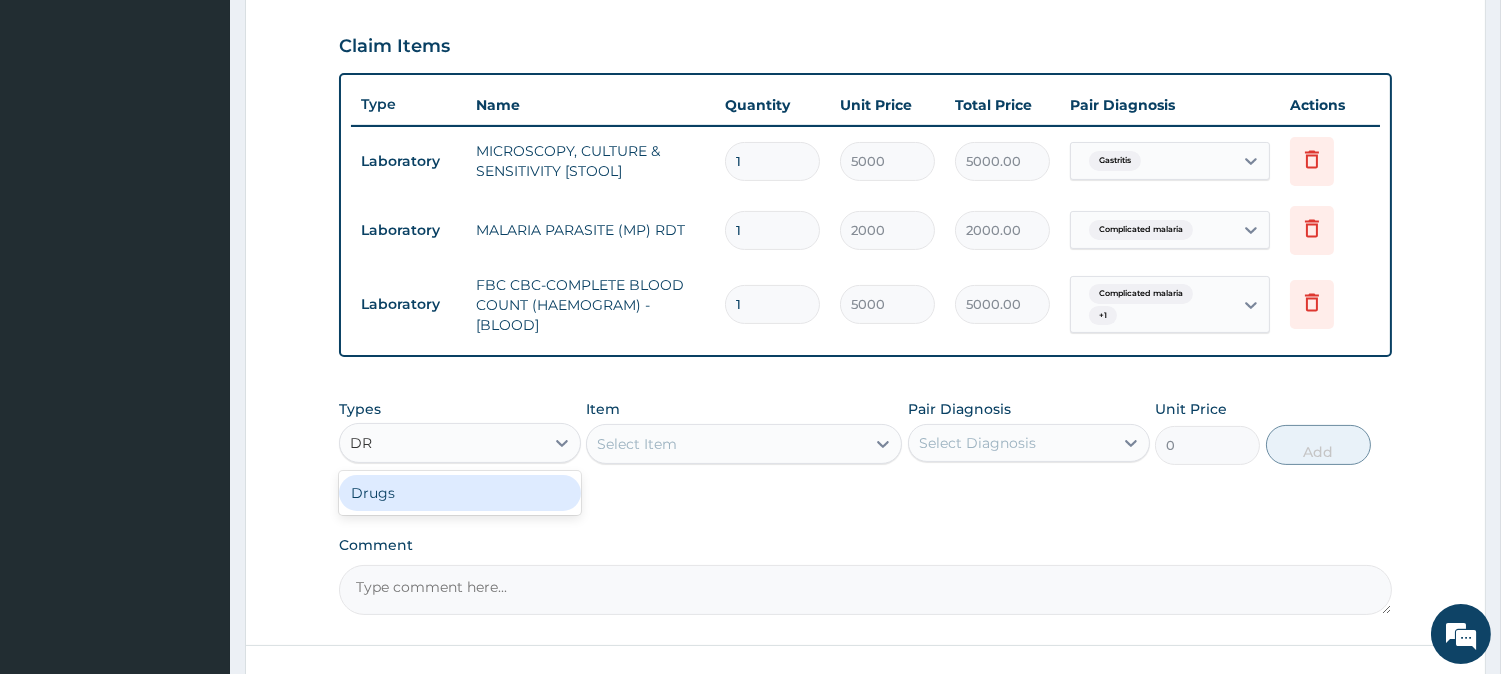 type 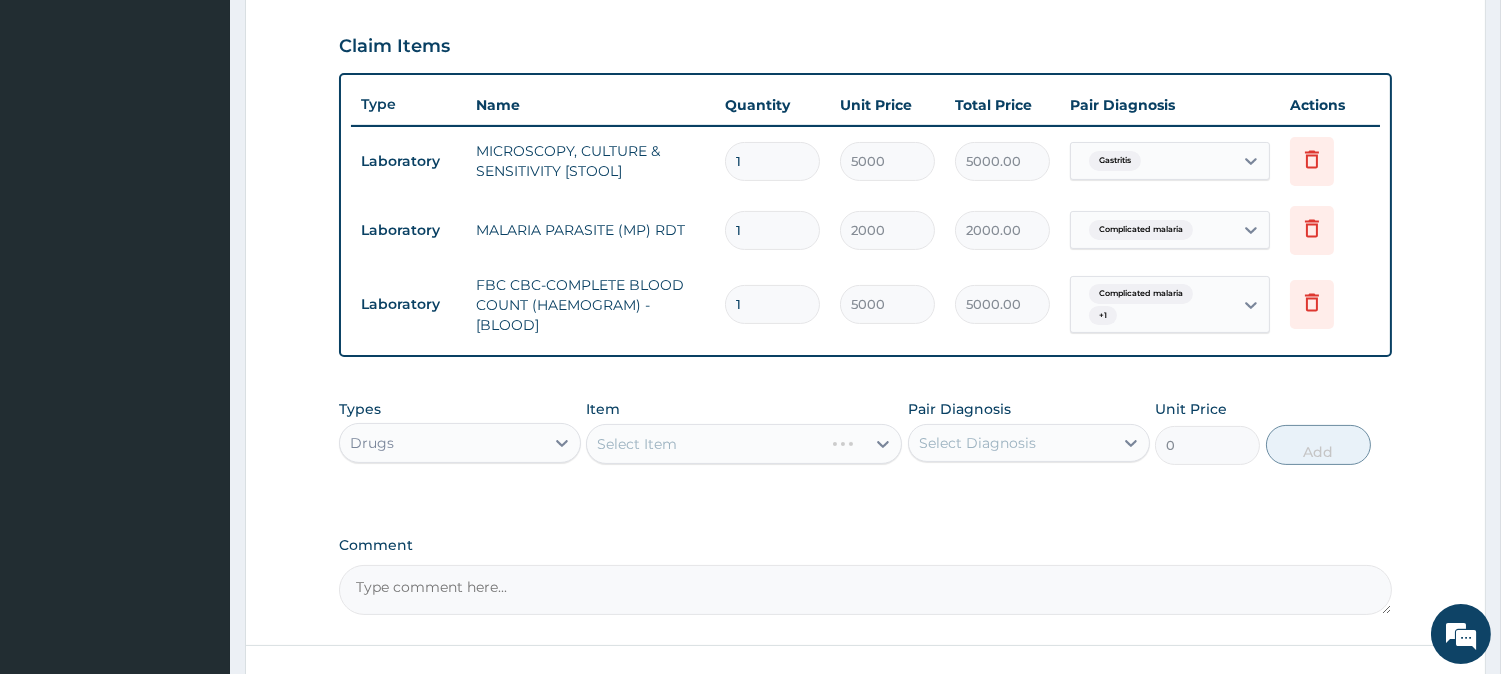 click on "Select Diagnosis" at bounding box center [977, 443] 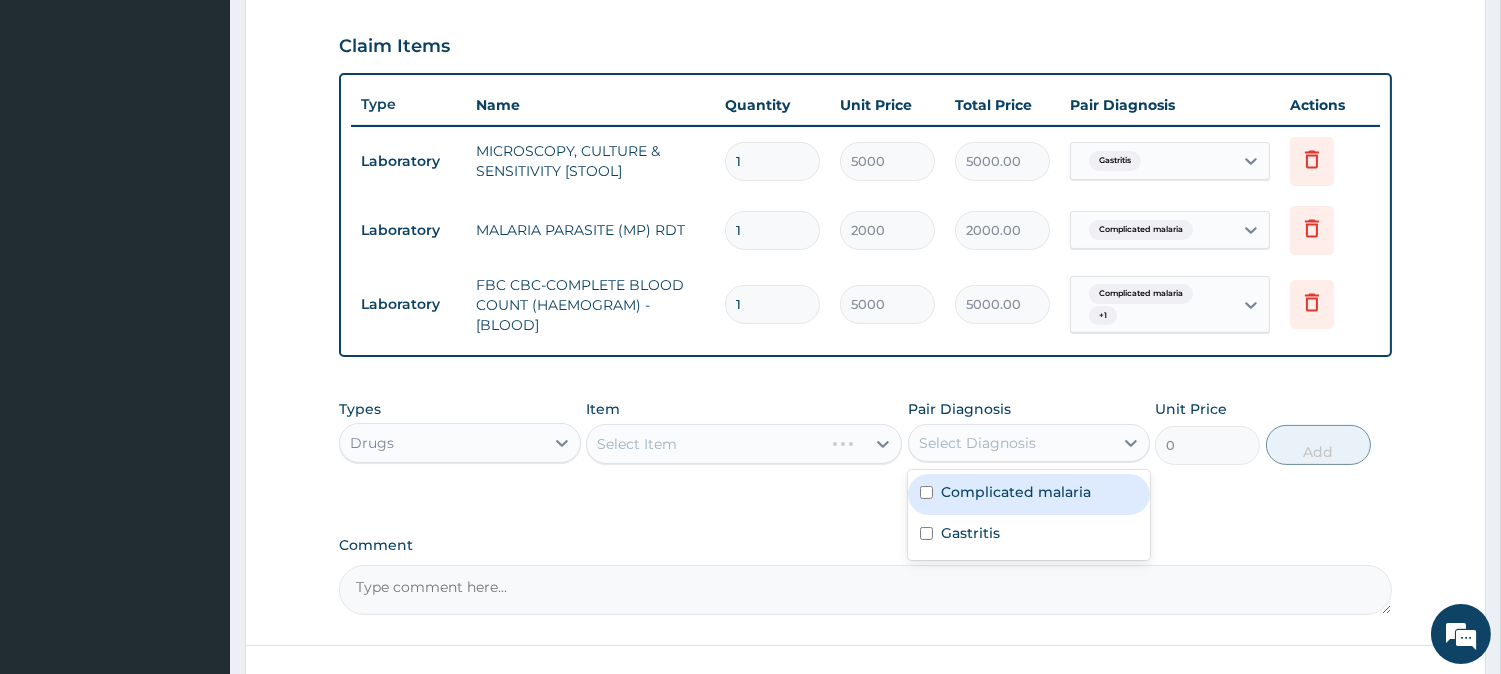 click on "Complicated malaria" at bounding box center (1016, 492) 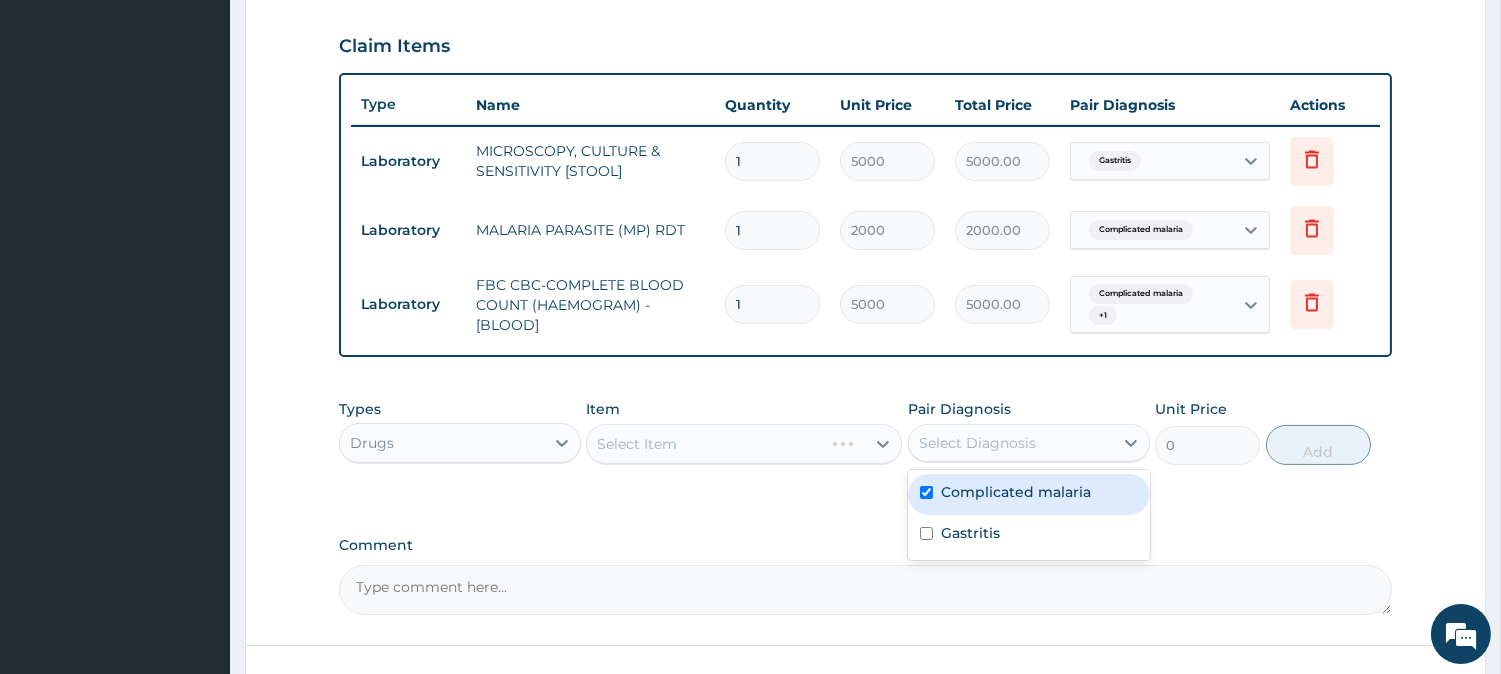 checkbox on "true" 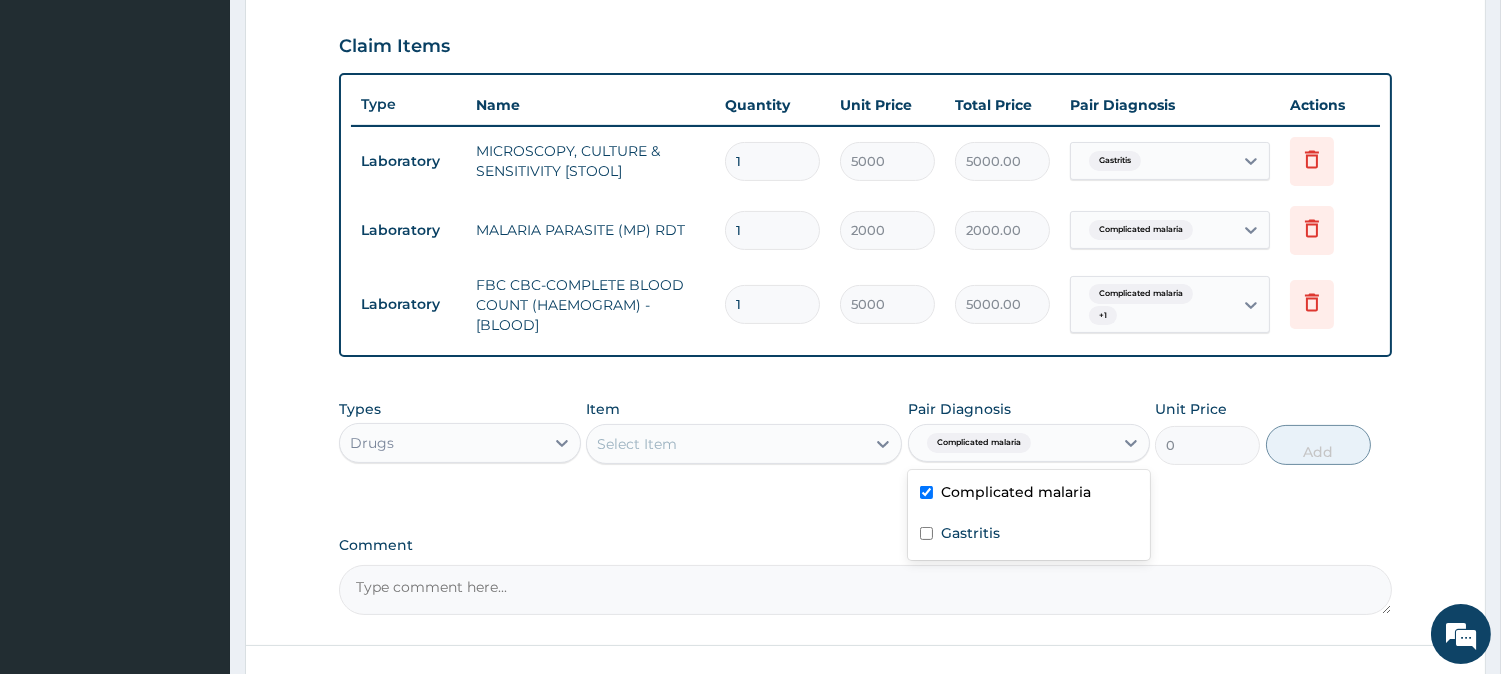 click 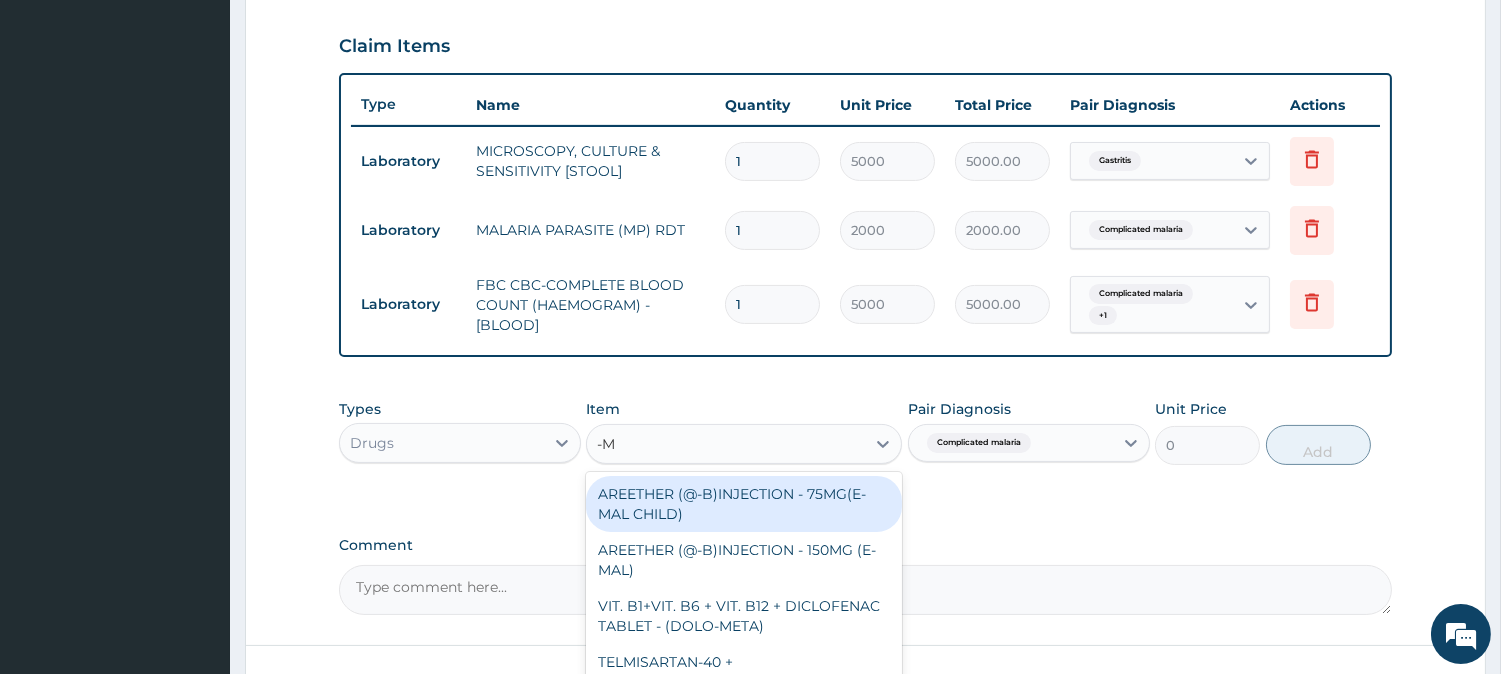 type on "-MA" 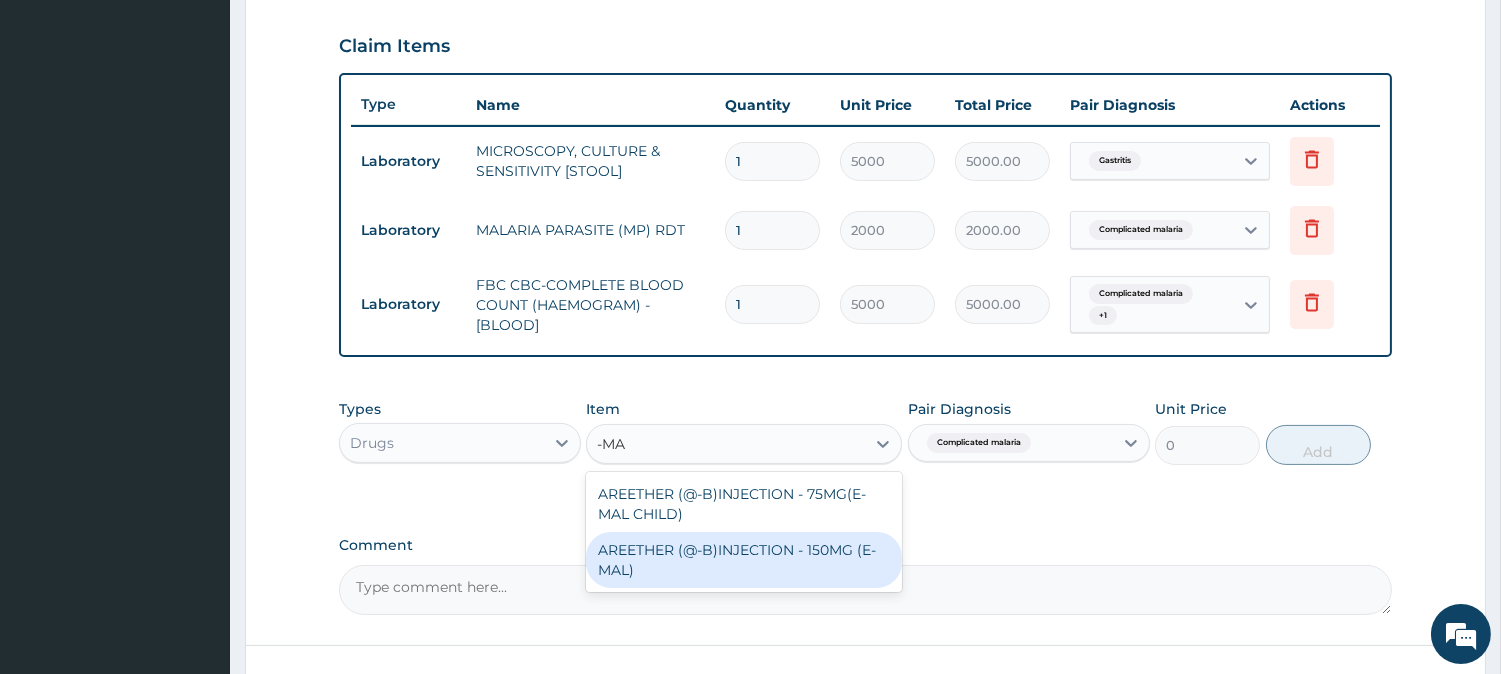 click on "AREETHER (@-B)INJECTION - 150MG (E-MAL)" at bounding box center [744, 560] 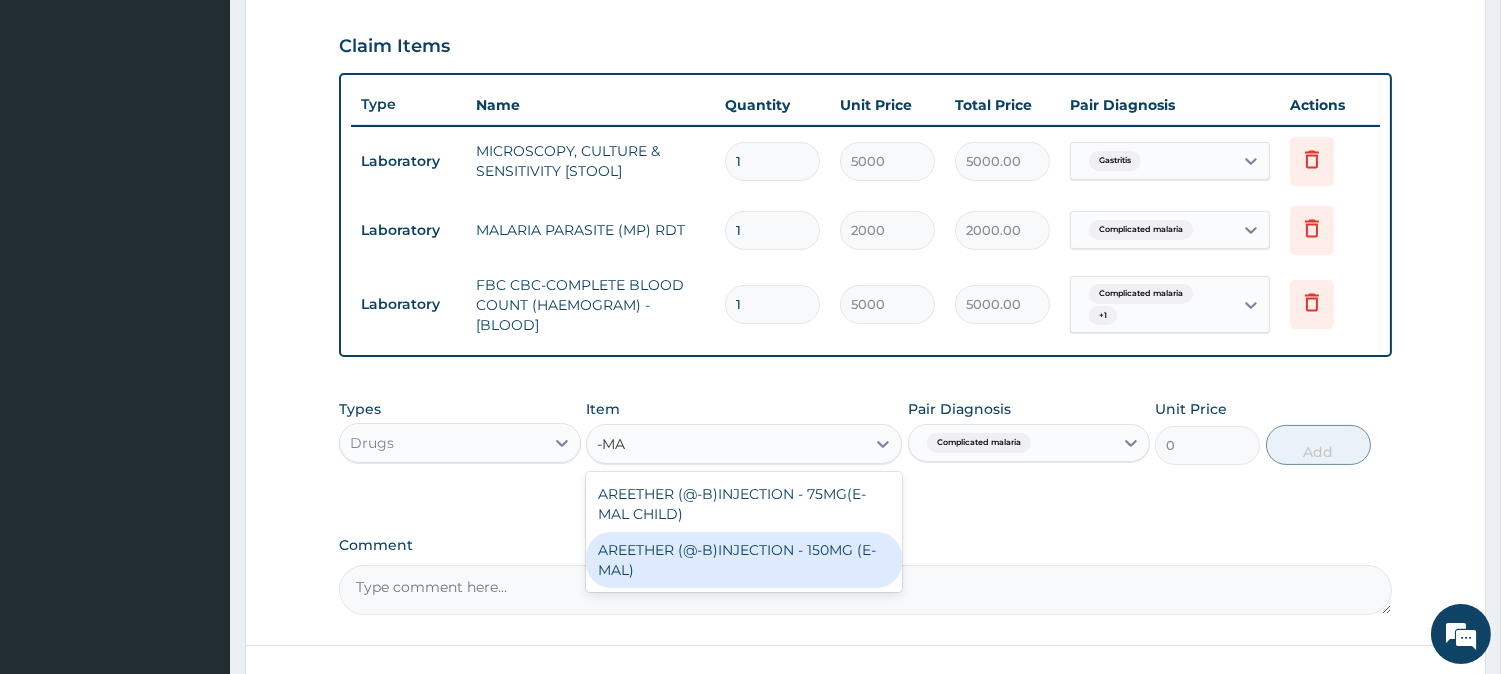 type 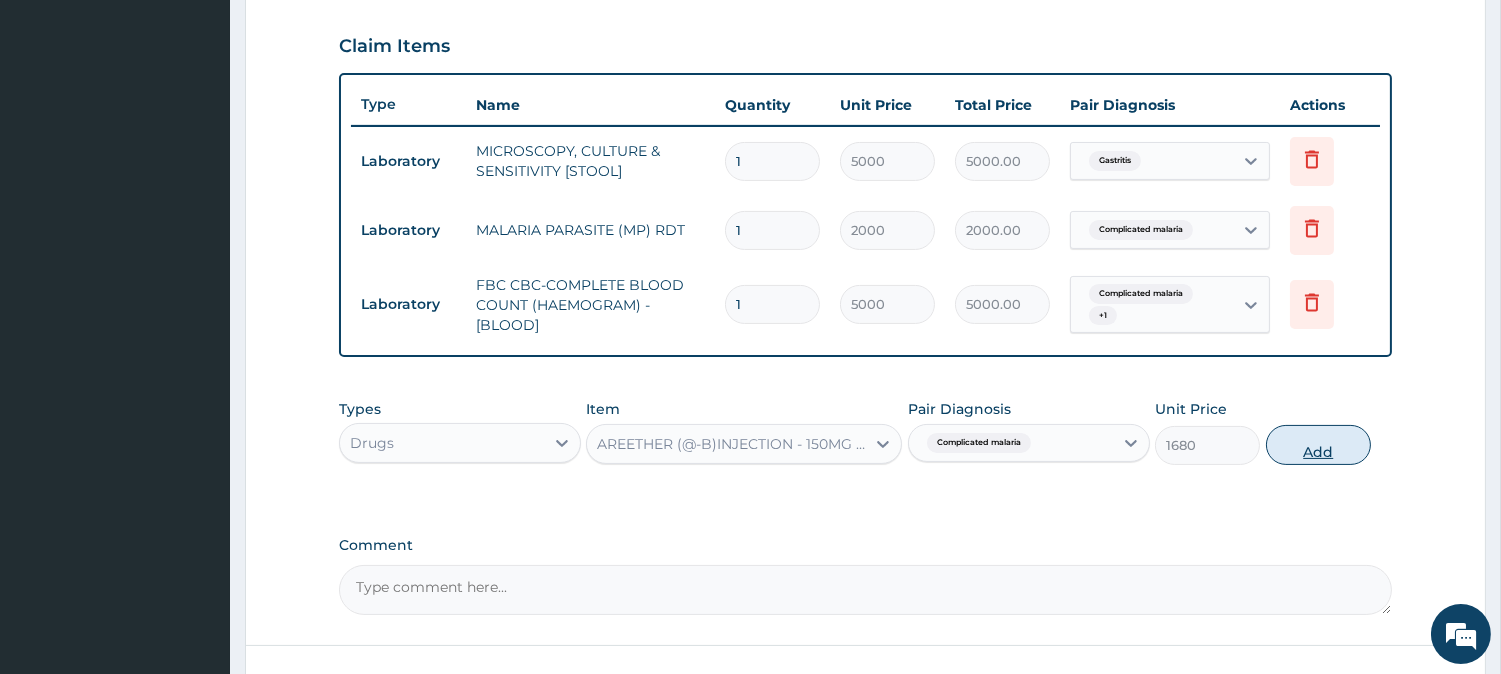 click on "Add" at bounding box center [1318, 445] 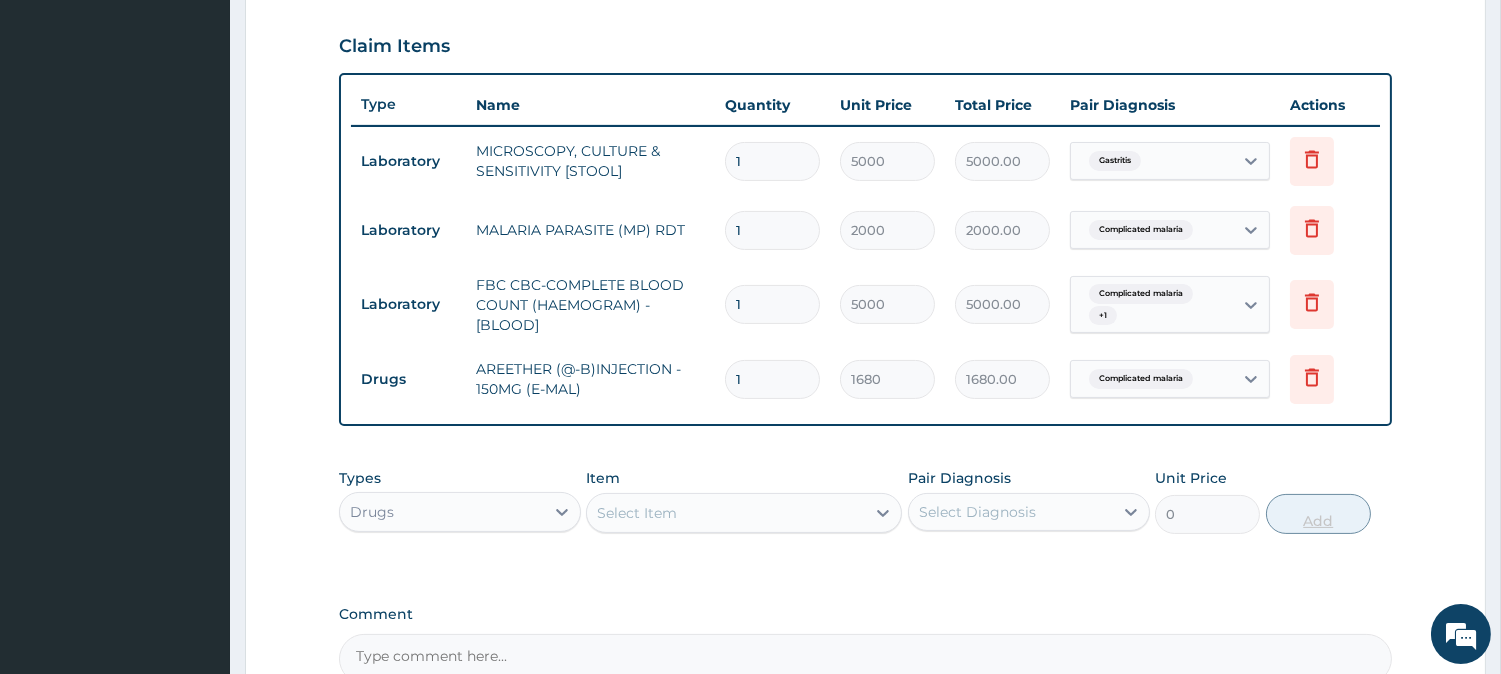 type 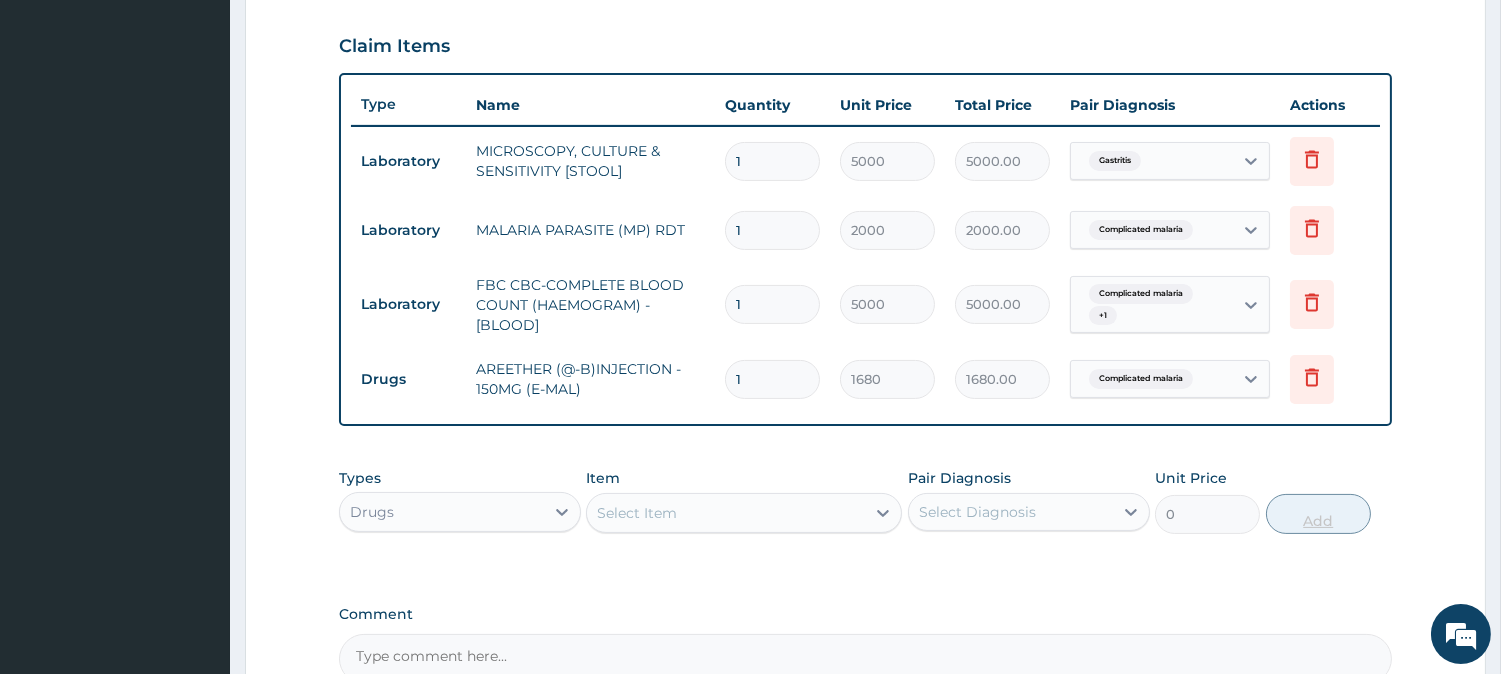 type on "0.00" 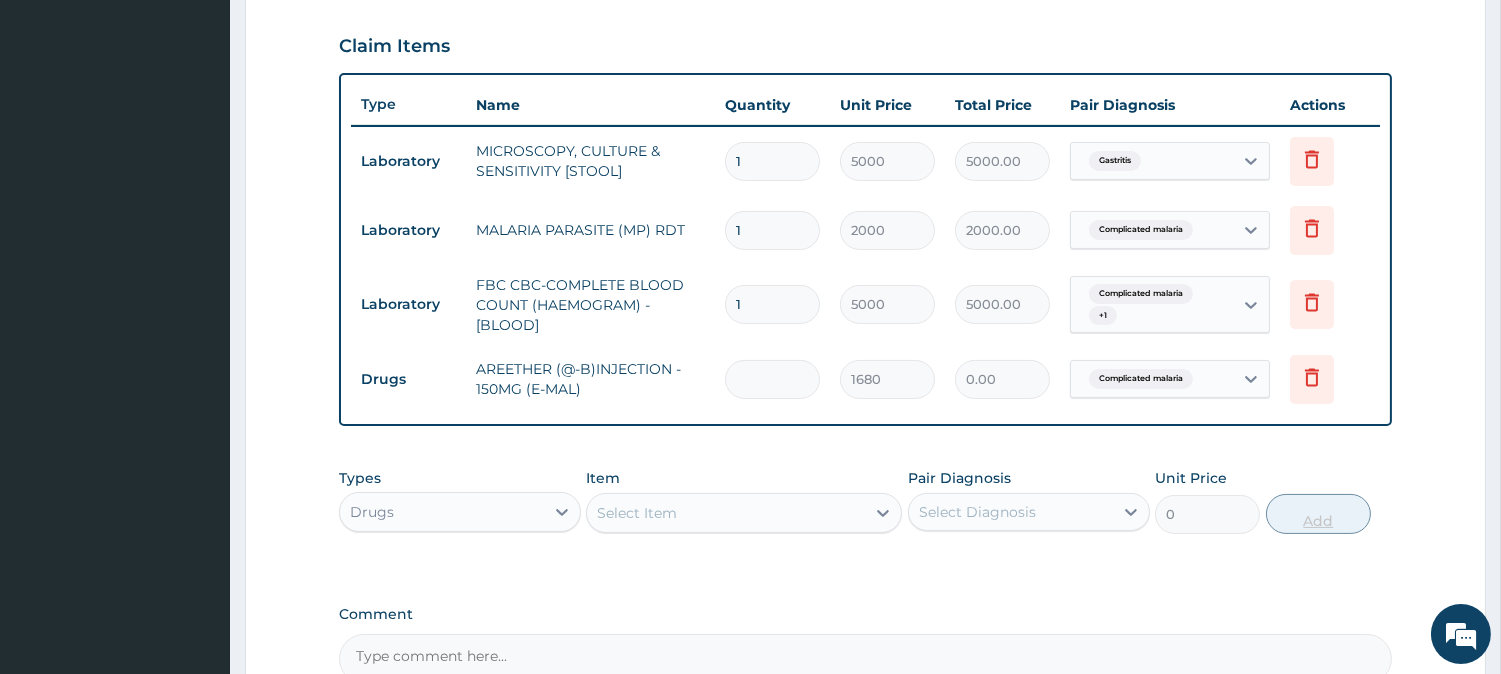 type on "3" 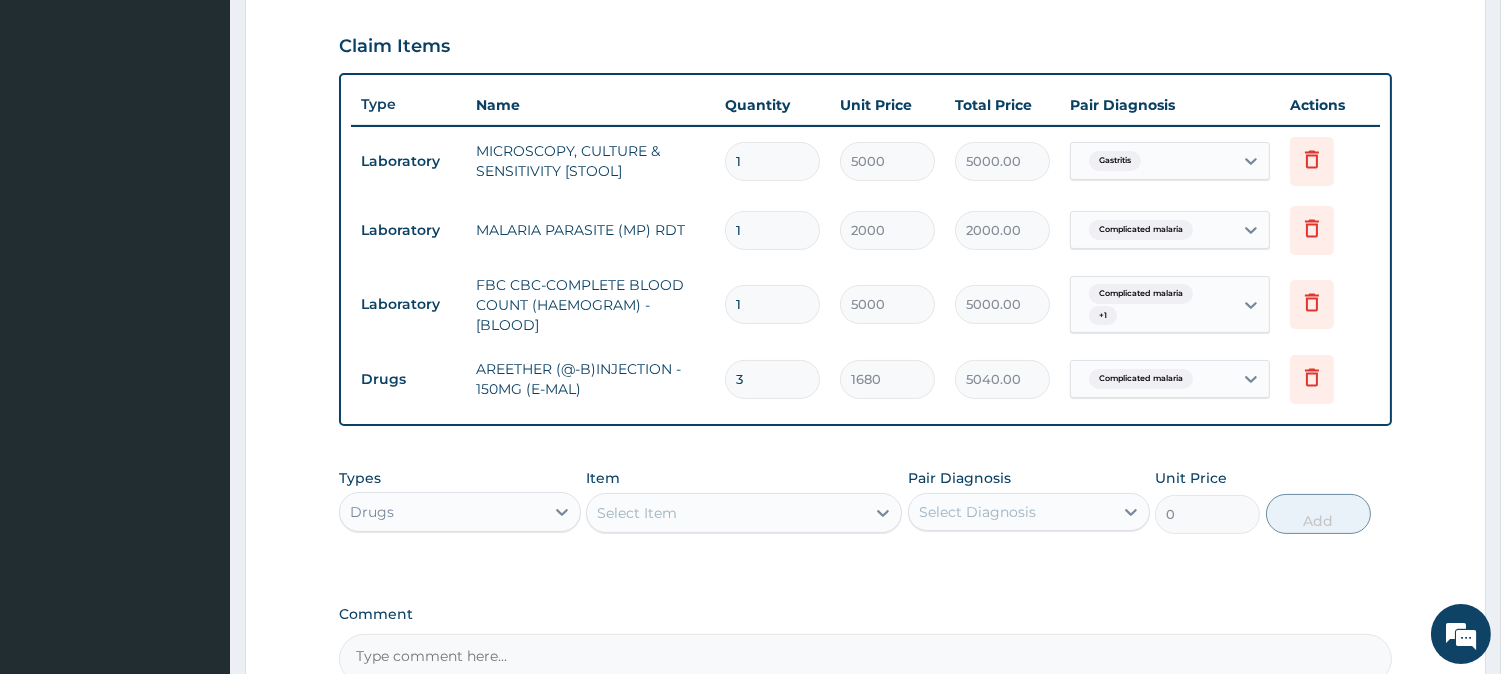 type on "3" 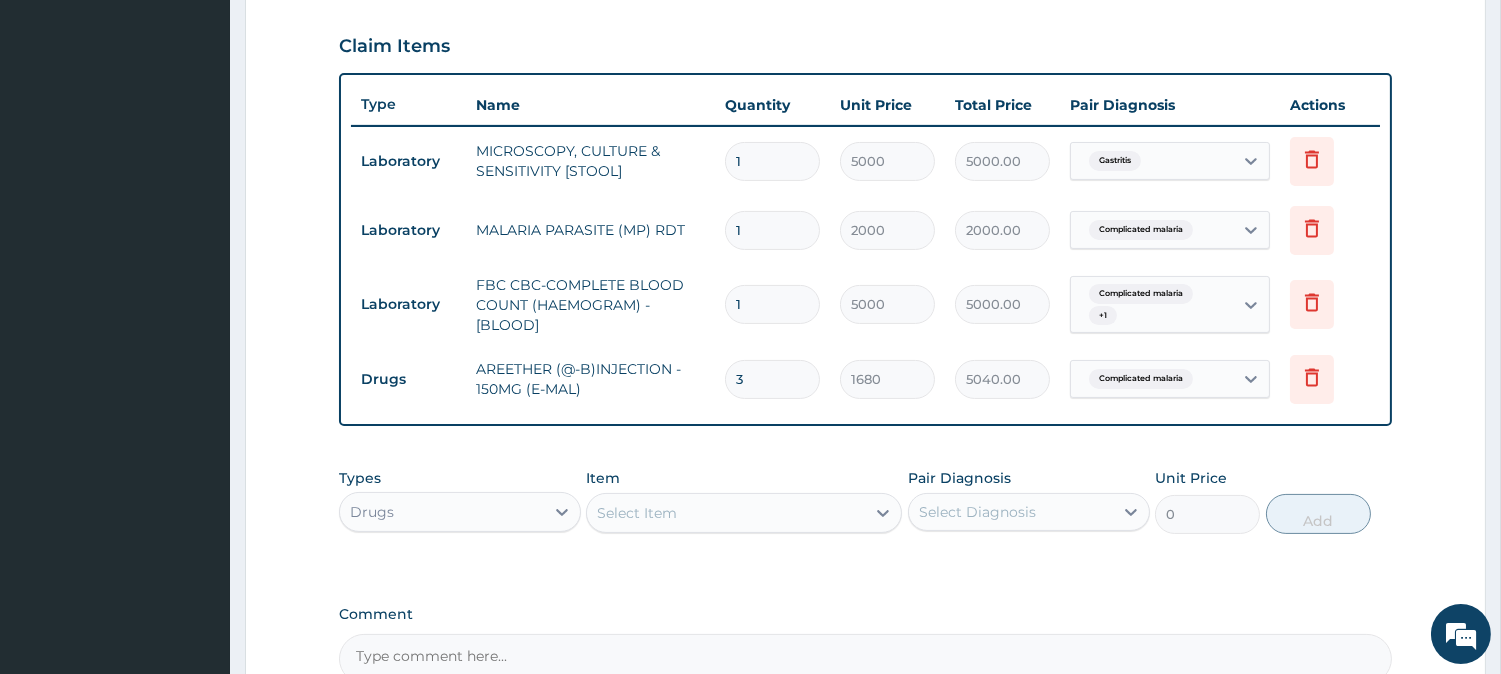 click on "Select Item" at bounding box center (726, 513) 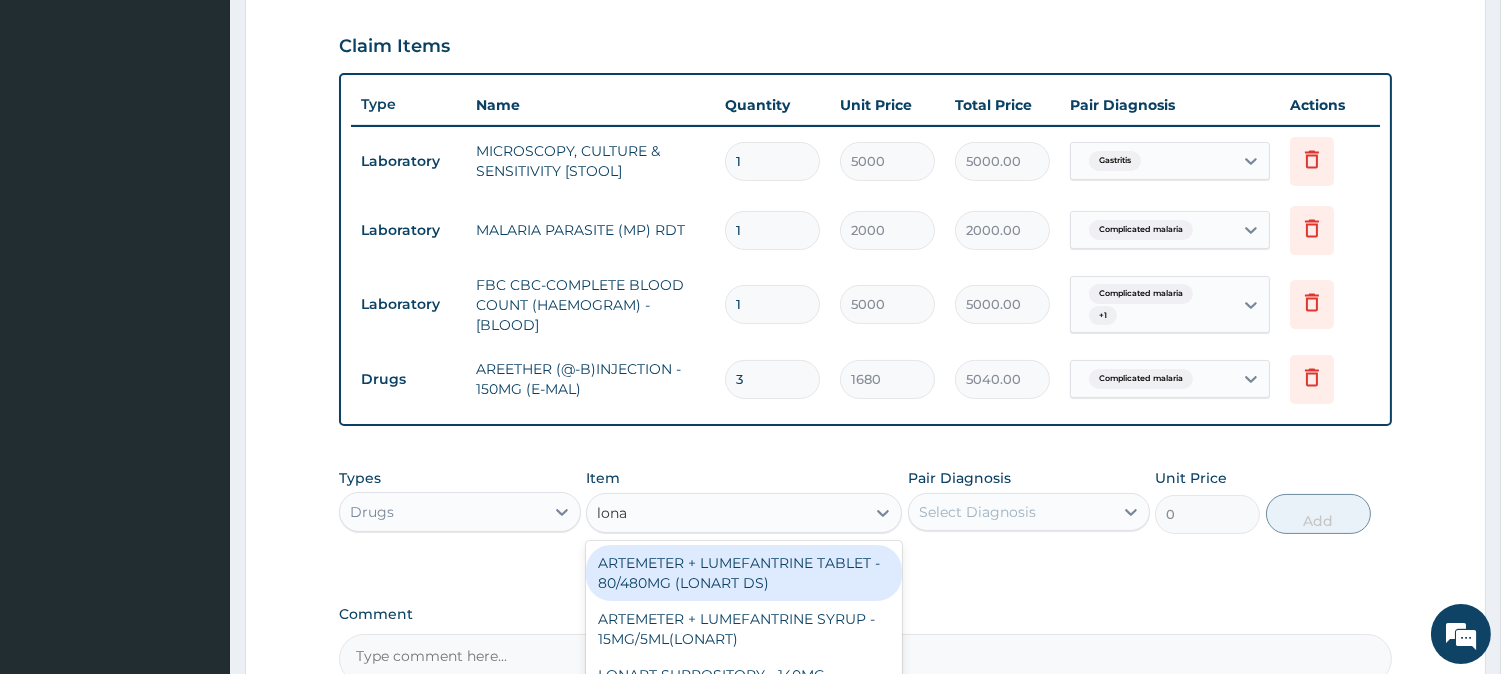 type on "lonar" 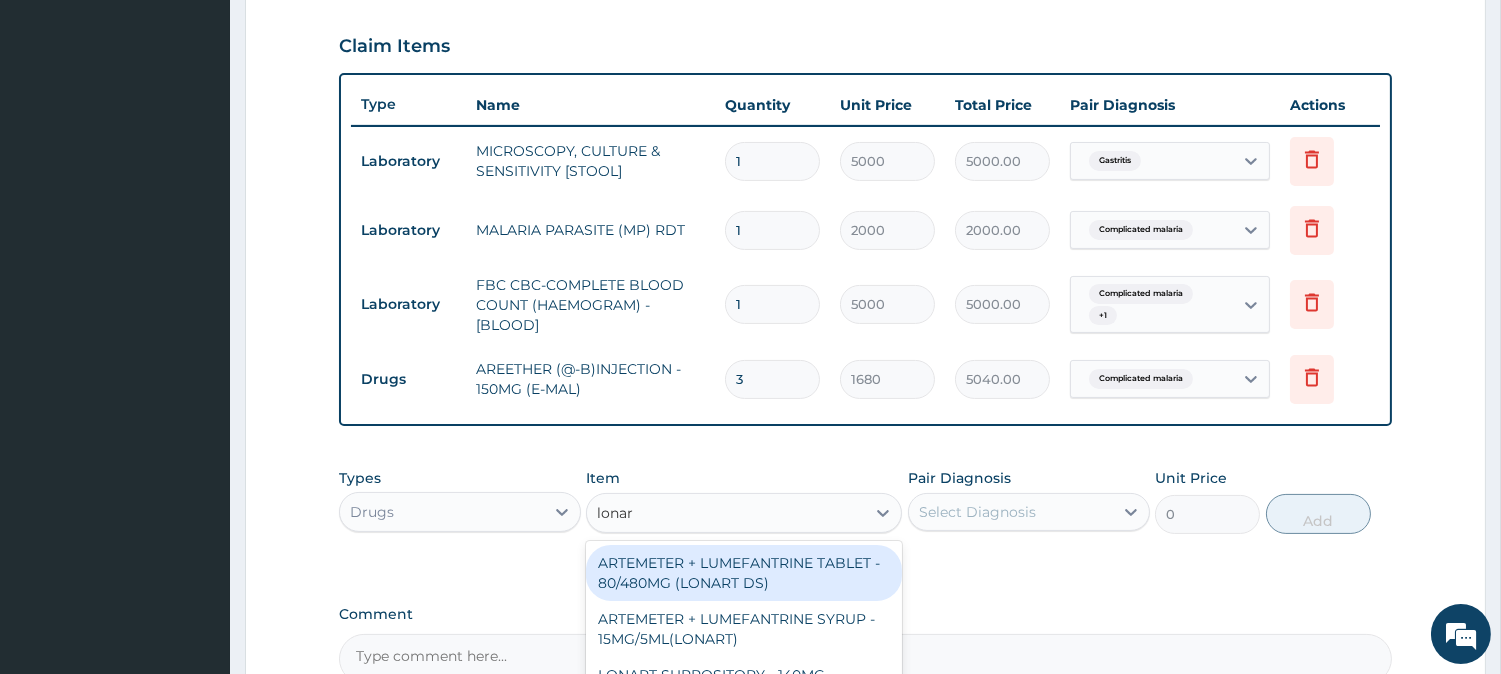 click on "ARTEMETER + LUMEFANTRINE TABLET -  80/480MG (LONART DS)" at bounding box center (744, 573) 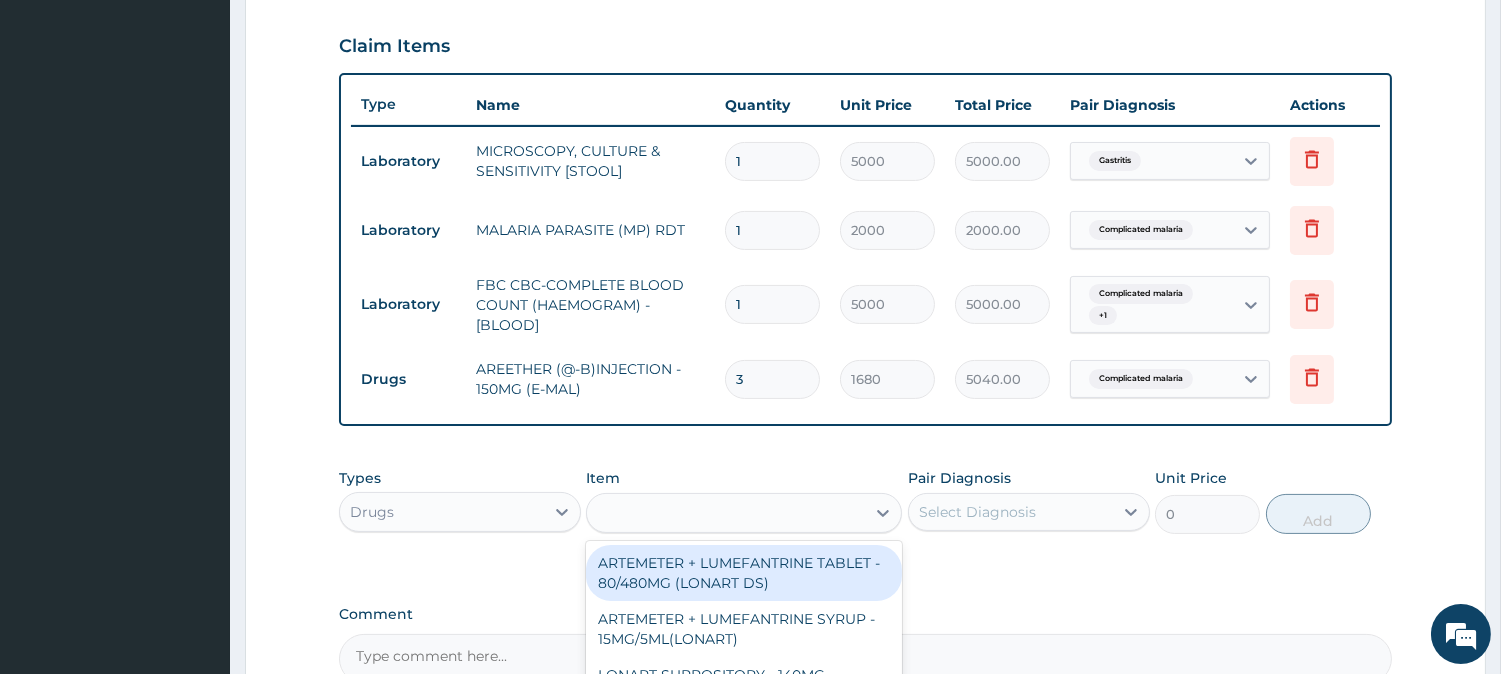 type on "588" 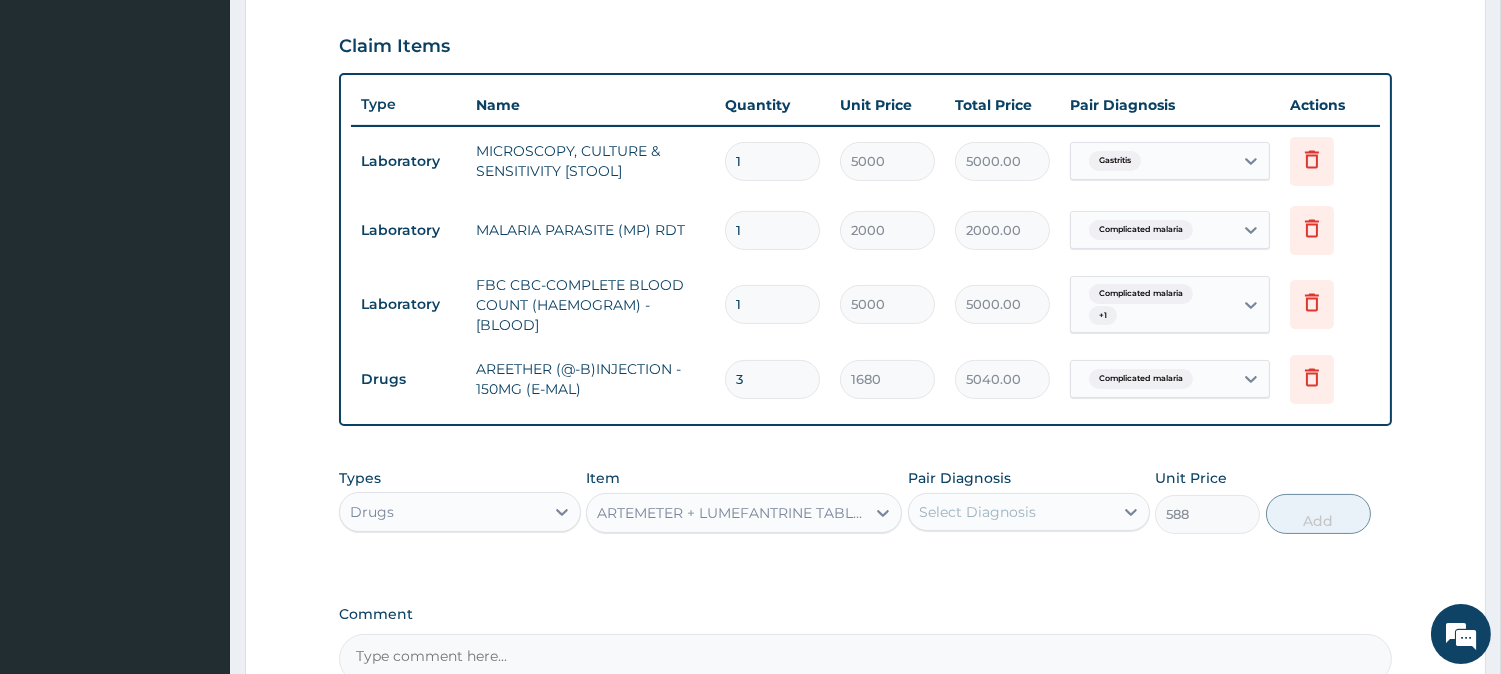 click on "Select Diagnosis" at bounding box center (977, 512) 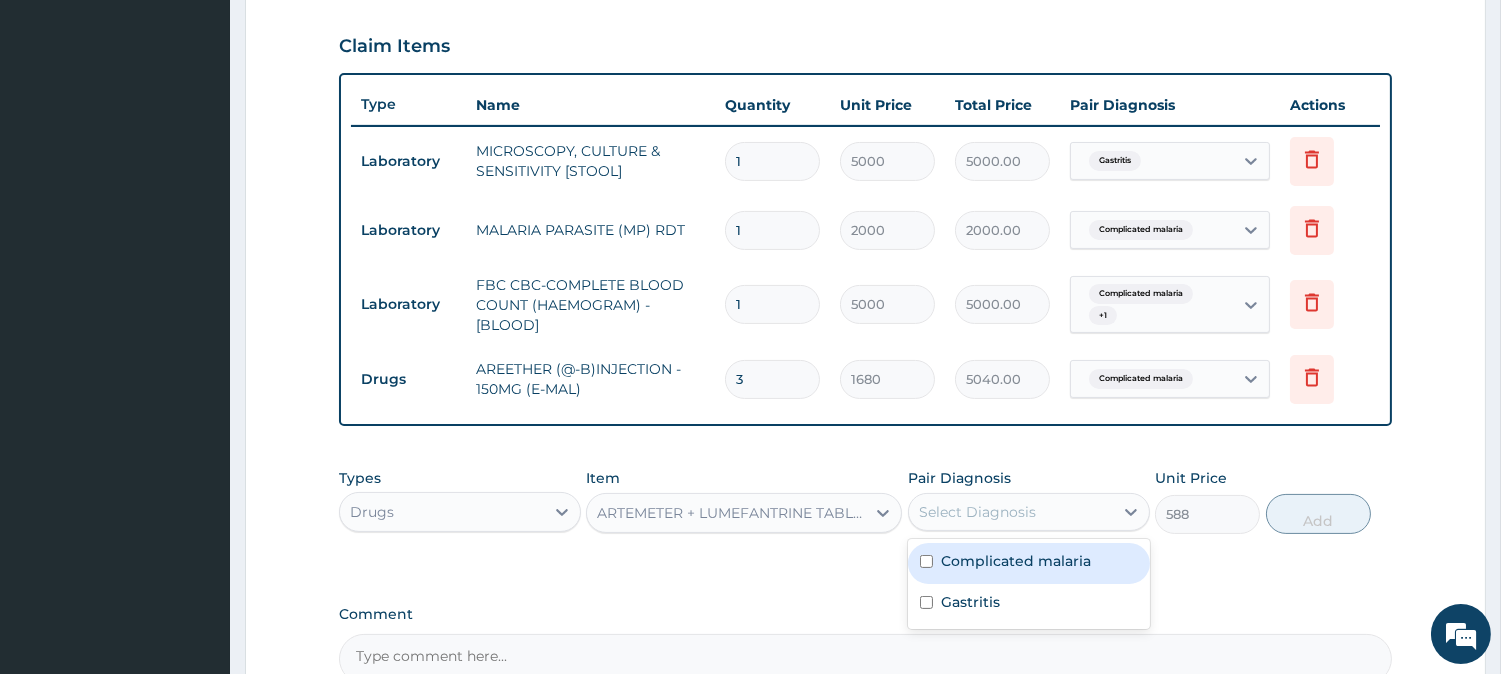 click on "Complicated malaria" at bounding box center (1016, 561) 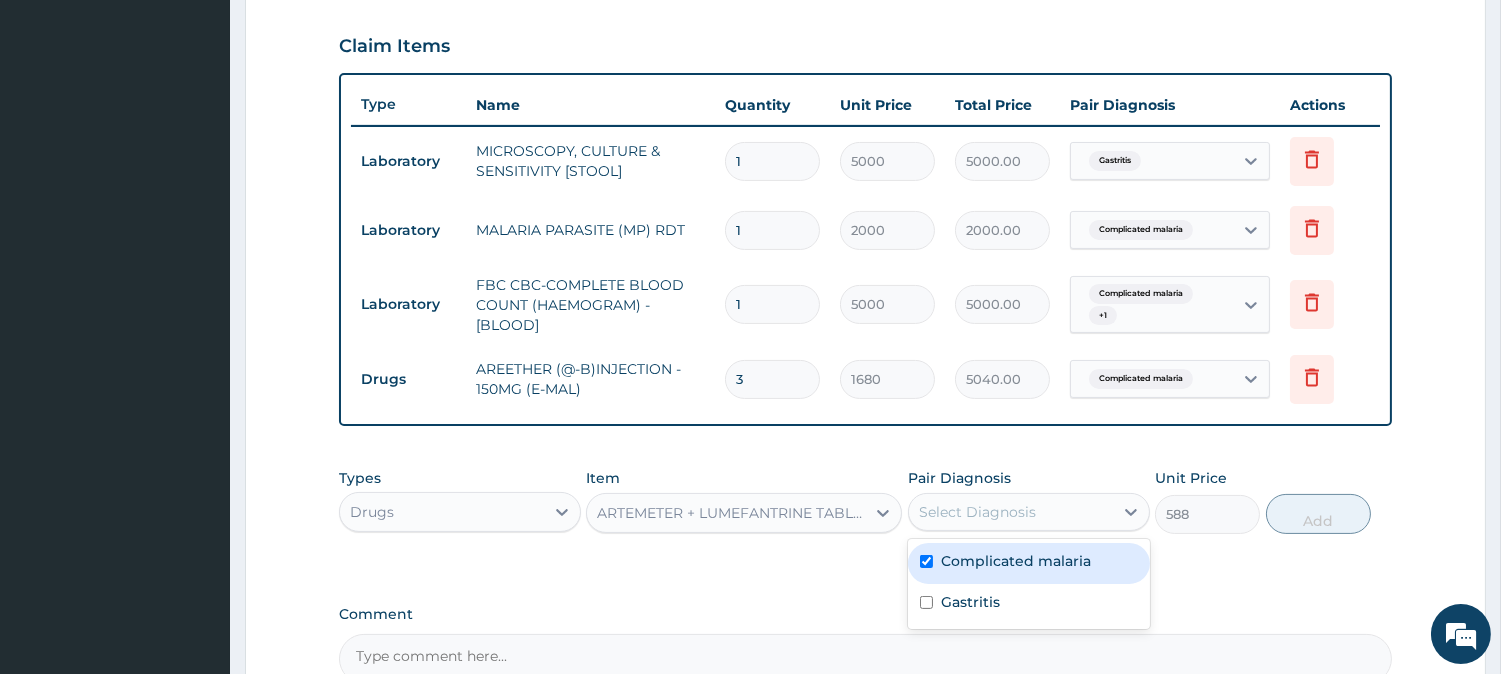 checkbox on "true" 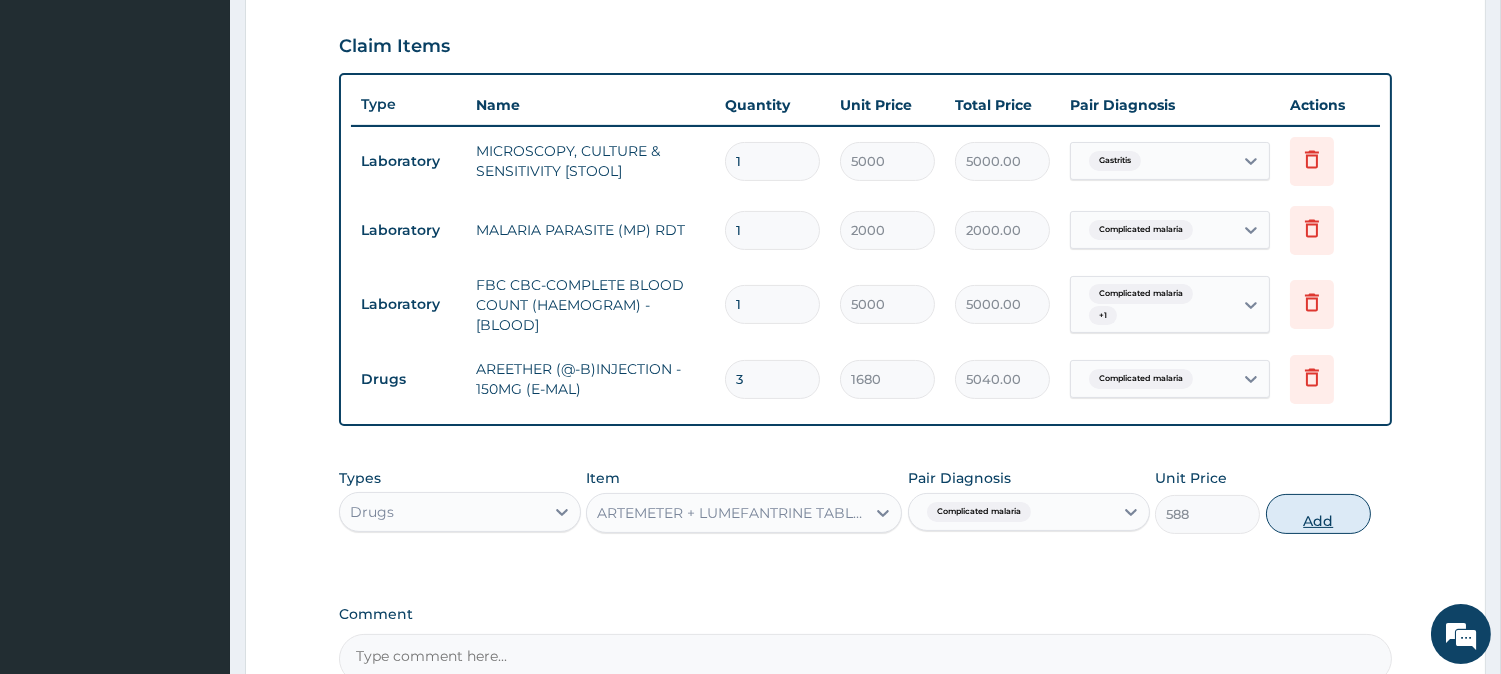 click on "Add" at bounding box center [1318, 514] 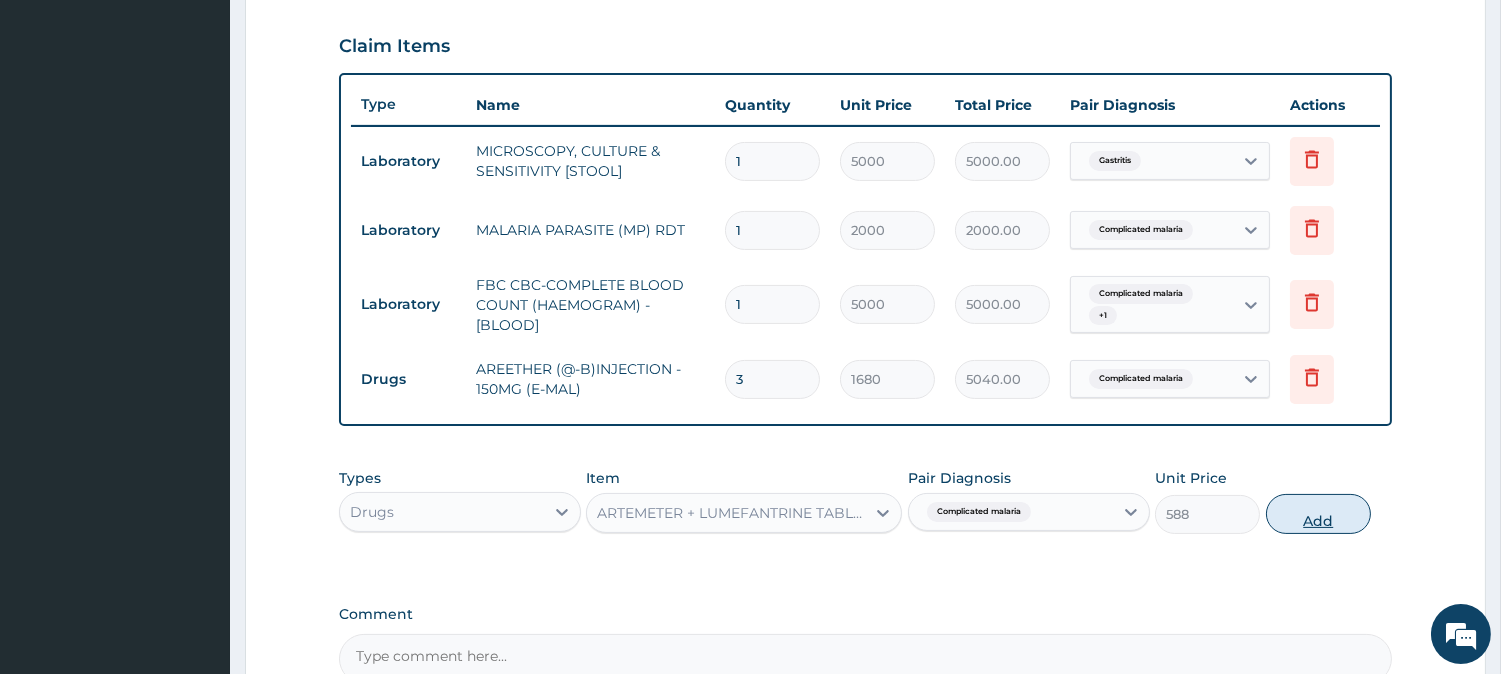 type on "0" 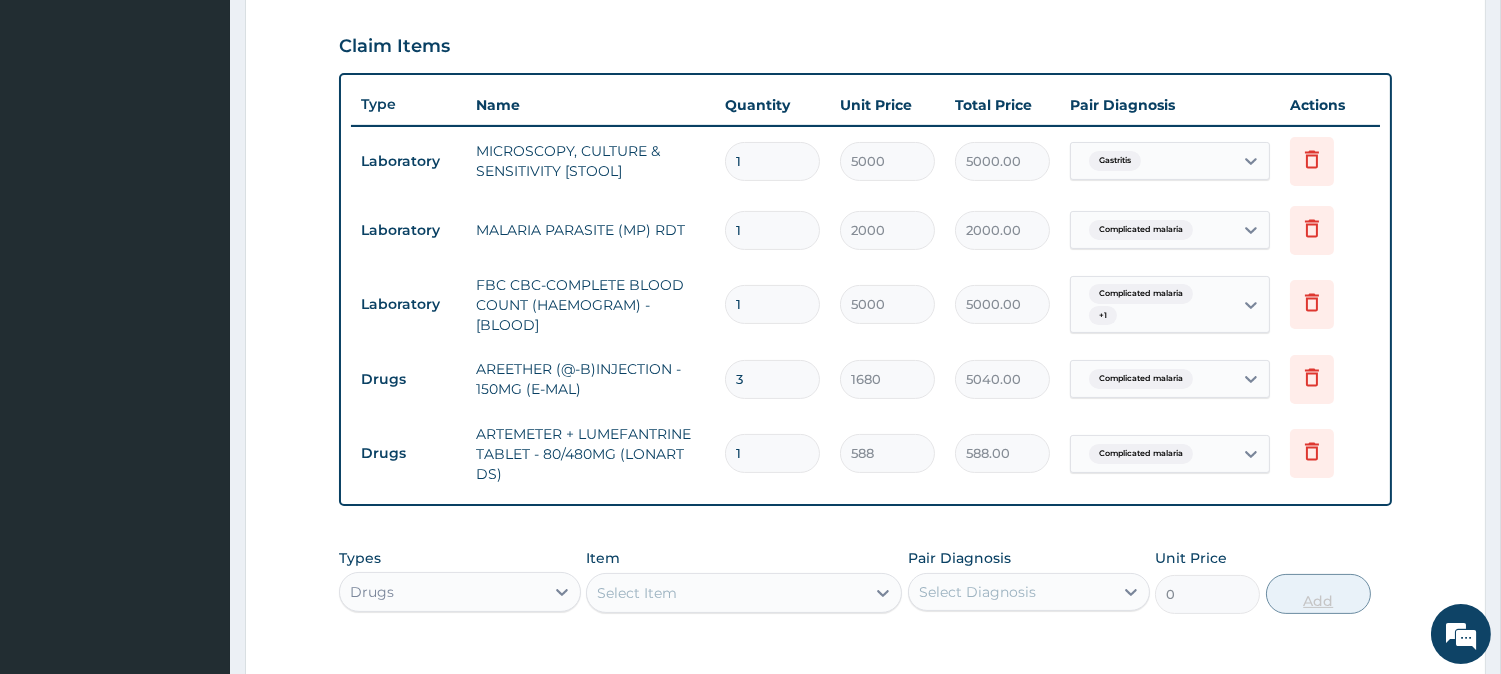 type 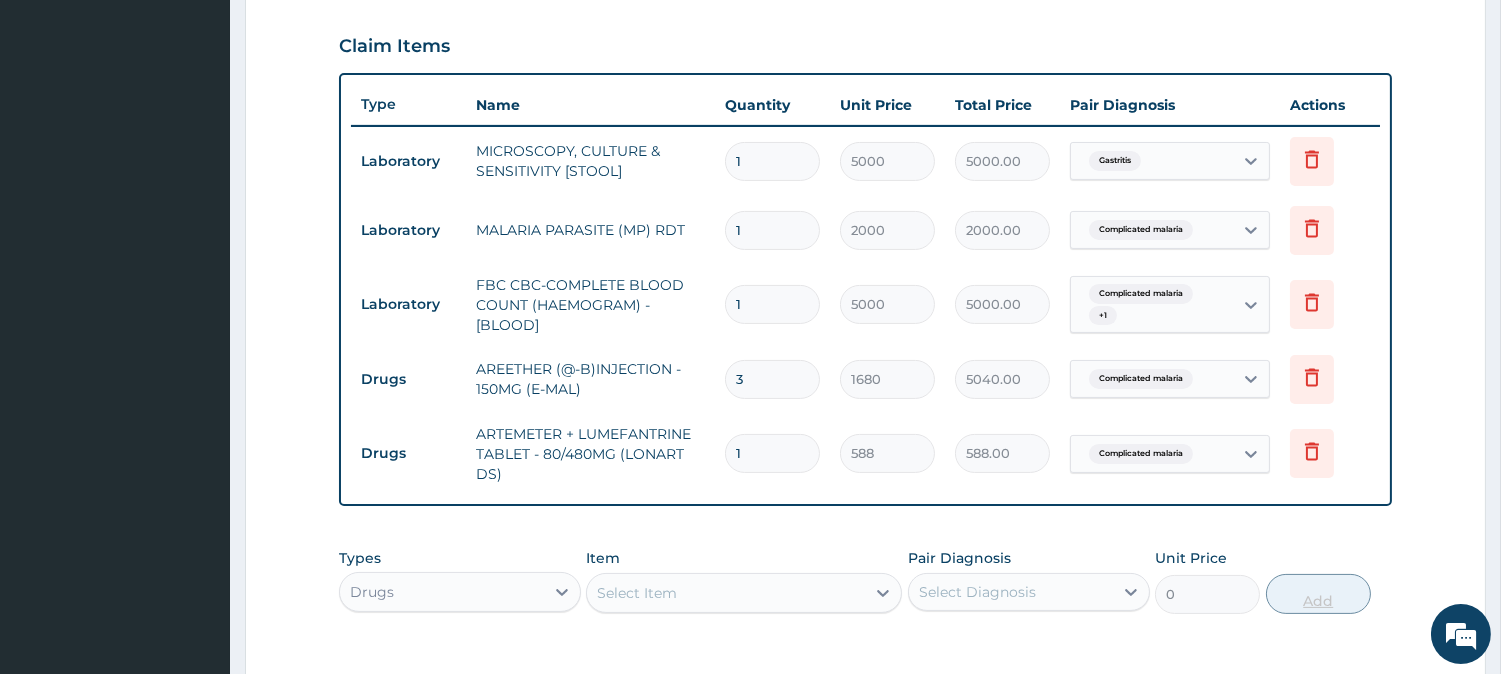 type on "0.00" 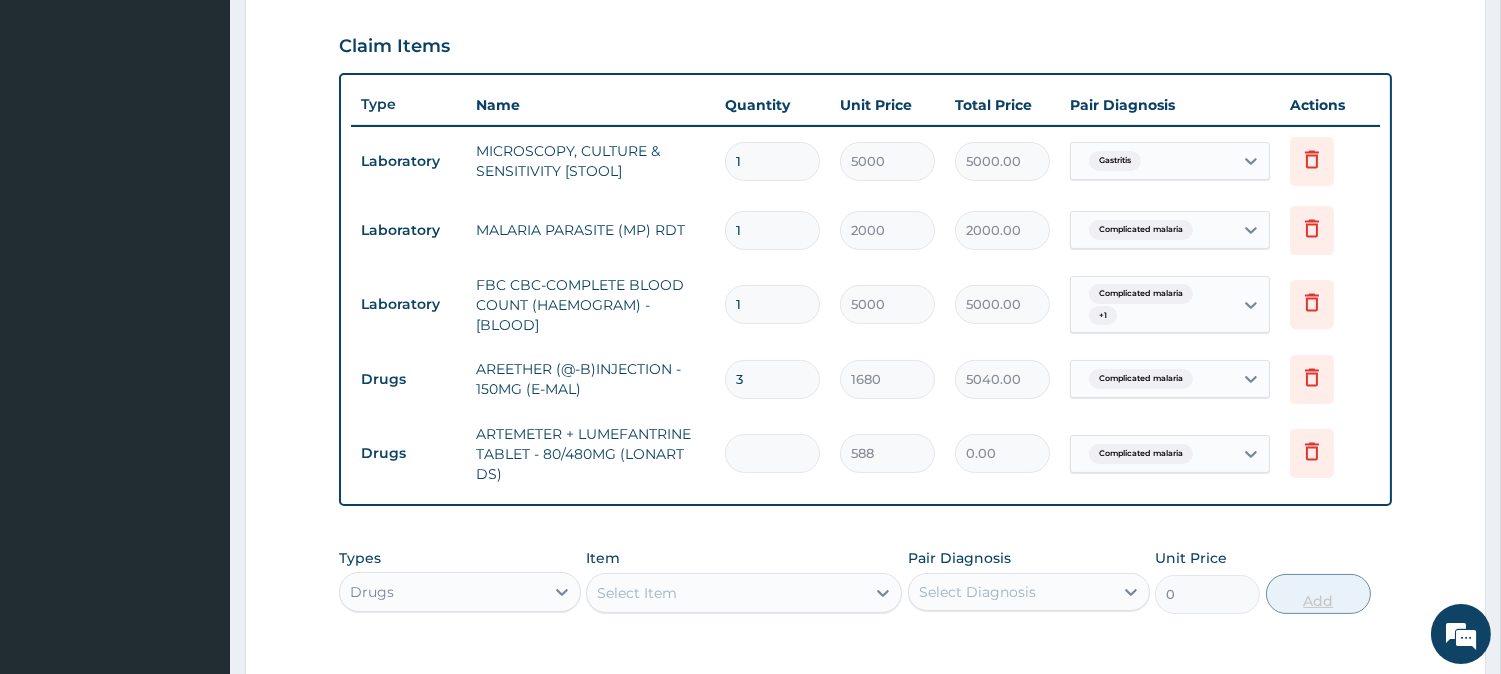 type on "6" 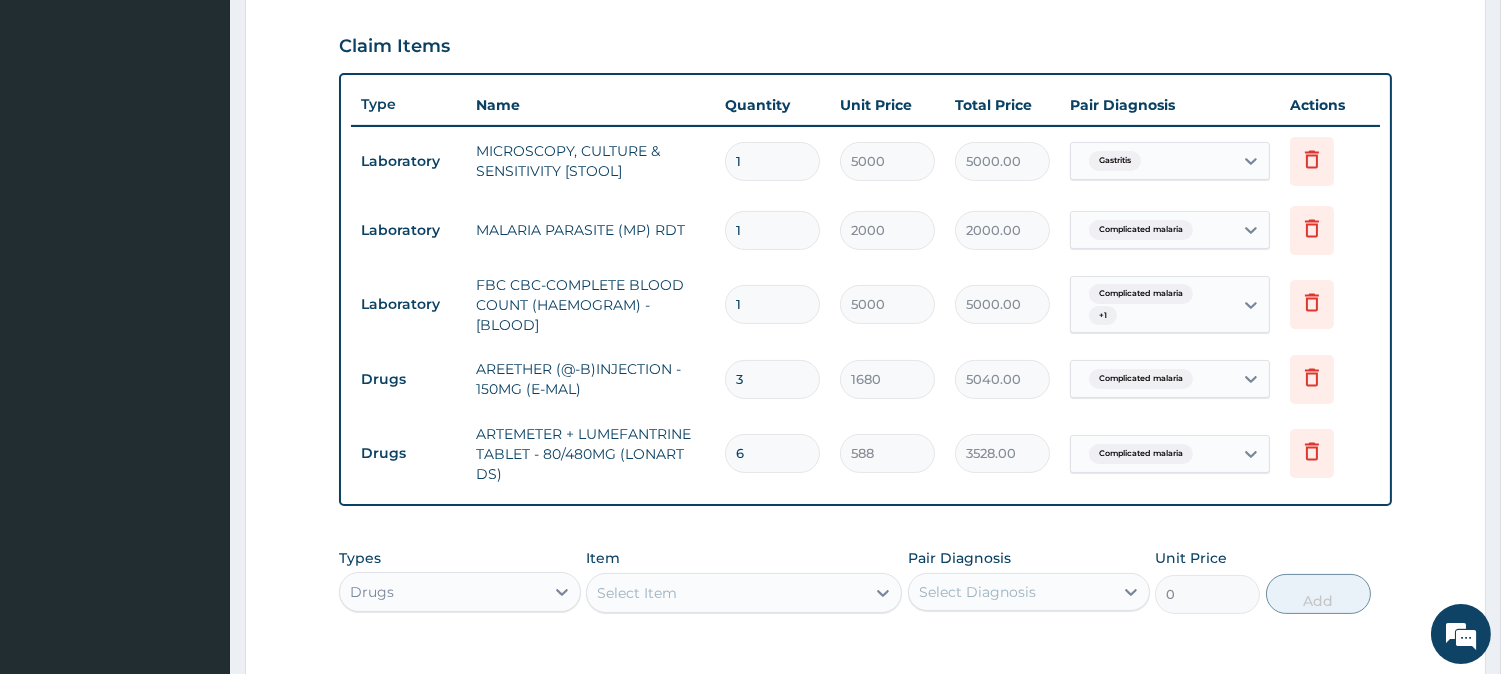 type on "6" 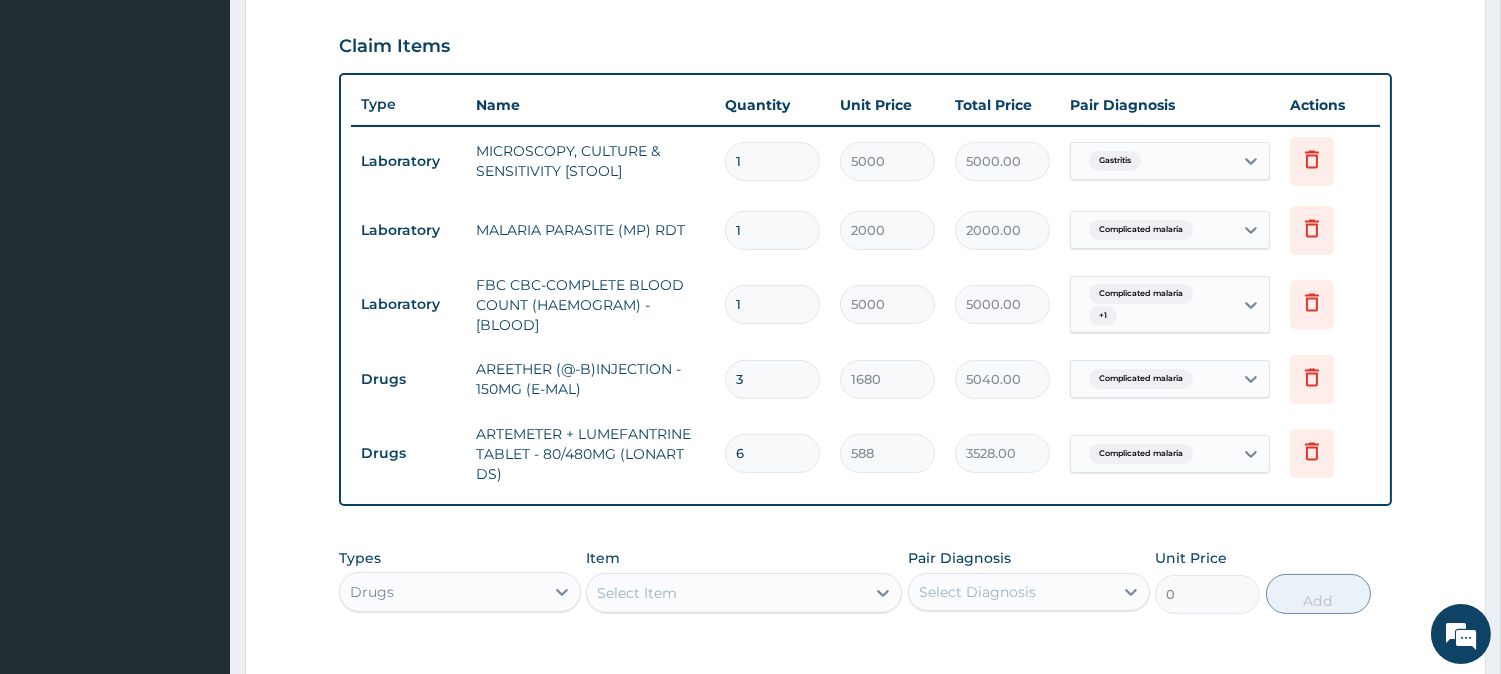 click on "Select Item" at bounding box center (726, 593) 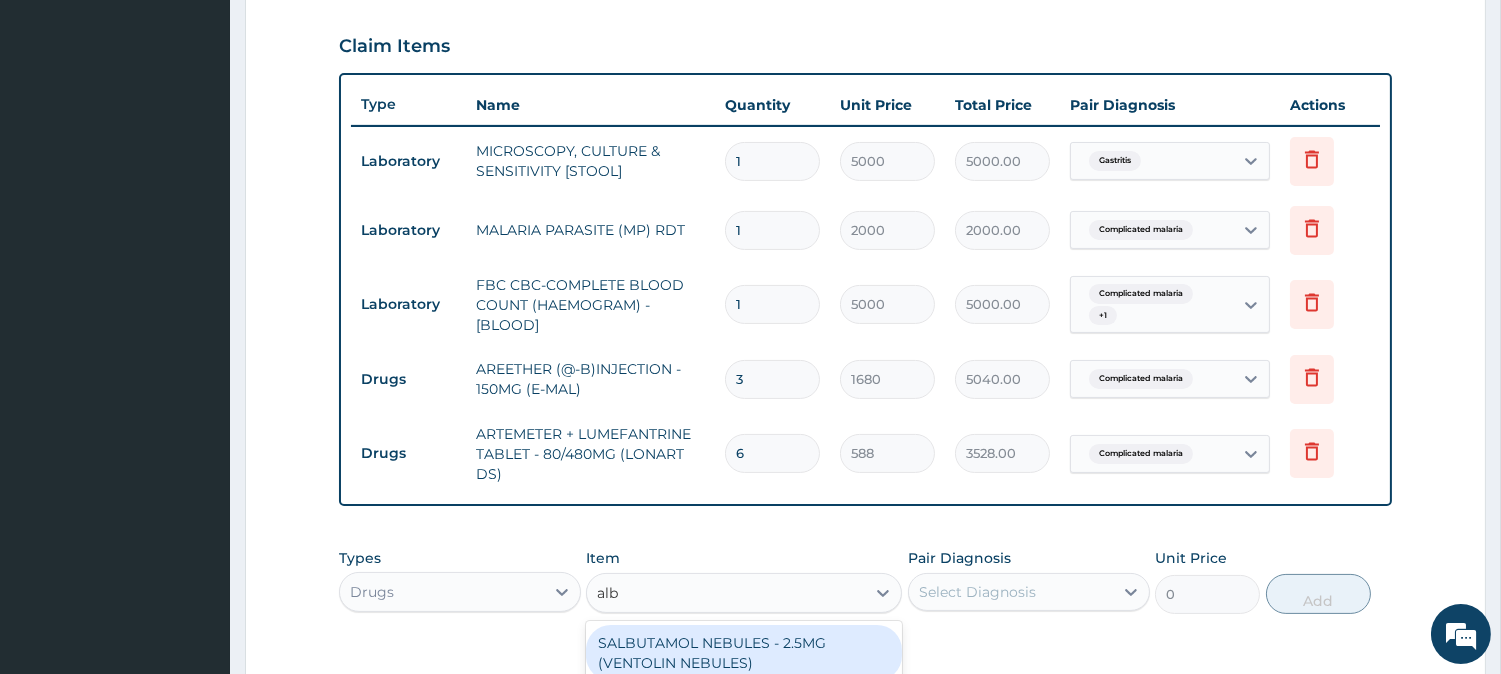 type on "albe" 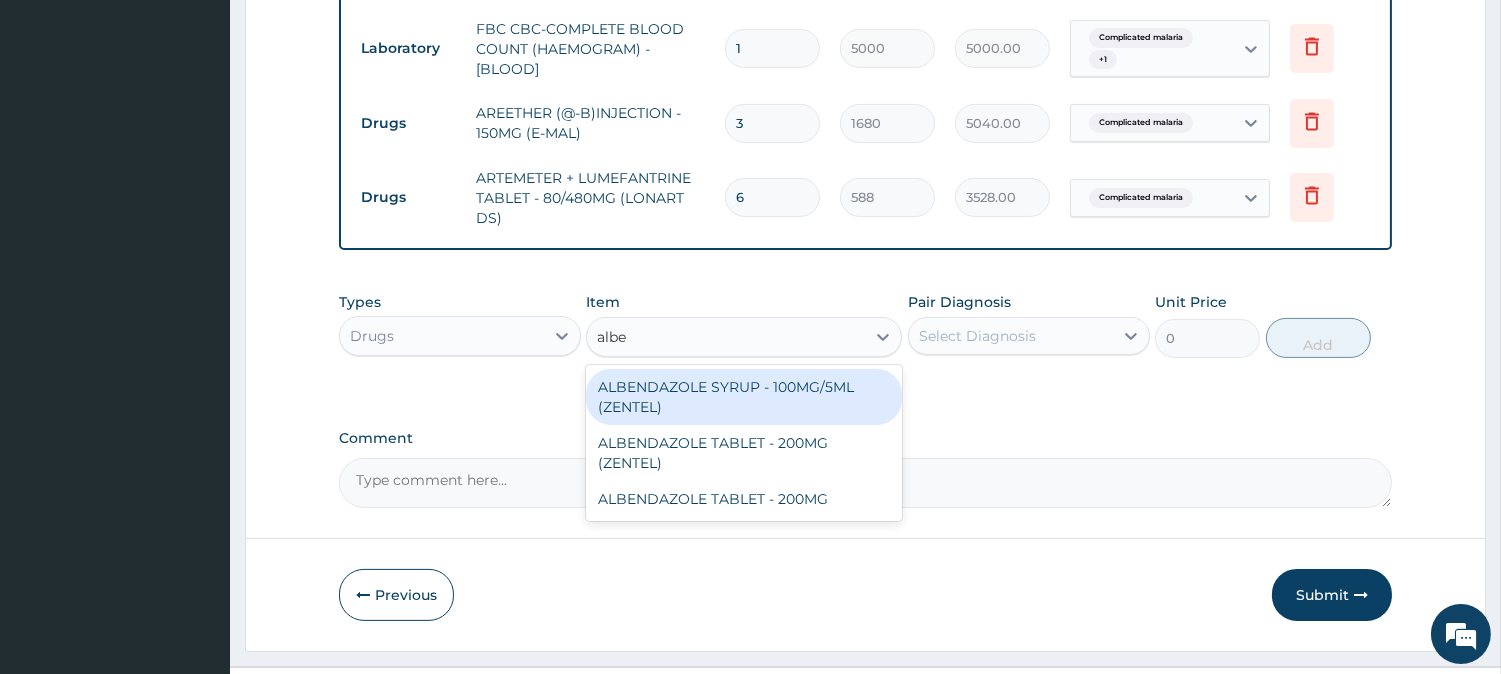 scroll, scrollTop: 937, scrollLeft: 0, axis: vertical 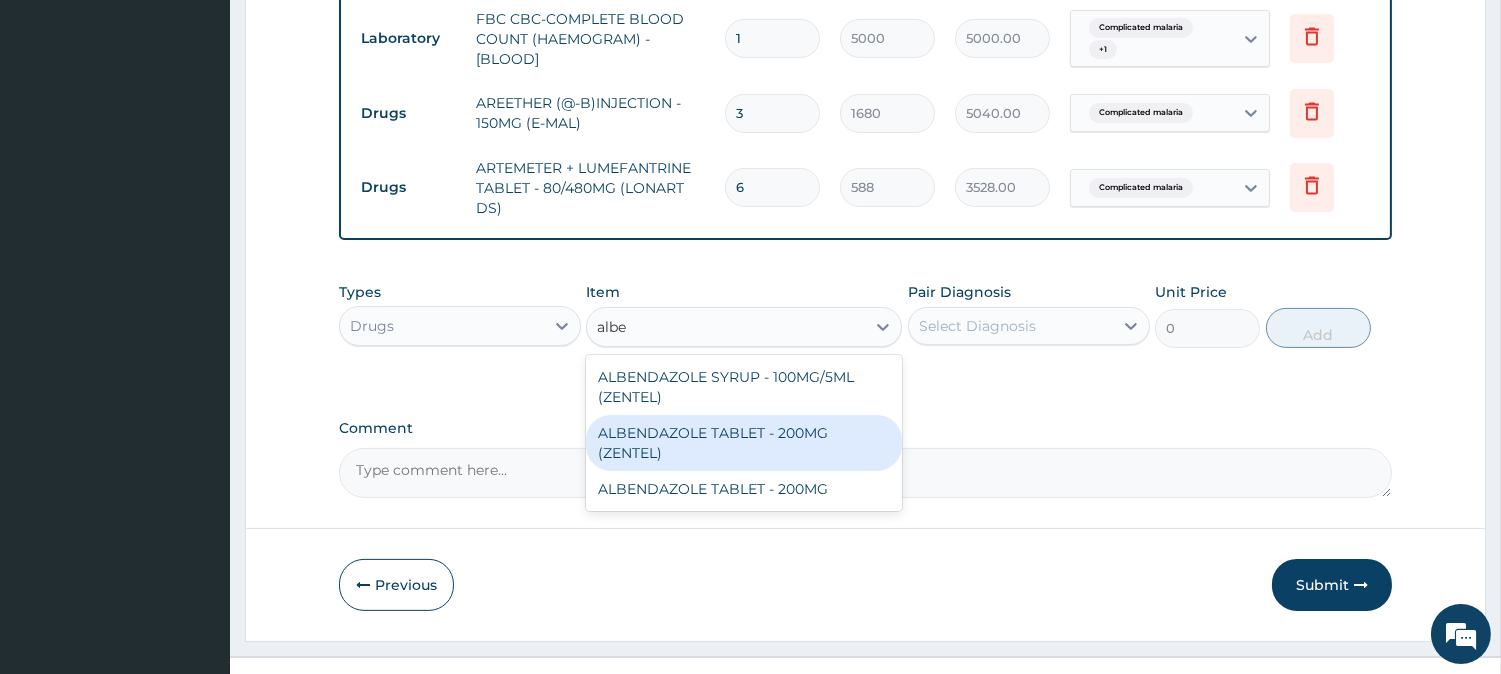 click on "ALBENDAZOLE TABLET - 200MG (ZENTEL)" at bounding box center [744, 443] 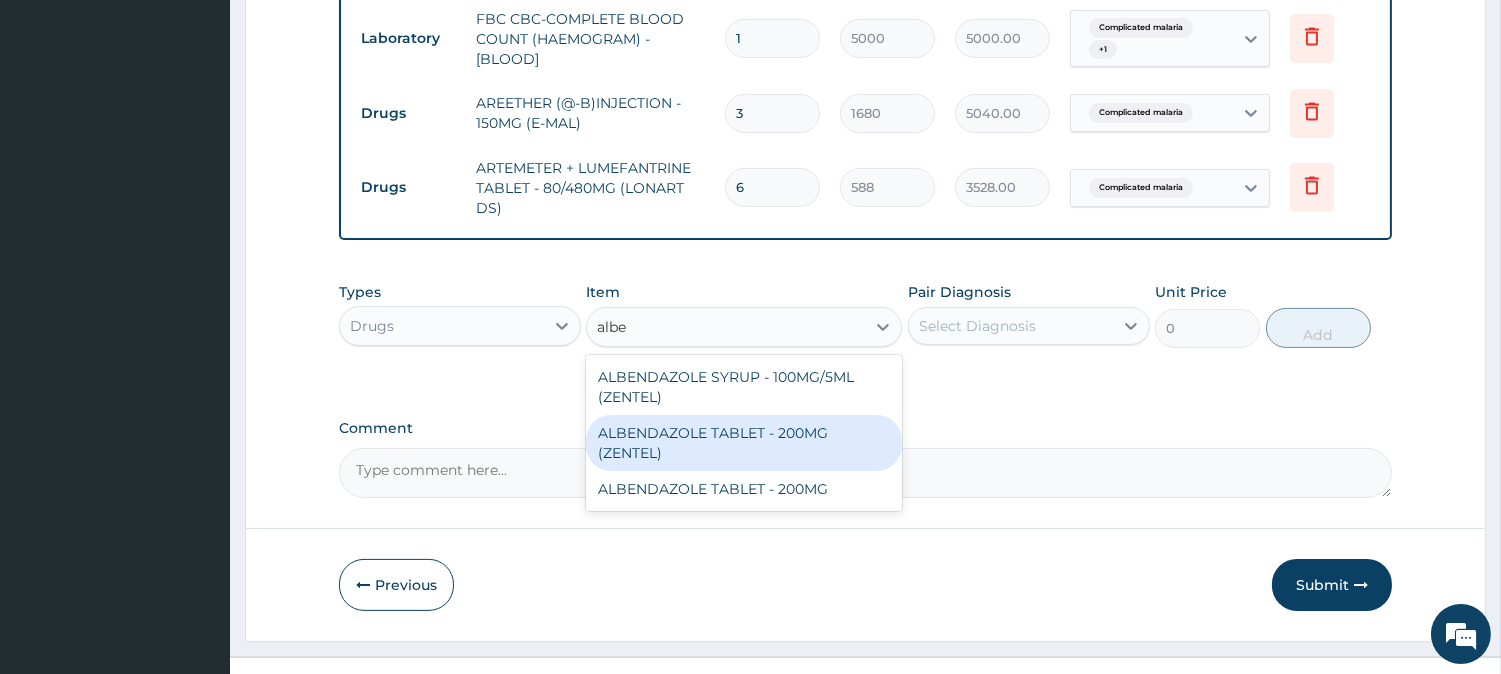 type 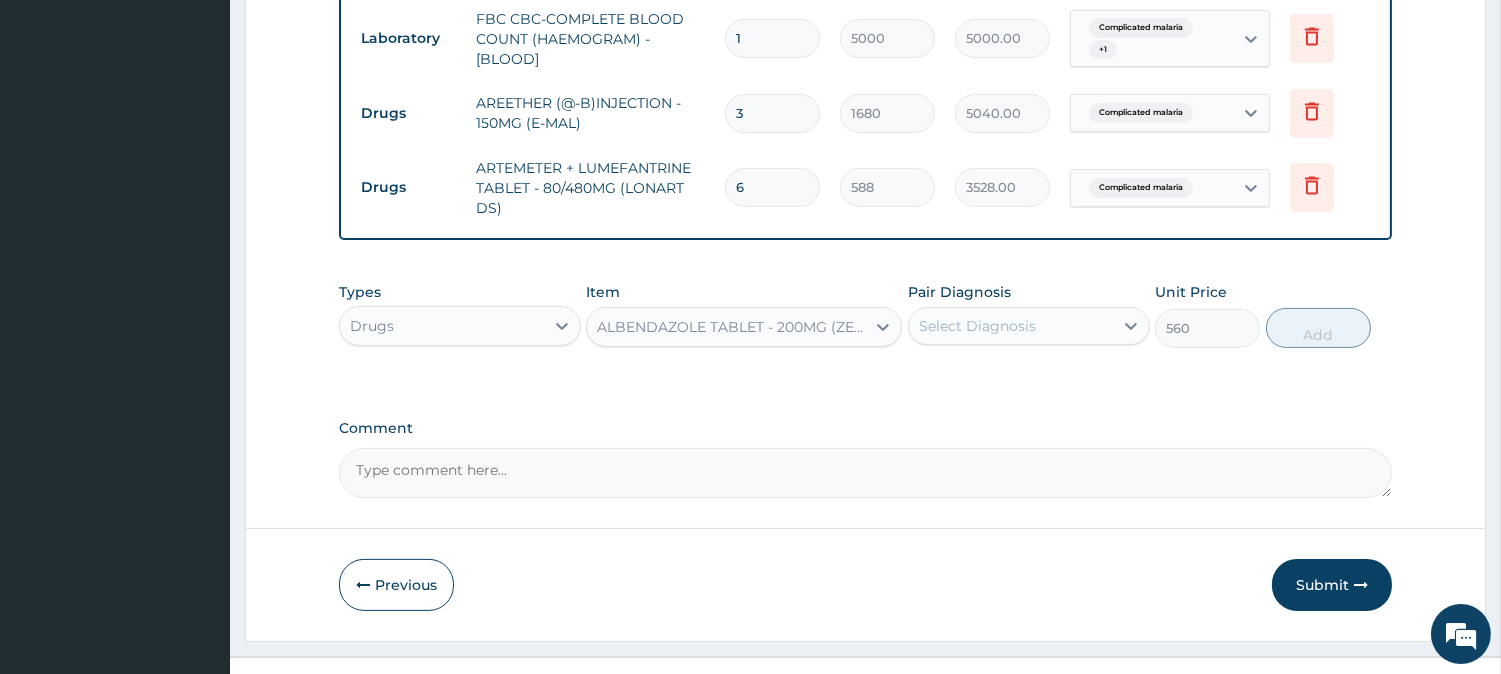 click on "Select Diagnosis" at bounding box center (977, 326) 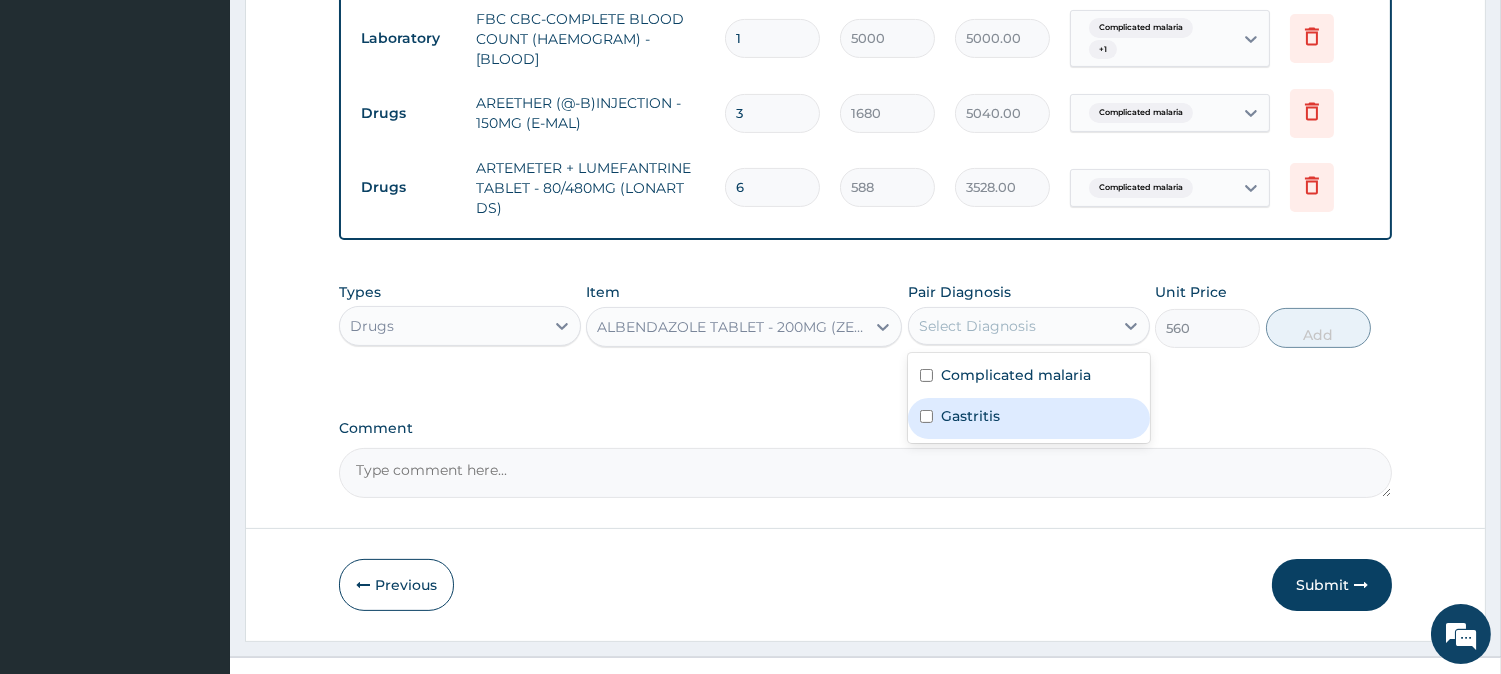 click on "Gastritis" at bounding box center (1029, 418) 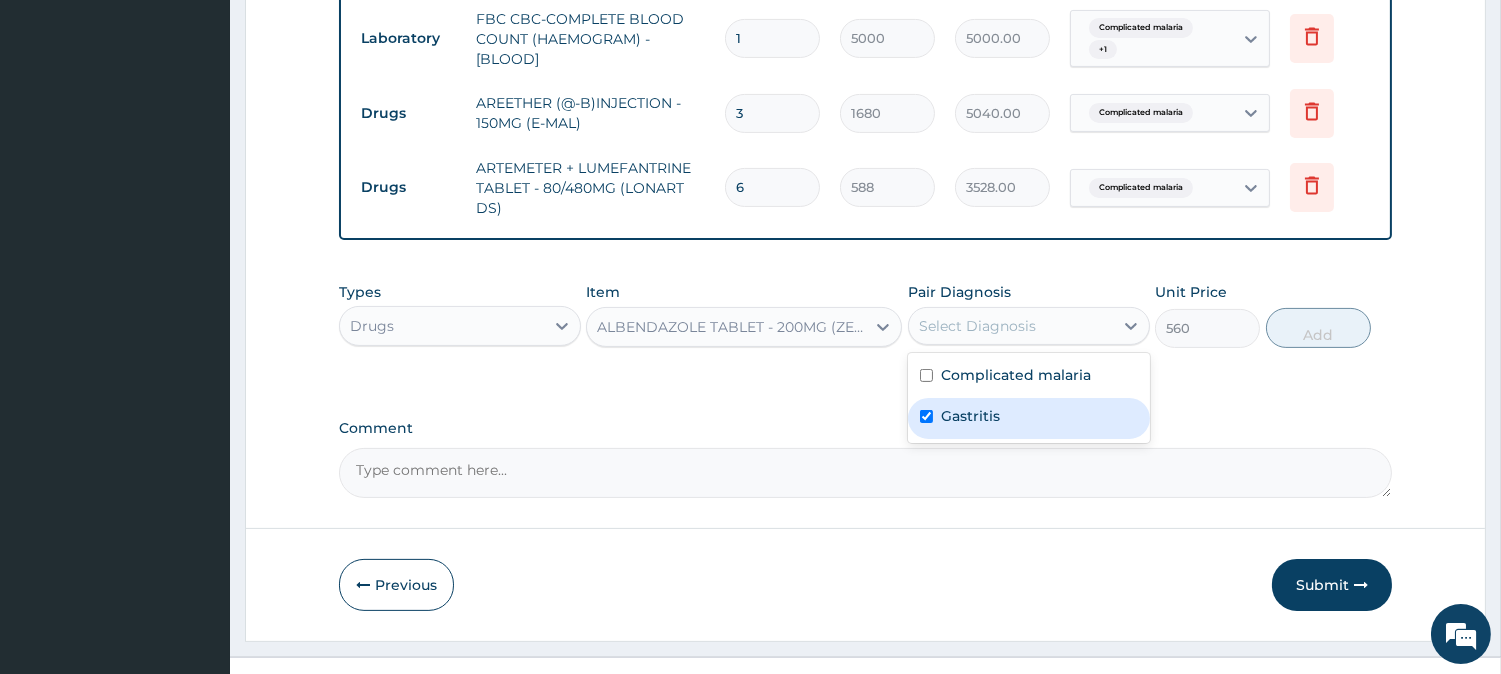 checkbox on "true" 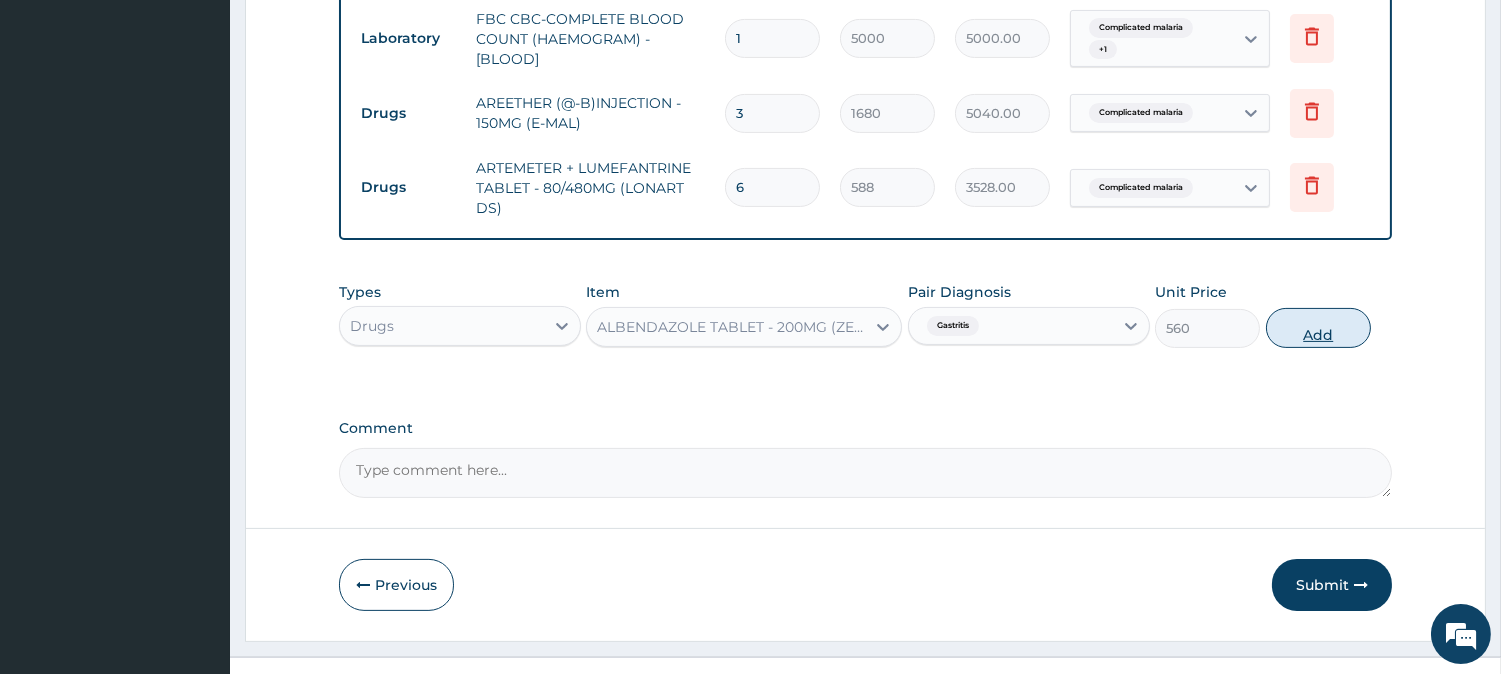 click on "Add" at bounding box center [1318, 328] 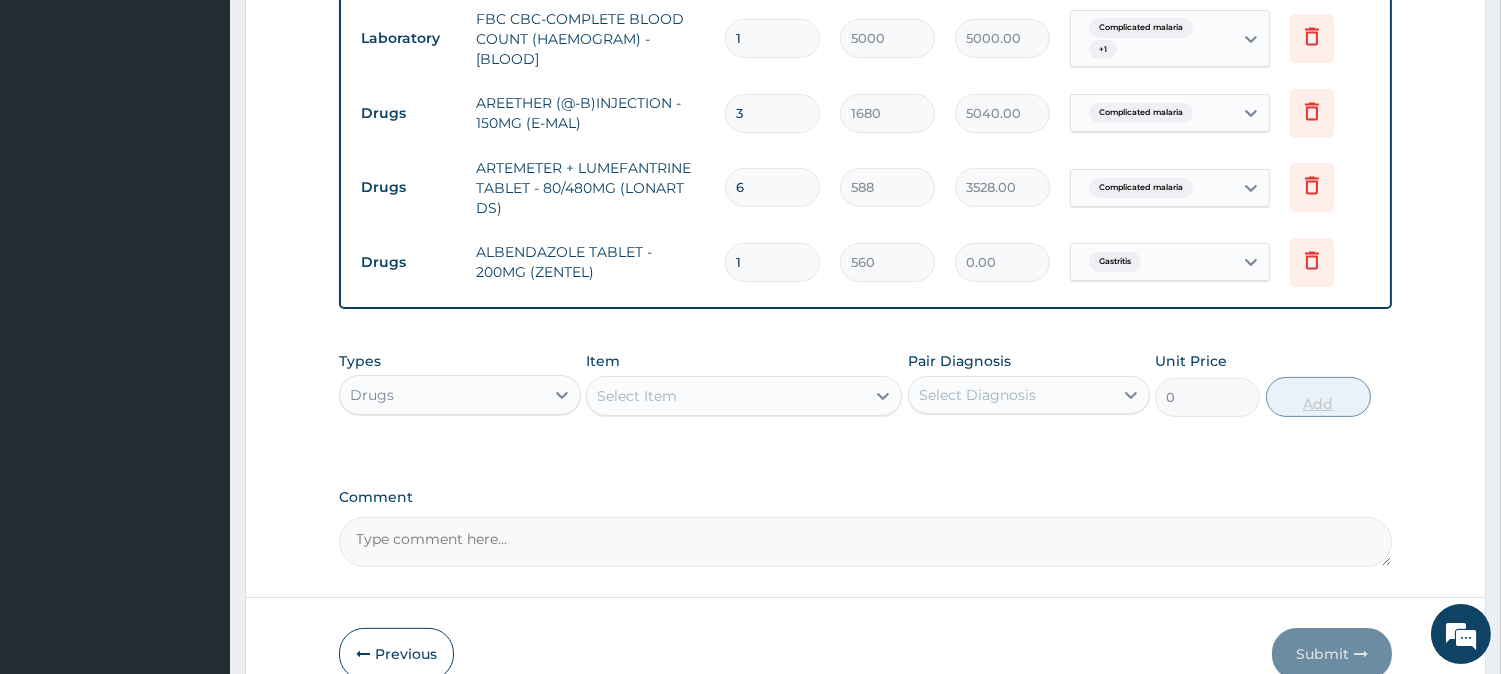 type 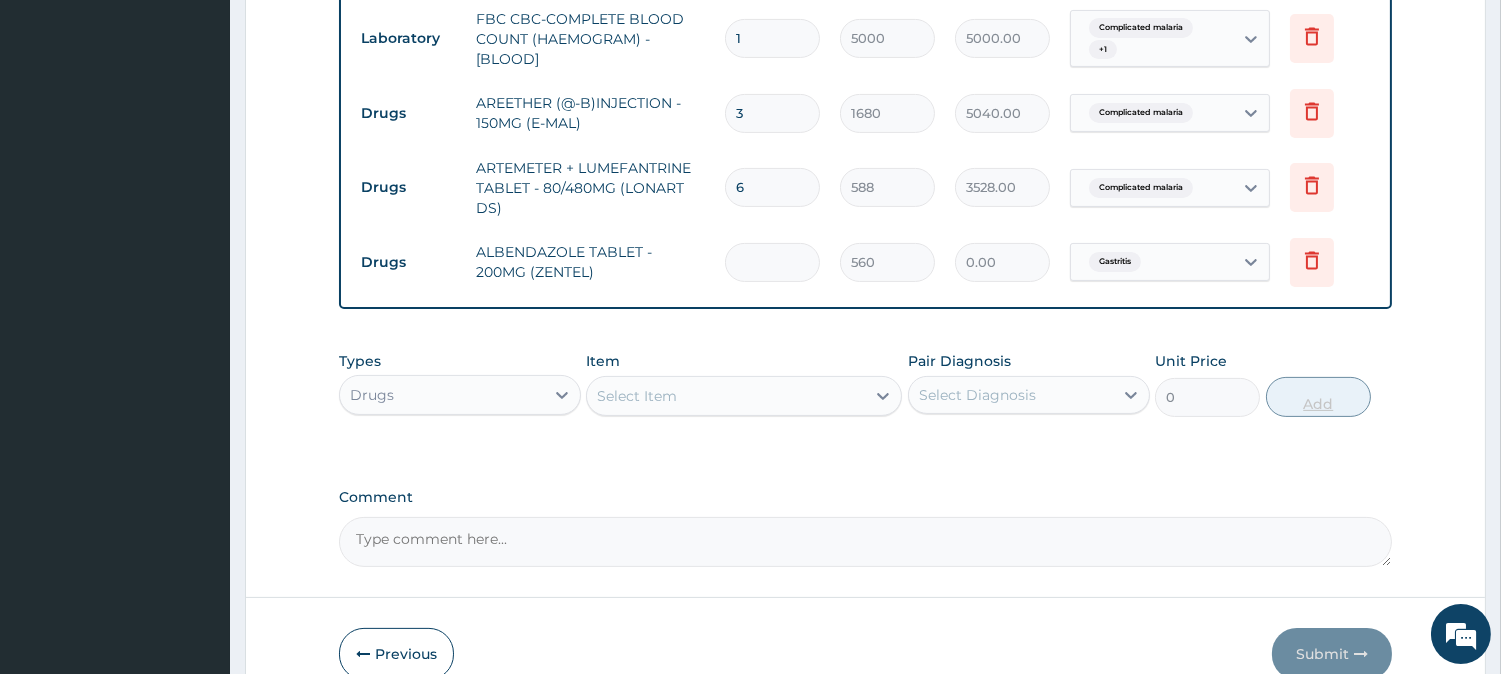 type on "0.00" 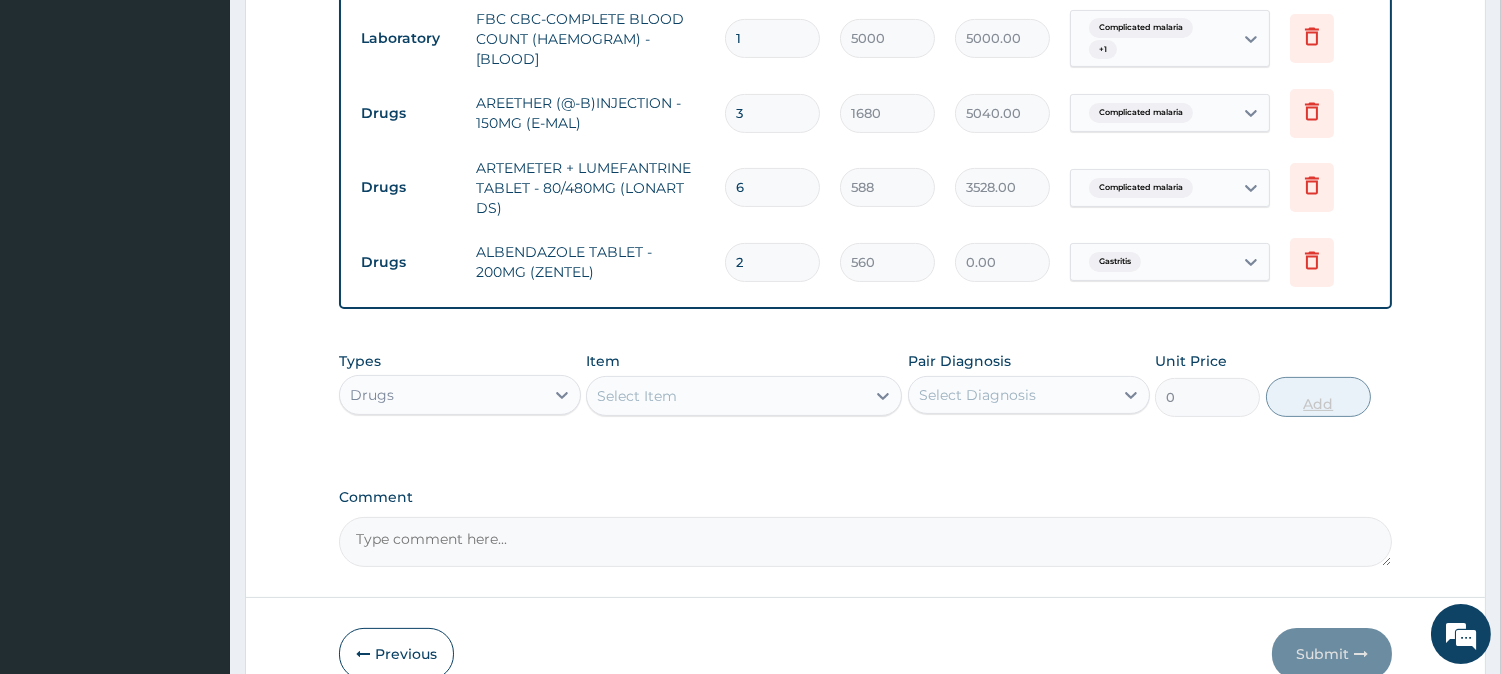 type on "1120.00" 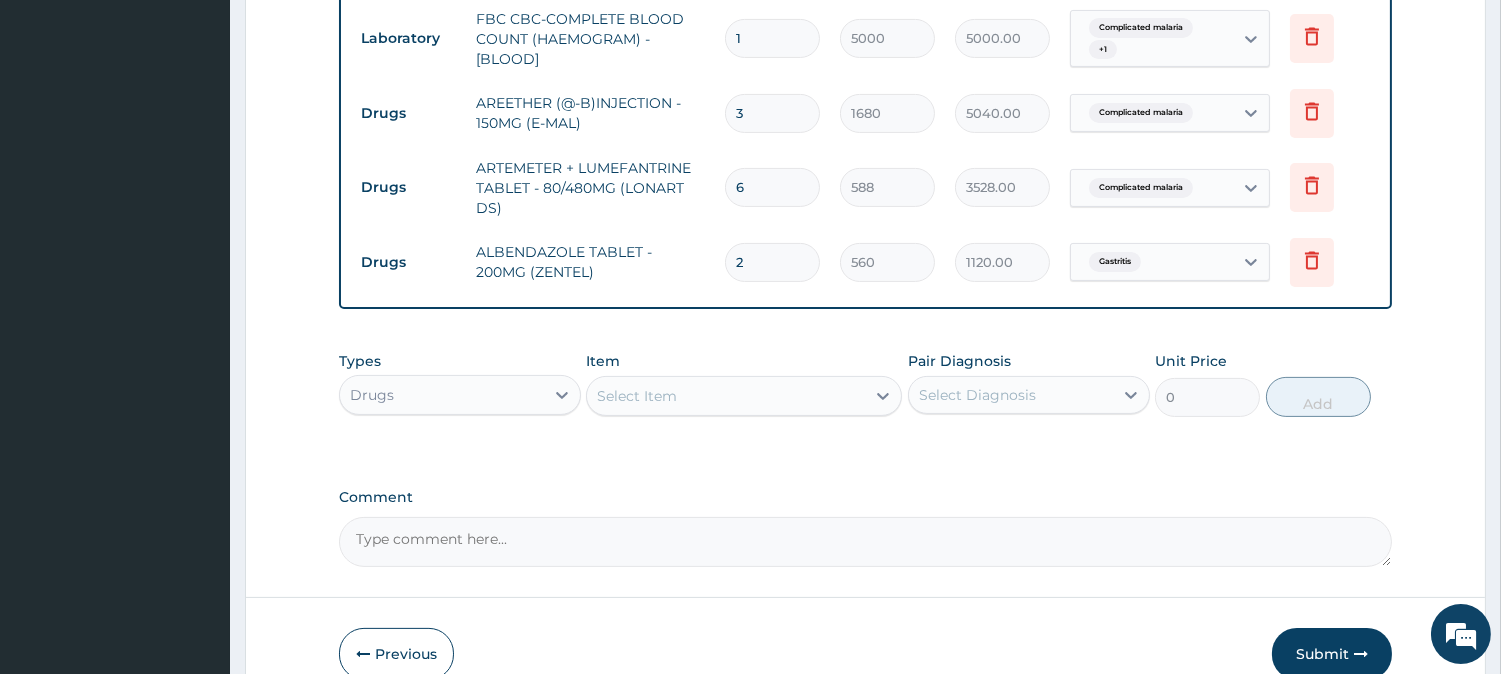 type on "2" 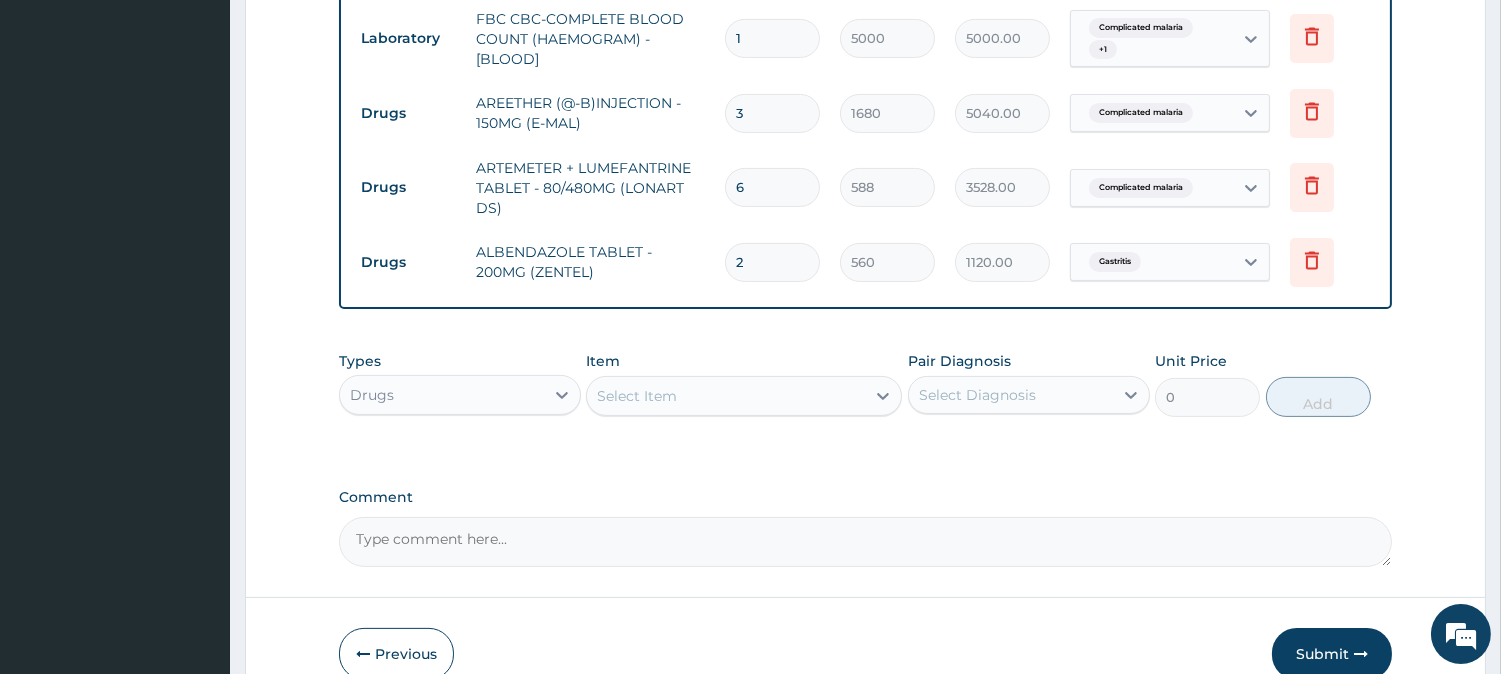 click on "Select Item" at bounding box center (726, 396) 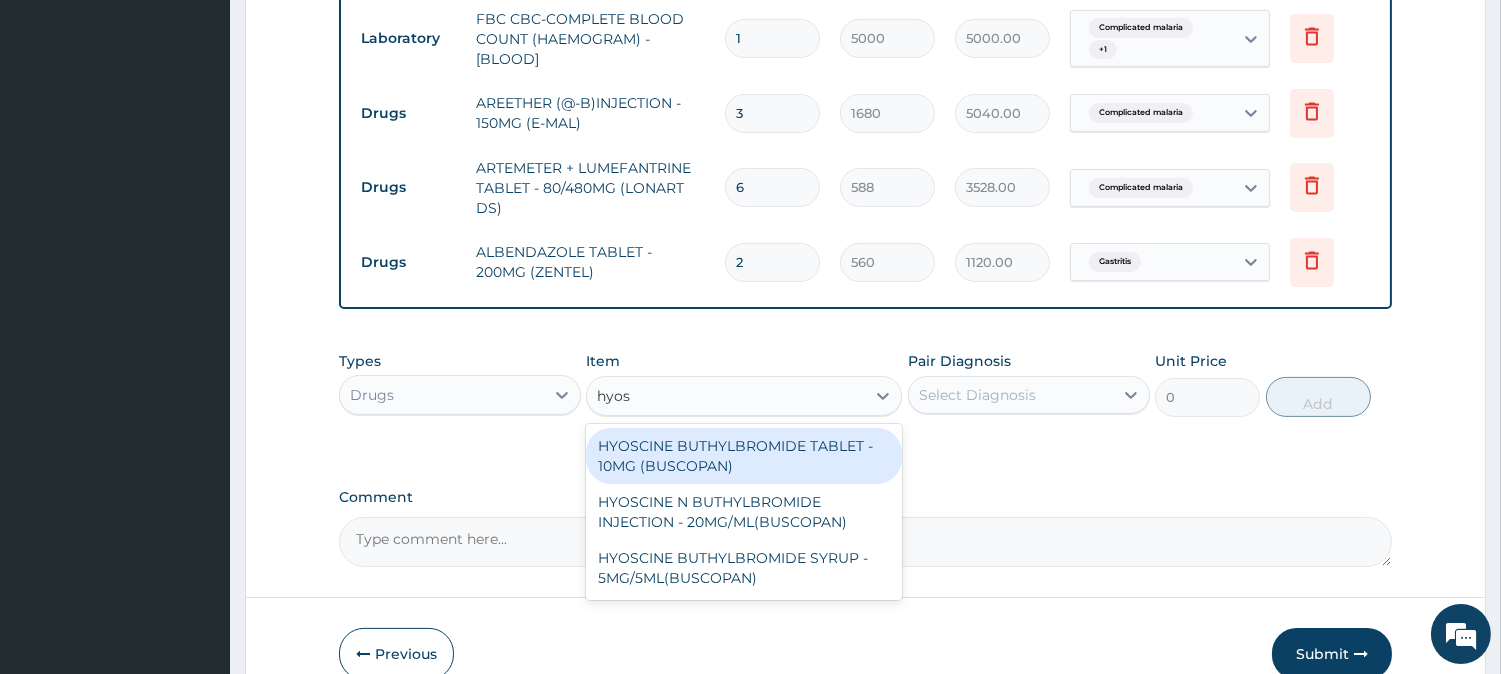 type on "hyosc" 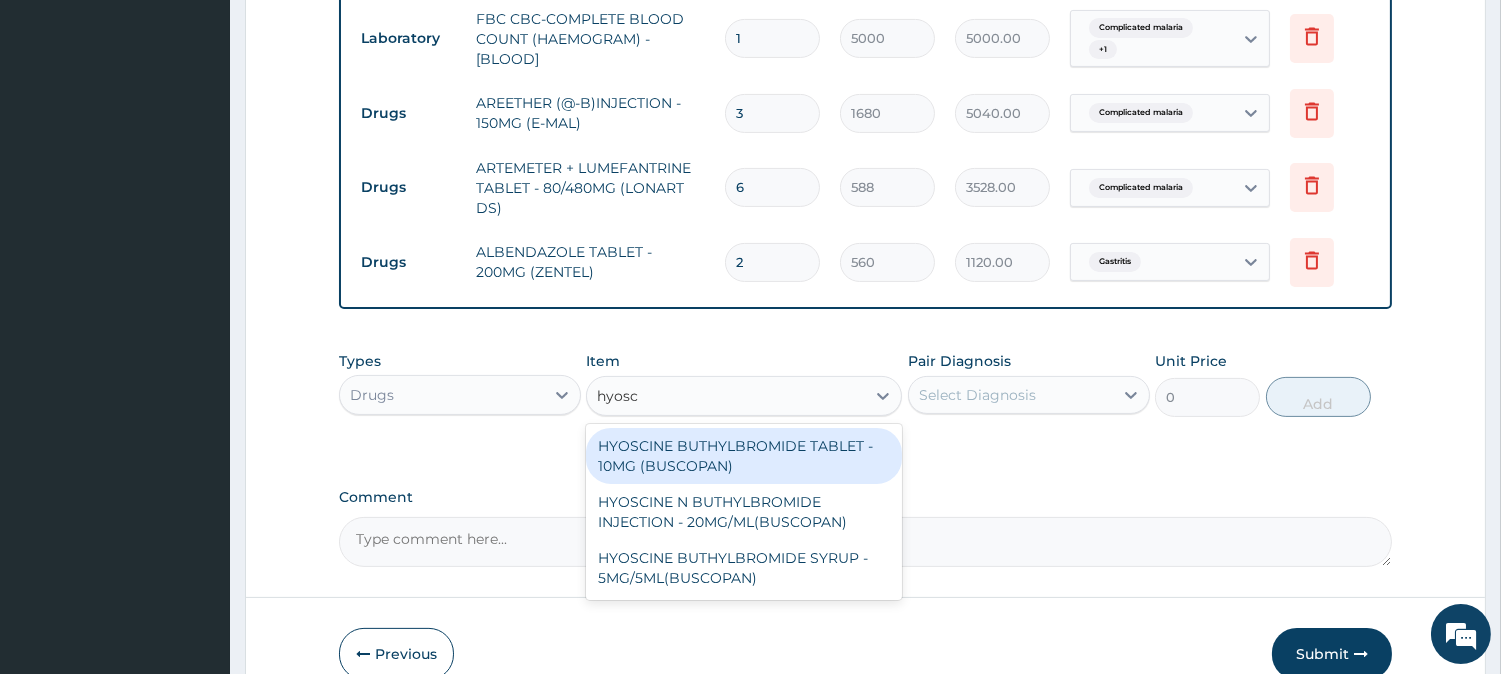 click on "HYOSCINE BUTHYLBROMIDE TABLET - 10MG (BUSCOPAN)" at bounding box center (744, 456) 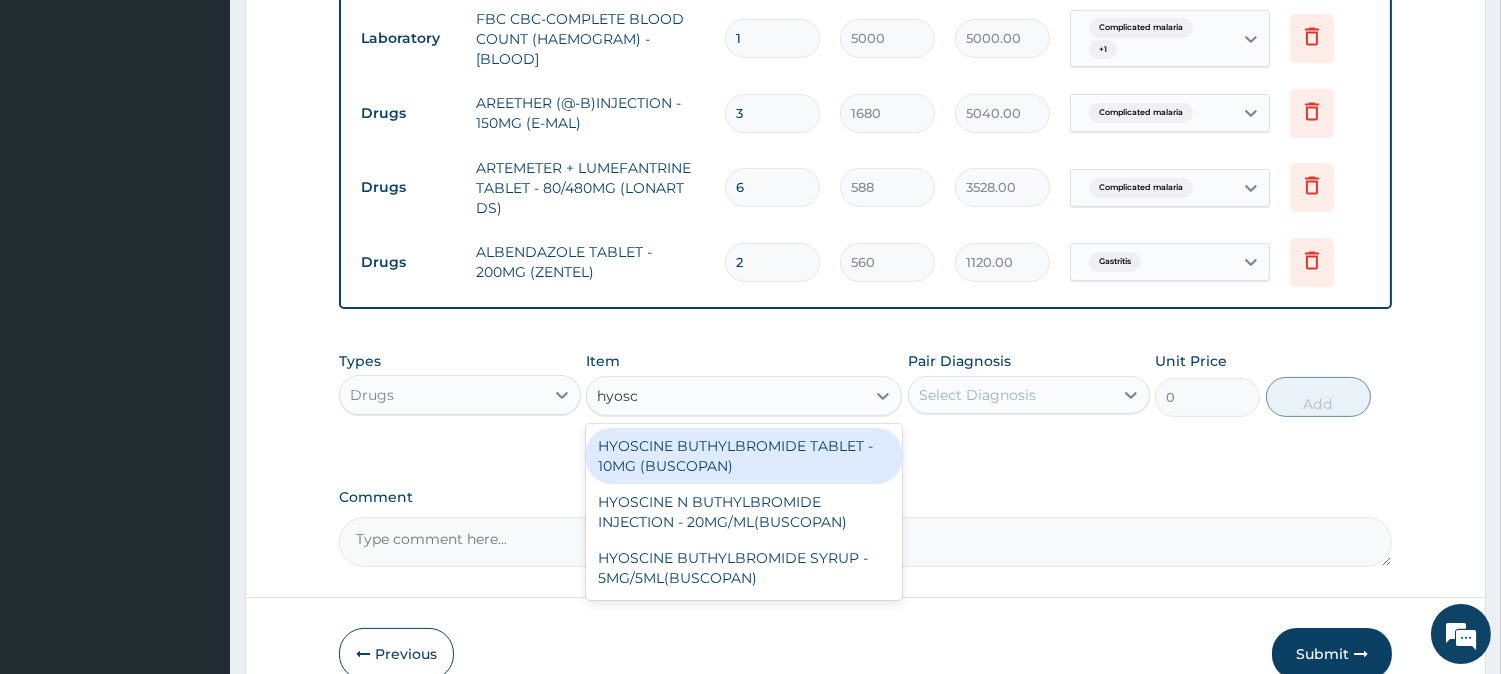 type 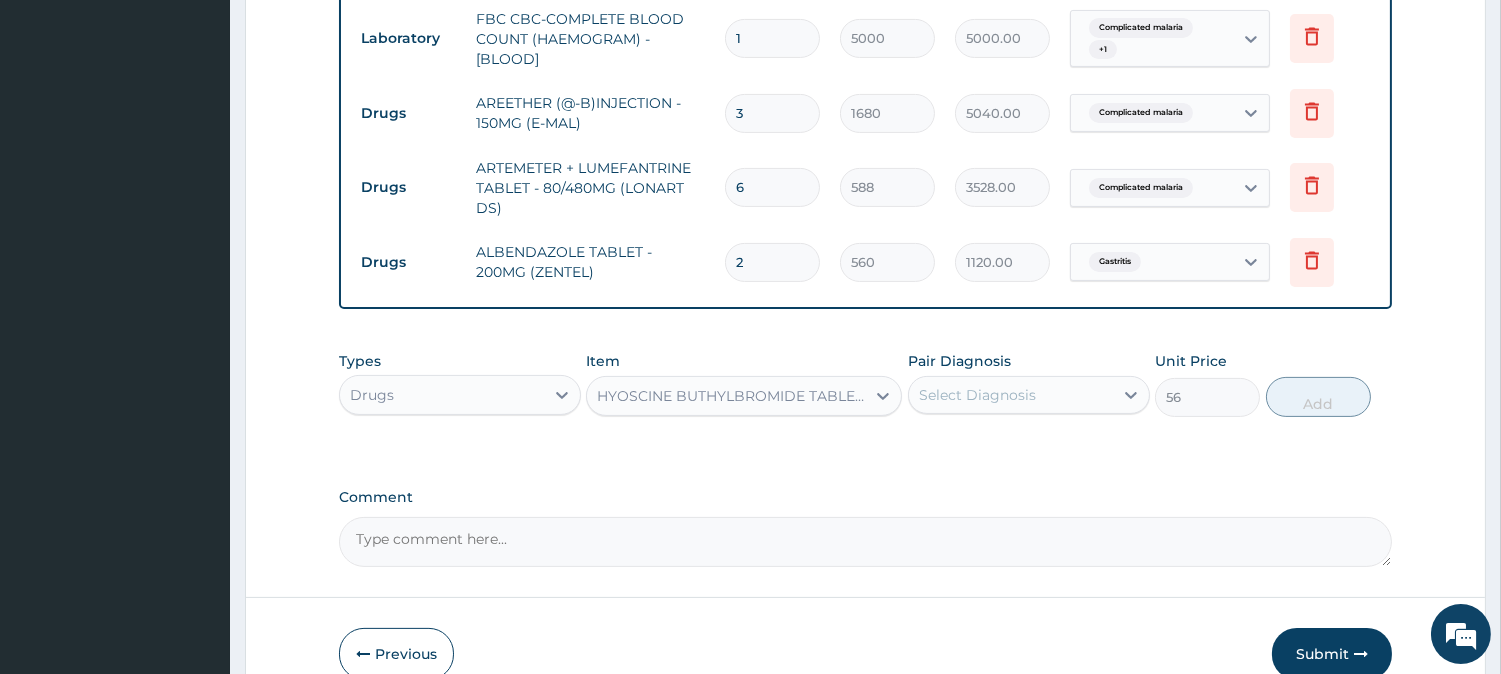 click on "Select Diagnosis" at bounding box center (977, 395) 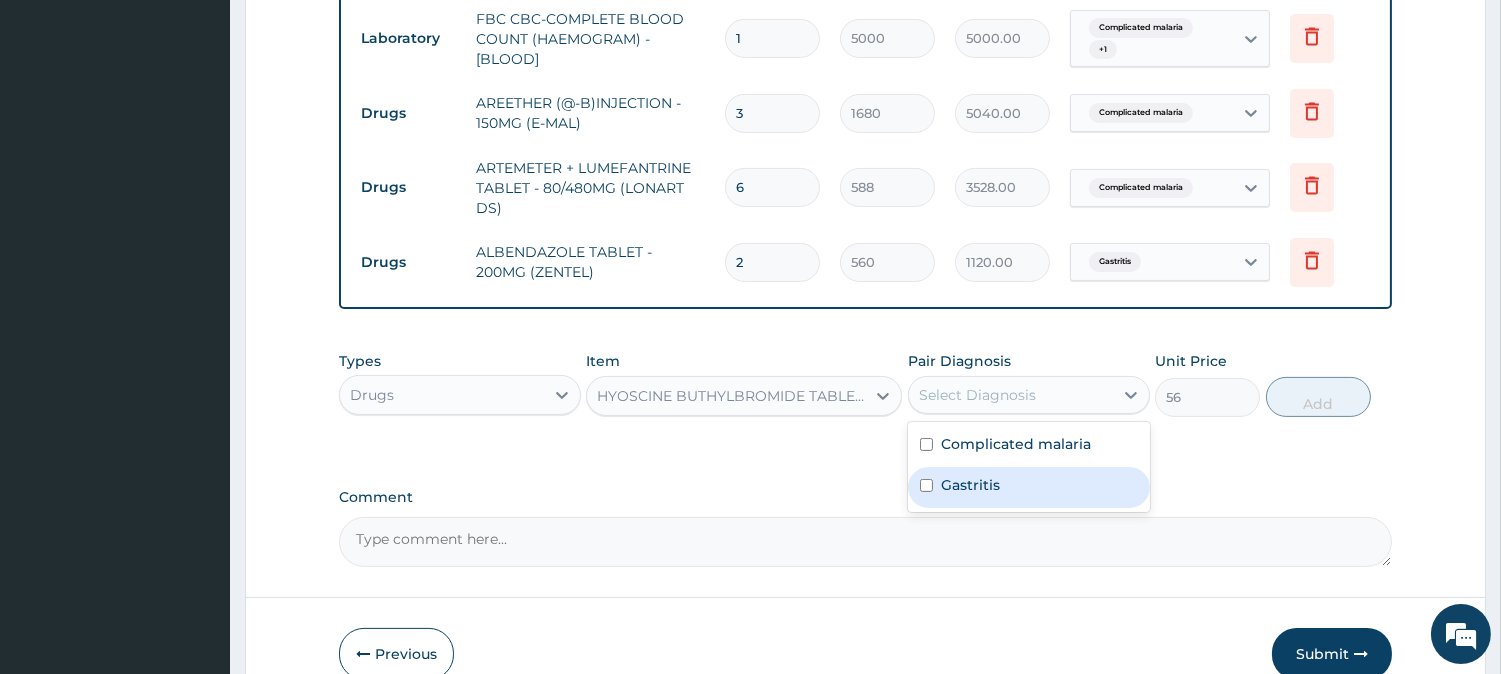 click on "Gastritis" at bounding box center [1029, 487] 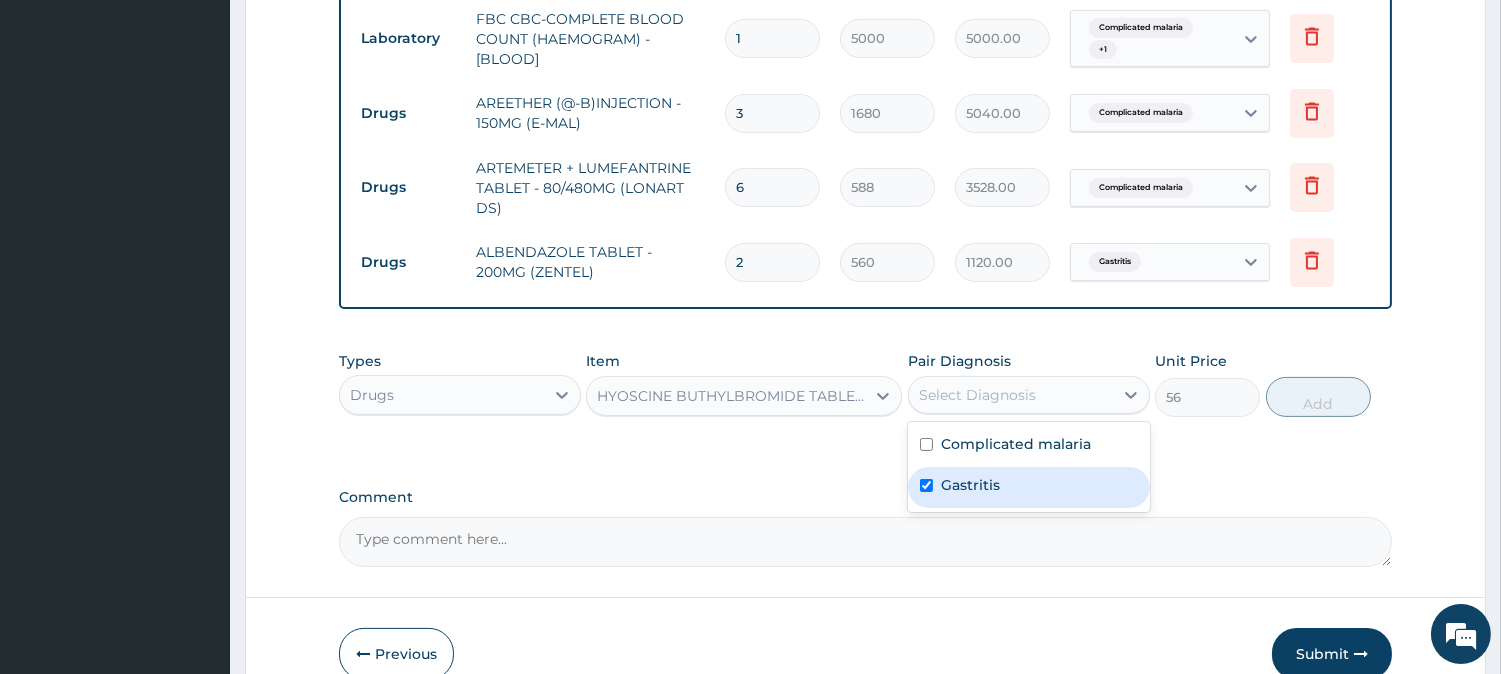 checkbox on "true" 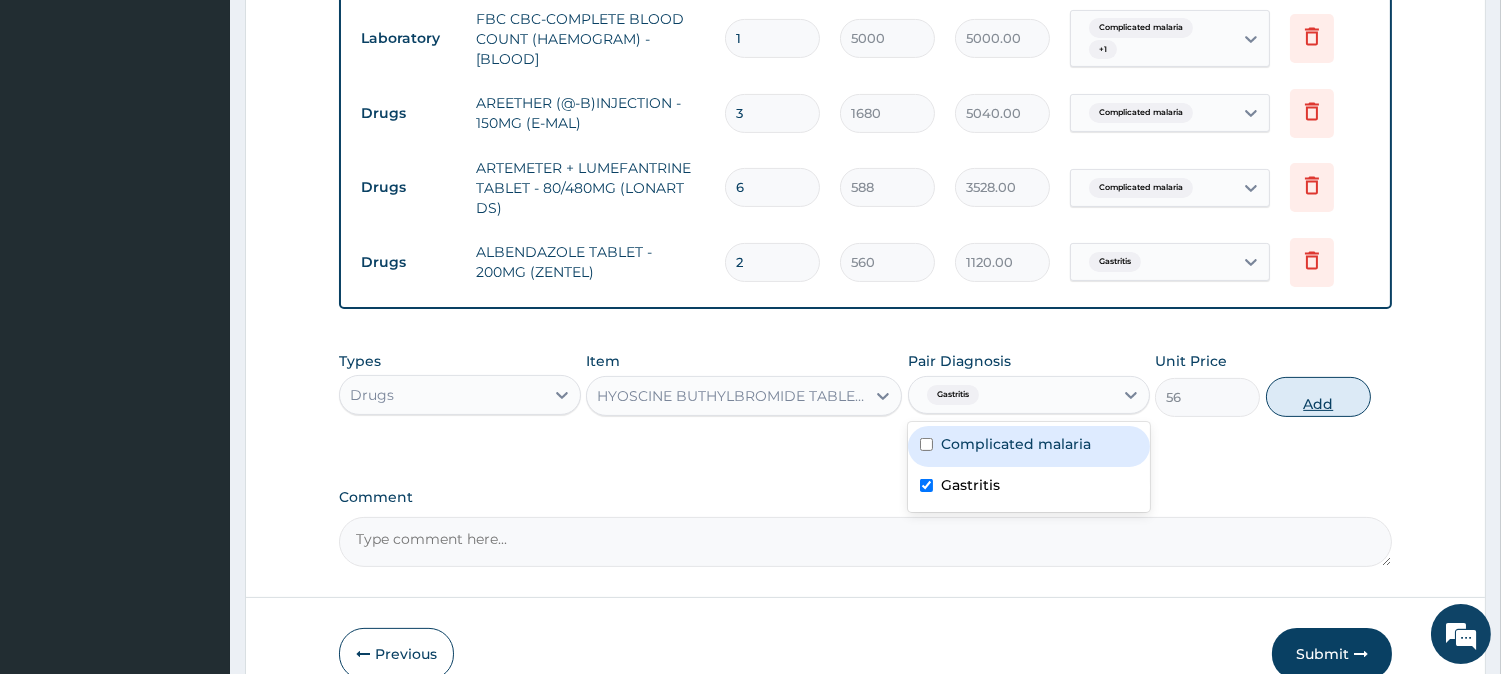 click on "Add" at bounding box center [1318, 397] 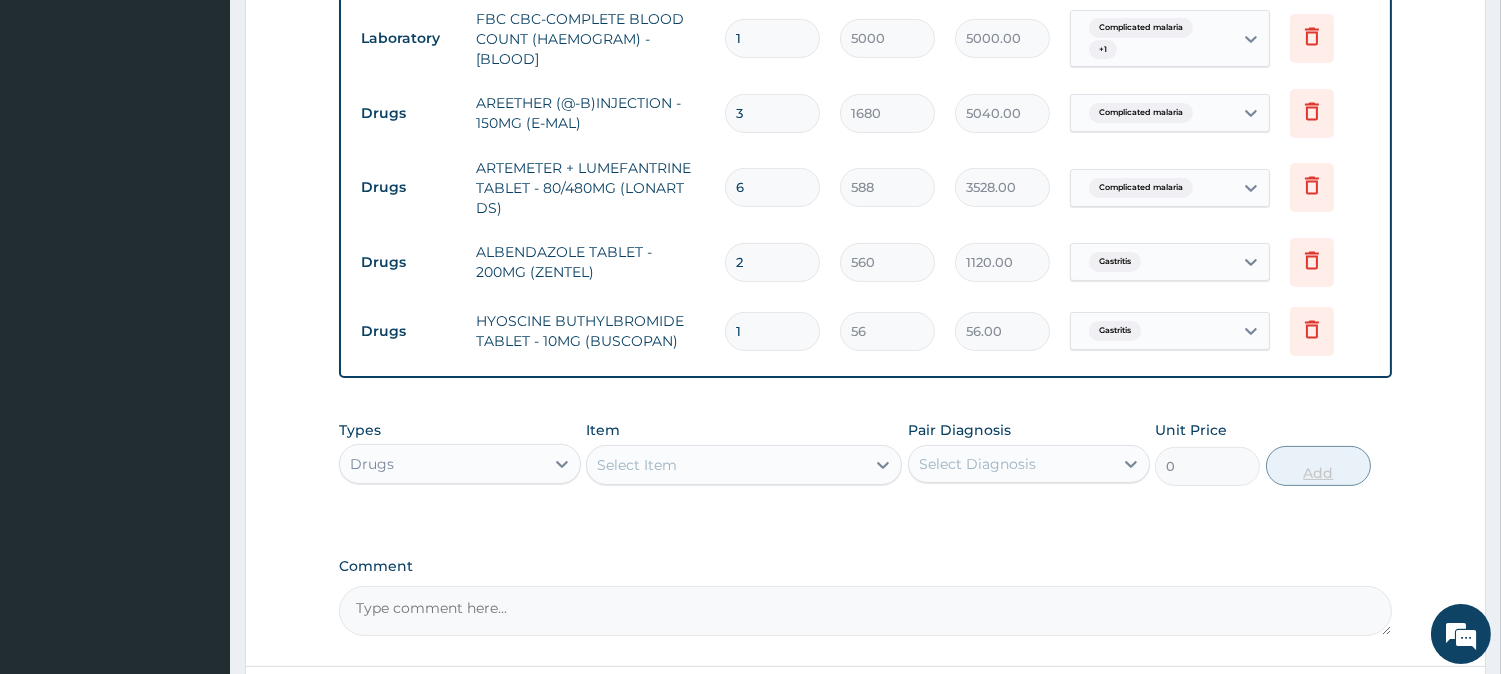 type on "10" 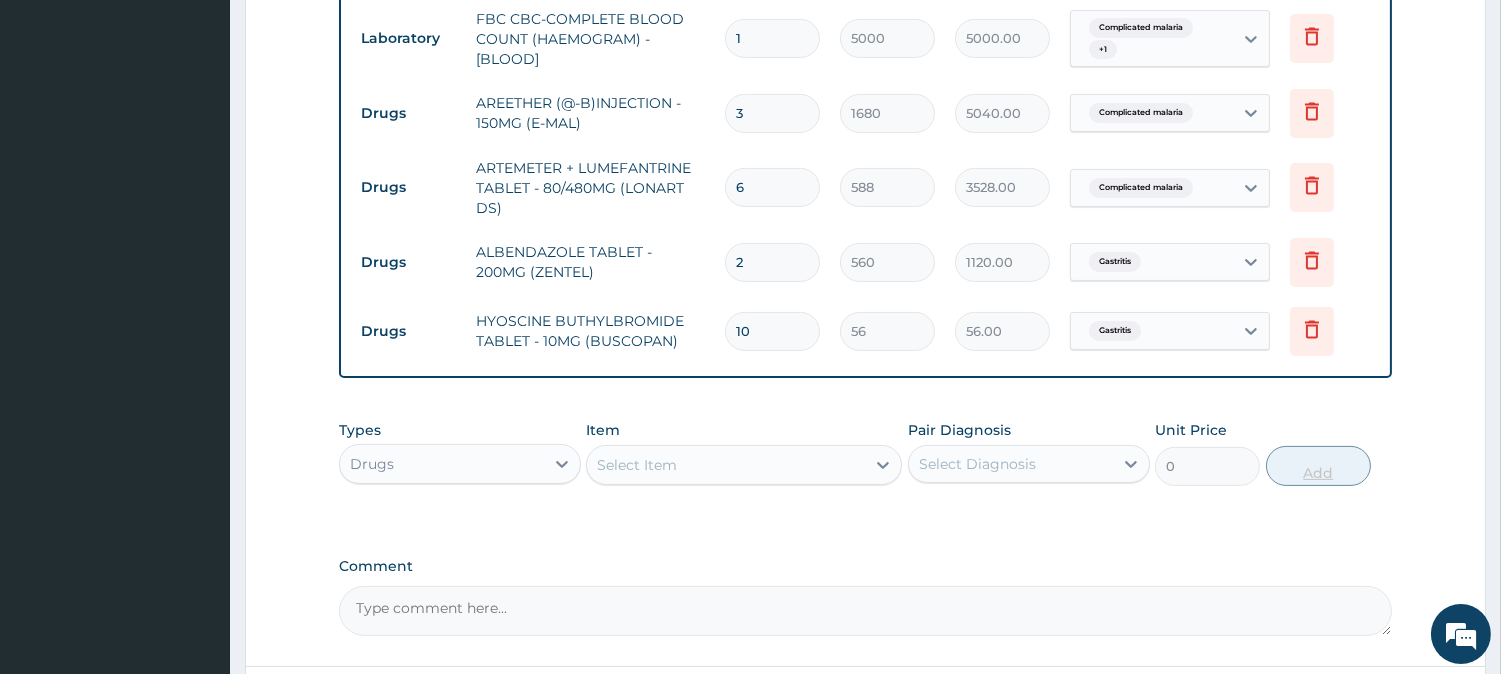 type on "560.00" 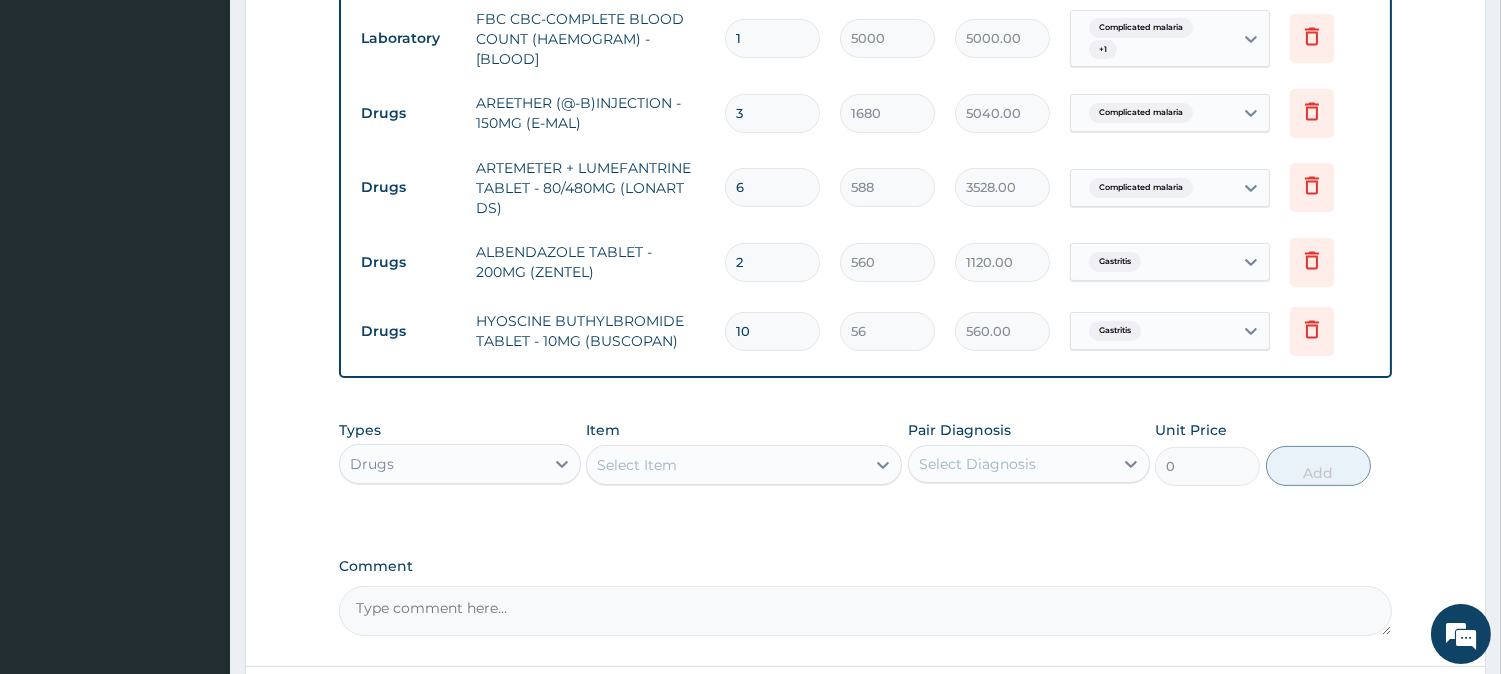 type on "10" 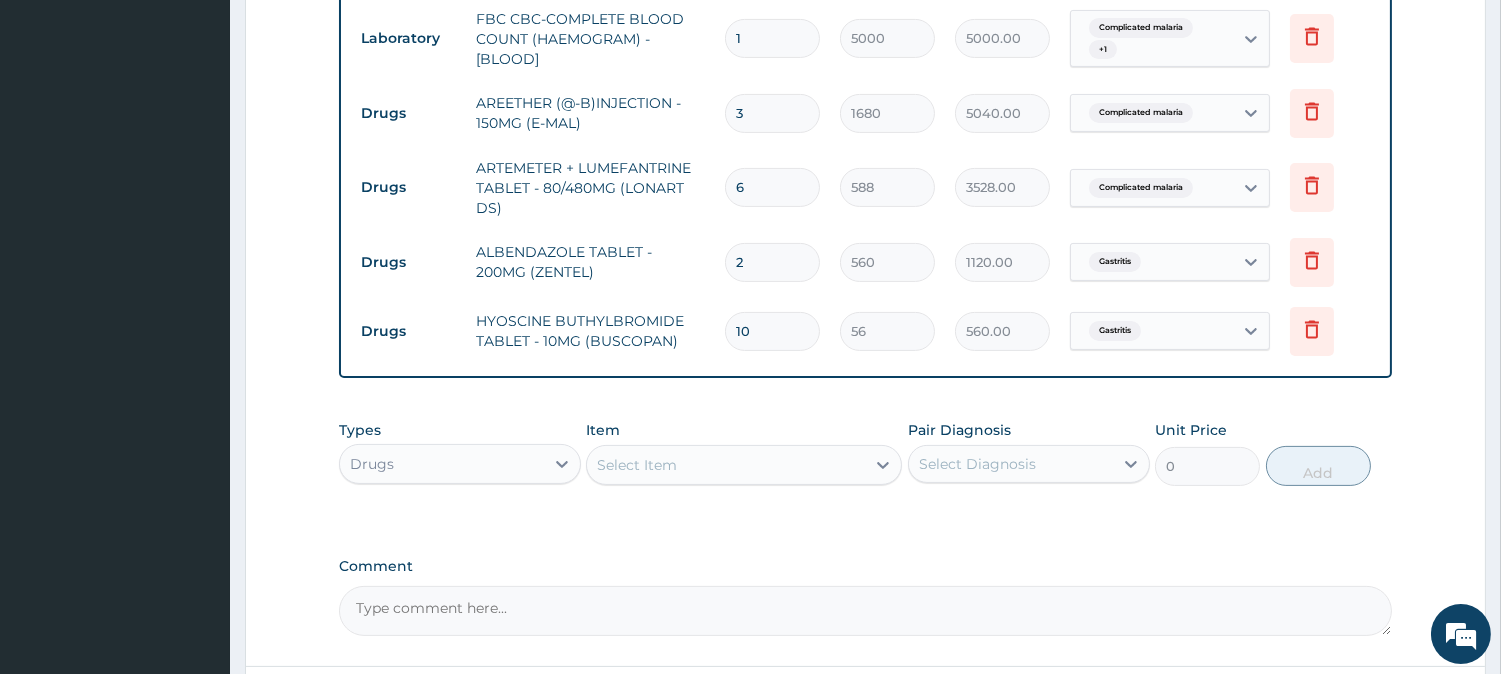 click on "Select Item" at bounding box center (637, 465) 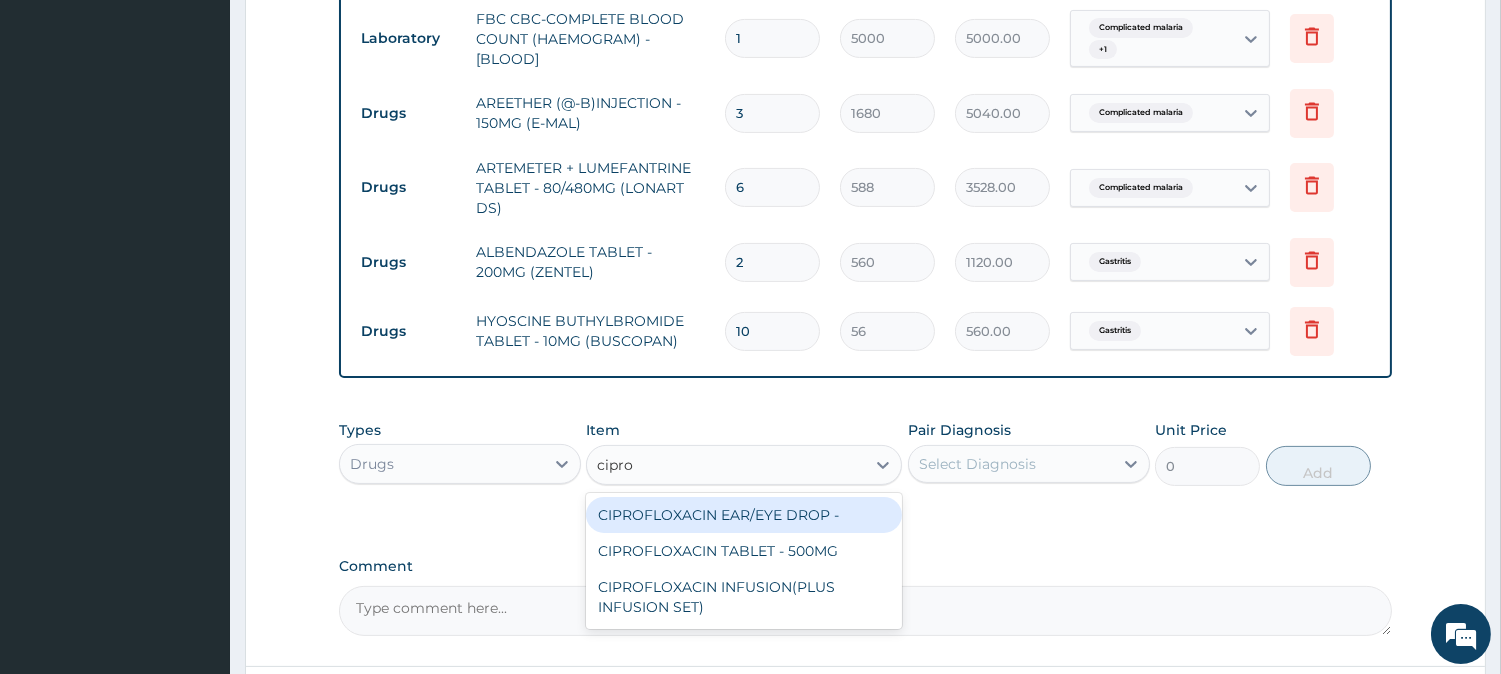 type on "ciprof" 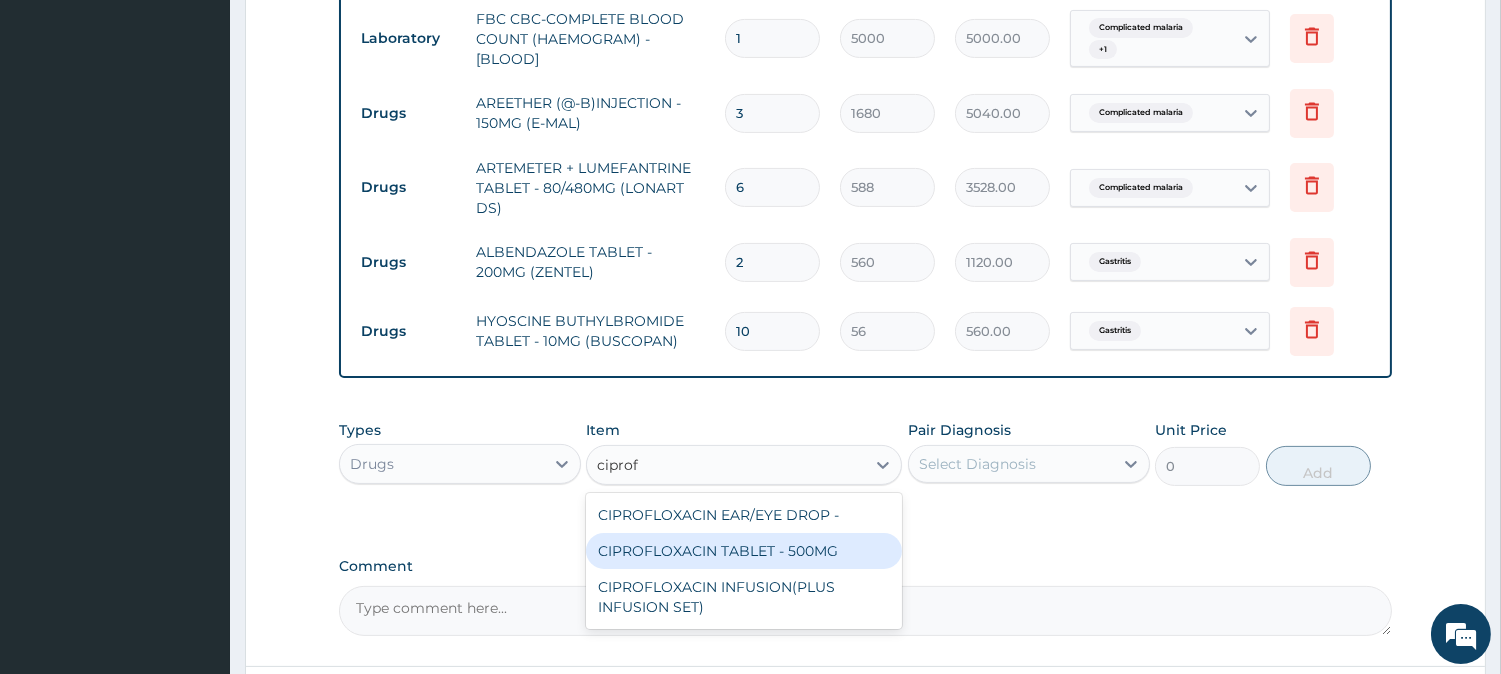 click on "CIPROFLOXACIN TABLET - 500MG" at bounding box center [744, 551] 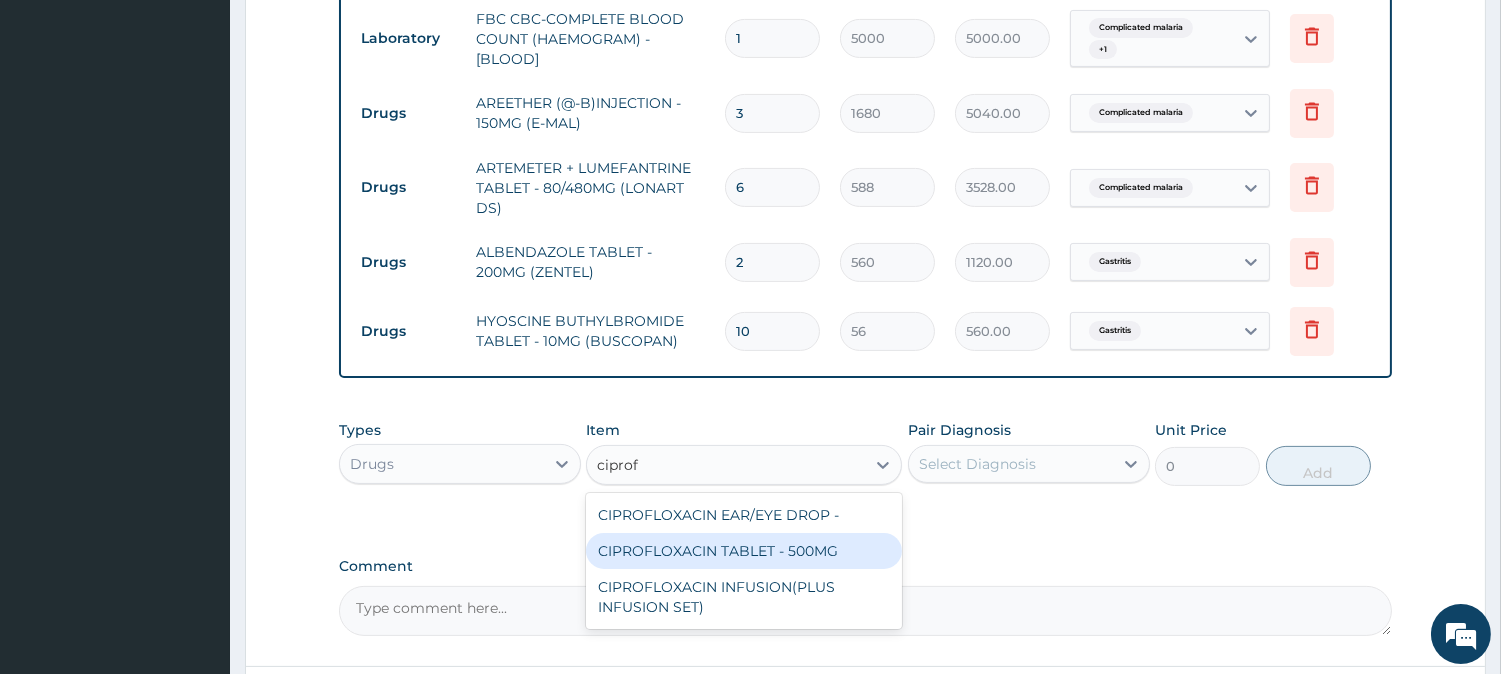 type 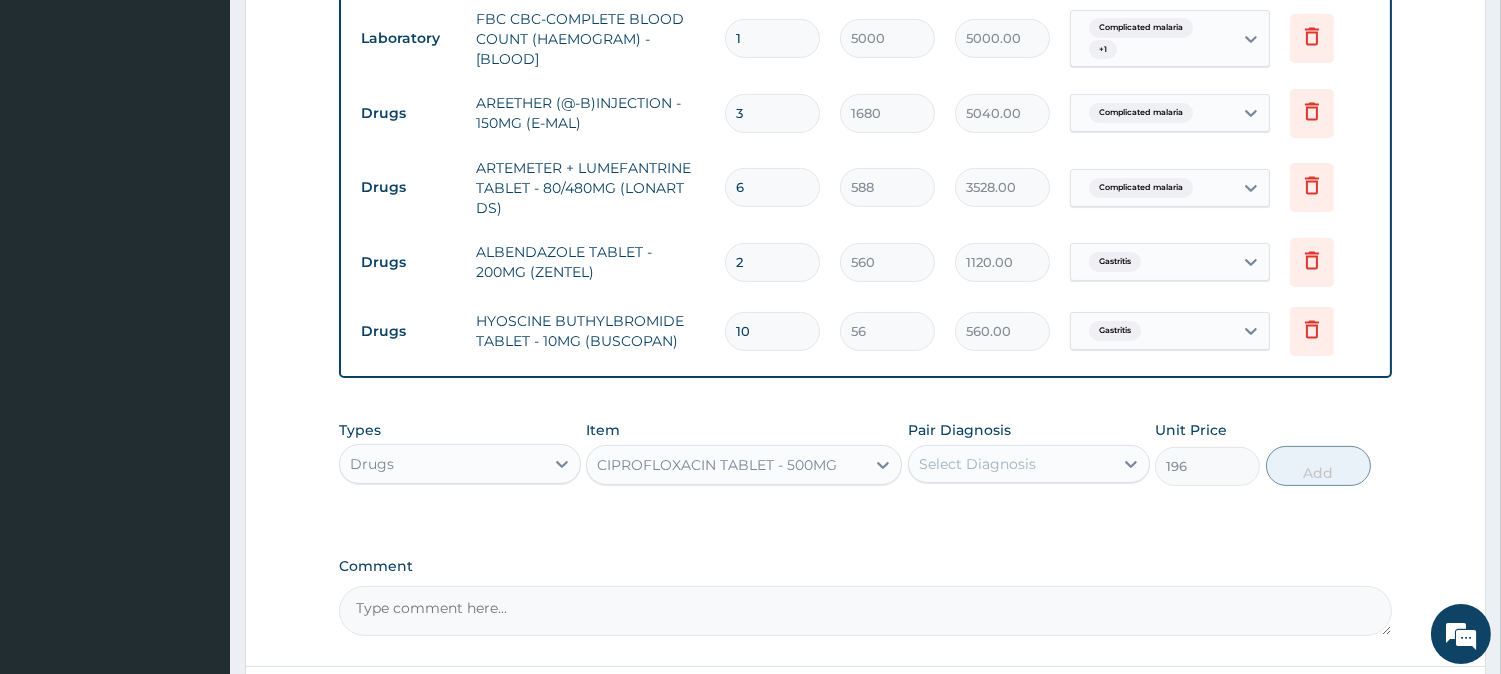 click on "Select Diagnosis" at bounding box center [1011, 464] 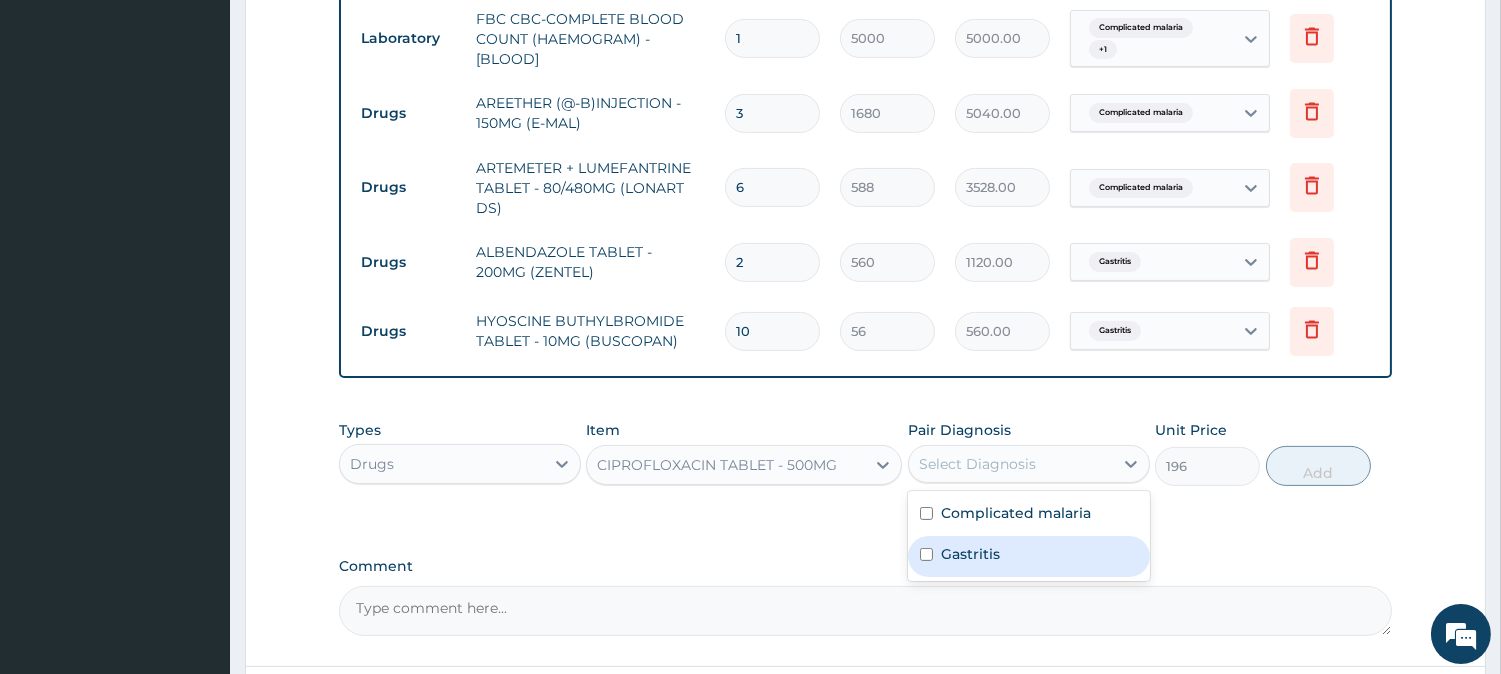 click on "Gastritis" at bounding box center [970, 554] 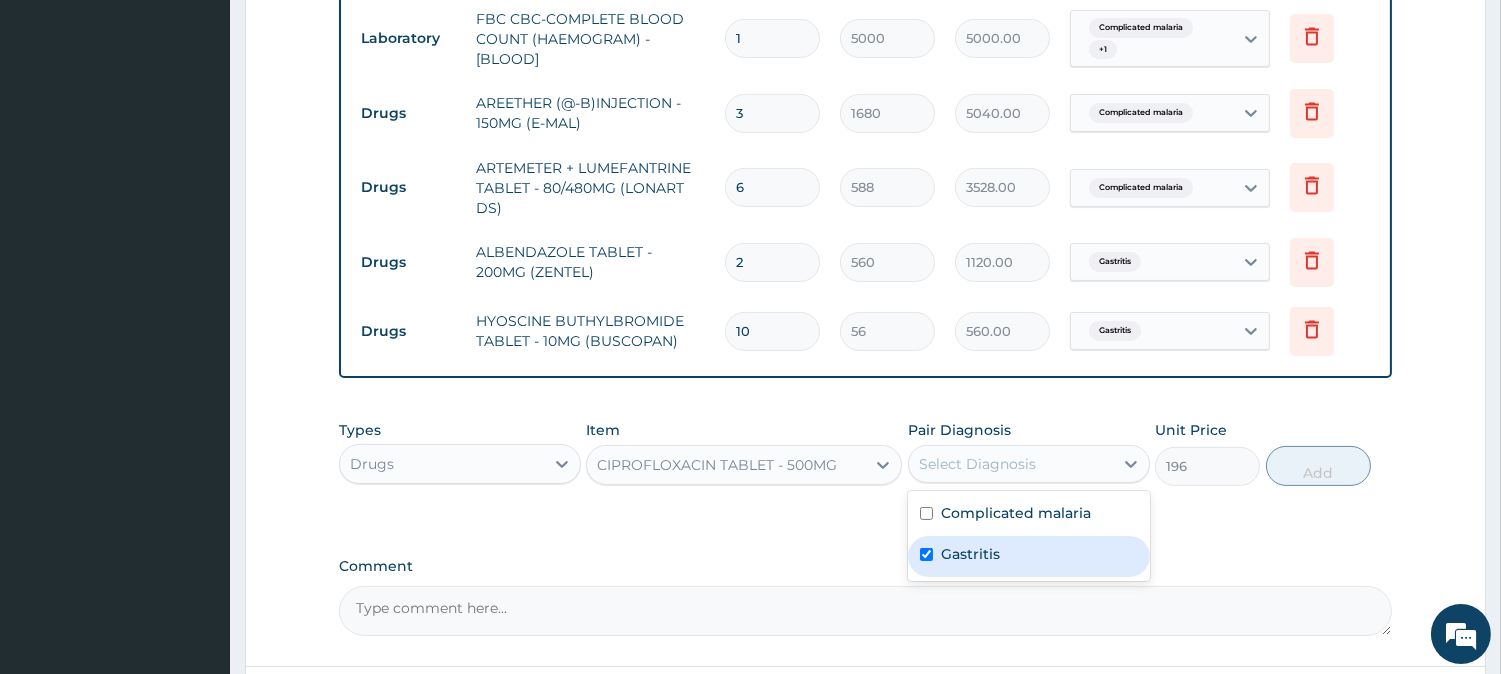 checkbox on "true" 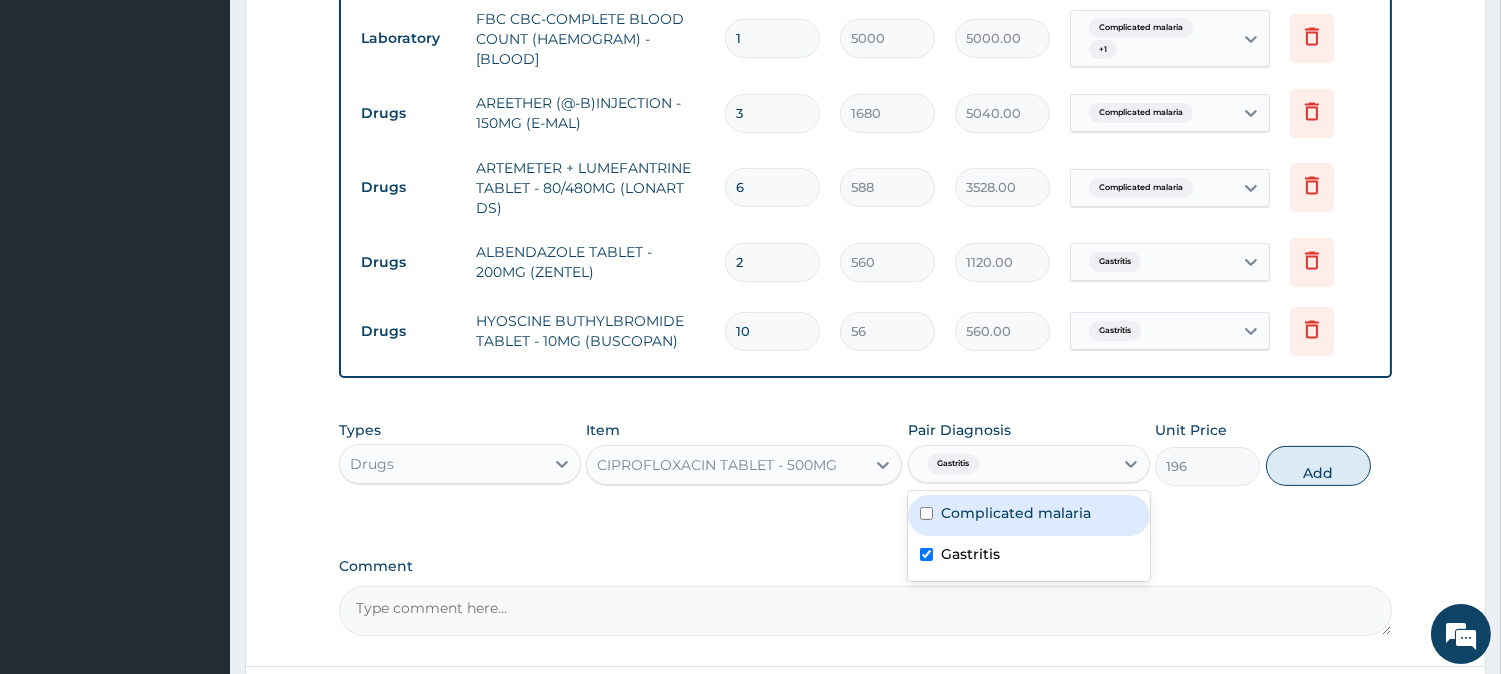 click on "Complicated malaria" at bounding box center (1016, 513) 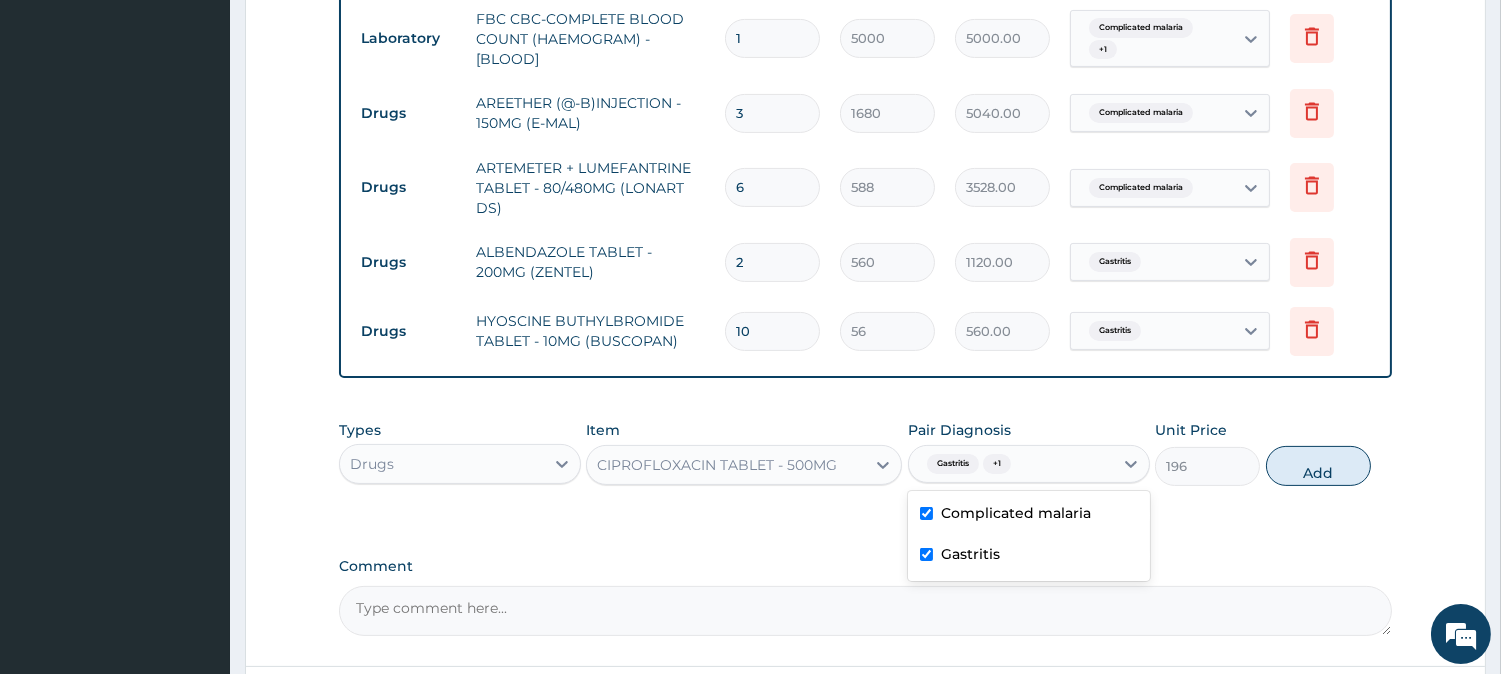 checkbox on "true" 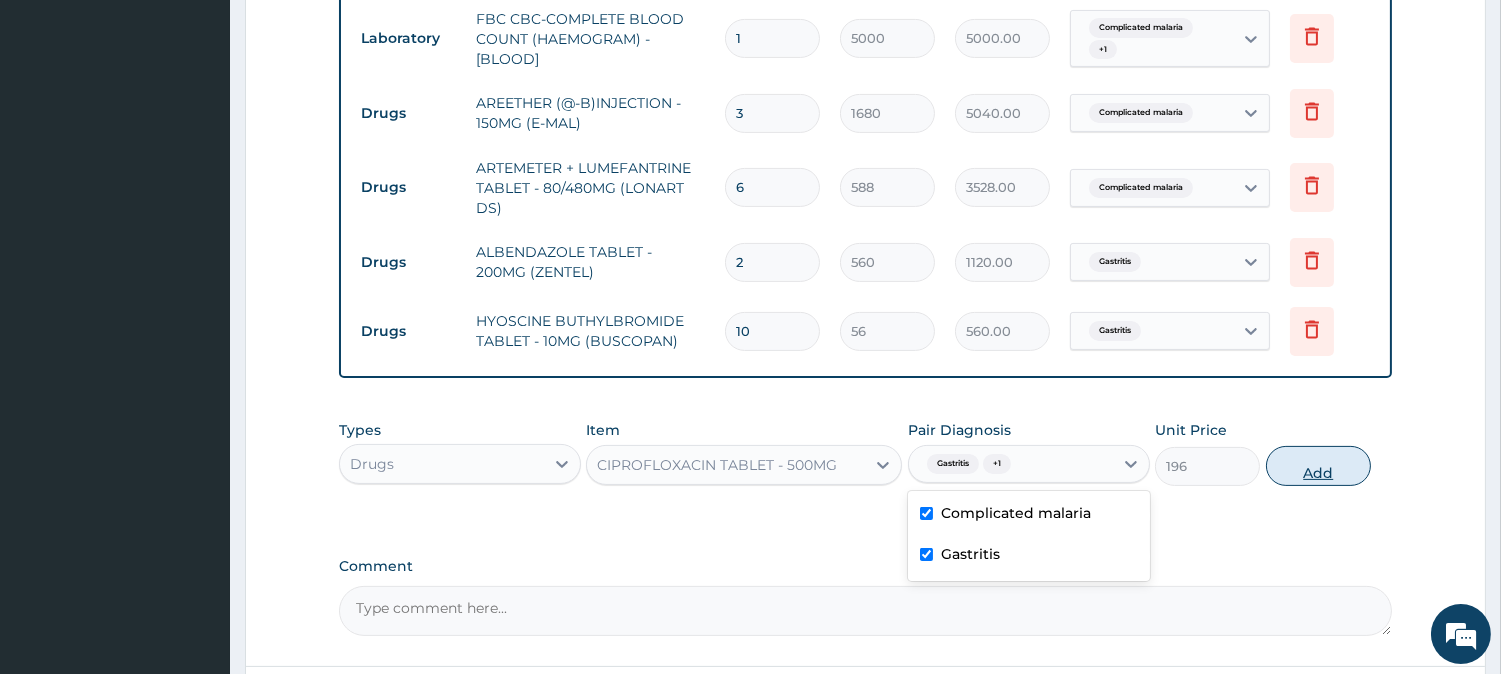 click on "Add" at bounding box center (1318, 466) 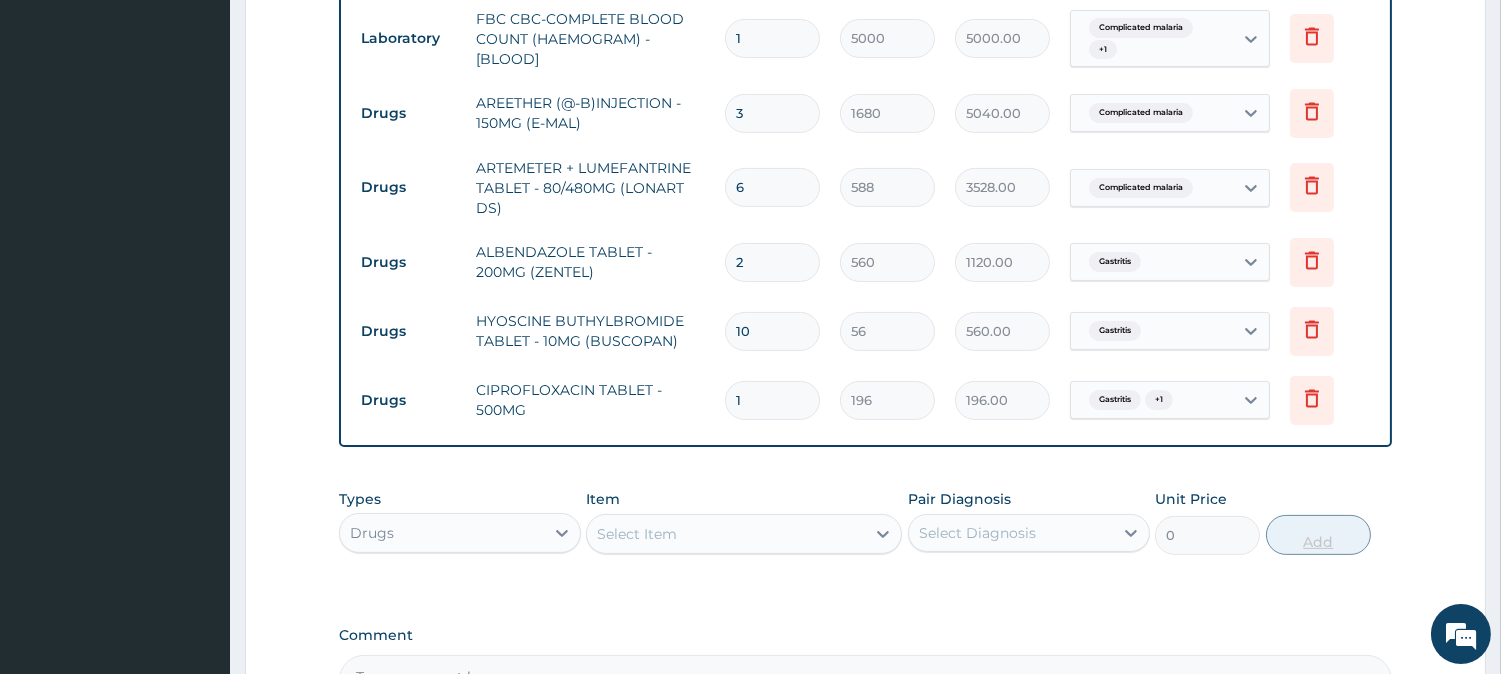 type on "10" 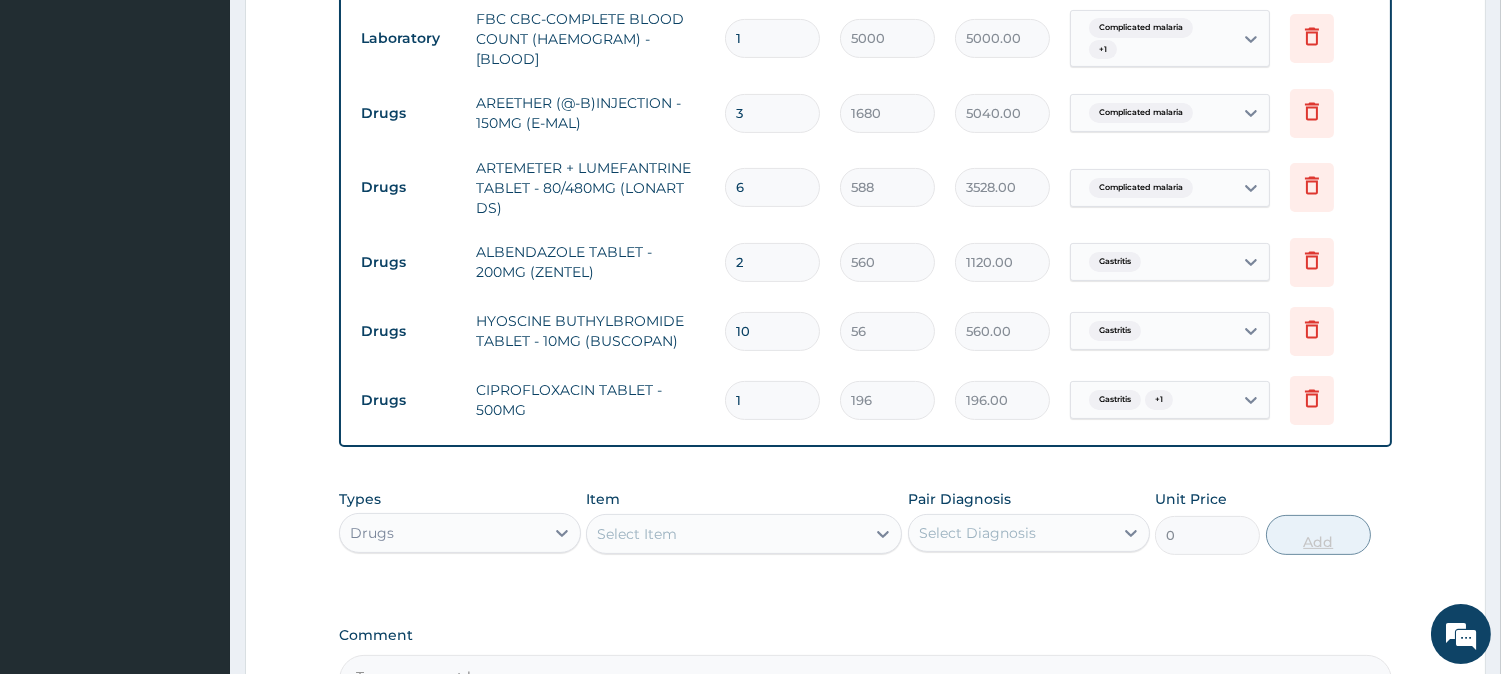 type on "1960.00" 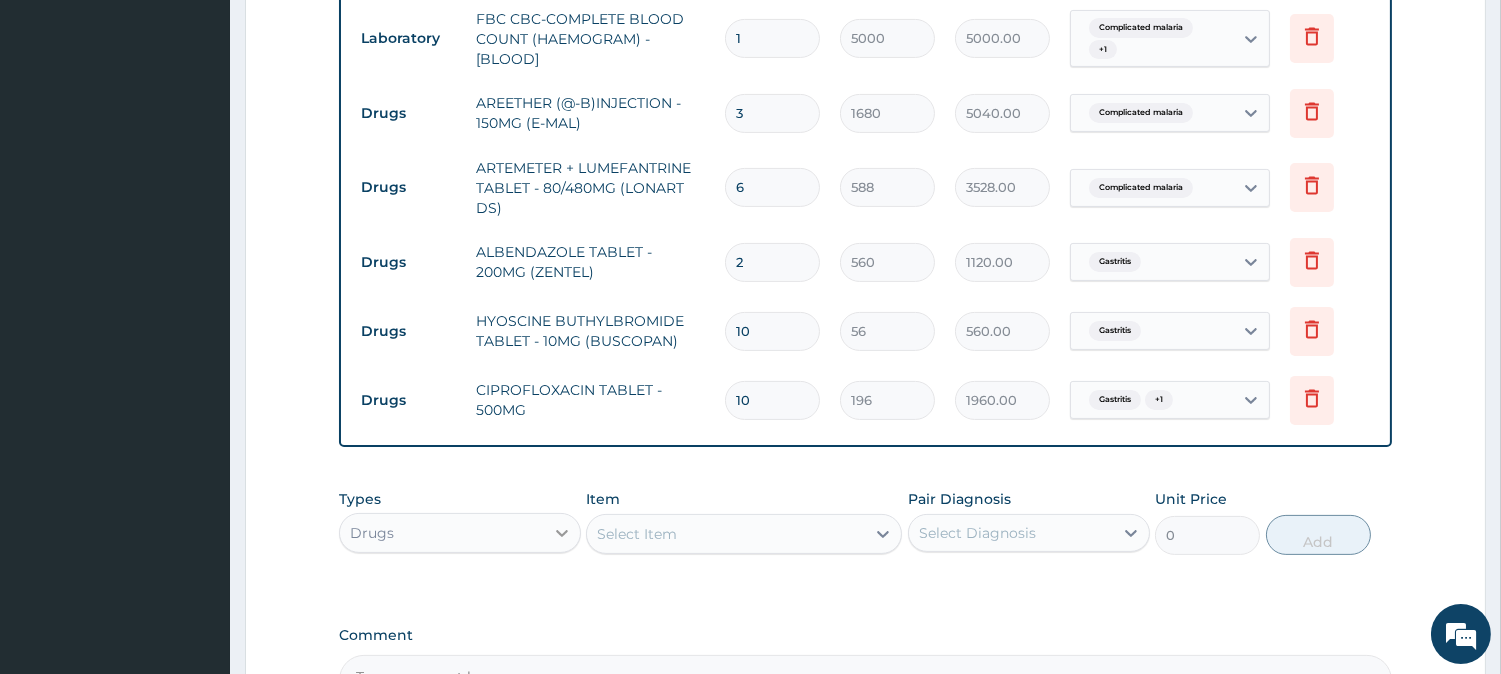 type on "10" 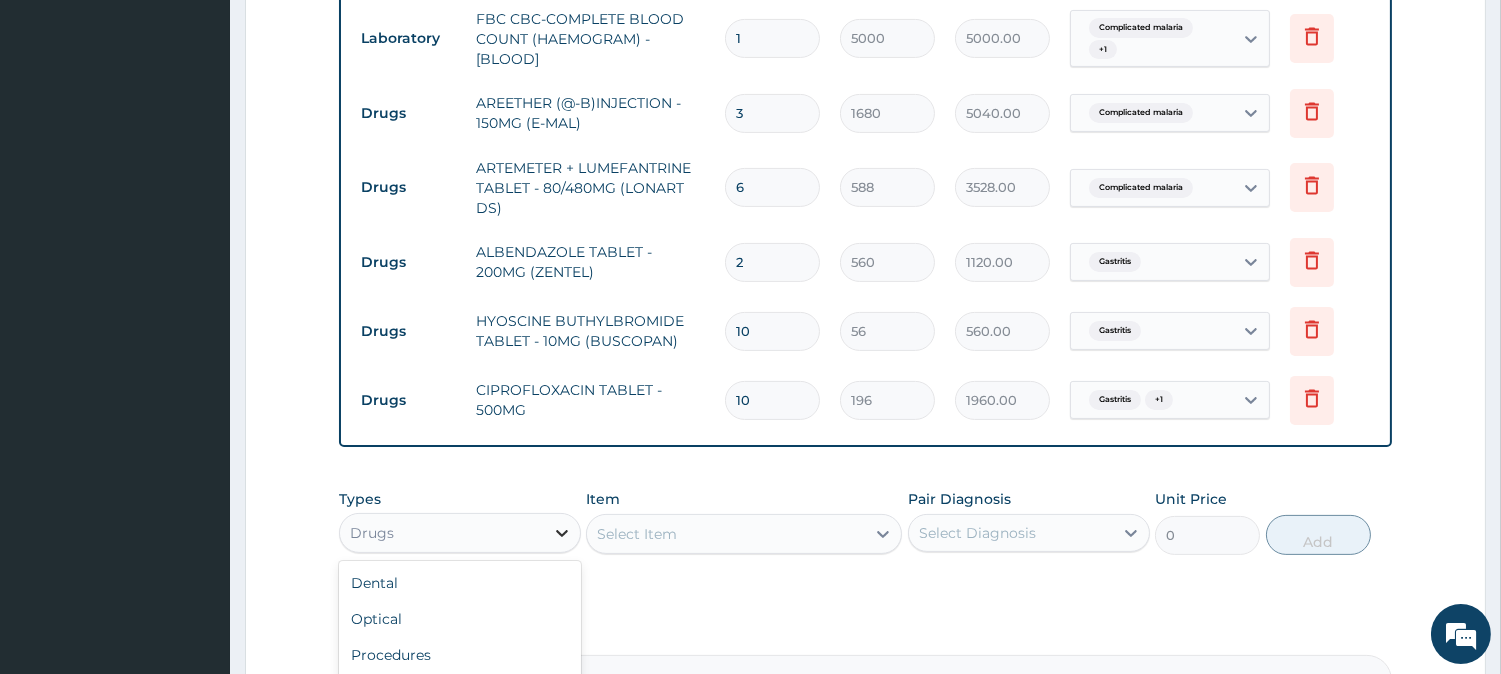 click at bounding box center [562, 533] 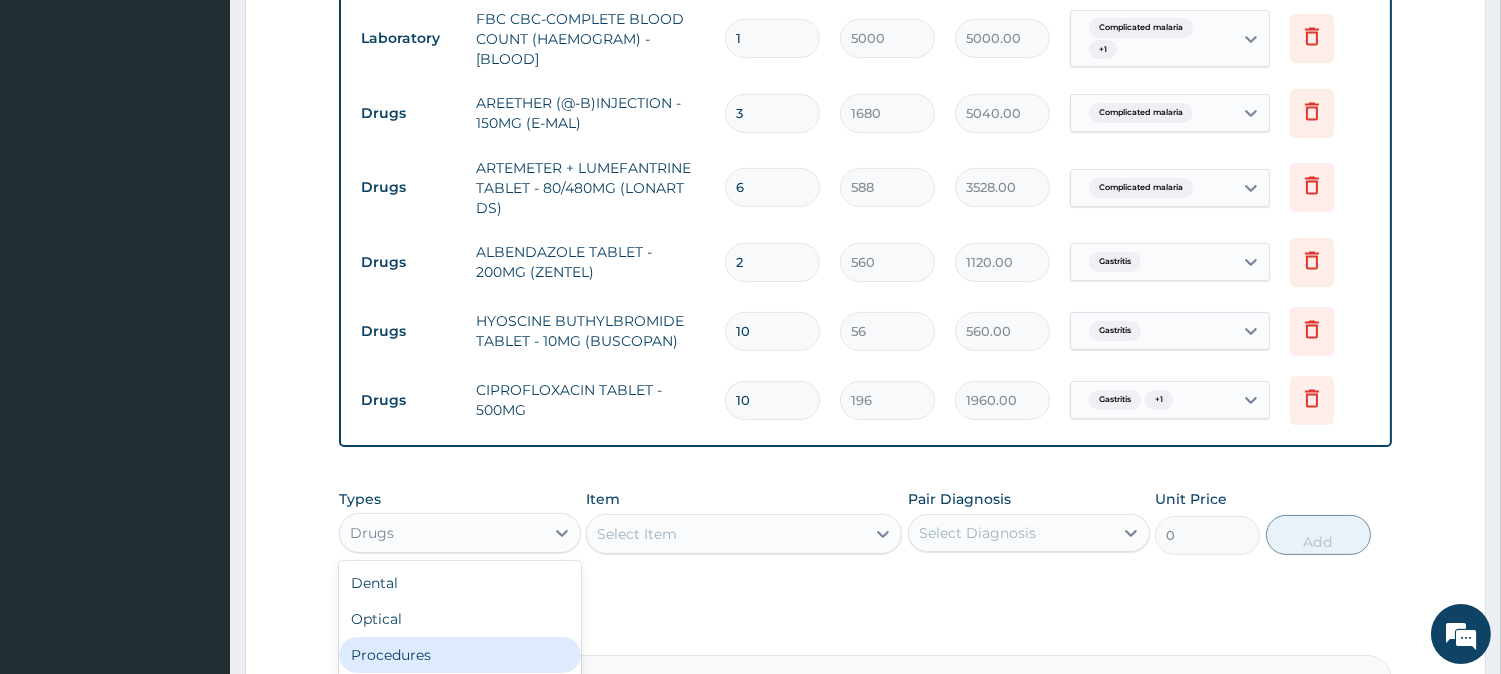click on "Procedures" at bounding box center (460, 655) 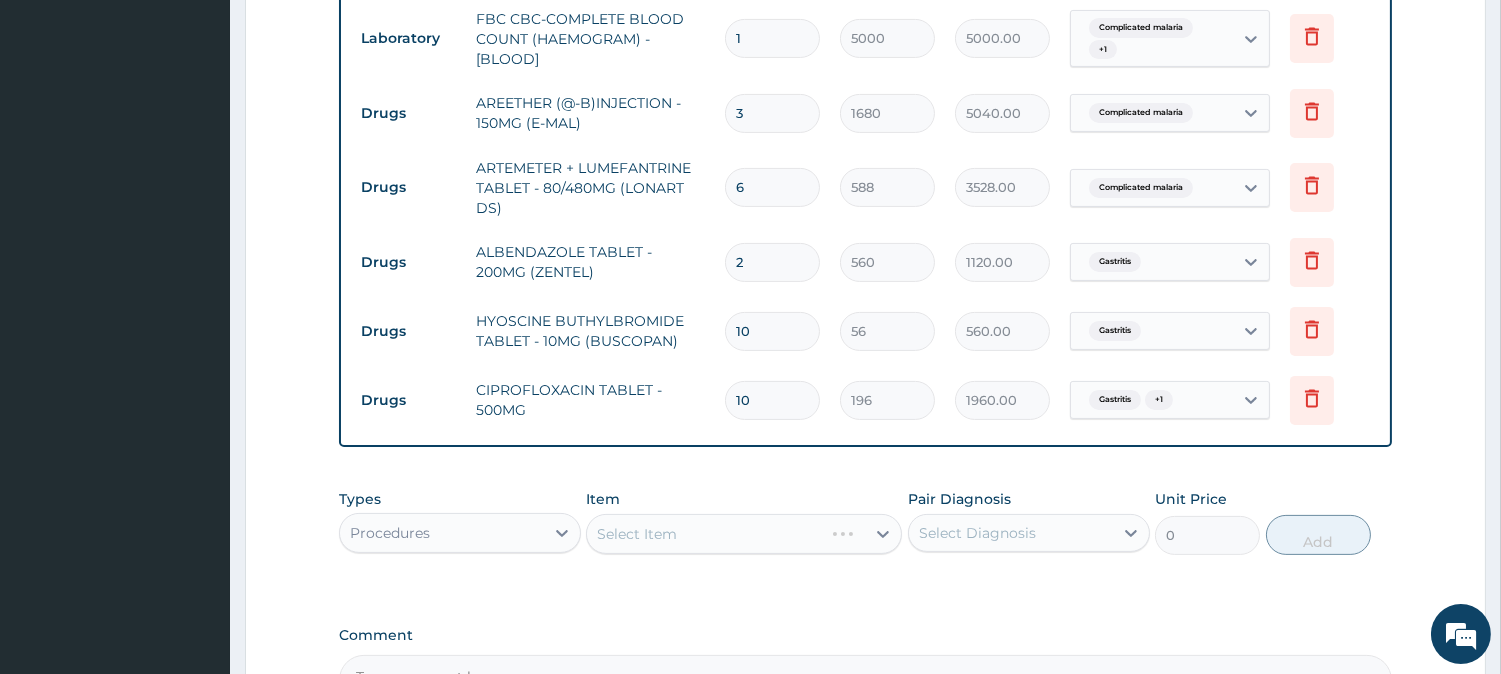click on "Select Item" at bounding box center (744, 534) 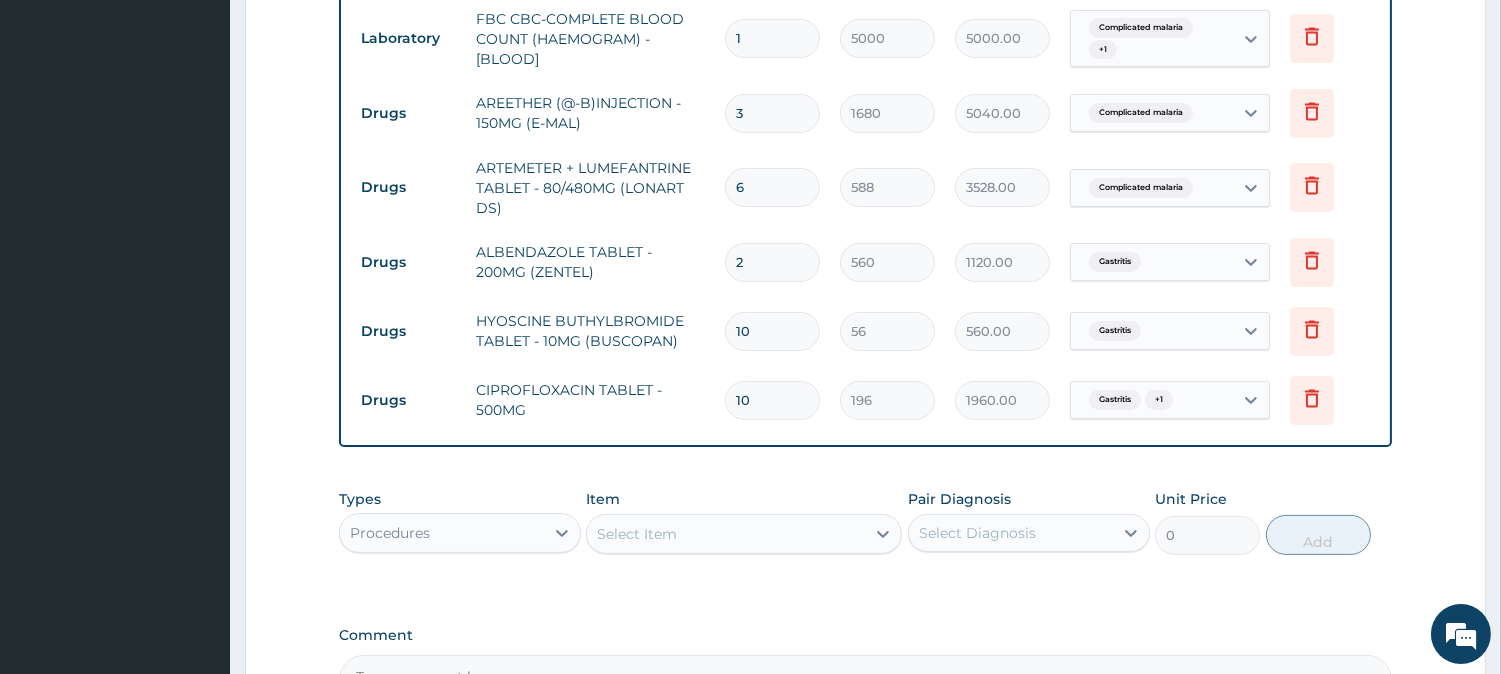 click on "Select Item" at bounding box center [726, 534] 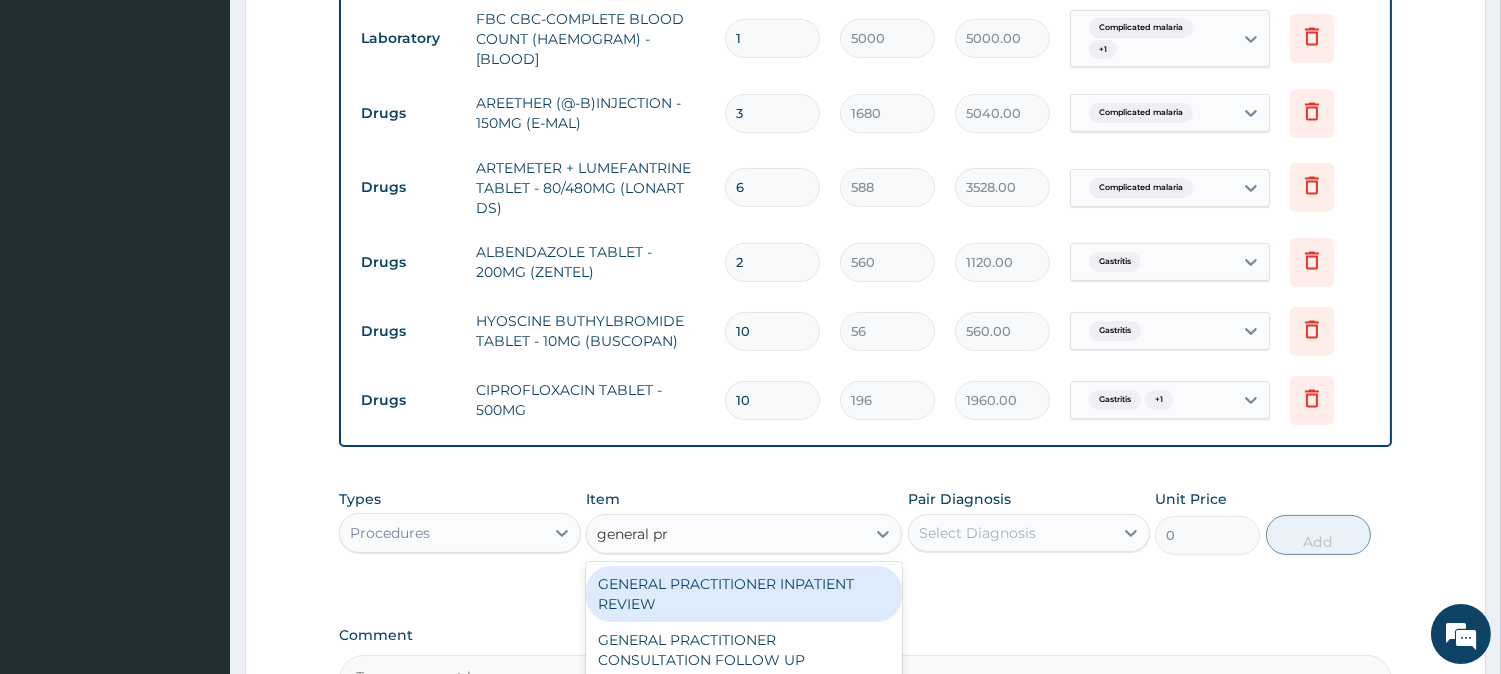 type on "general pra" 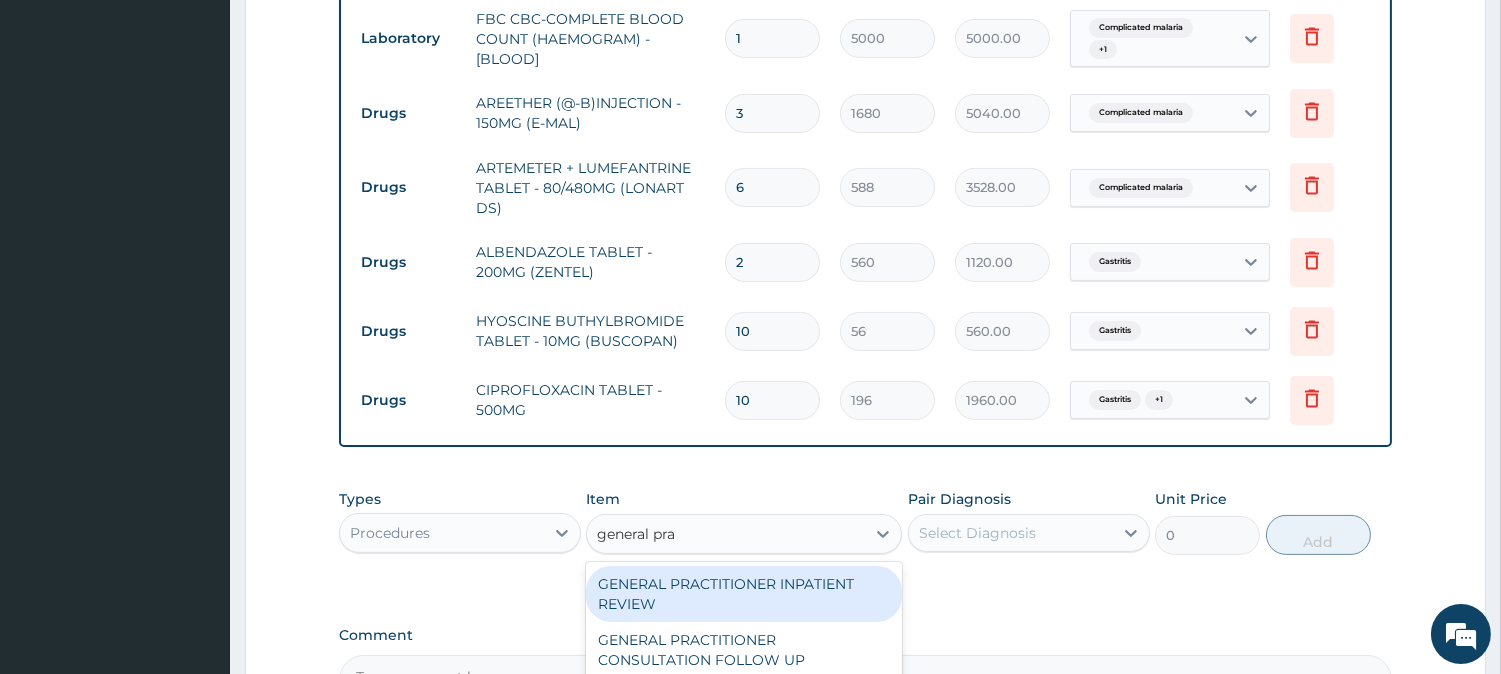 scroll, scrollTop: 1178, scrollLeft: 0, axis: vertical 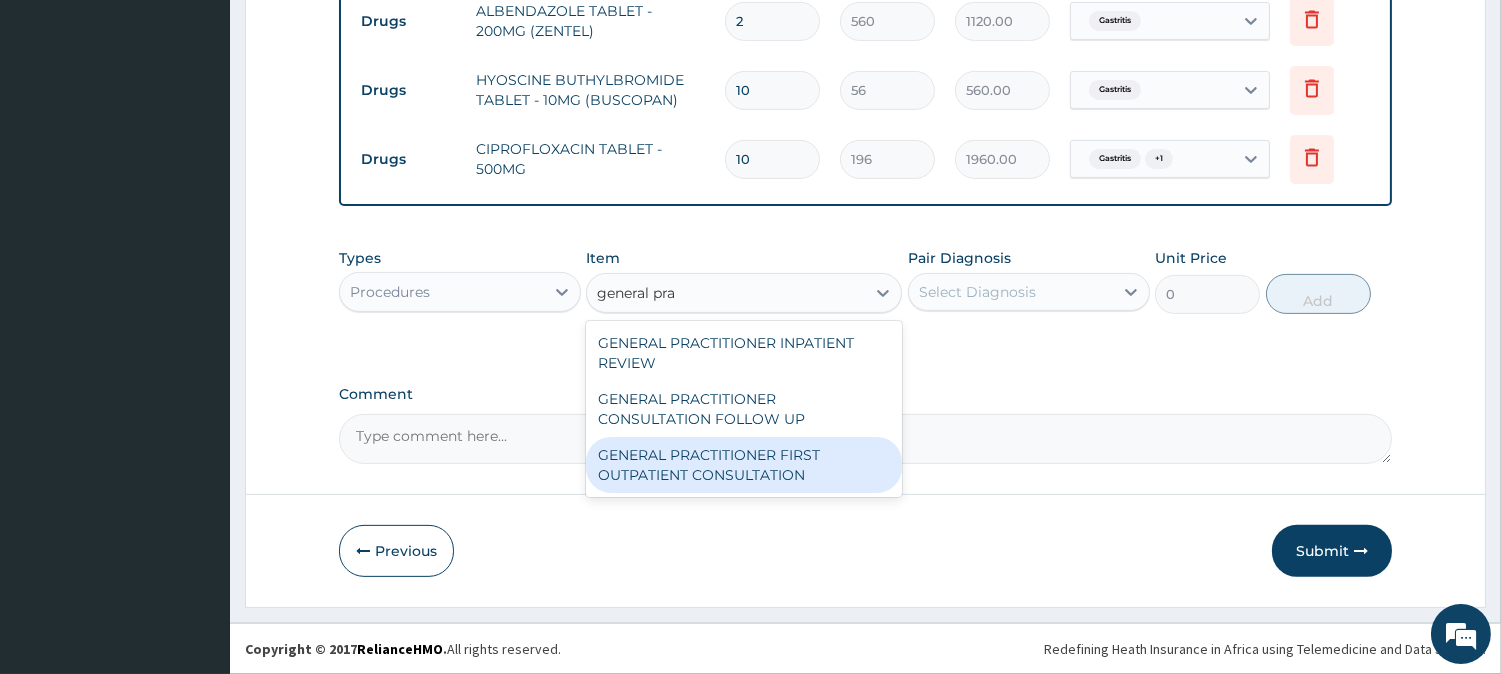 click on "GENERAL PRACTITIONER FIRST OUTPATIENT CONSULTATION" at bounding box center [744, 465] 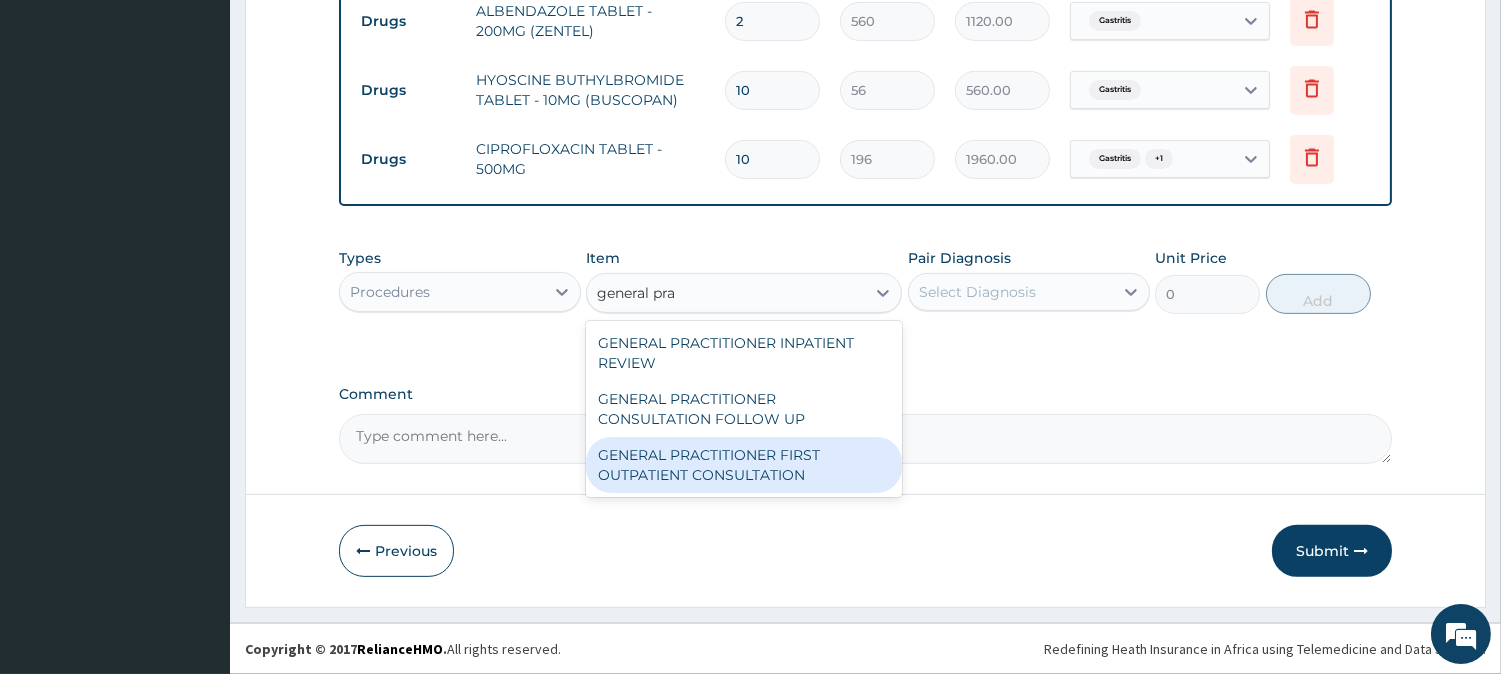 type 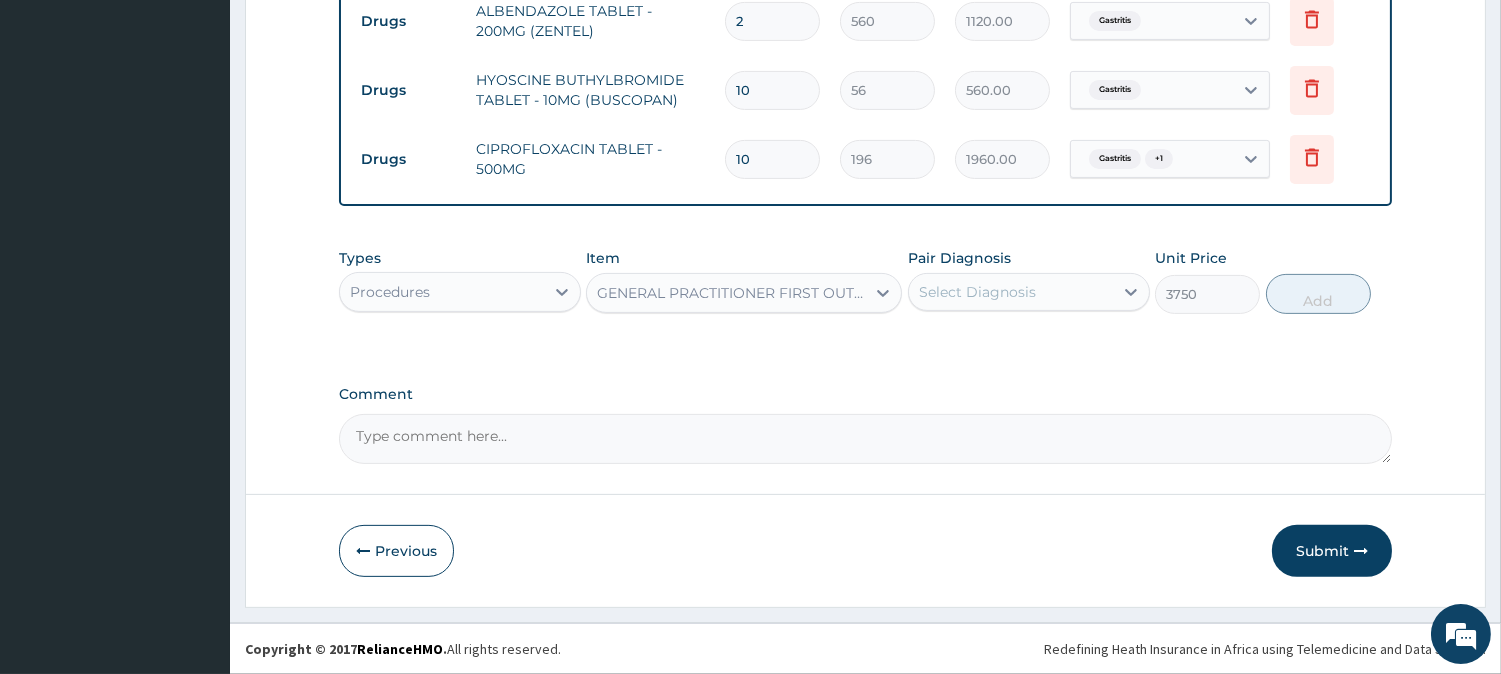 click on "Select Diagnosis" at bounding box center [977, 292] 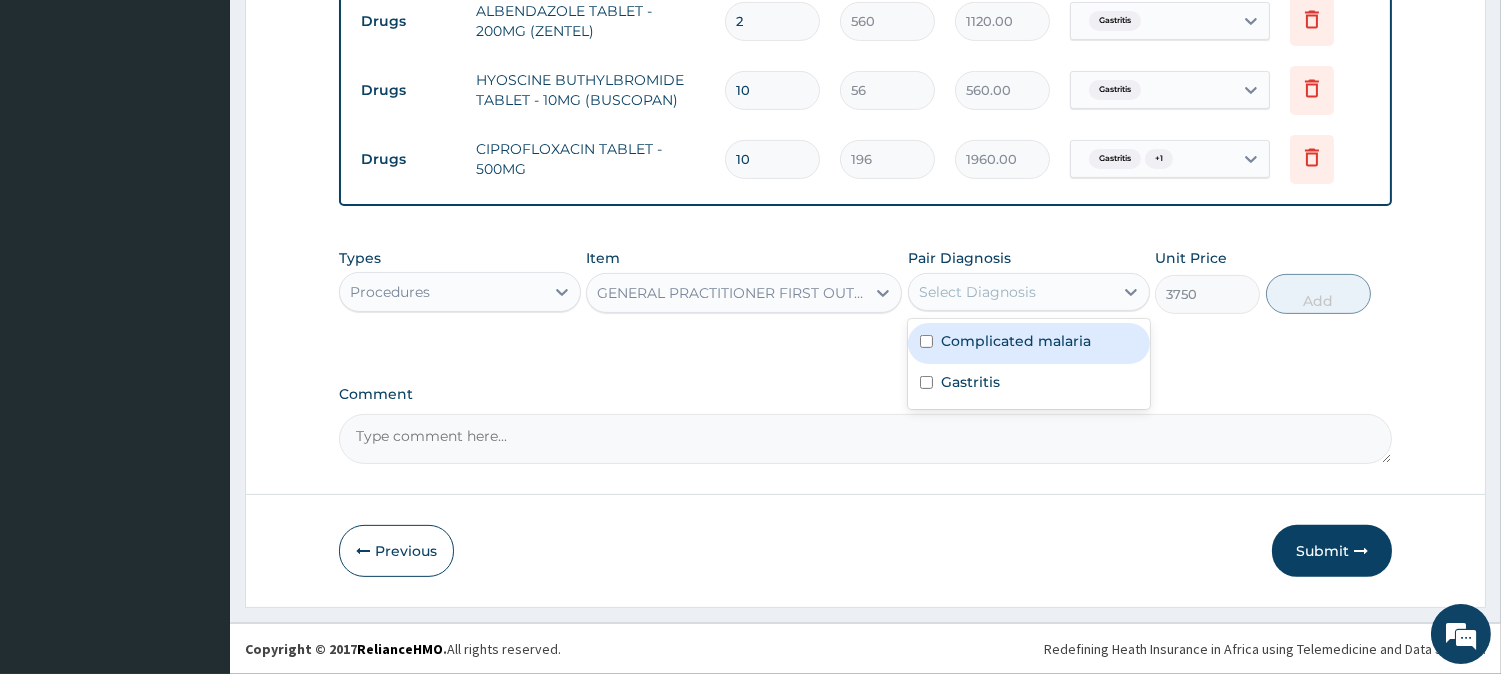click on "Complicated malaria" at bounding box center [1016, 341] 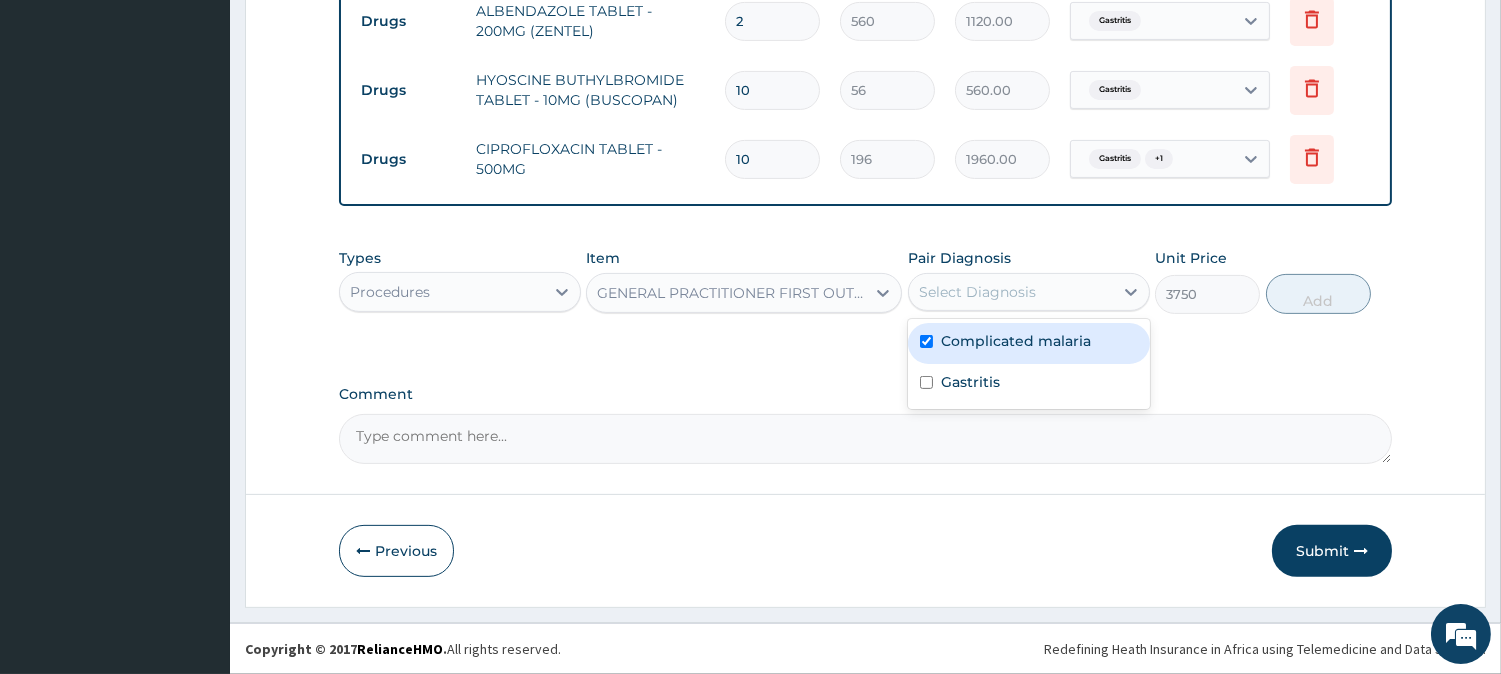 checkbox on "true" 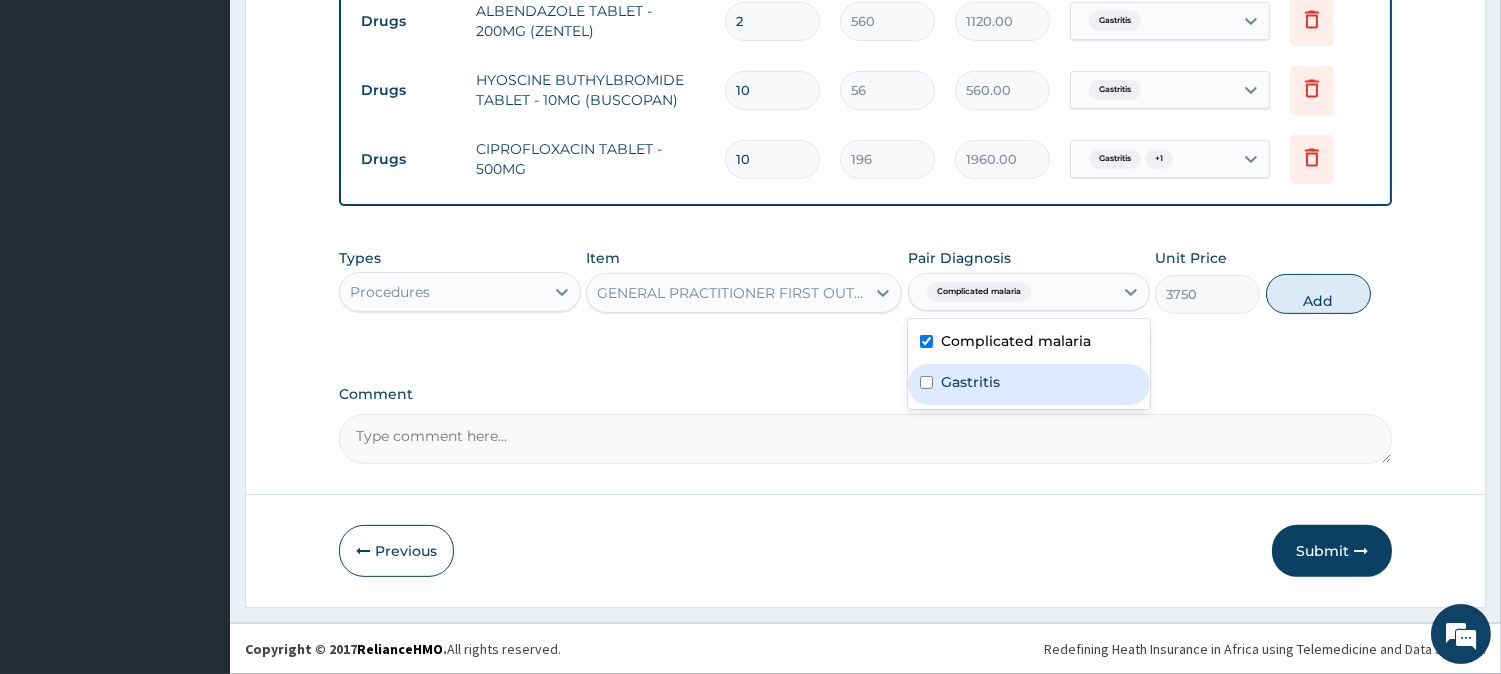 click on "Gastritis" at bounding box center [1029, 384] 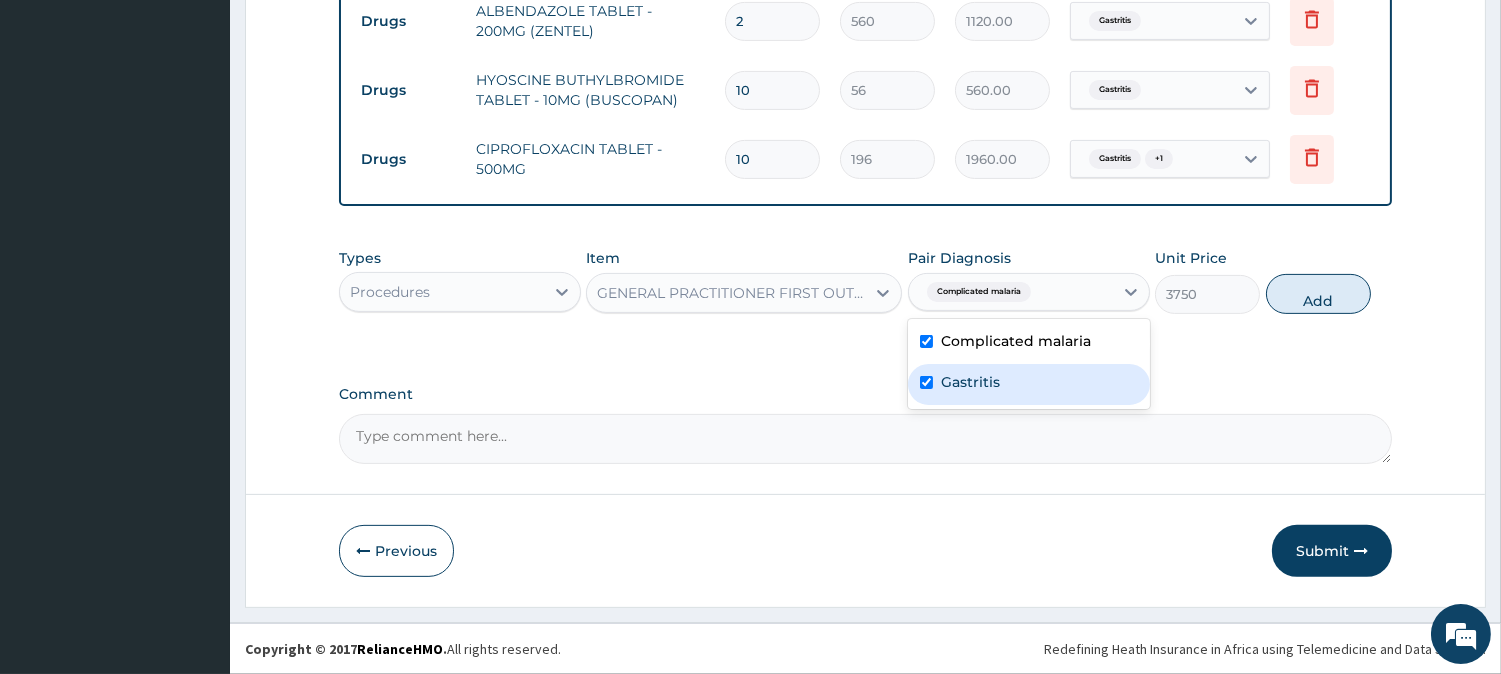 checkbox on "true" 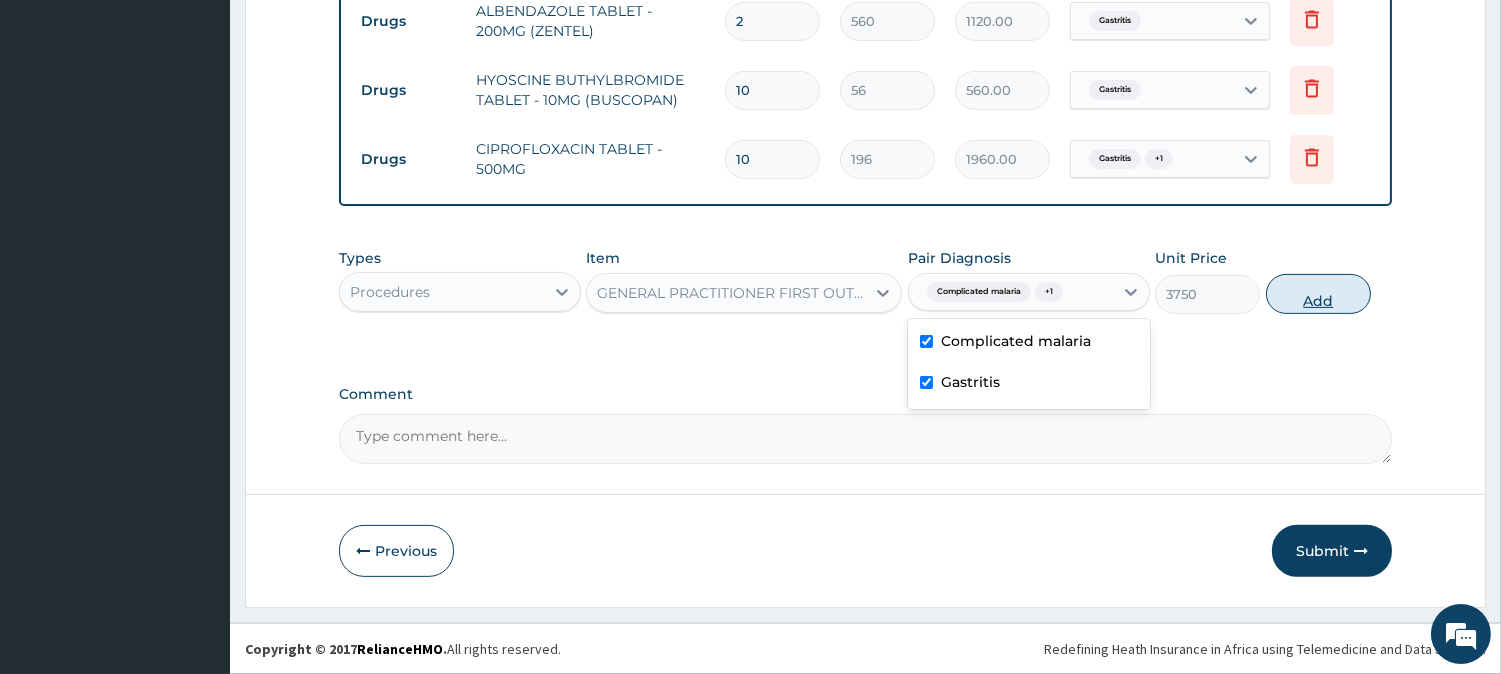 click on "Add" at bounding box center (1318, 294) 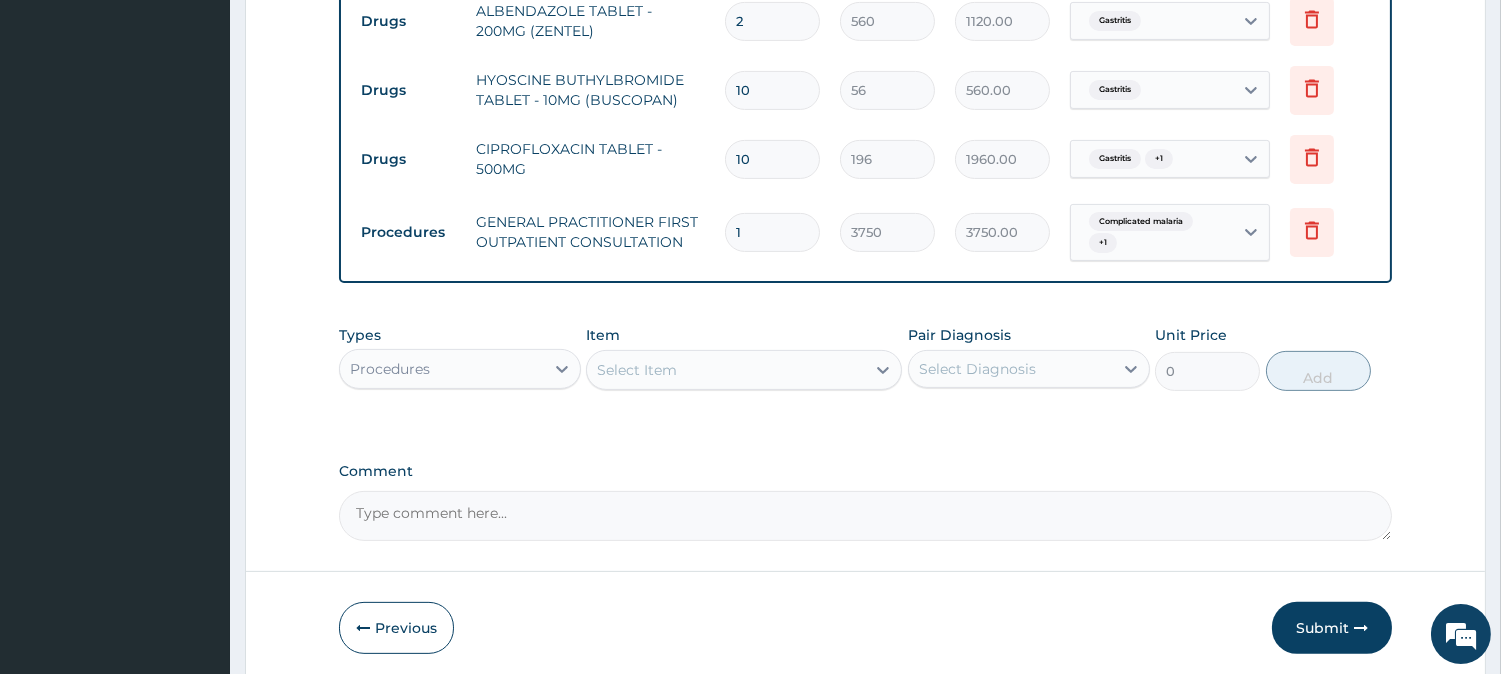 click on "Select Item" at bounding box center (726, 370) 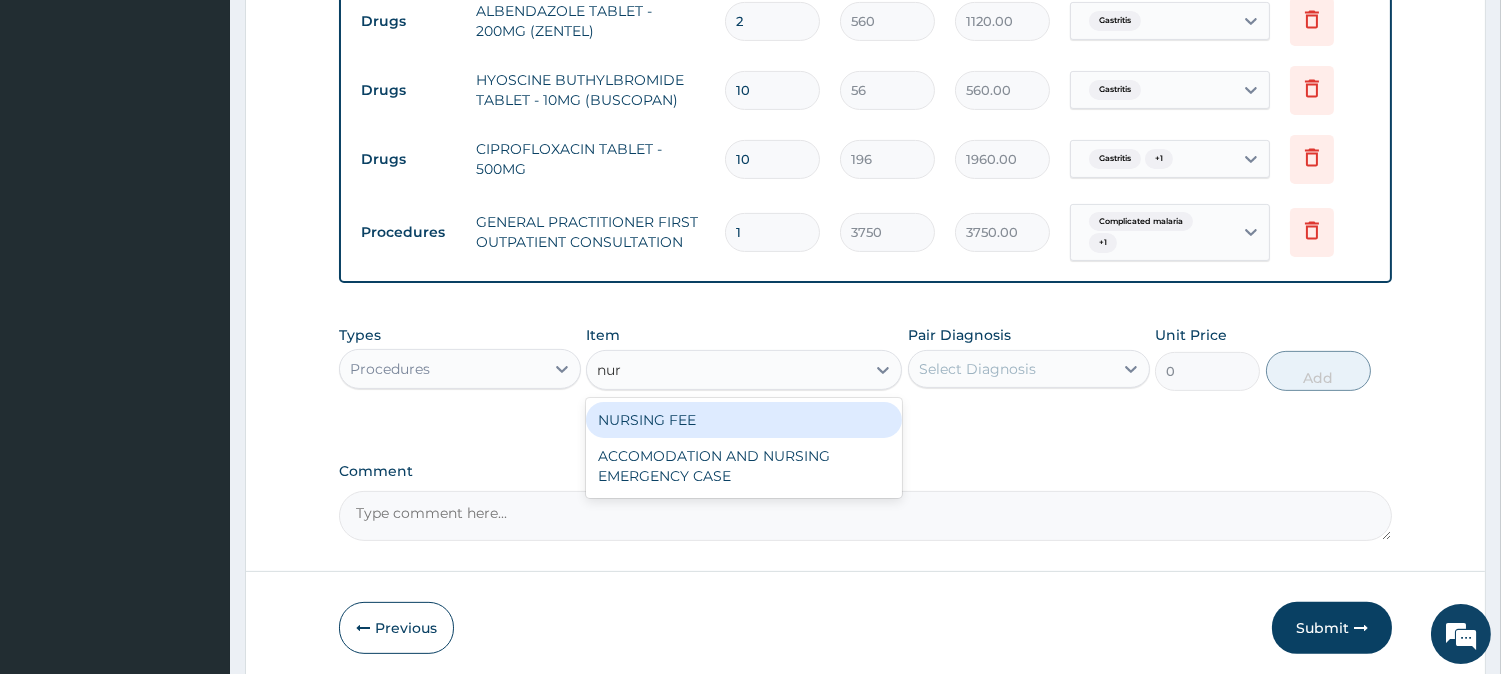 type on "nurs" 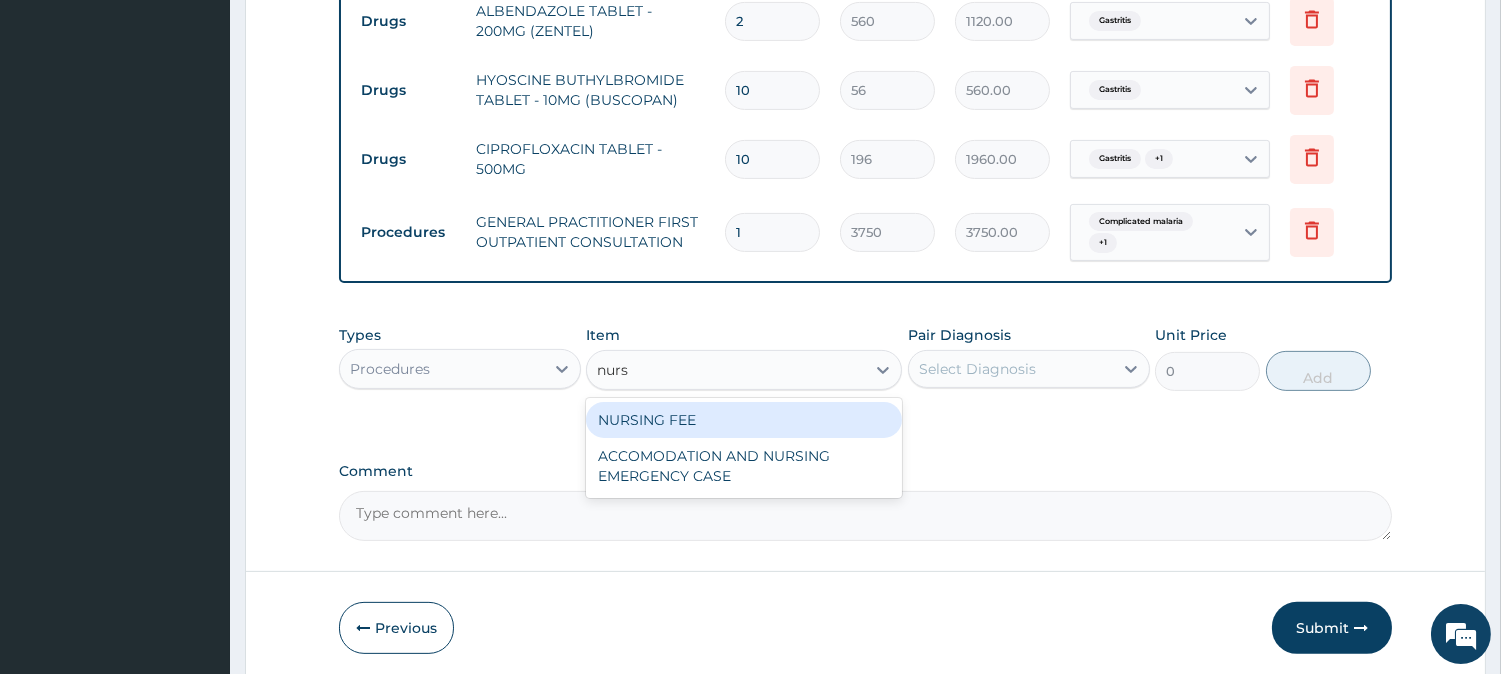 click on "NURSING FEE" at bounding box center [744, 420] 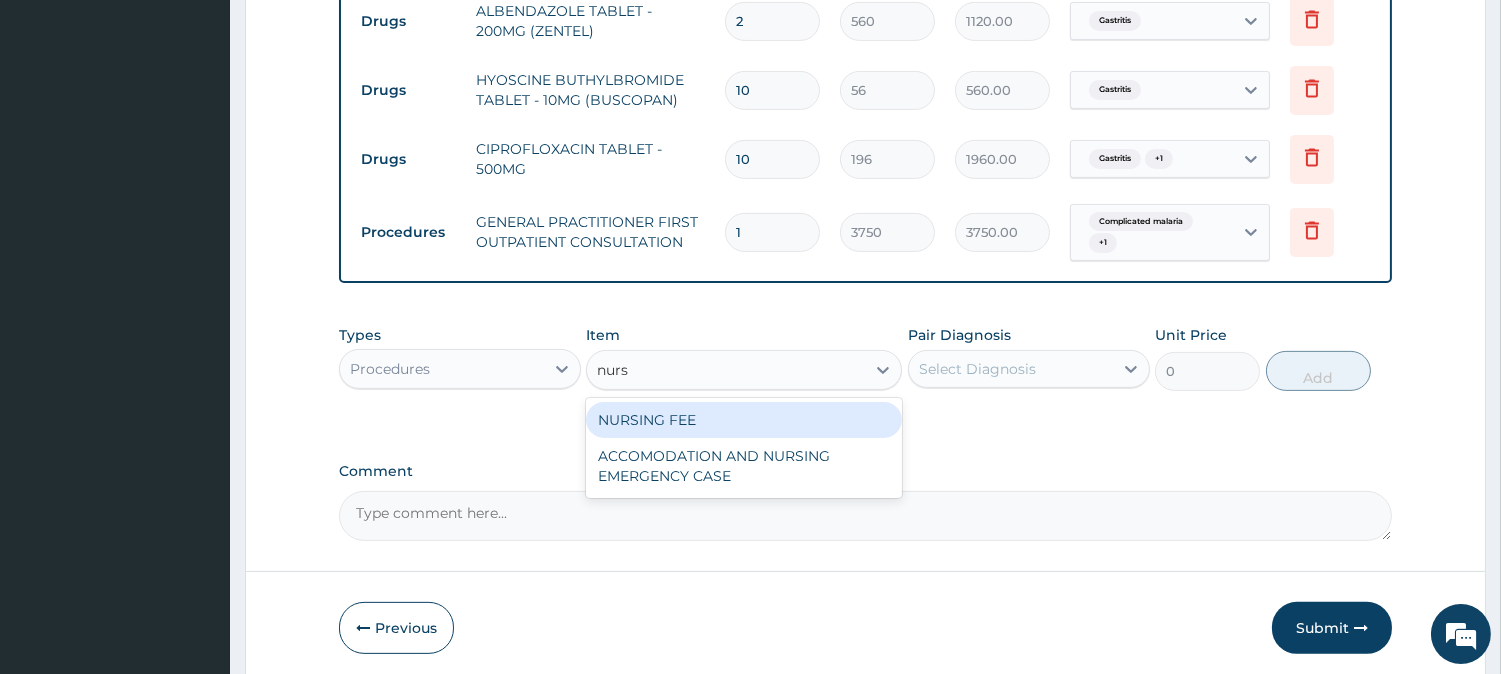 type 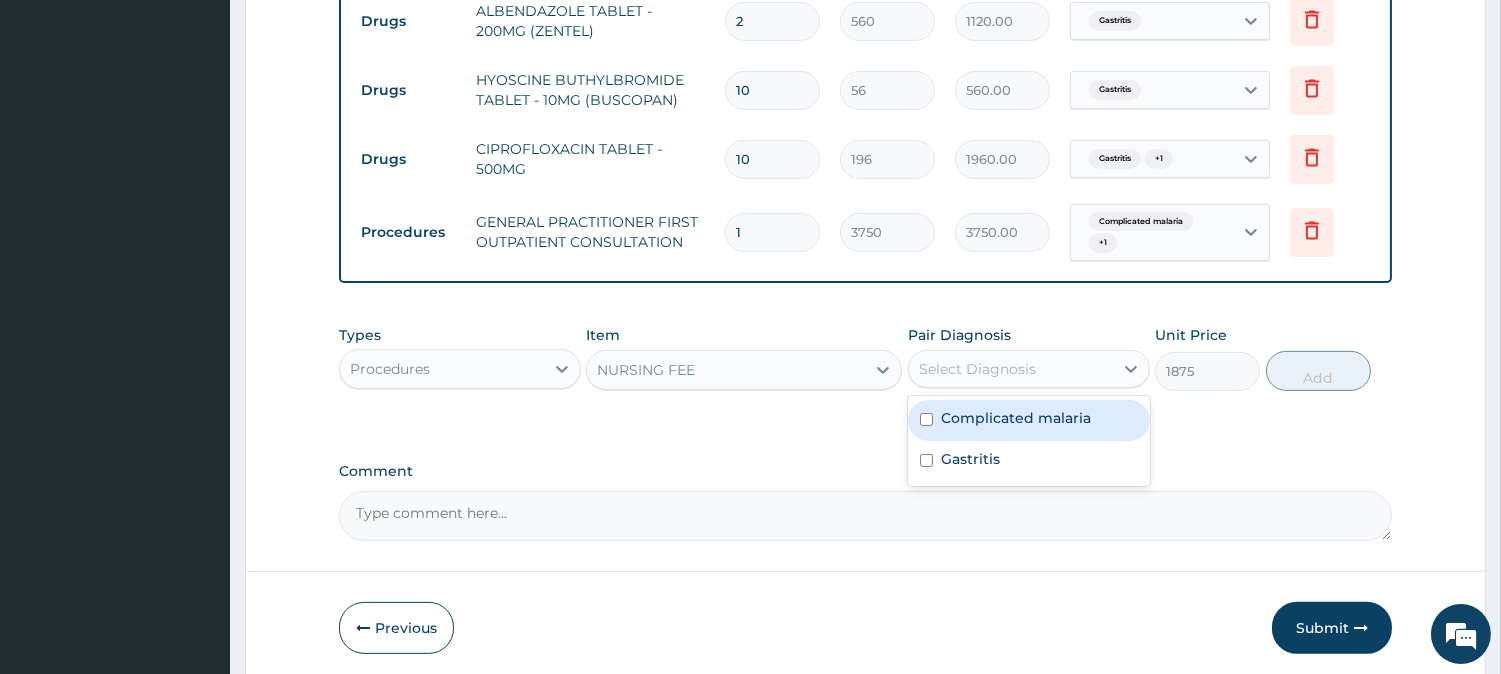 click on "Select Diagnosis" at bounding box center [977, 369] 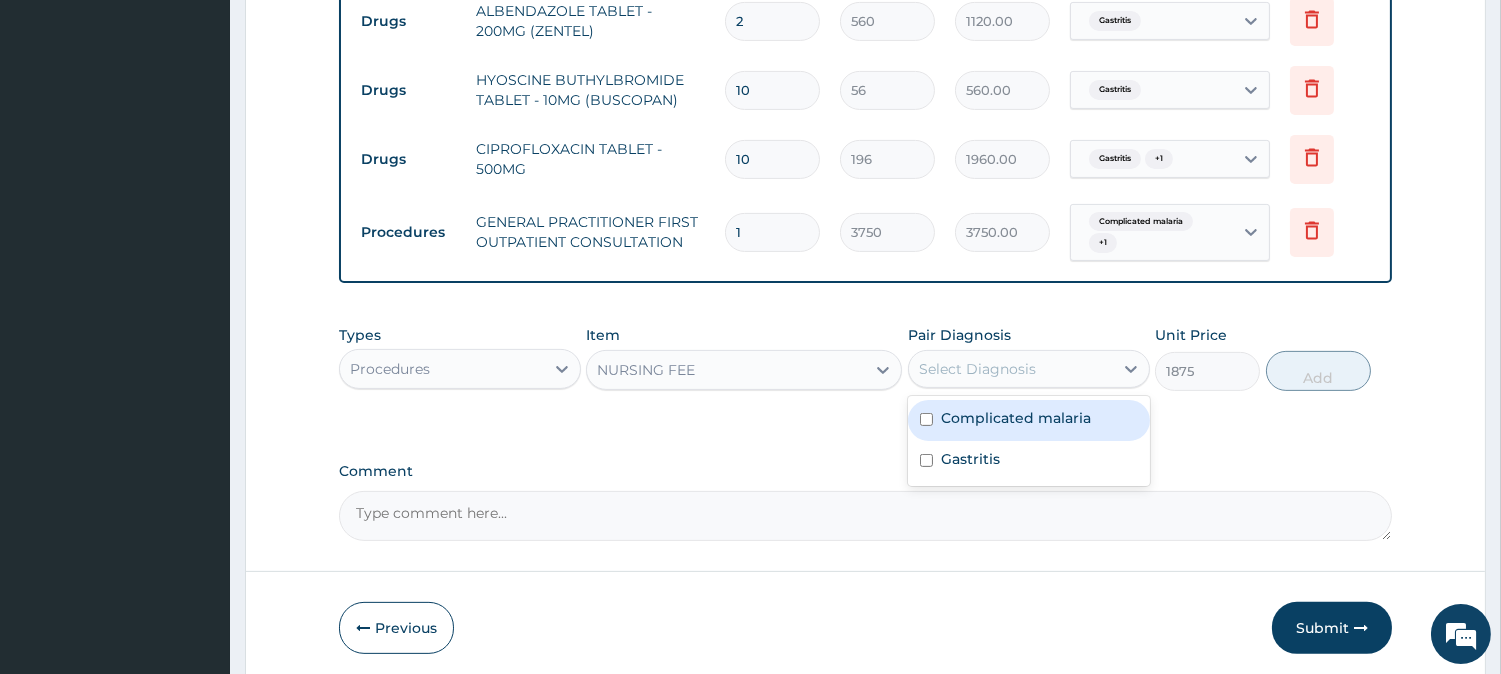 click on "Complicated malaria" at bounding box center [1016, 418] 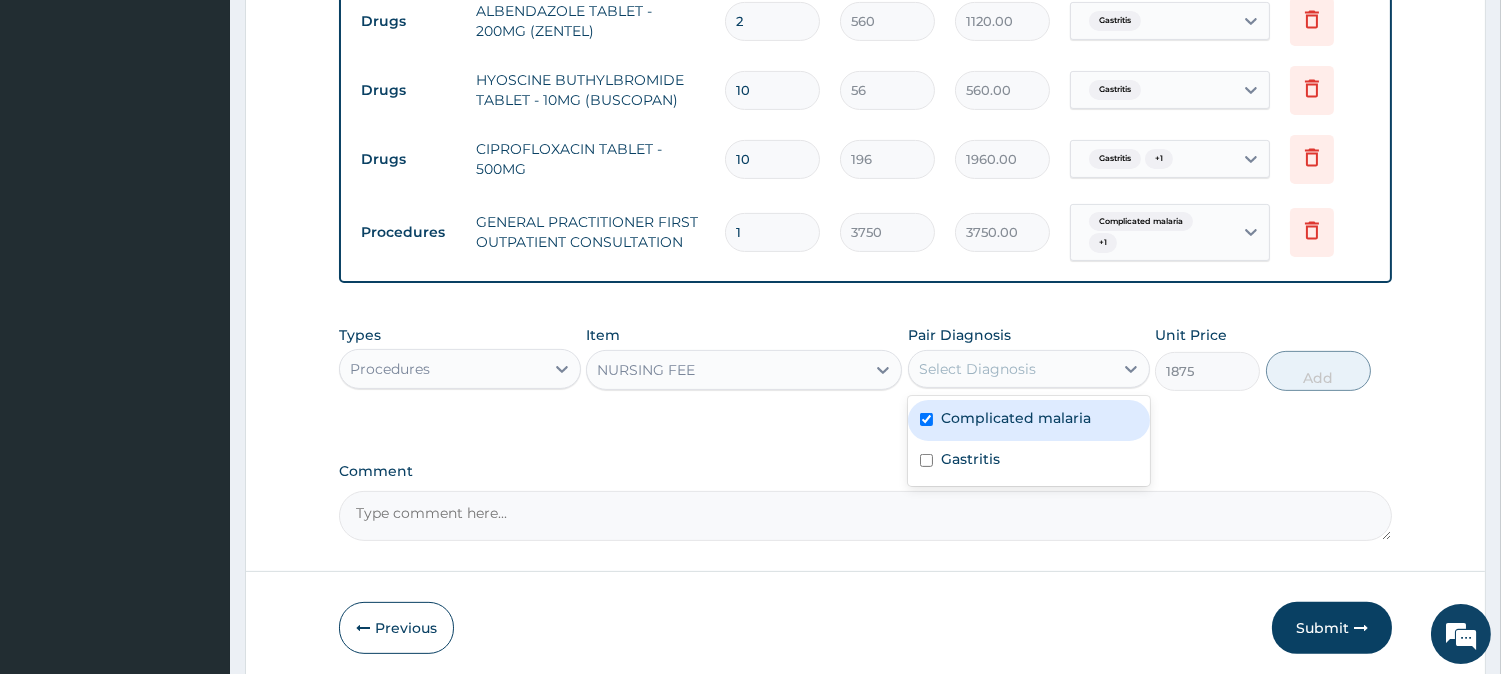 checkbox on "true" 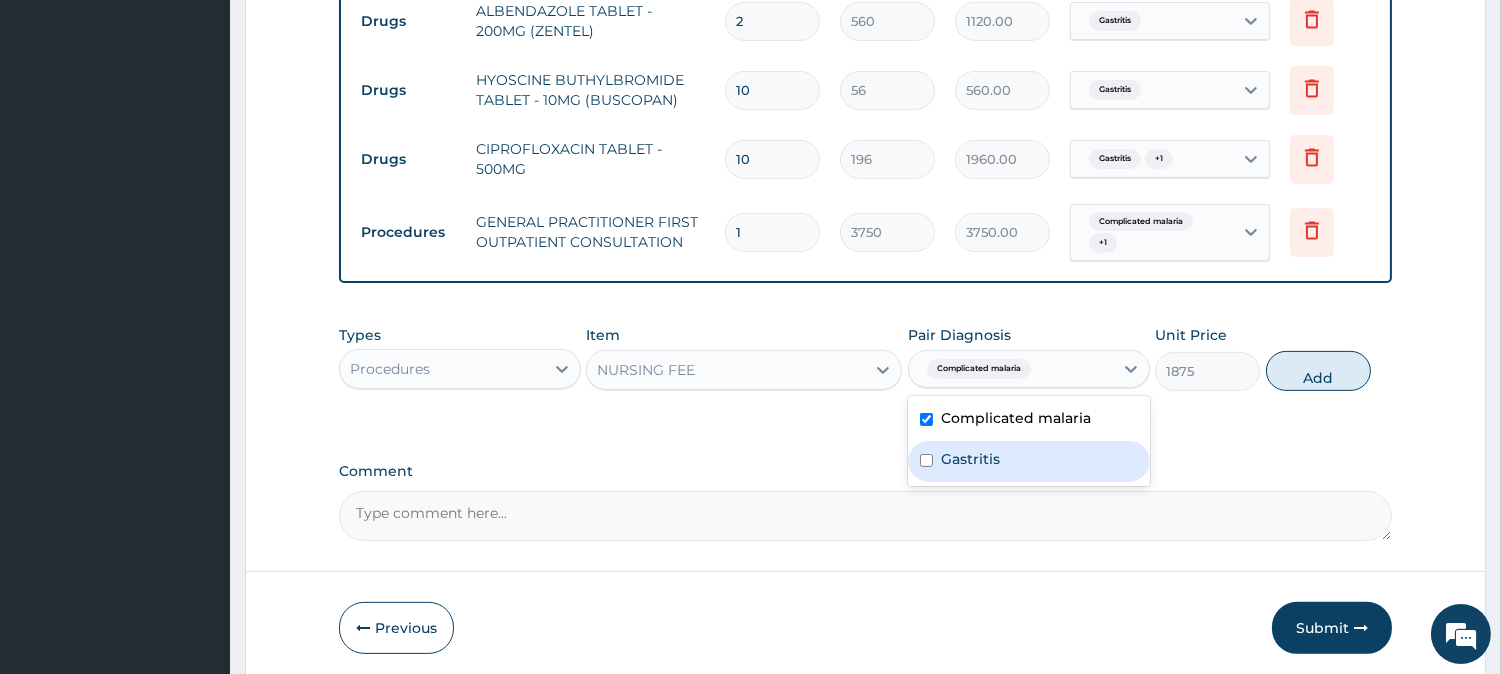 click on "Gastritis" at bounding box center [1029, 461] 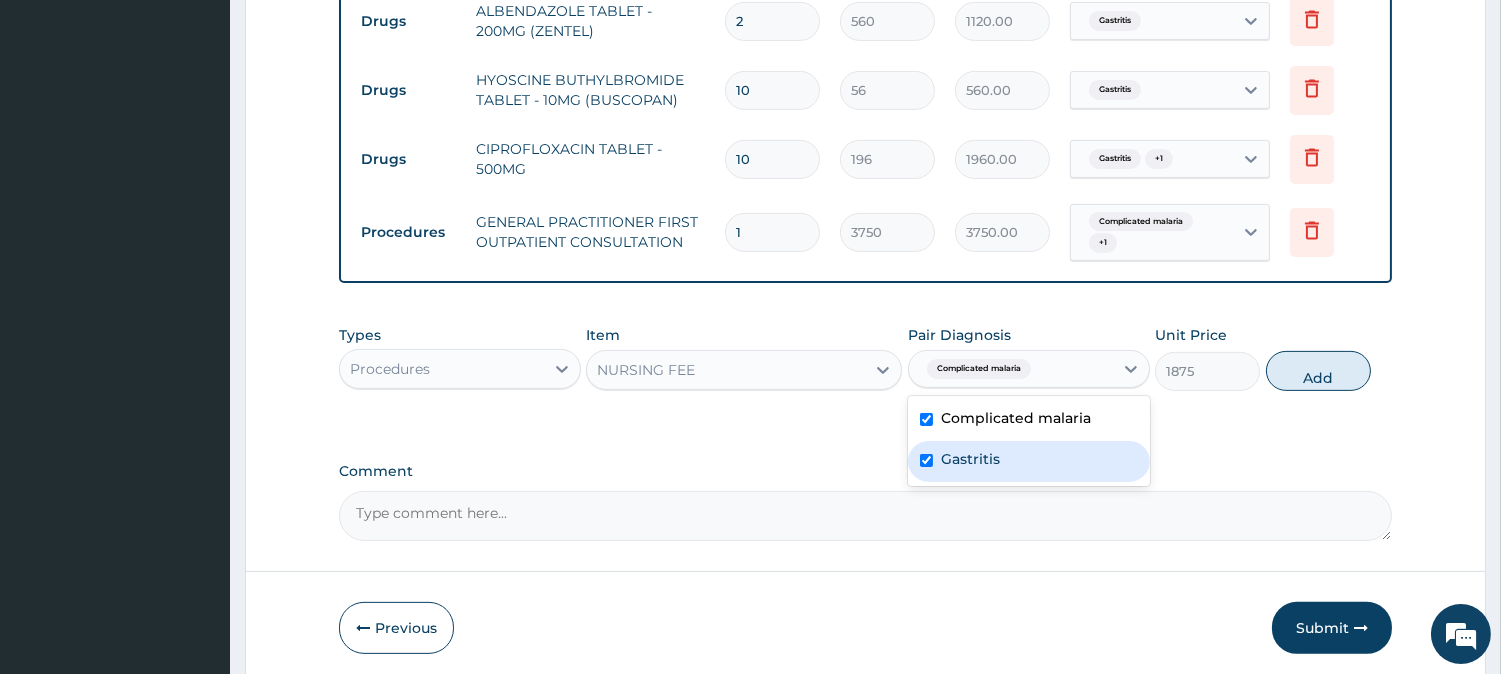 checkbox on "true" 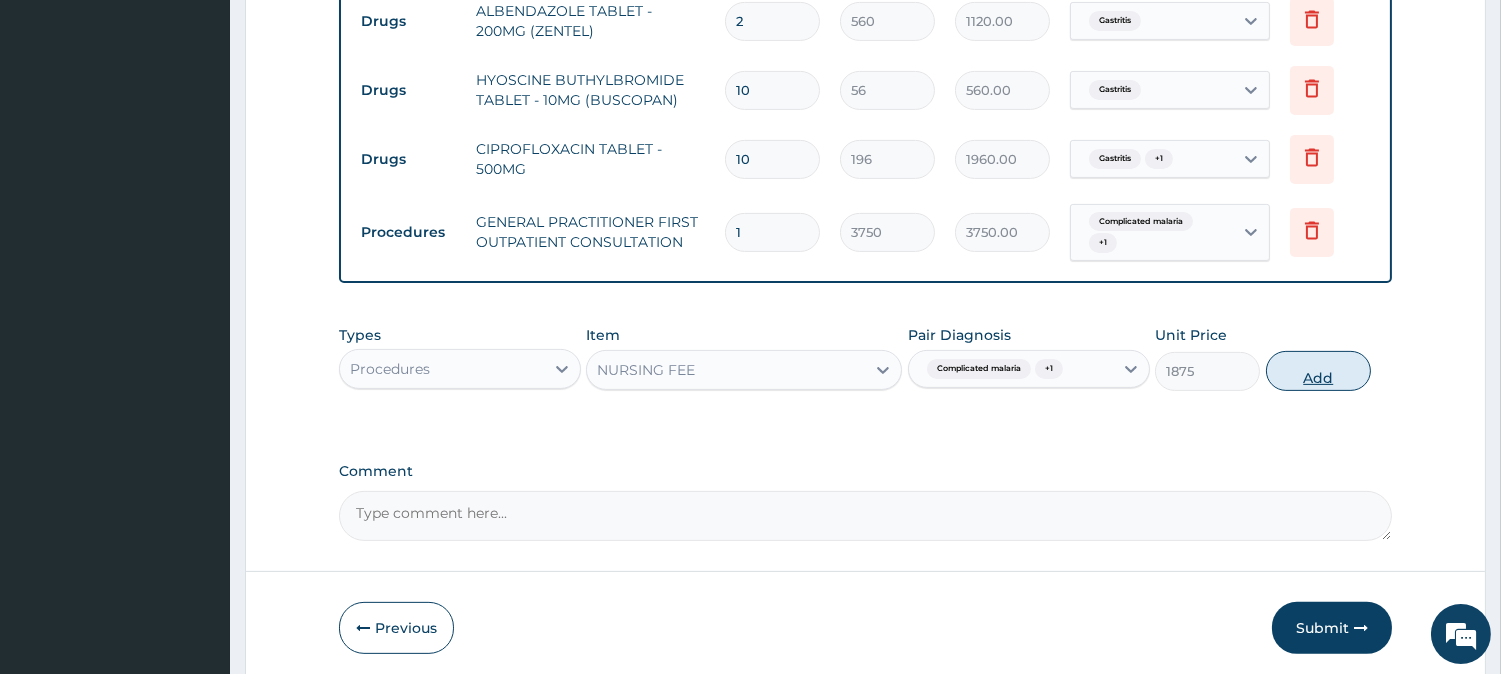 click on "Add" at bounding box center [1318, 371] 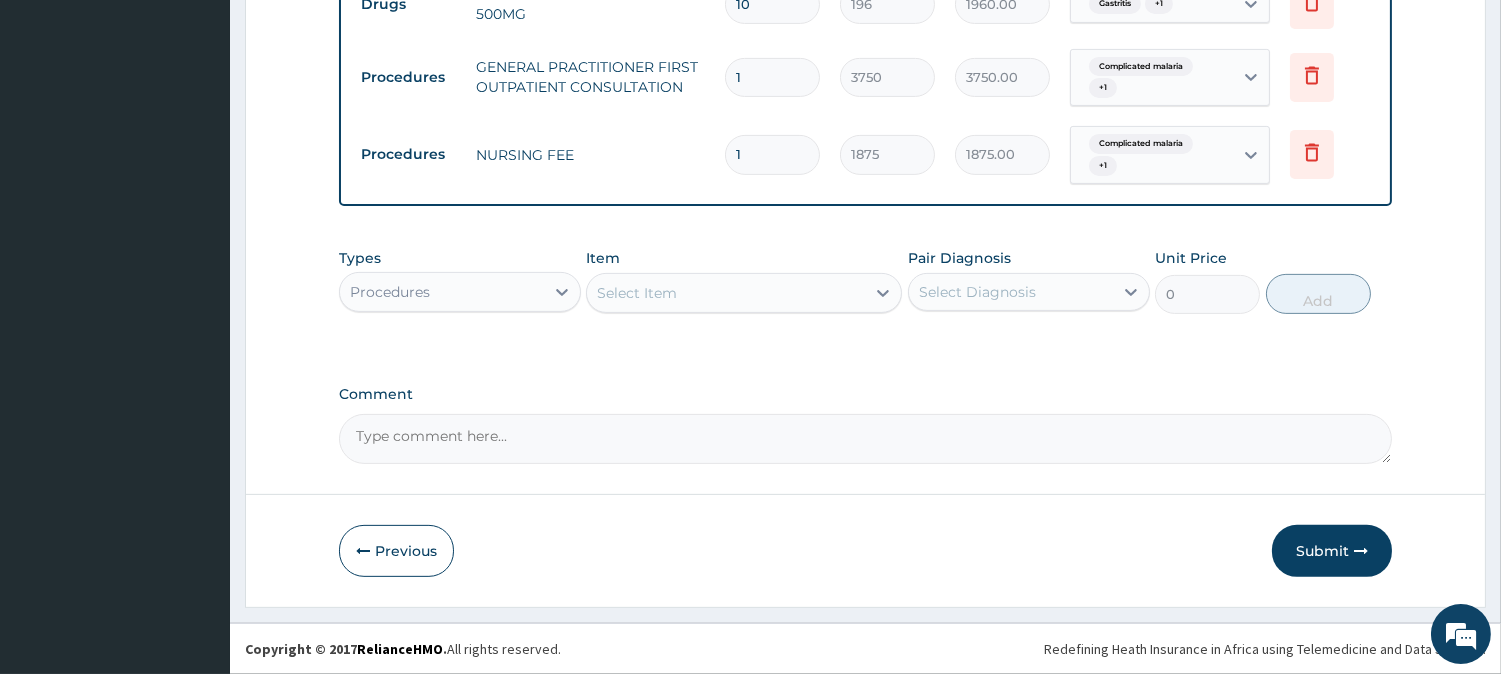 scroll, scrollTop: 1334, scrollLeft: 0, axis: vertical 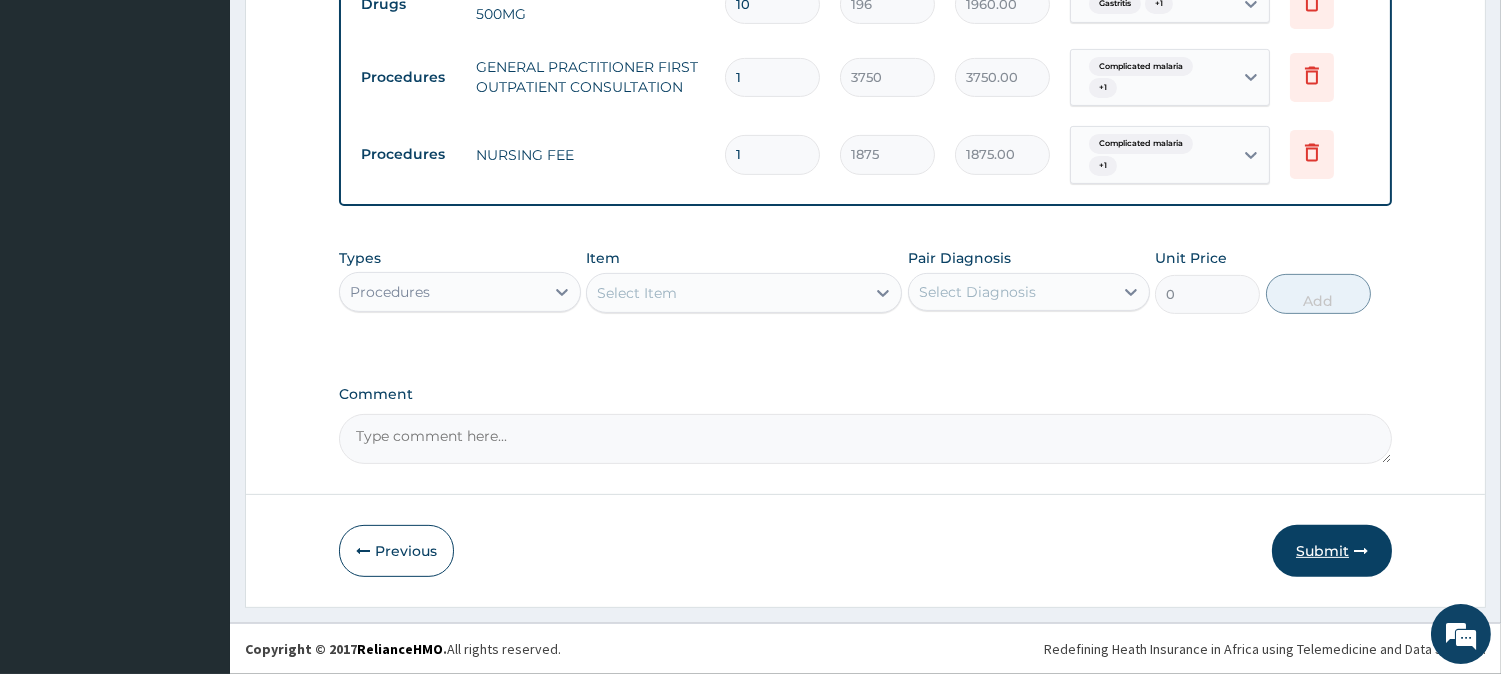 click on "Submit" at bounding box center (1332, 551) 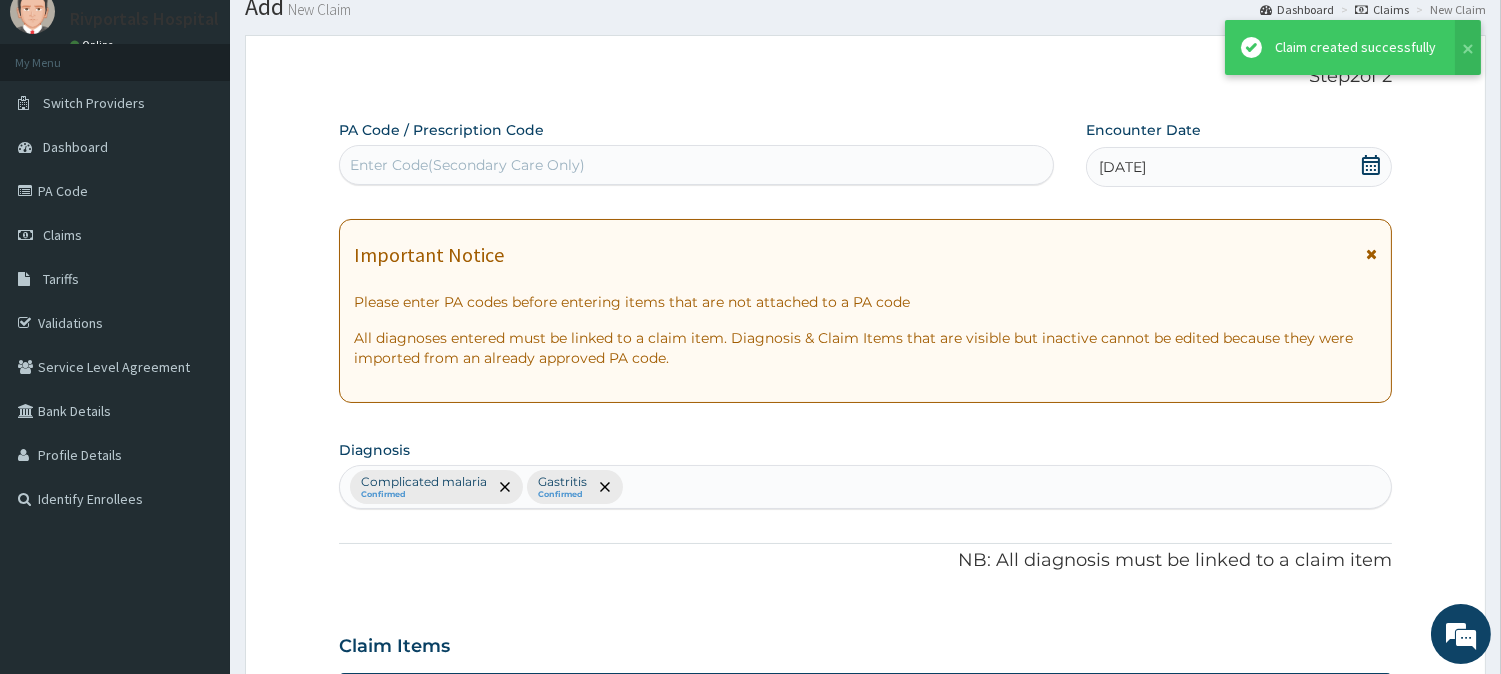 scroll, scrollTop: 1334, scrollLeft: 0, axis: vertical 